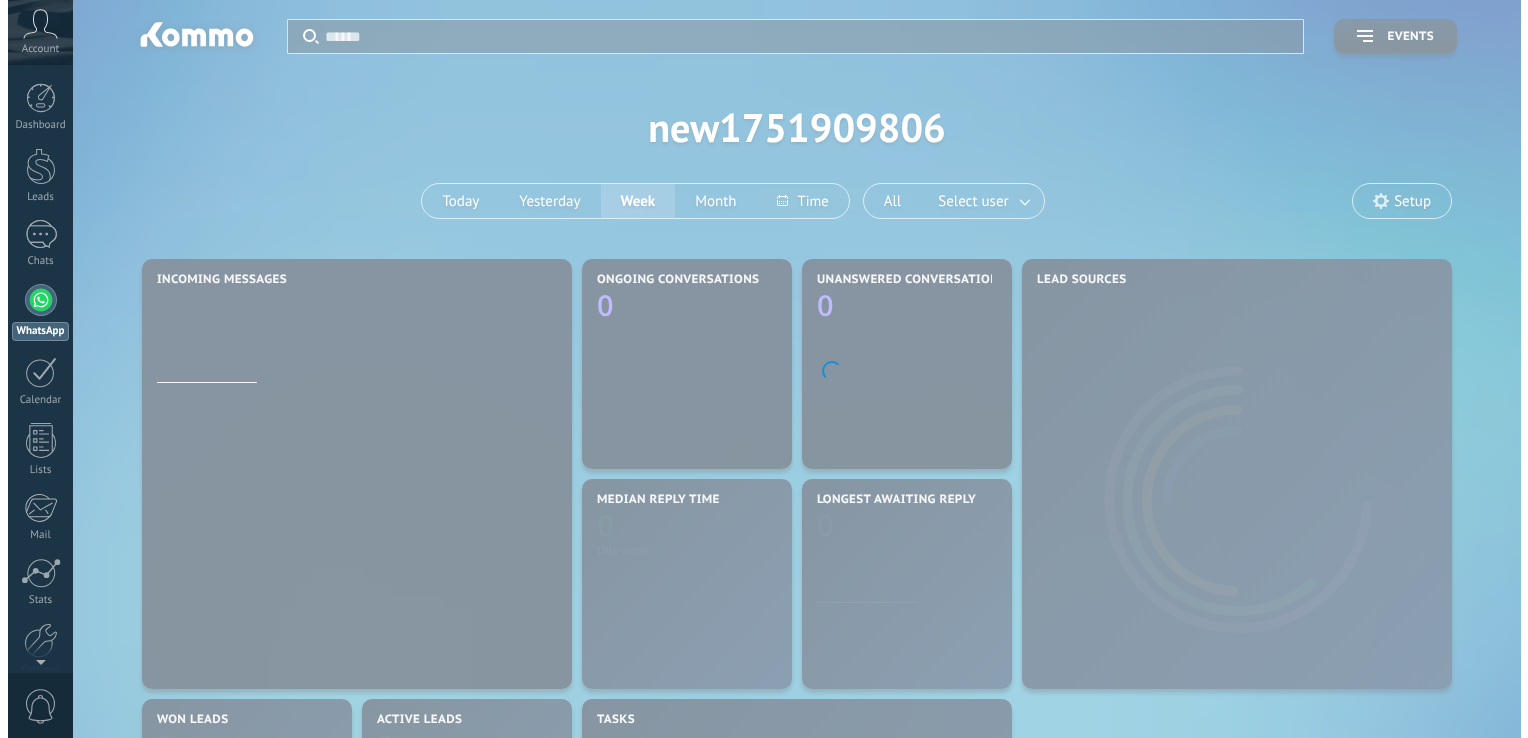 scroll, scrollTop: 0, scrollLeft: 0, axis: both 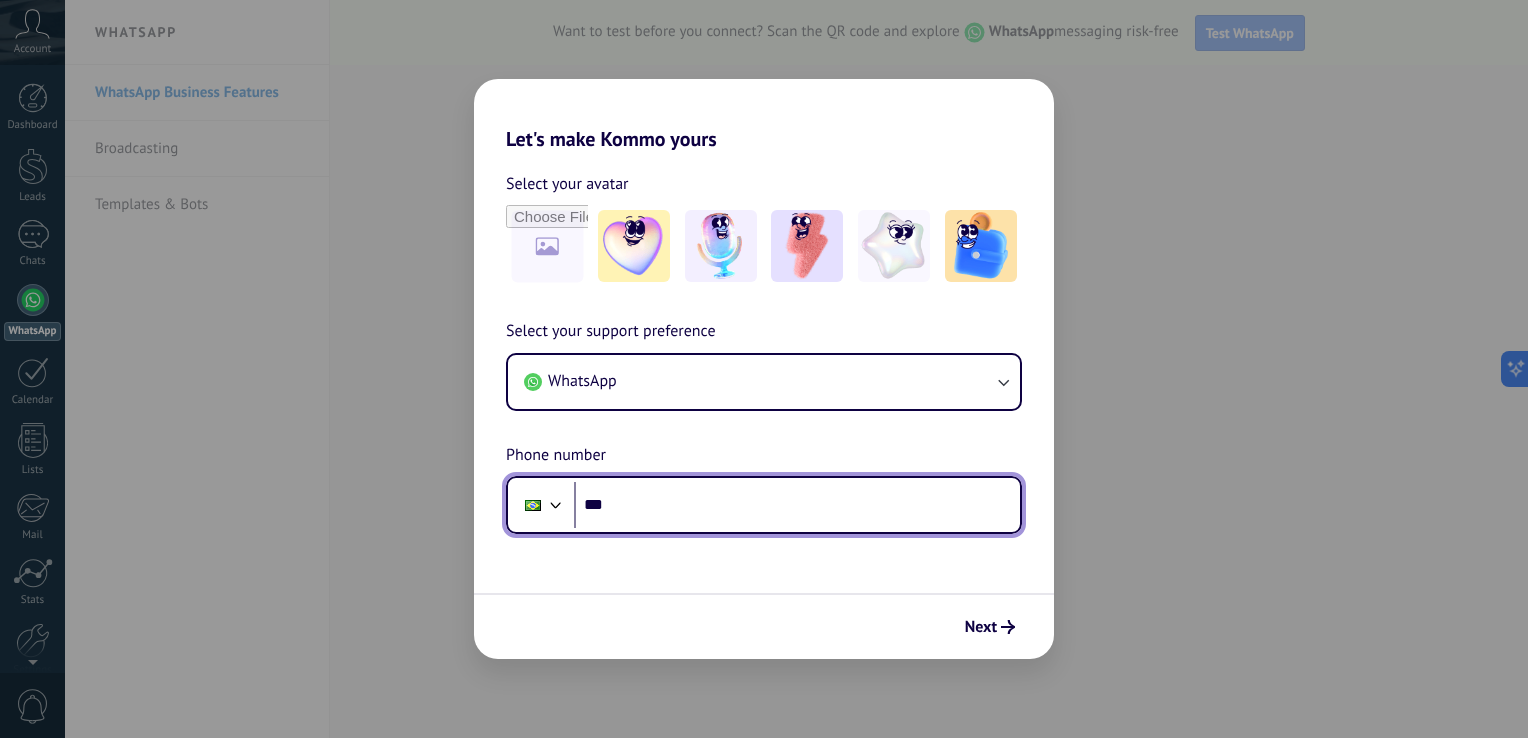 click on "***" at bounding box center (797, 505) 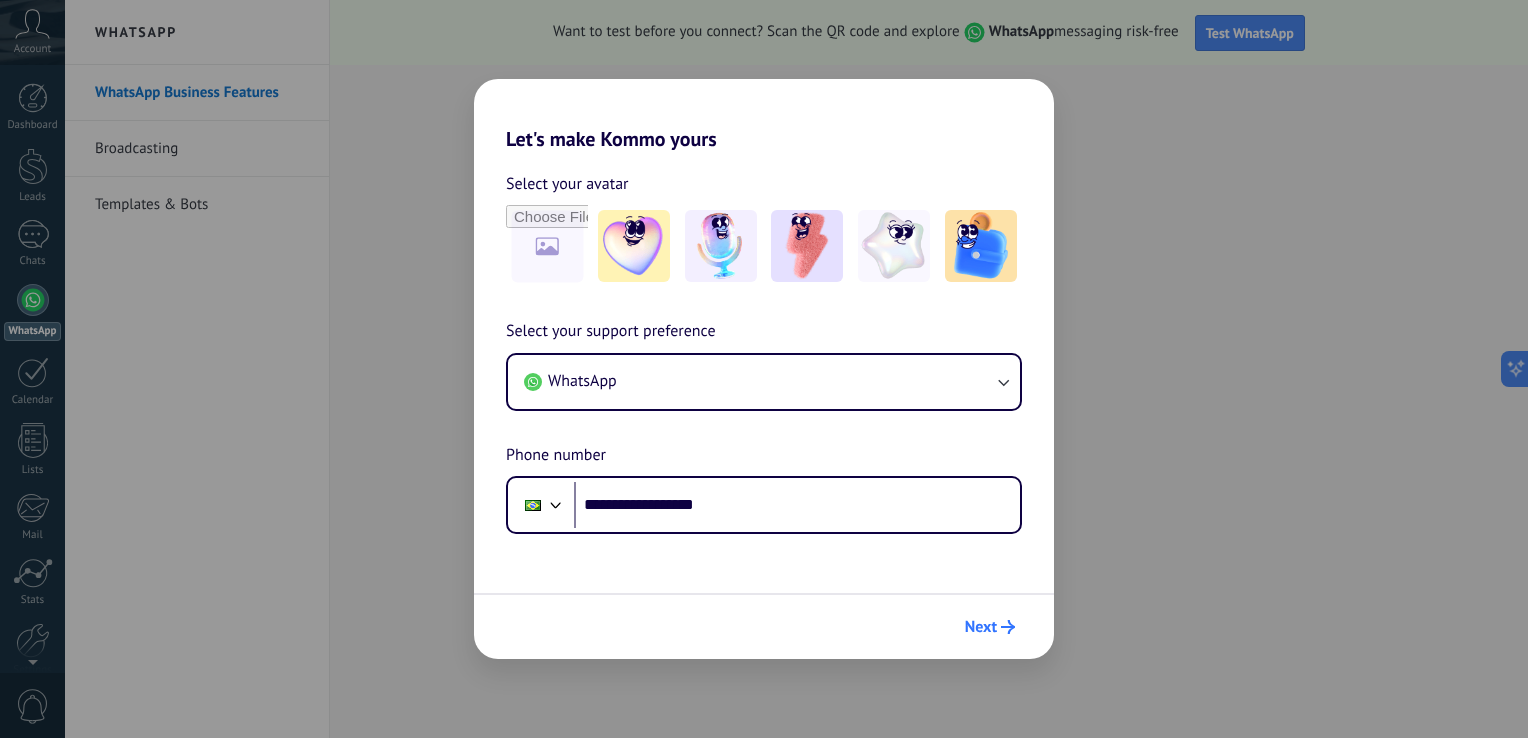 click at bounding box center [1008, 627] 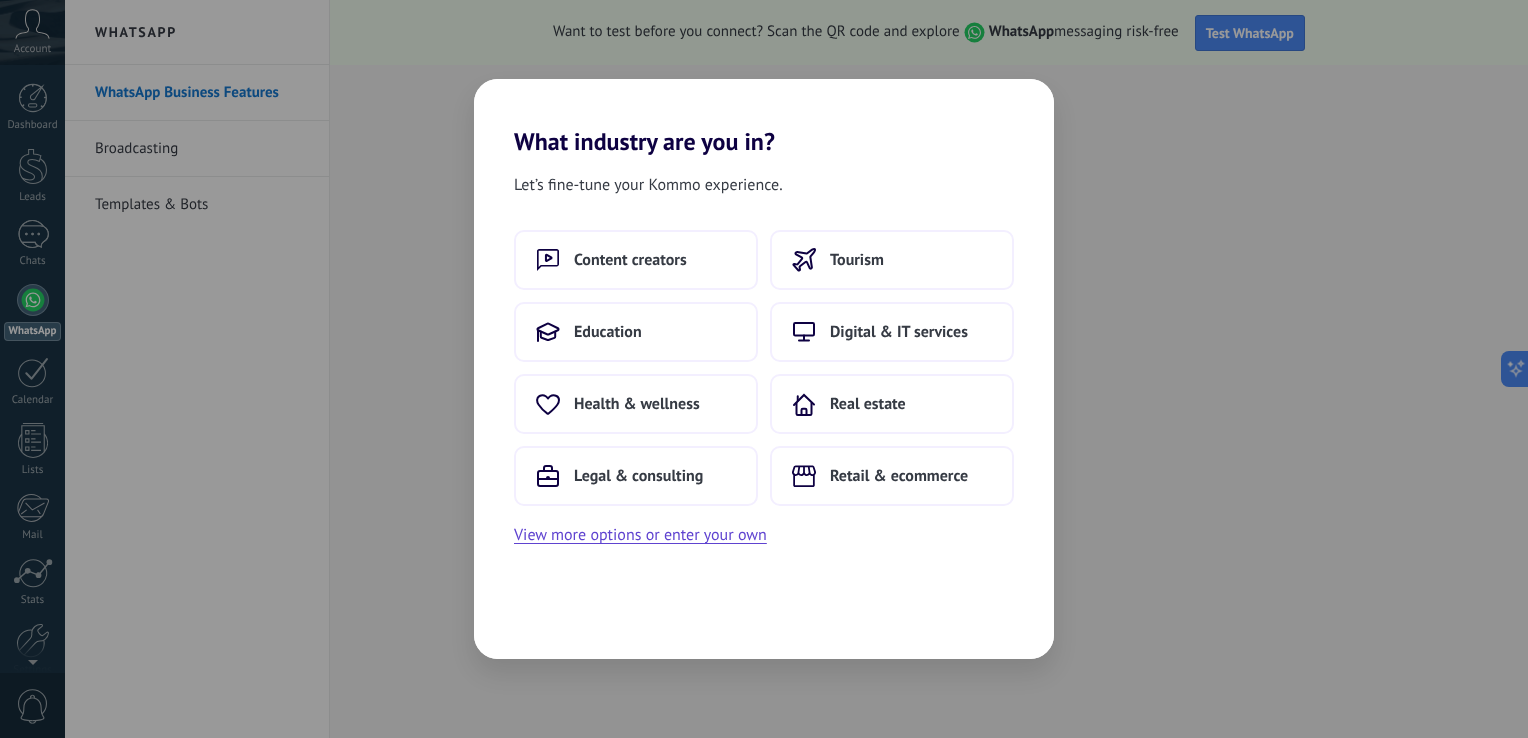 scroll, scrollTop: 0, scrollLeft: 0, axis: both 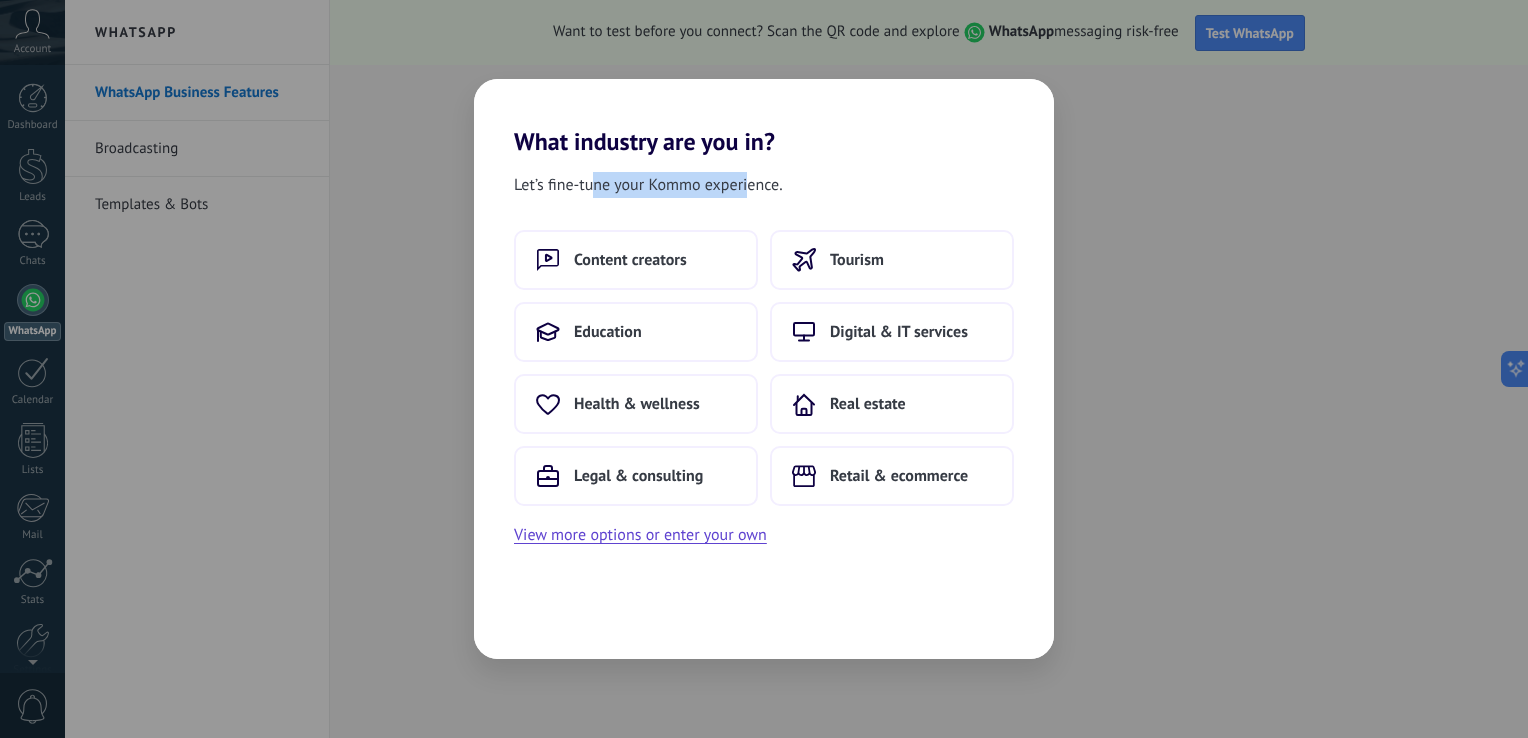 drag, startPoint x: 596, startPoint y: 180, endPoint x: 746, endPoint y: 183, distance: 150.03 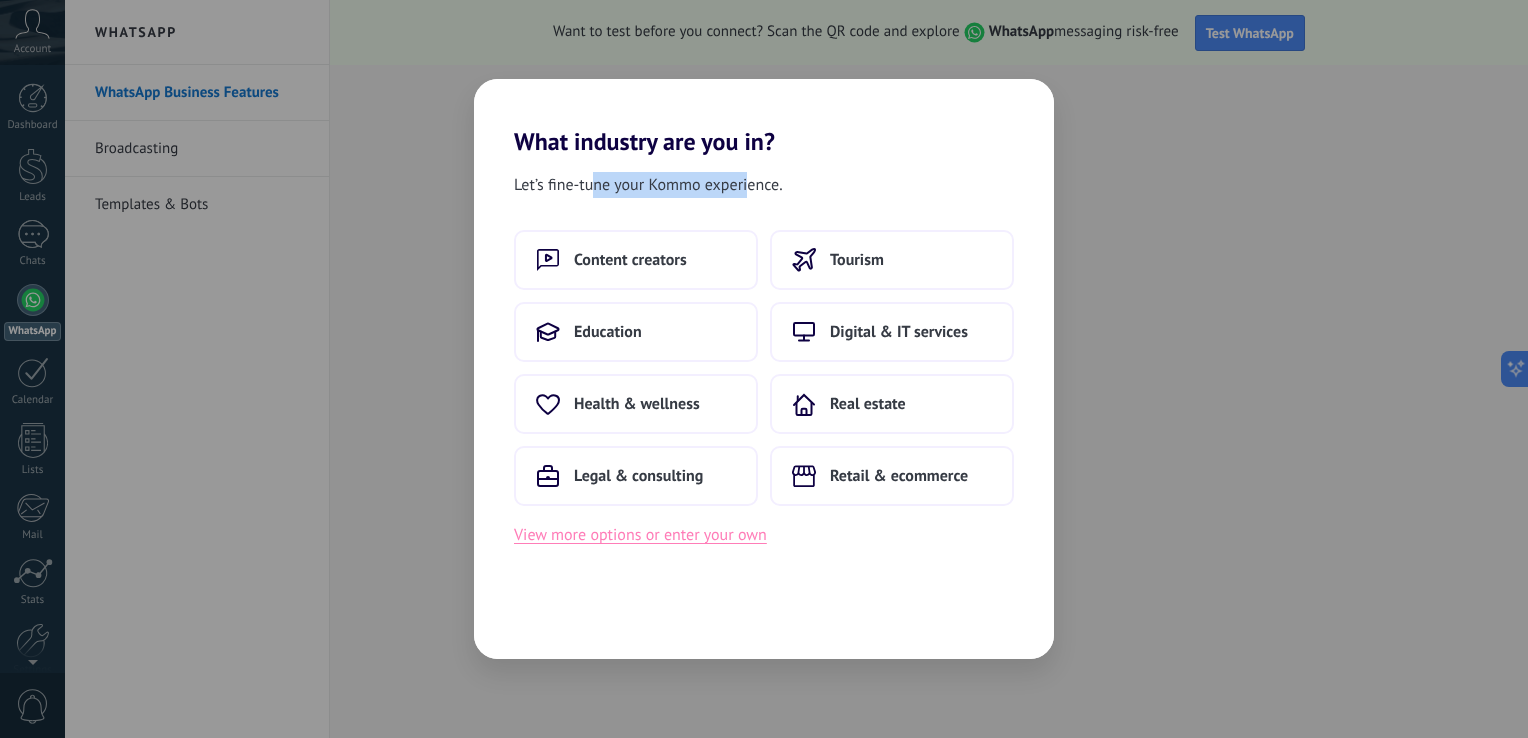 click on "View more options or enter your own" at bounding box center [640, 535] 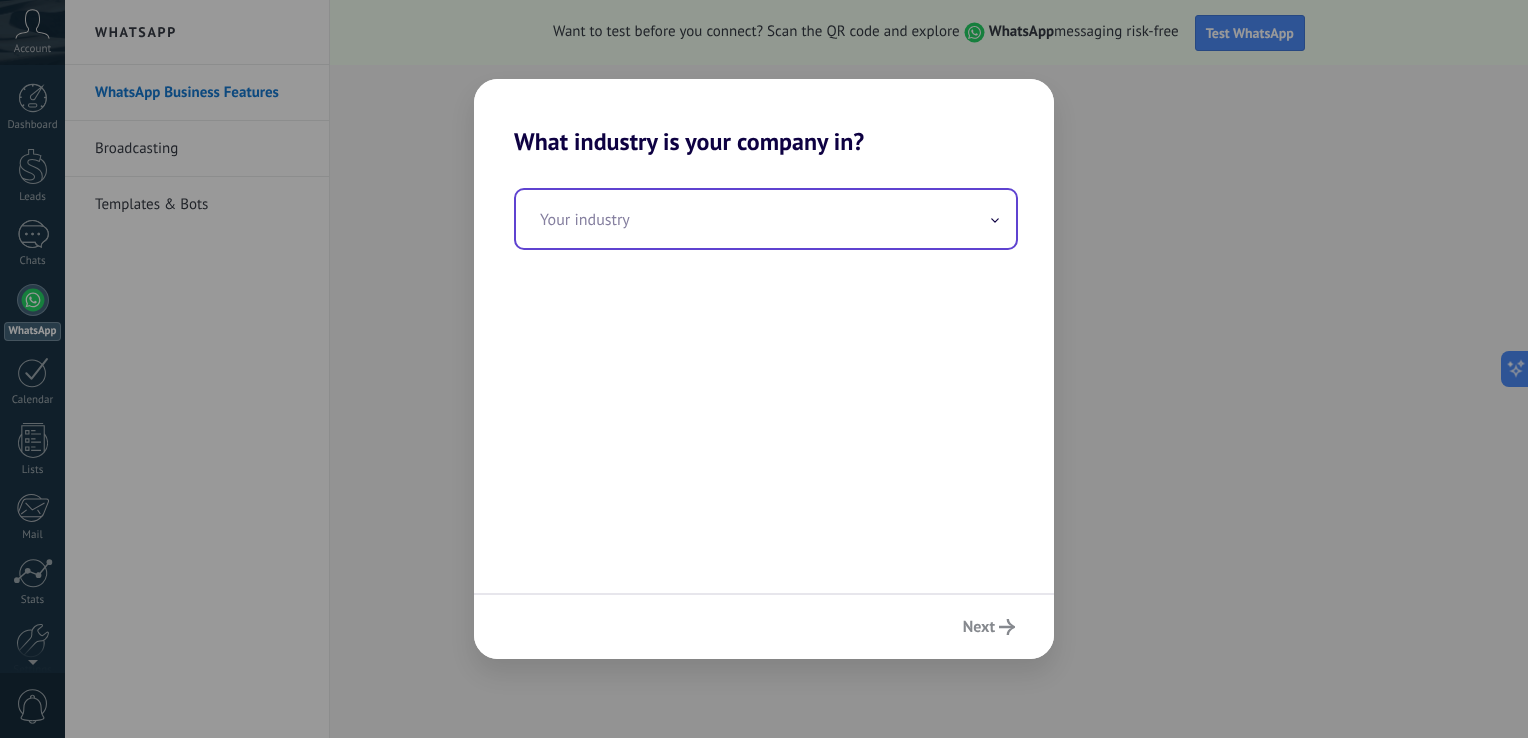 click at bounding box center [766, 219] 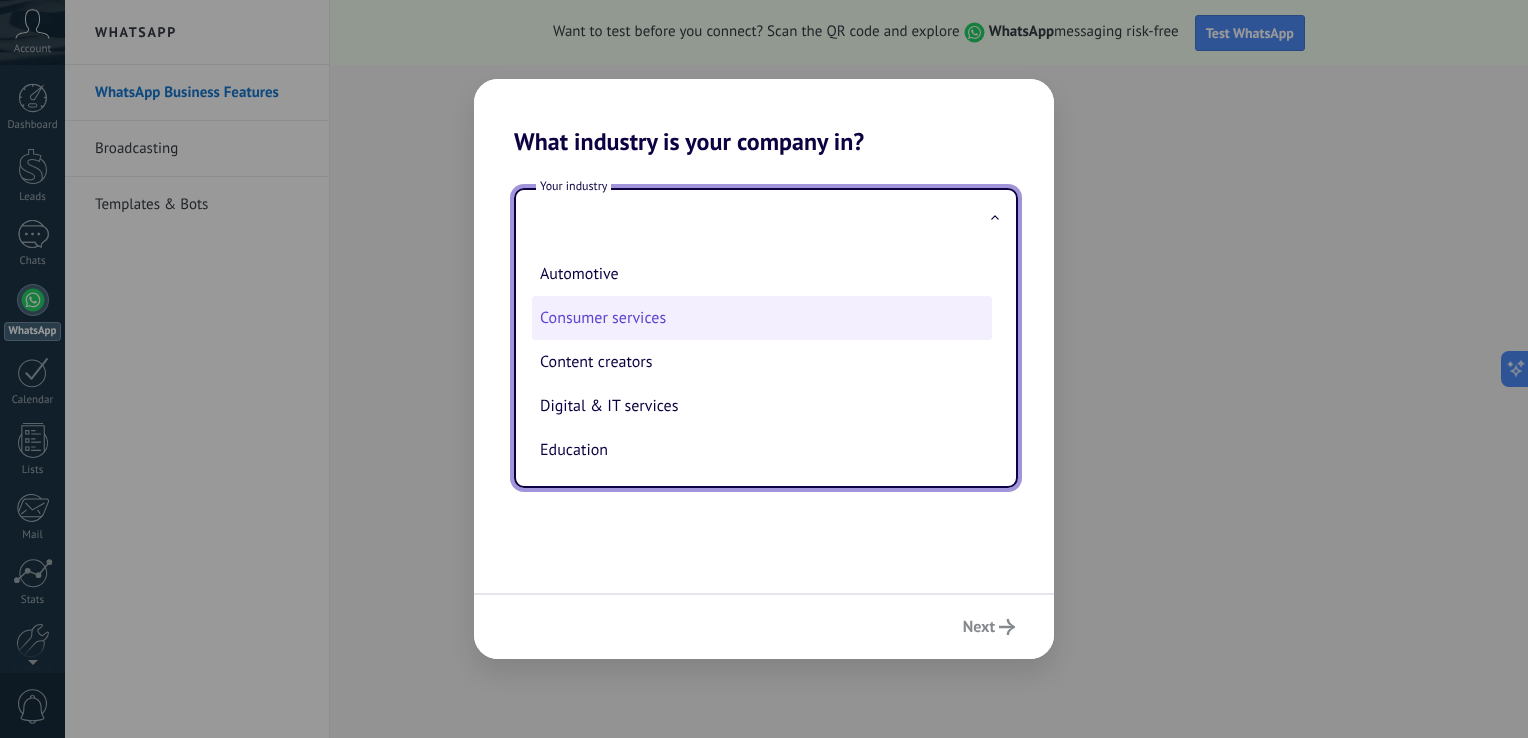 click on "Consumer services" at bounding box center [762, 318] 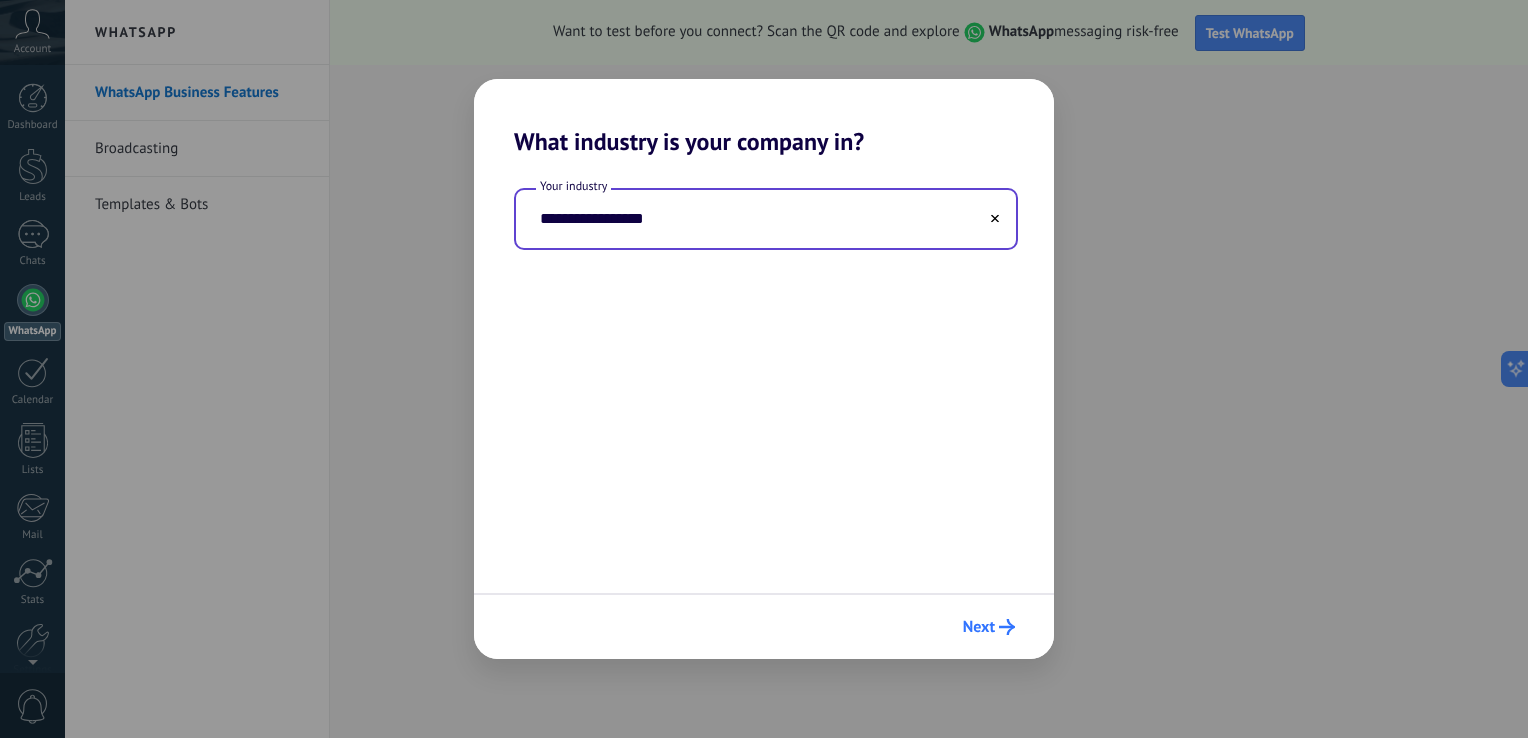 click on "Next" at bounding box center [979, 627] 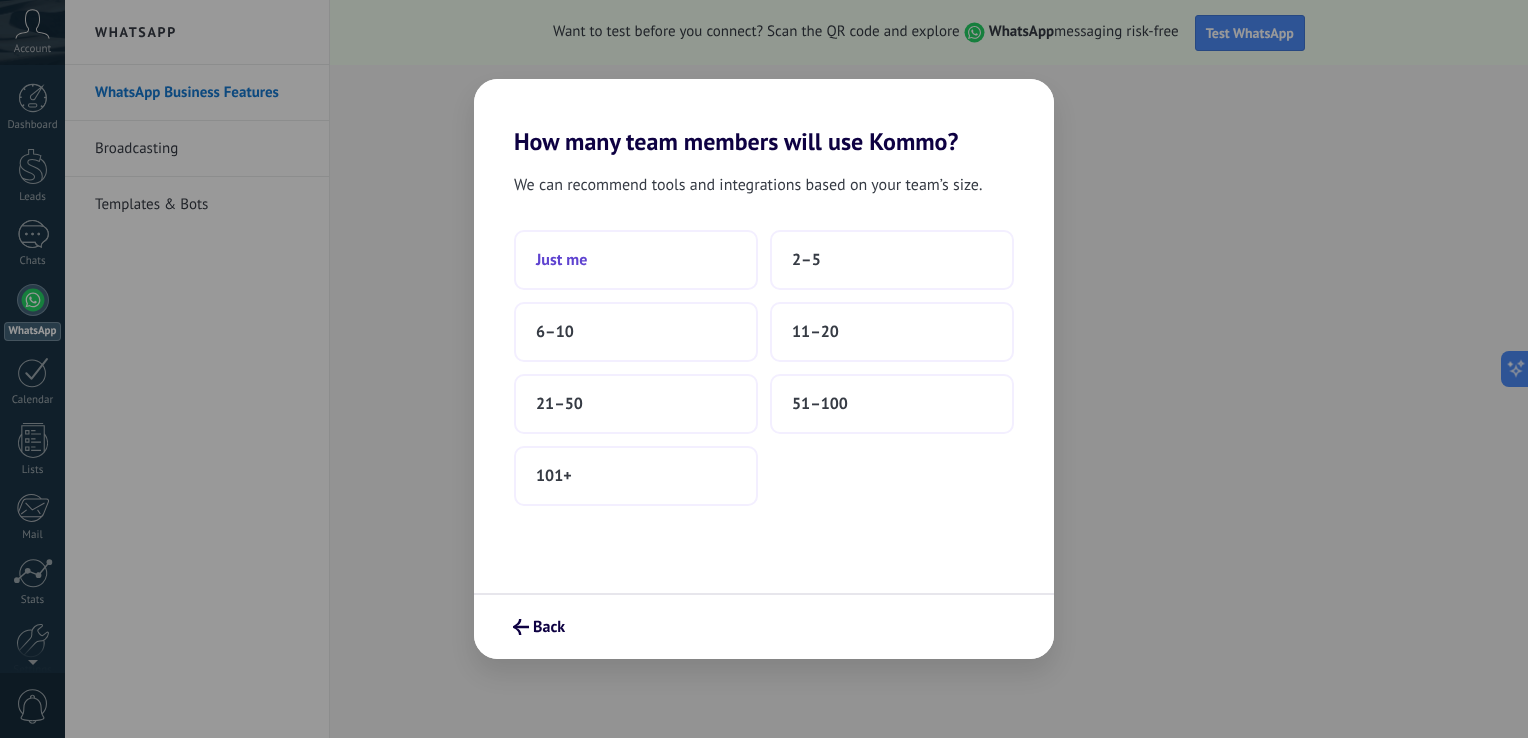 click on "Just me" at bounding box center [636, 260] 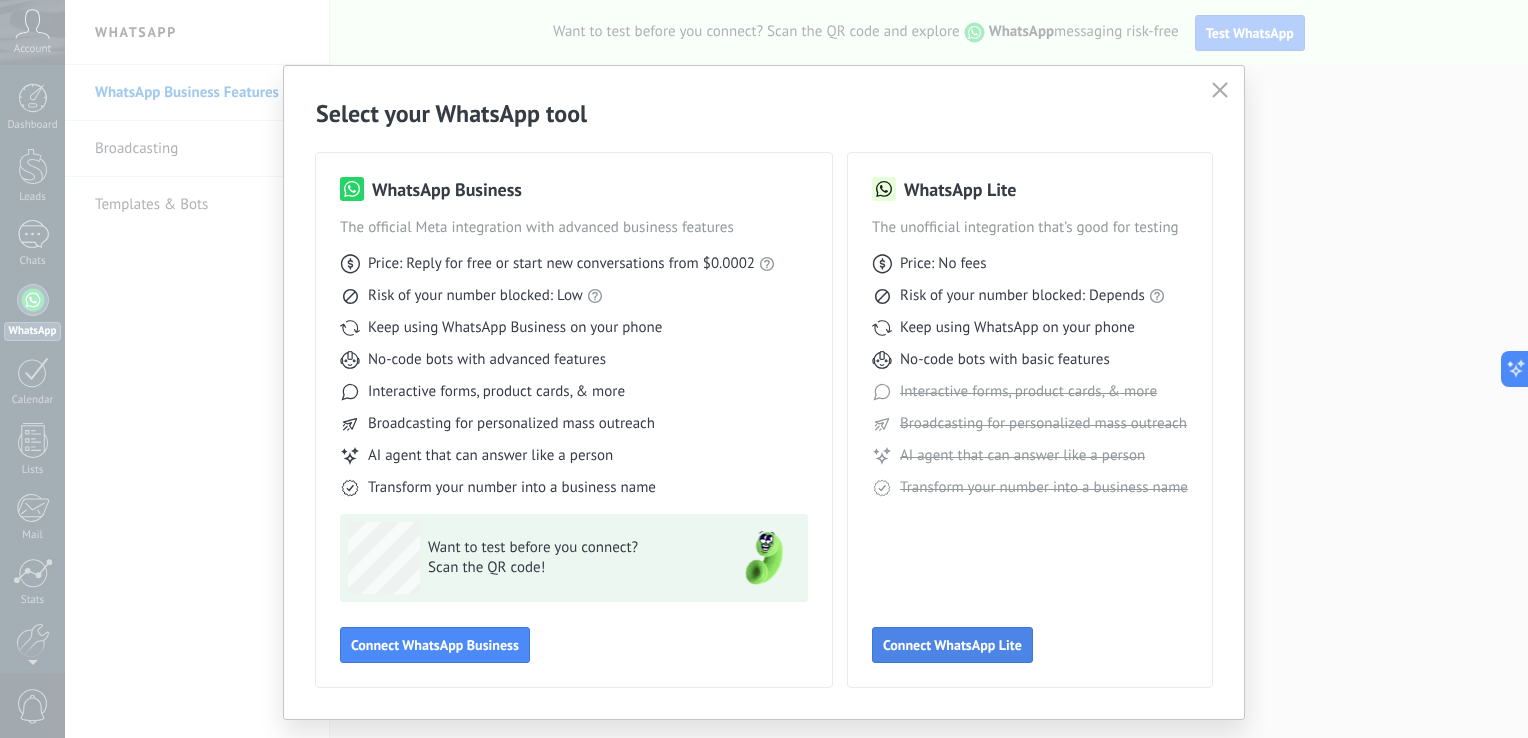 click on "Connect WhatsApp Lite" at bounding box center (952, 645) 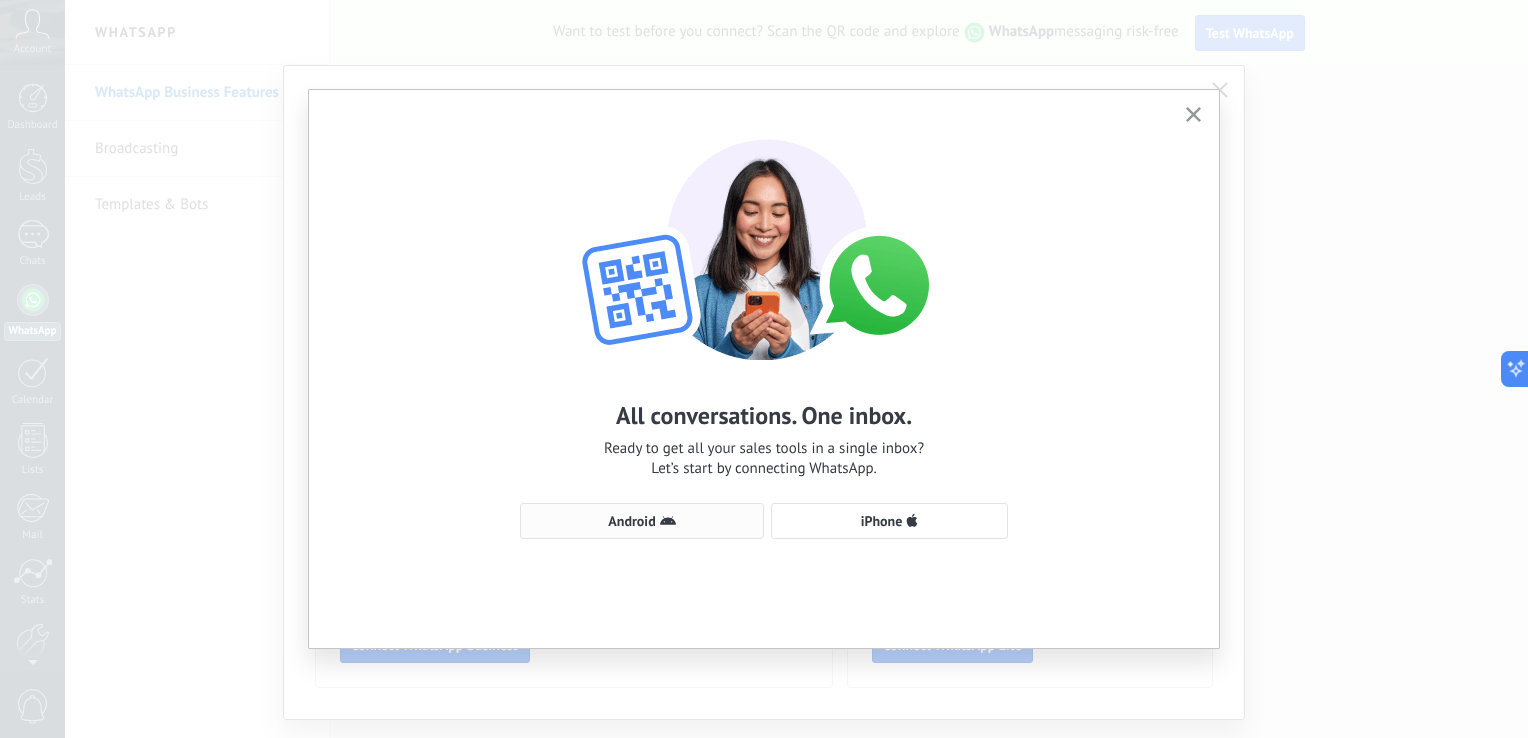 click on "Android" at bounding box center (642, 521) 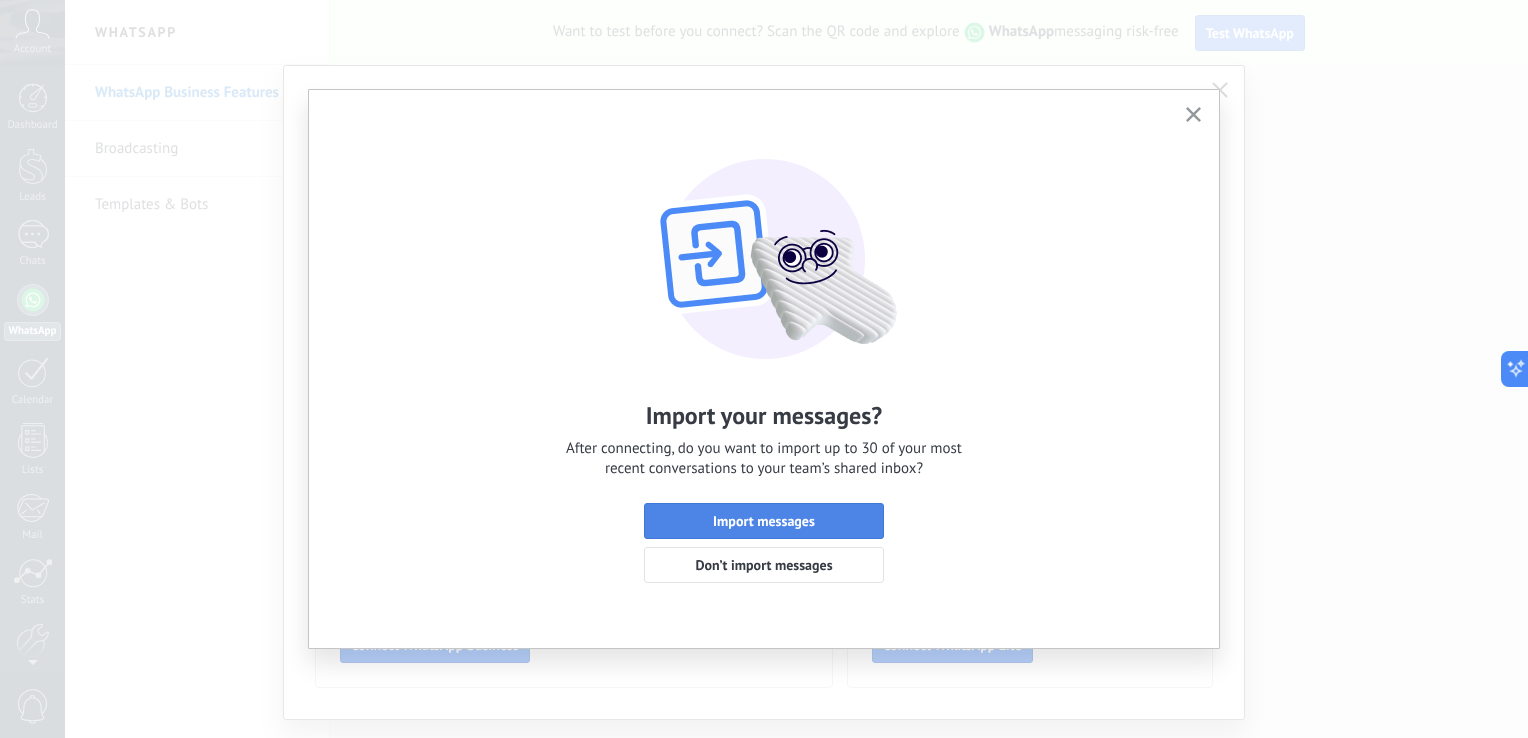 click on "Import messages" at bounding box center (764, 521) 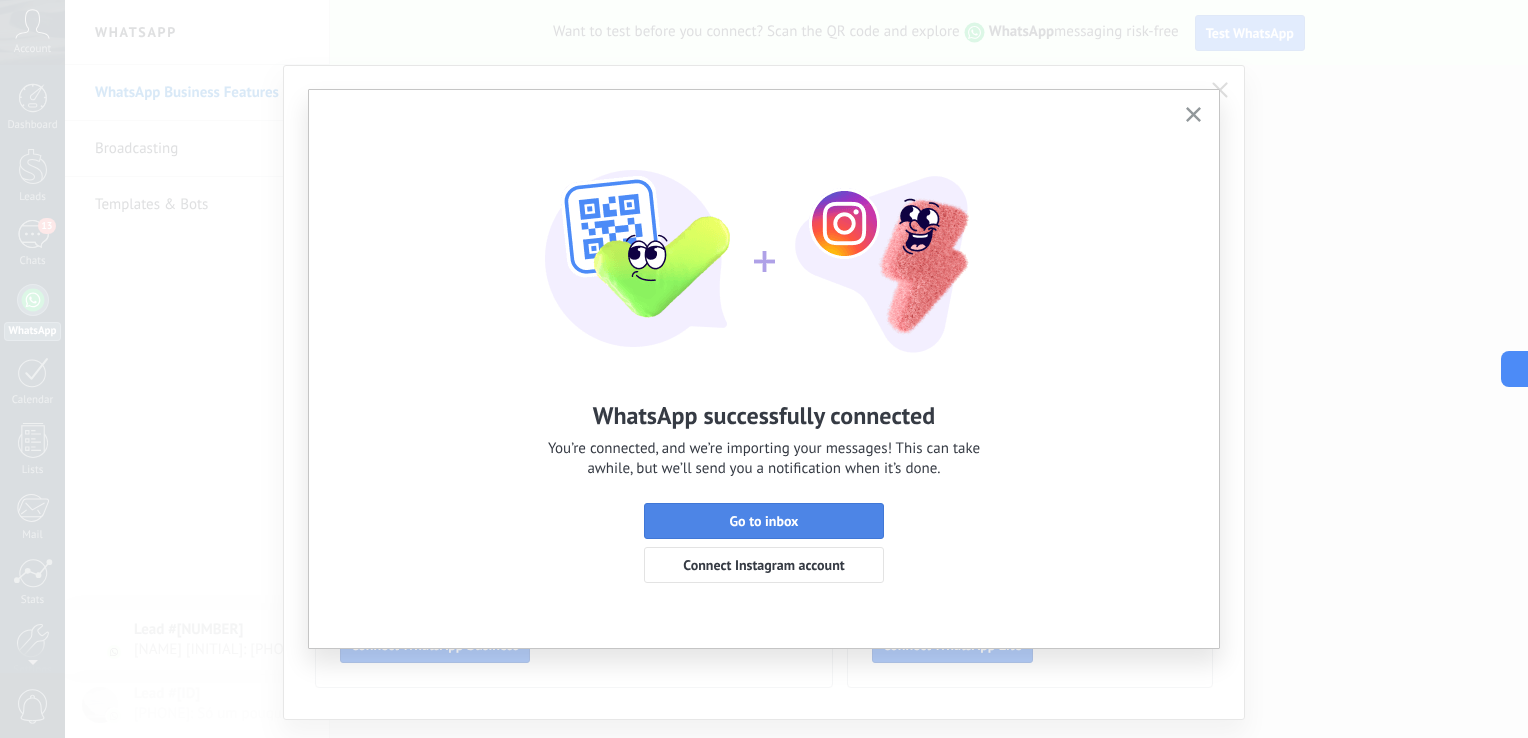 click on "Go to inbox" at bounding box center (764, 521) 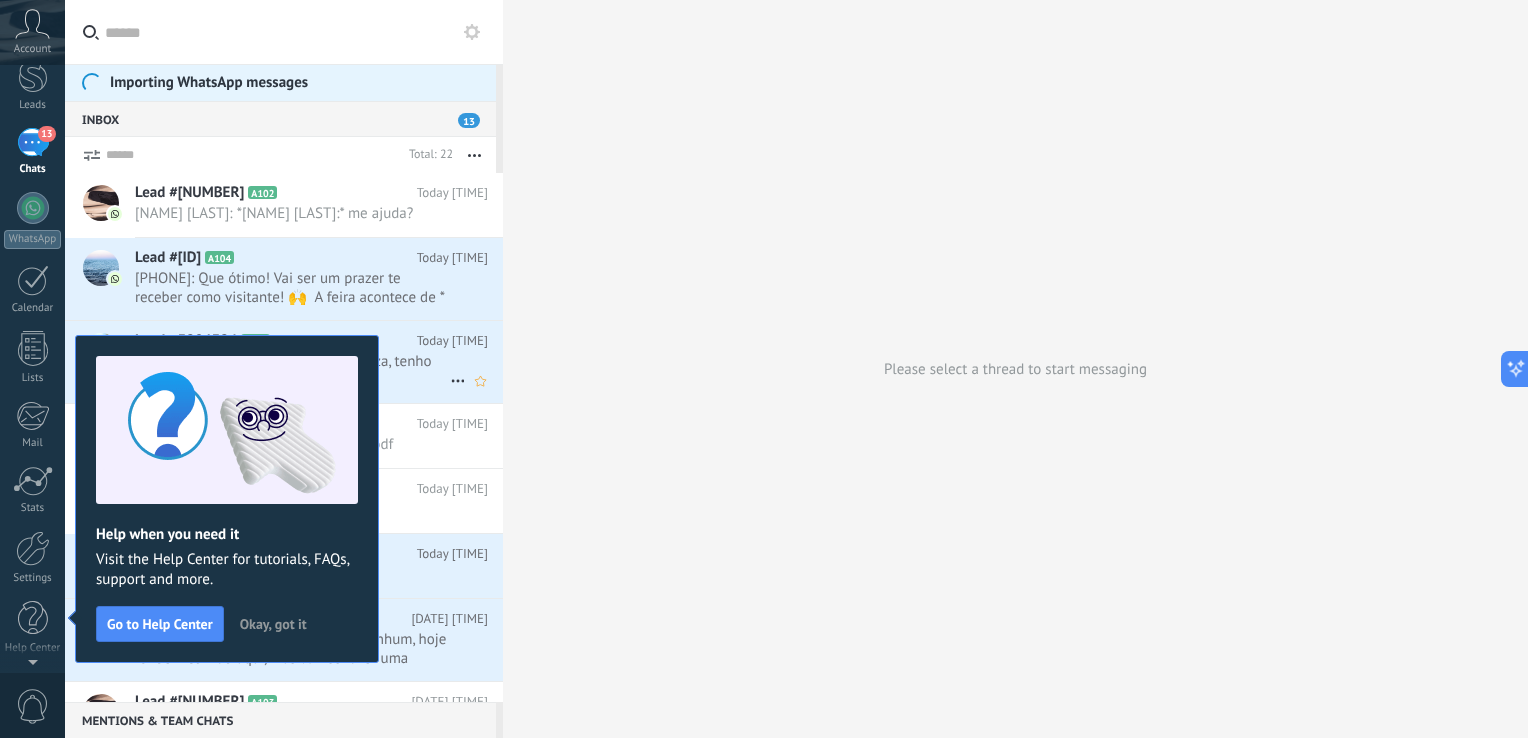 scroll, scrollTop: 0, scrollLeft: 0, axis: both 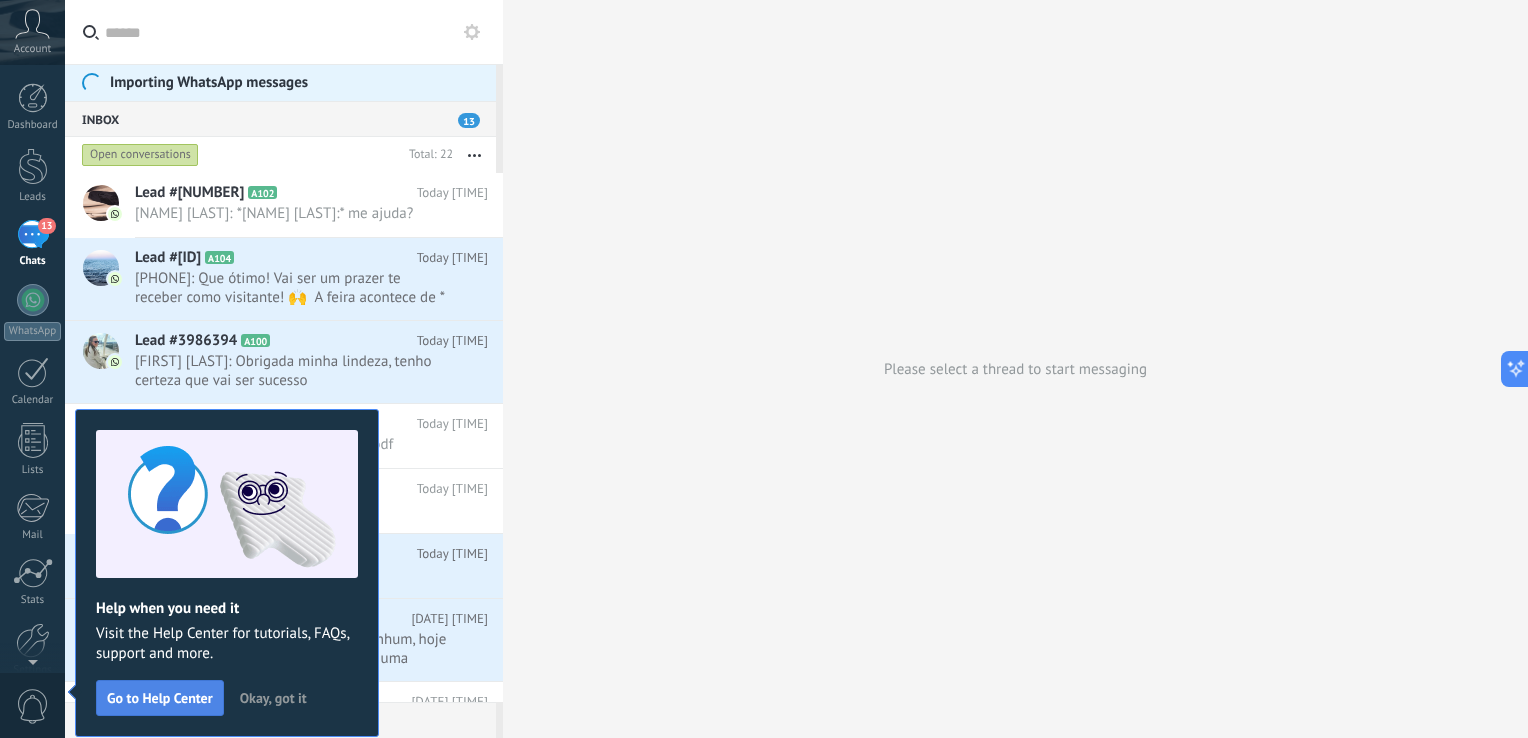 click on "Go to Help Center" at bounding box center (160, 698) 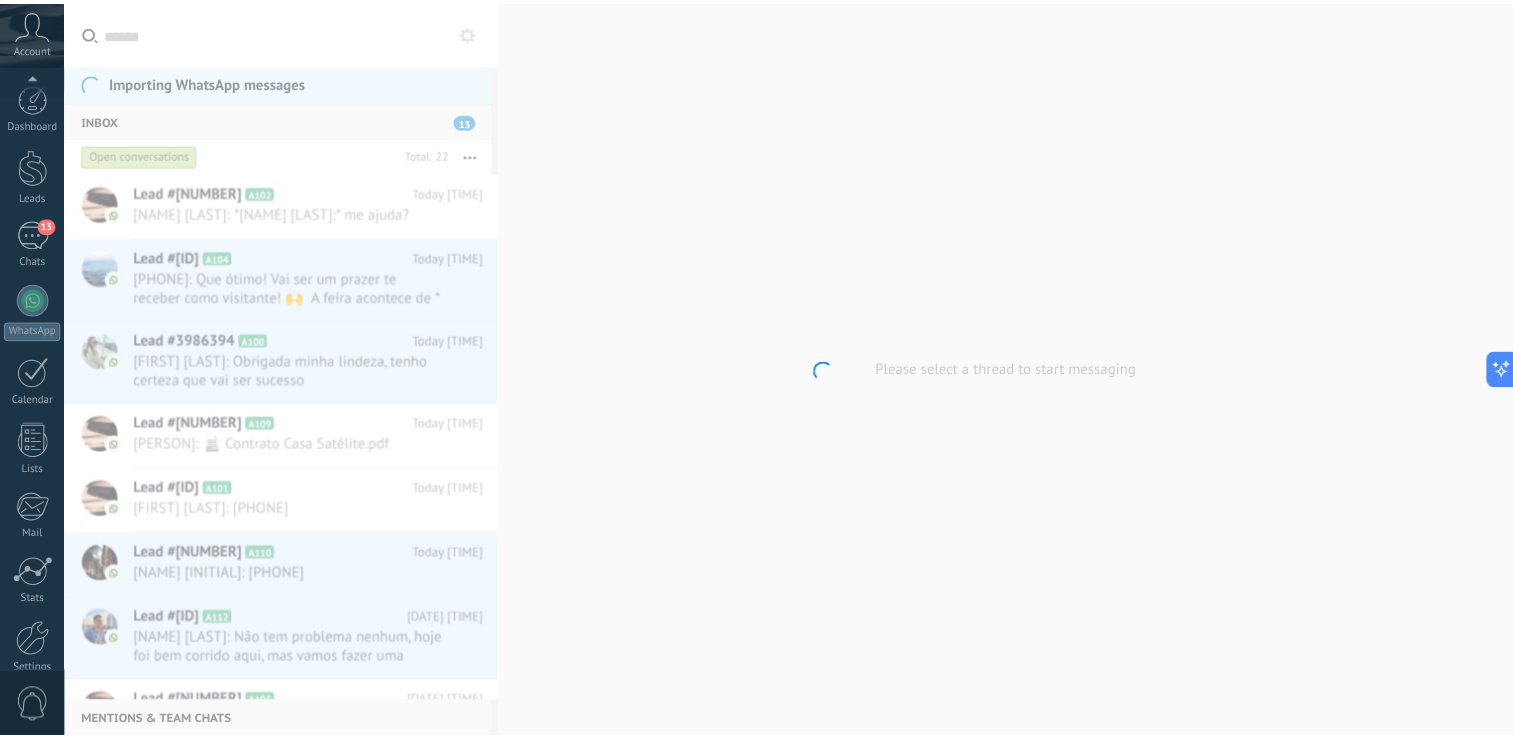 scroll, scrollTop: 92, scrollLeft: 0, axis: vertical 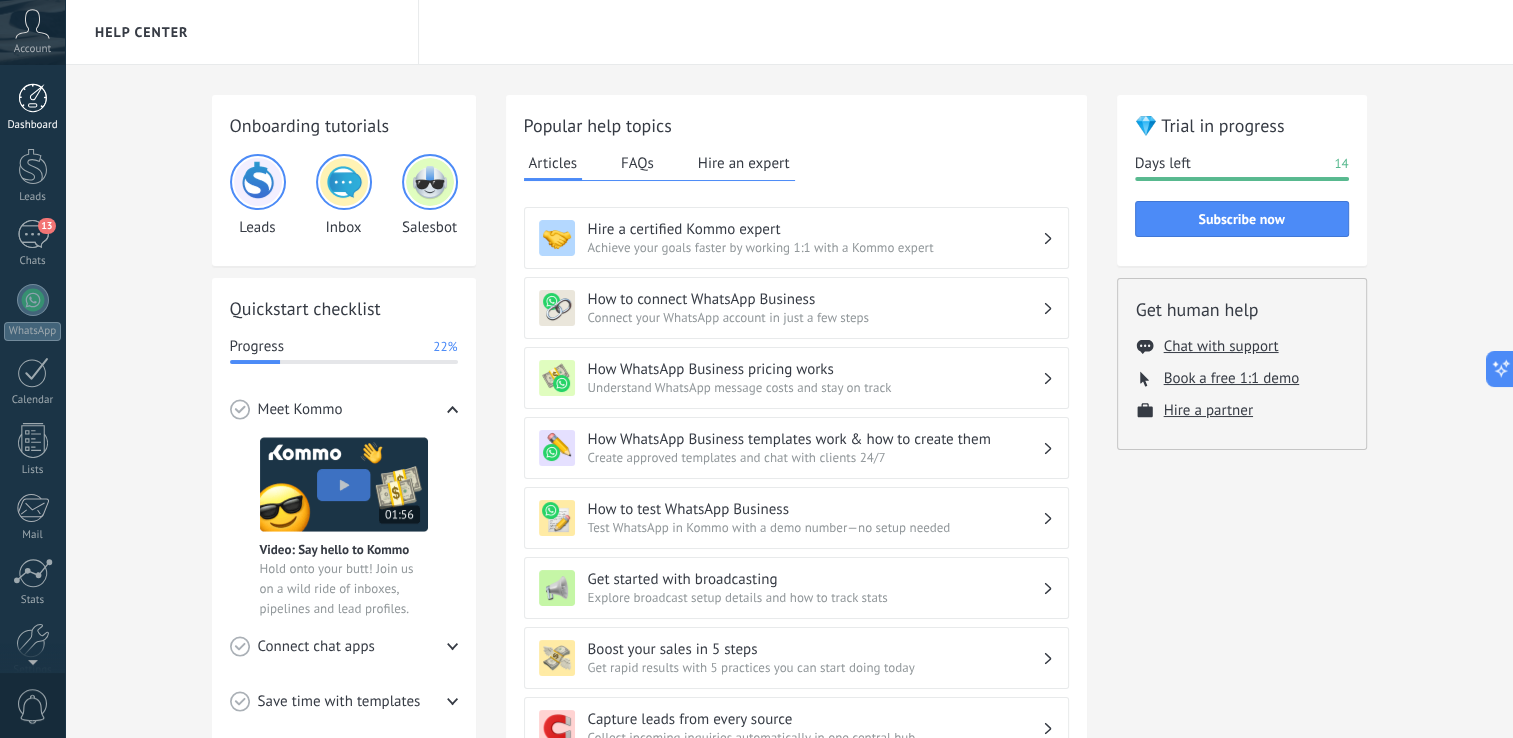 click on "Dashboard" at bounding box center [33, 125] 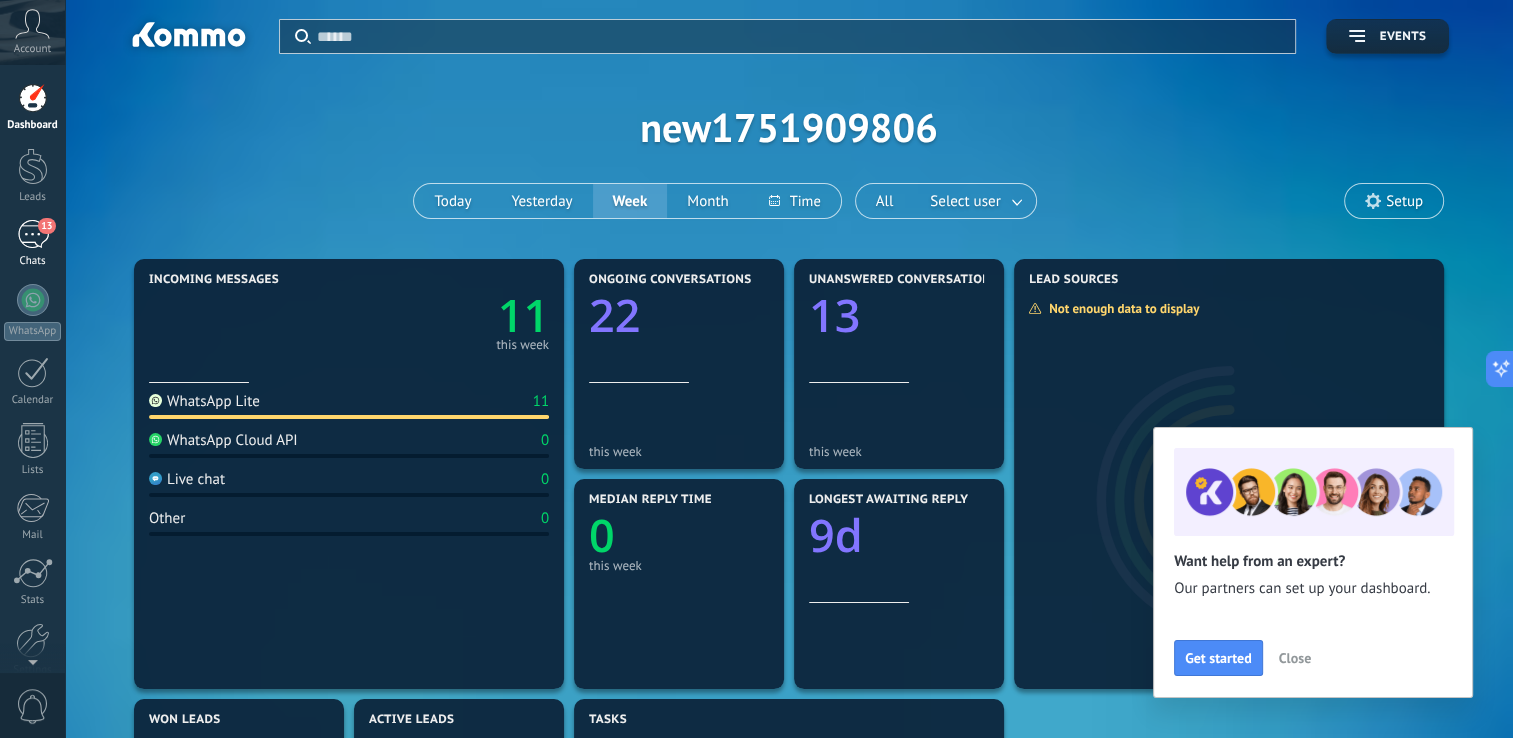 click on "13" at bounding box center (33, 234) 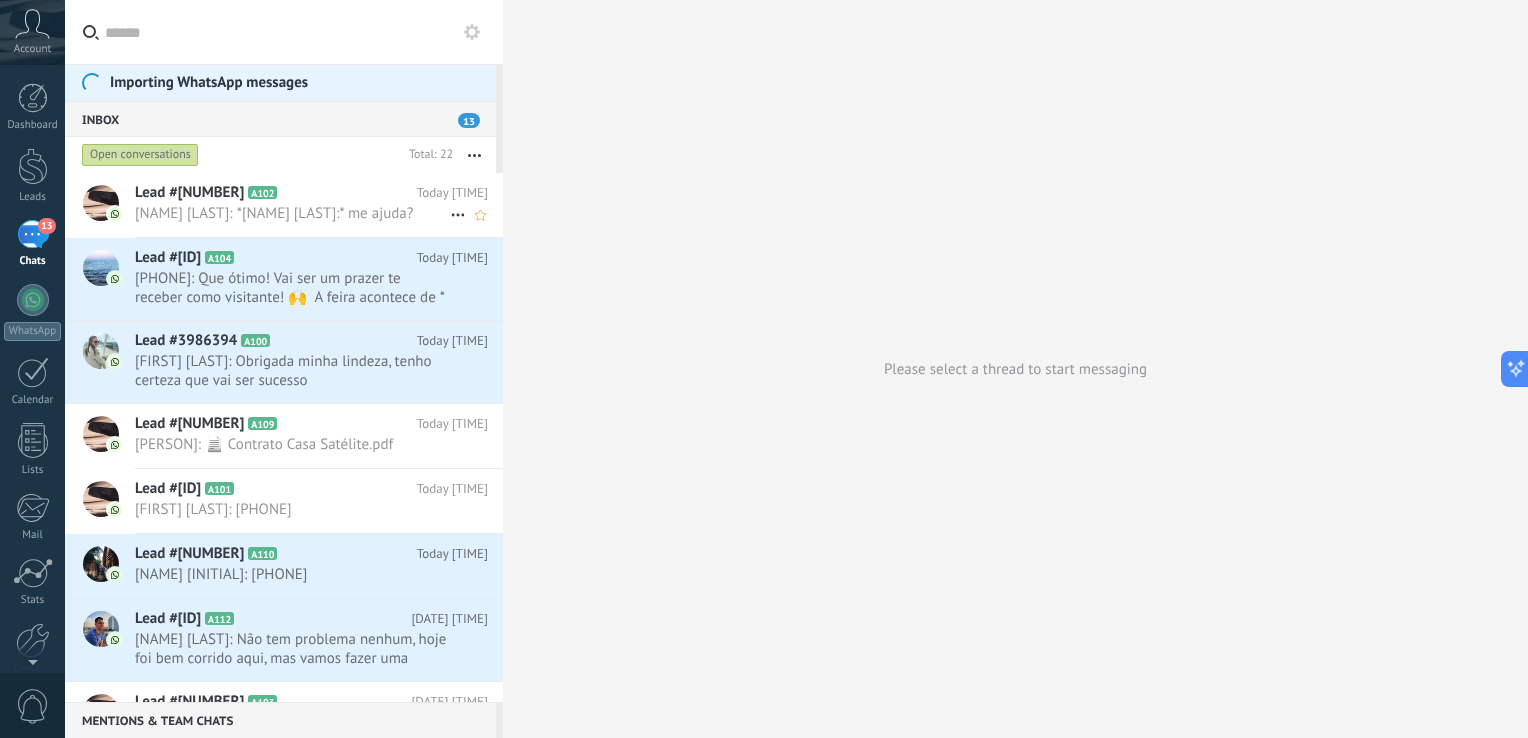 click on "Lead #[NUMBER]
A102
Today [TIME]
[PERSON]: *[PERSON]:*
me ajuda?" at bounding box center (319, 204) 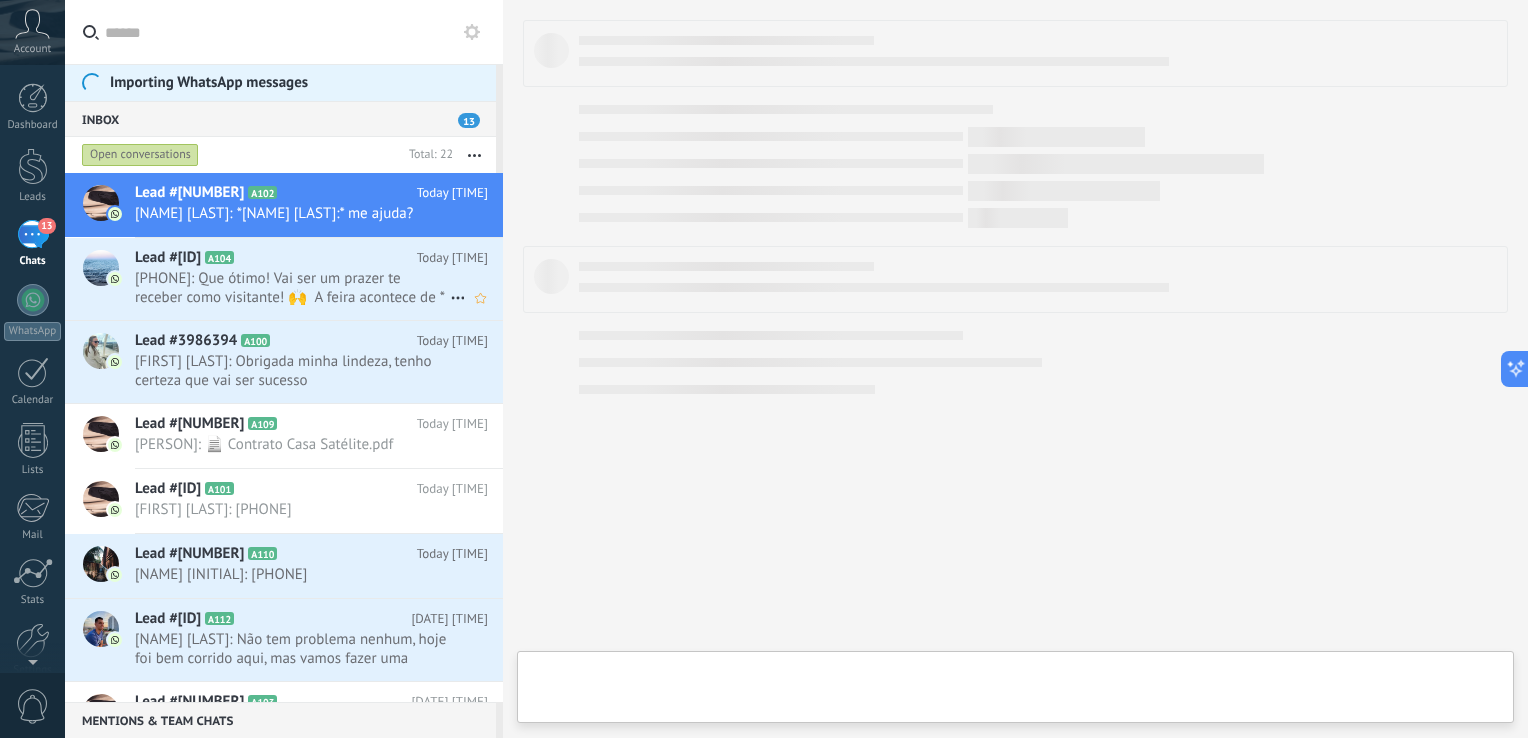 click on "[PHONE]: Que ótimo! Vai ser um prazer te receber como visitante! 🙌
A feira acontece de *[DATE] a [DATE]*, no Vale ..." at bounding box center (292, 288) 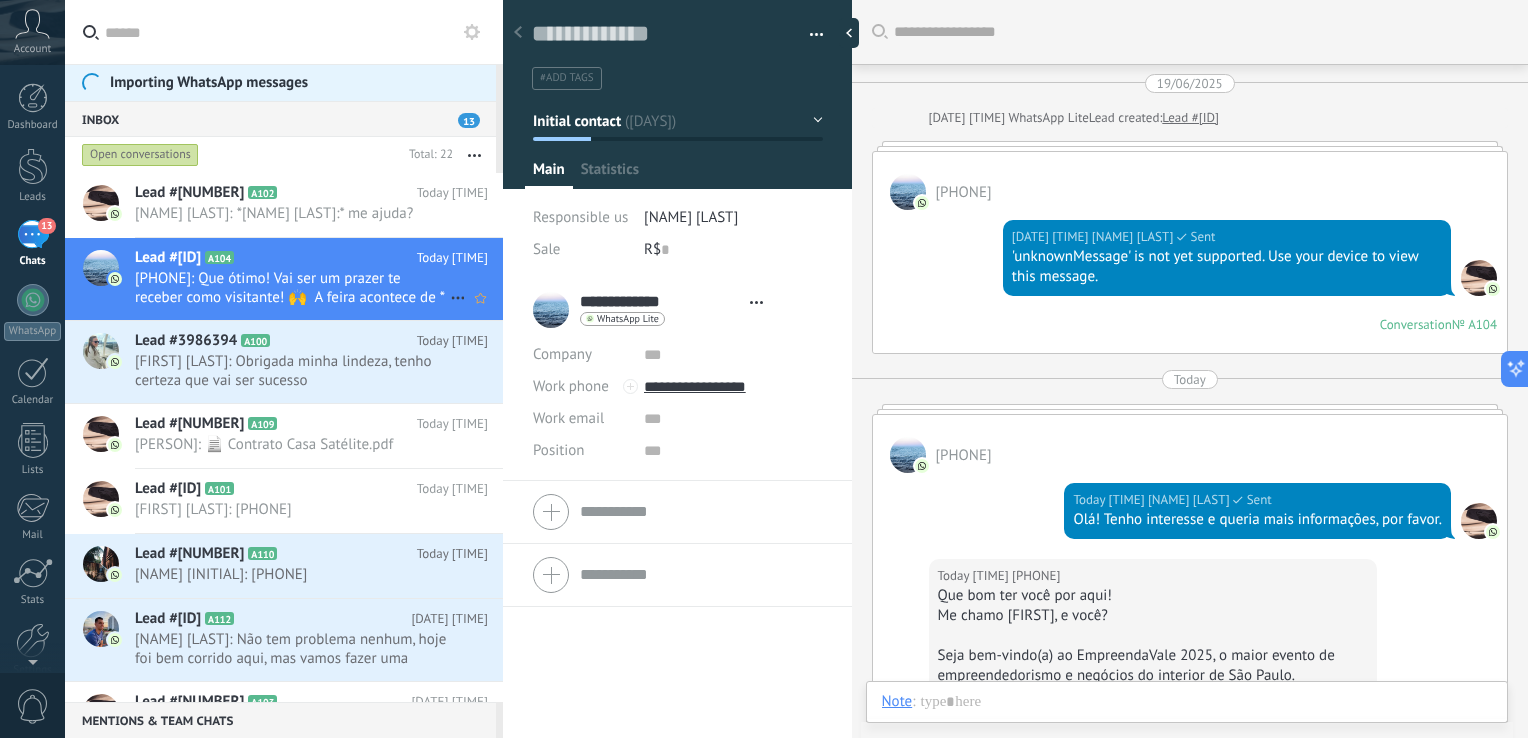 scroll, scrollTop: 800, scrollLeft: 0, axis: vertical 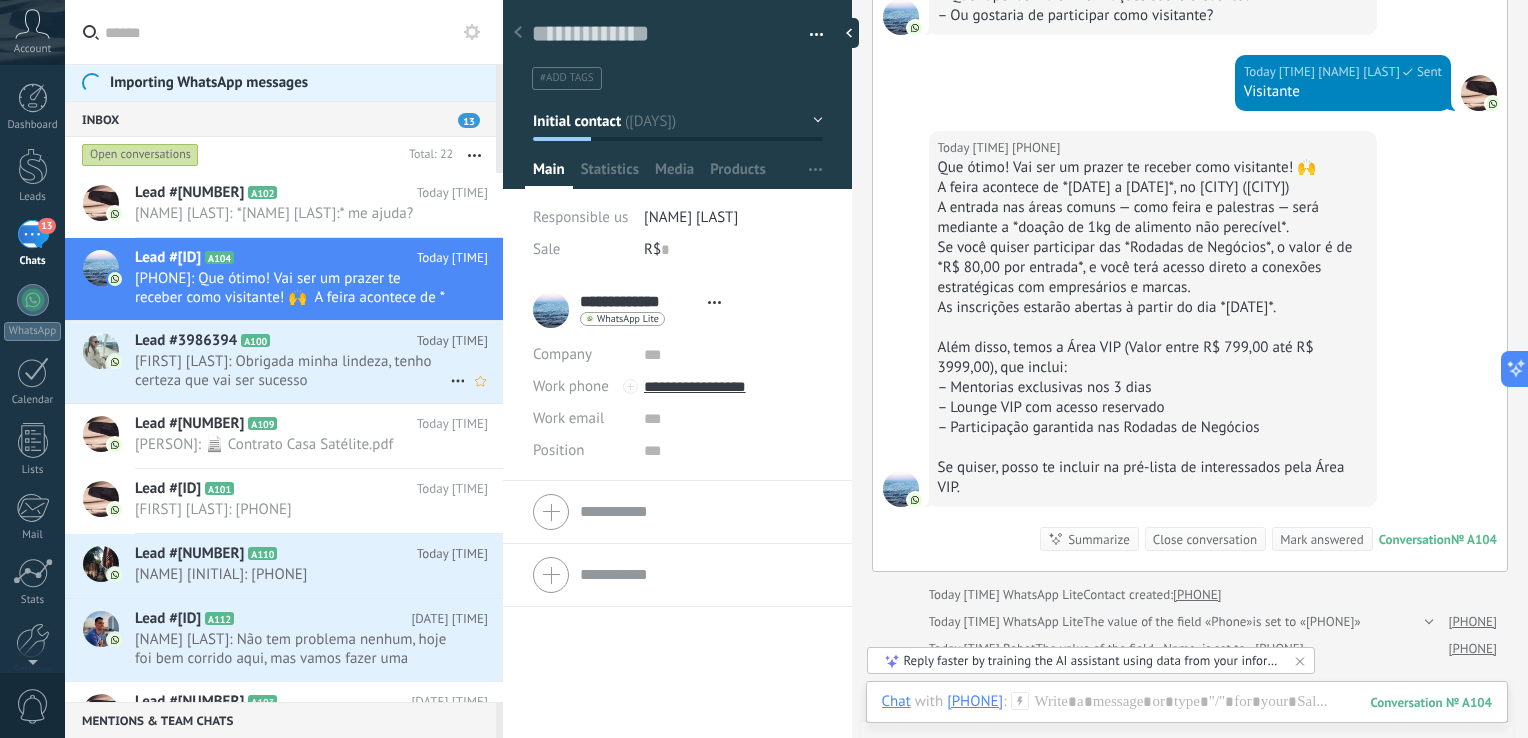 click on "[FIRST] [LAST]: Obrigada minha lindeza, tenho certeza que vai ser sucesso" at bounding box center (292, 371) 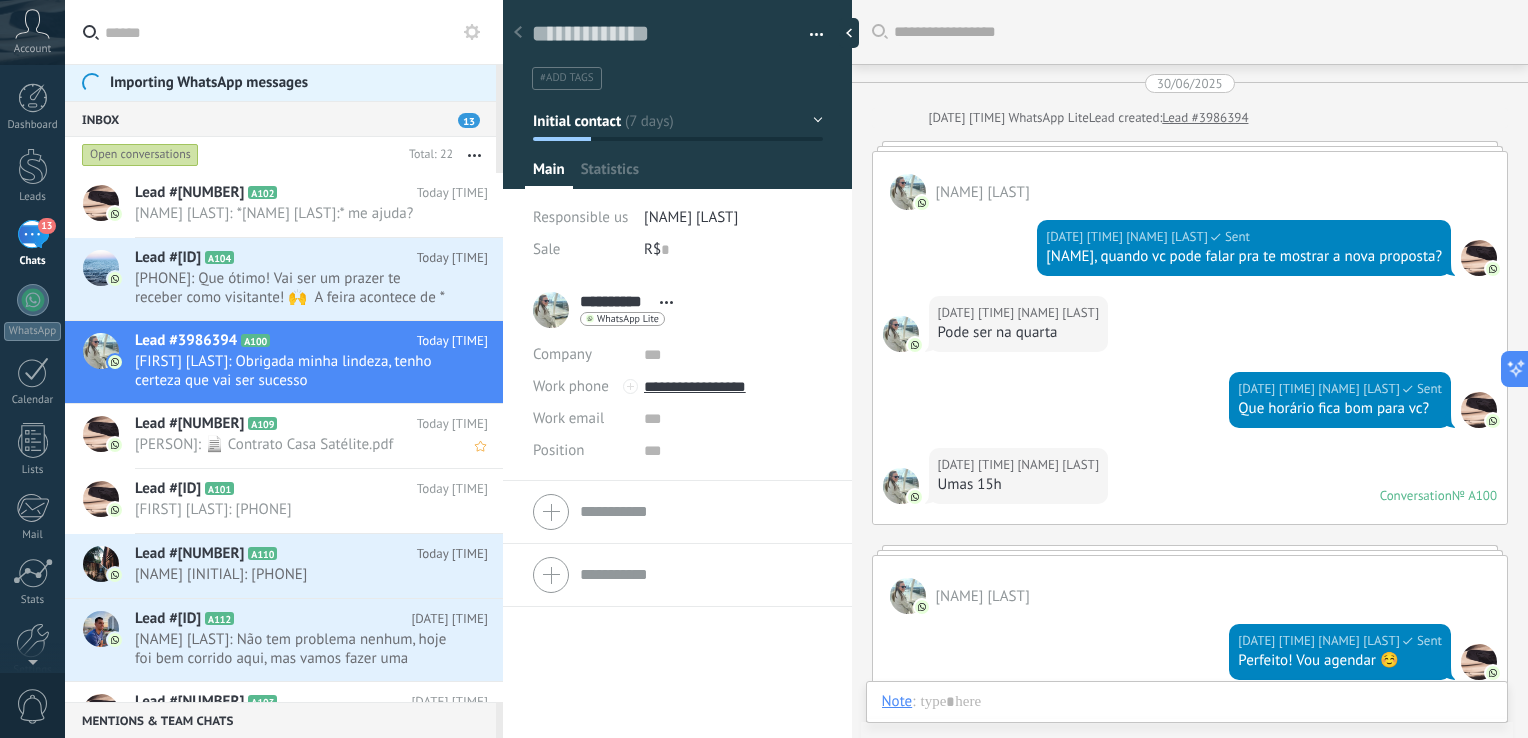 scroll, scrollTop: 29, scrollLeft: 0, axis: vertical 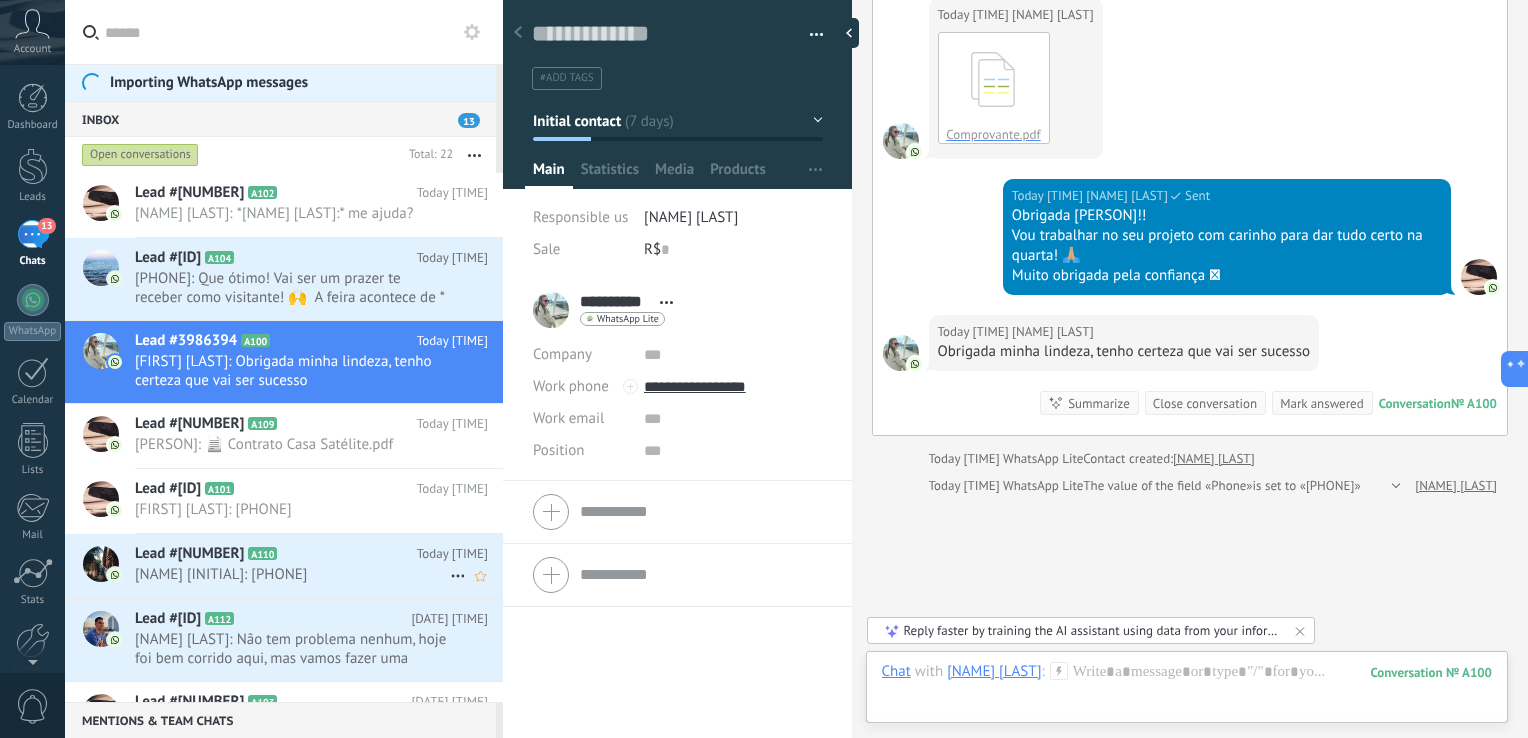 click on "[NAME] [INITIAL]: [PHONE]" at bounding box center [292, 574] 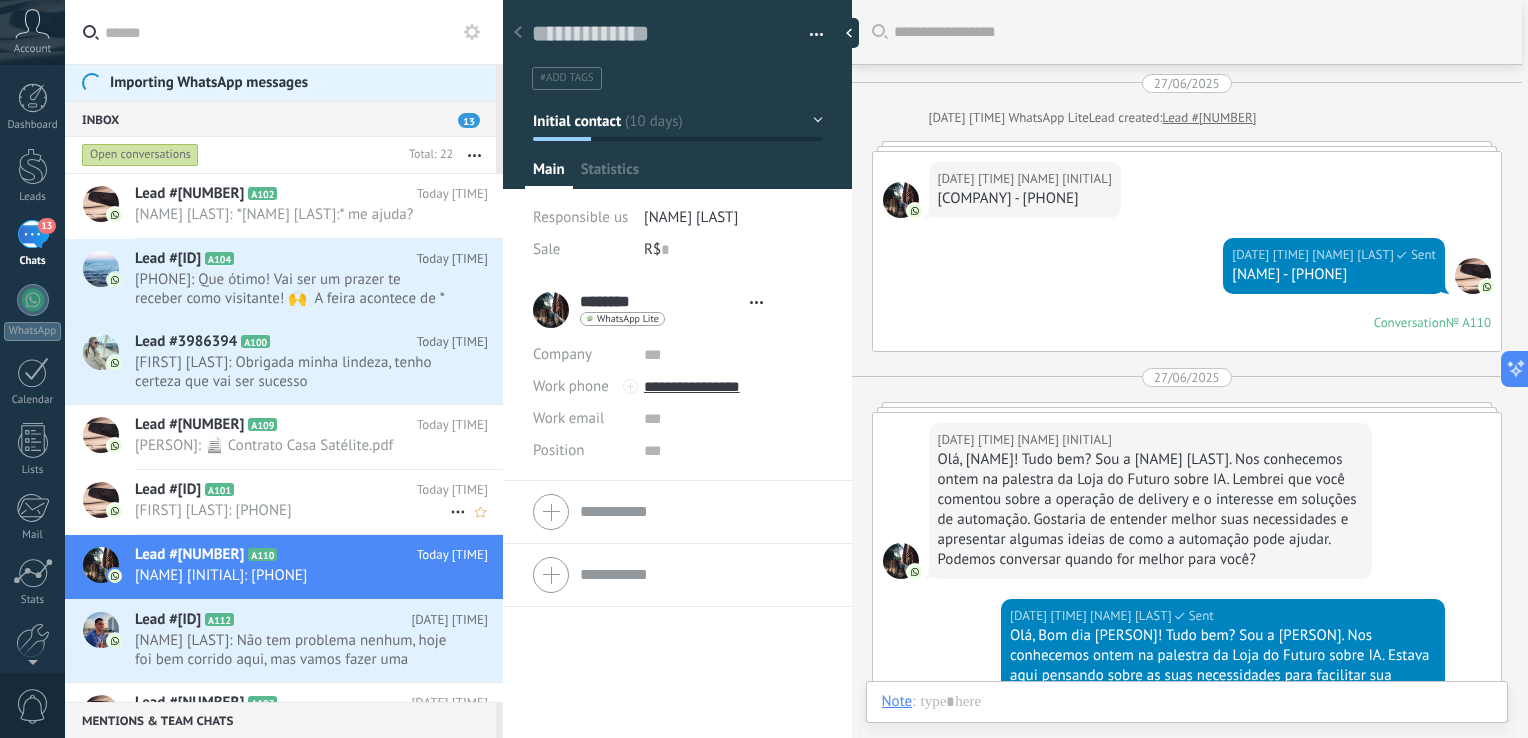 scroll, scrollTop: 100, scrollLeft: 0, axis: vertical 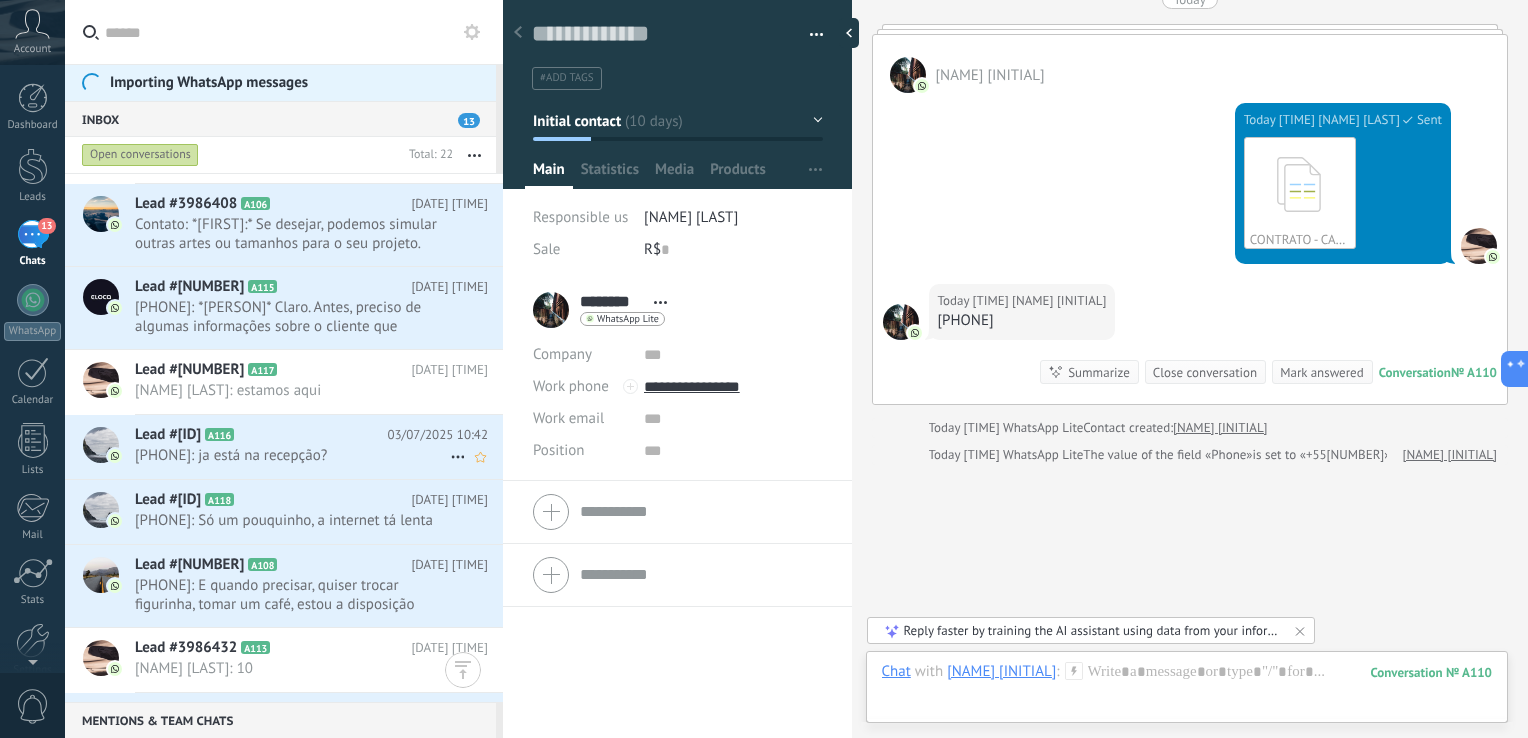 click on "Lead #[ID]
A[ID]
[DATE] [TIME]
[PHONE]: ja está na recepção?" at bounding box center [319, 446] 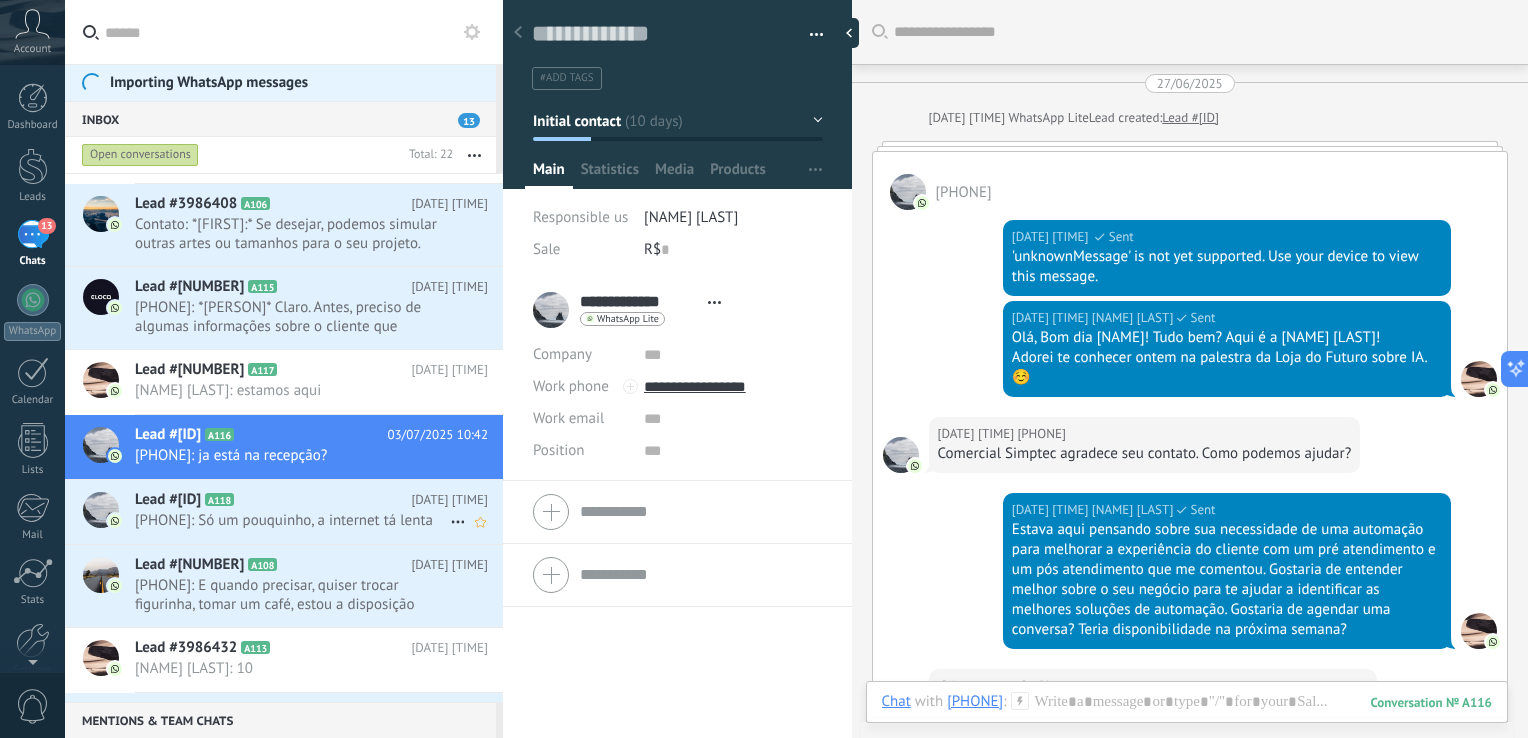 scroll, scrollTop: 29, scrollLeft: 0, axis: vertical 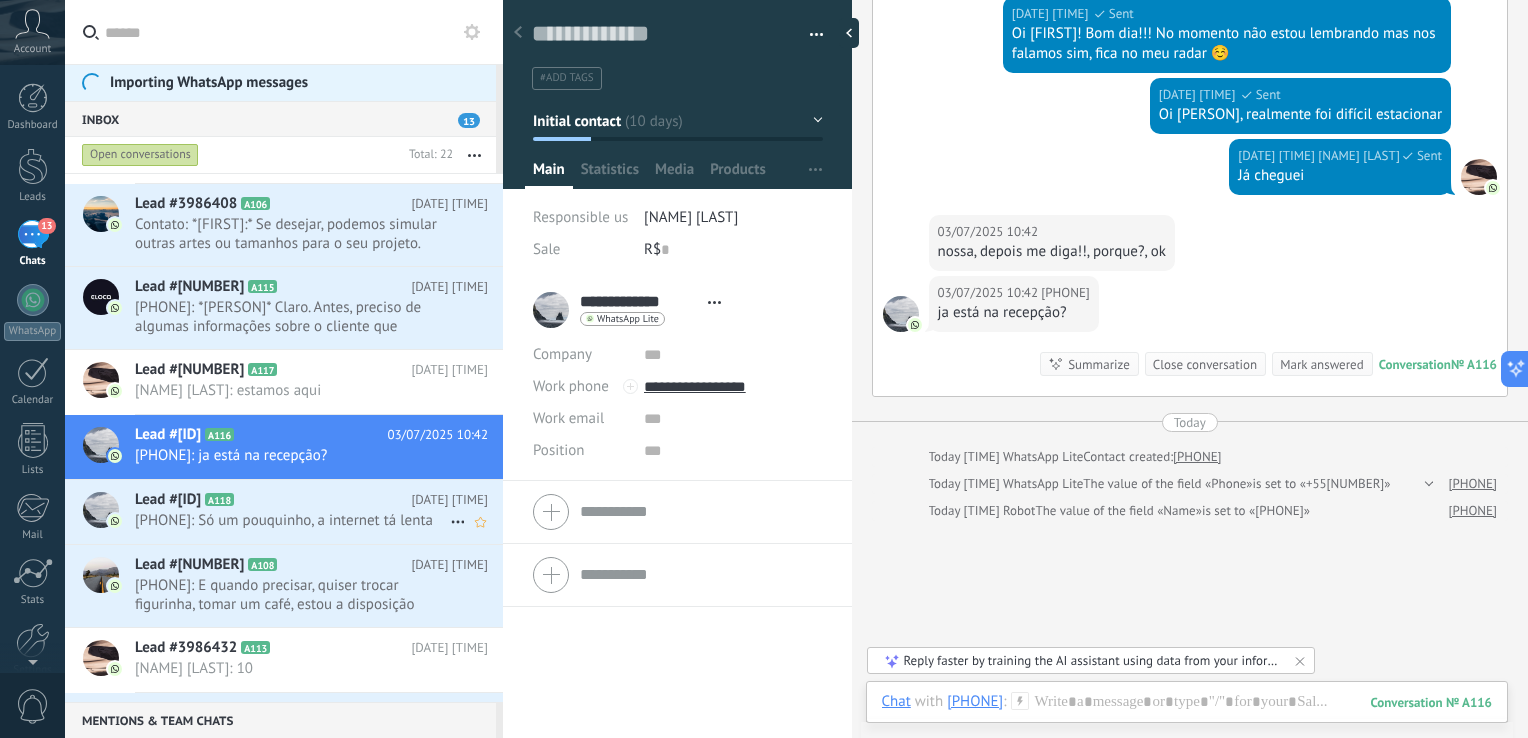 click on "[PHONE]: Só um pouquinho, a internet tá lenta" at bounding box center (292, 520) 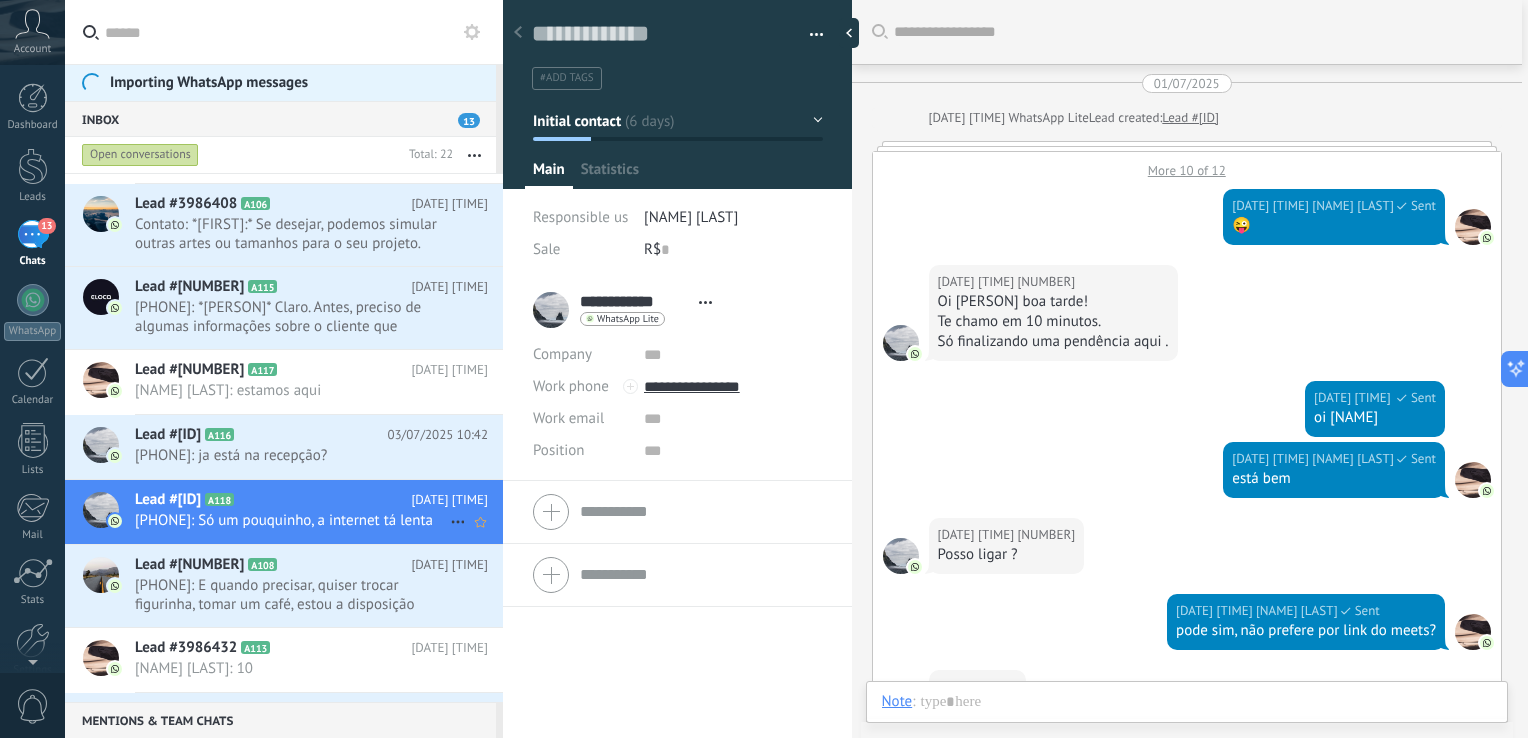 scroll, scrollTop: 572, scrollLeft: 0, axis: vertical 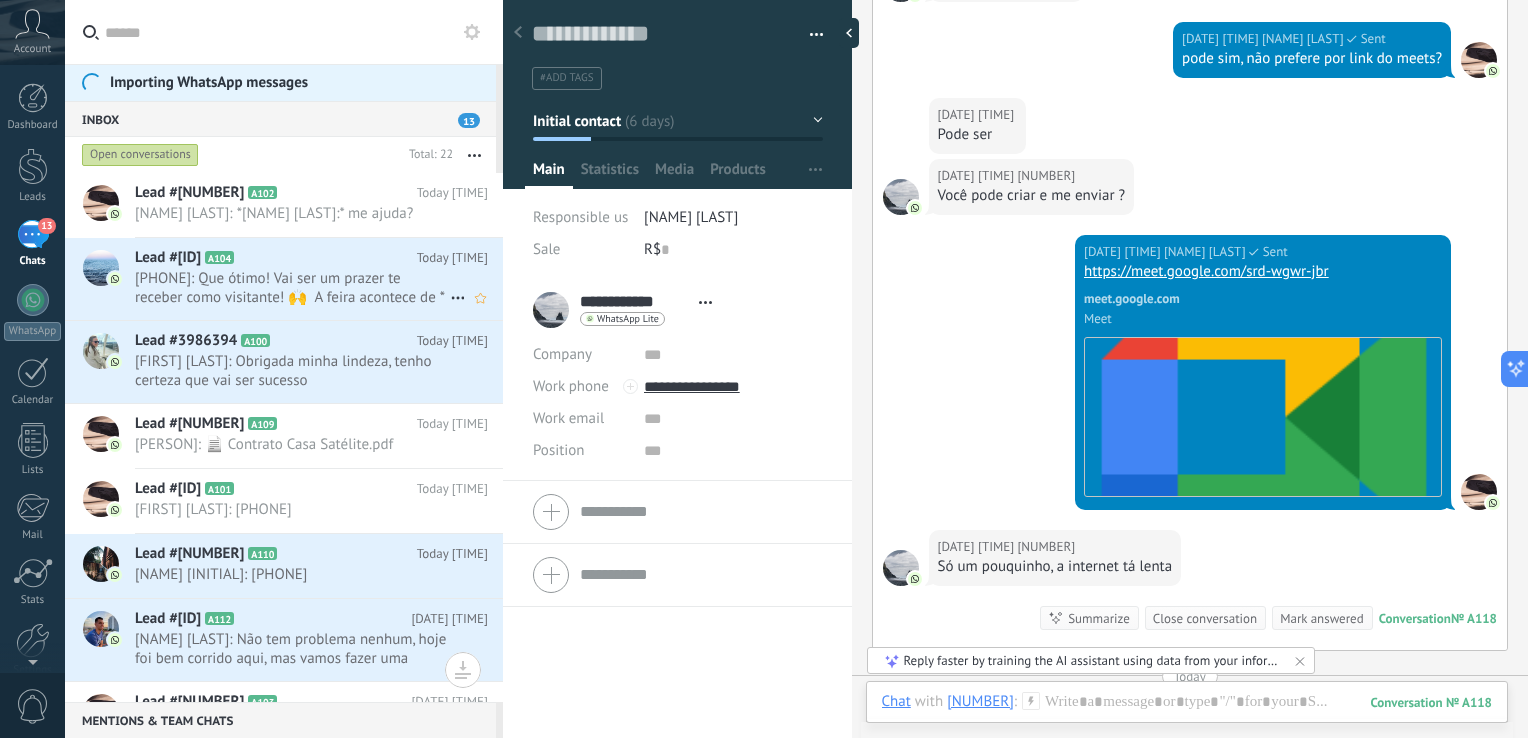 click on "[PHONE]: Que ótimo! Vai ser um prazer te receber como visitante! 🙌
A feira acontece de *[DATE] a [DATE]*, no Vale ..." at bounding box center [292, 288] 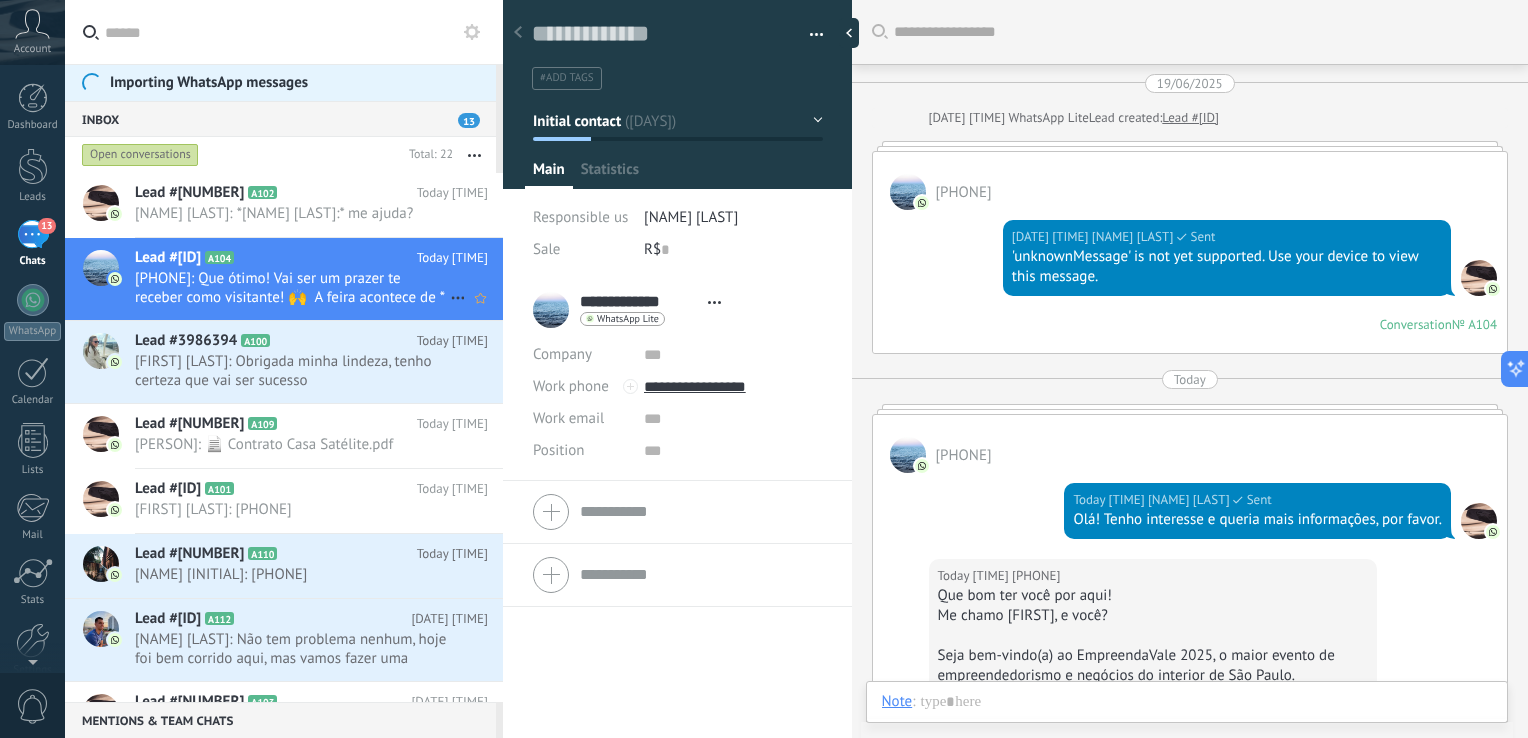 scroll, scrollTop: 800, scrollLeft: 0, axis: vertical 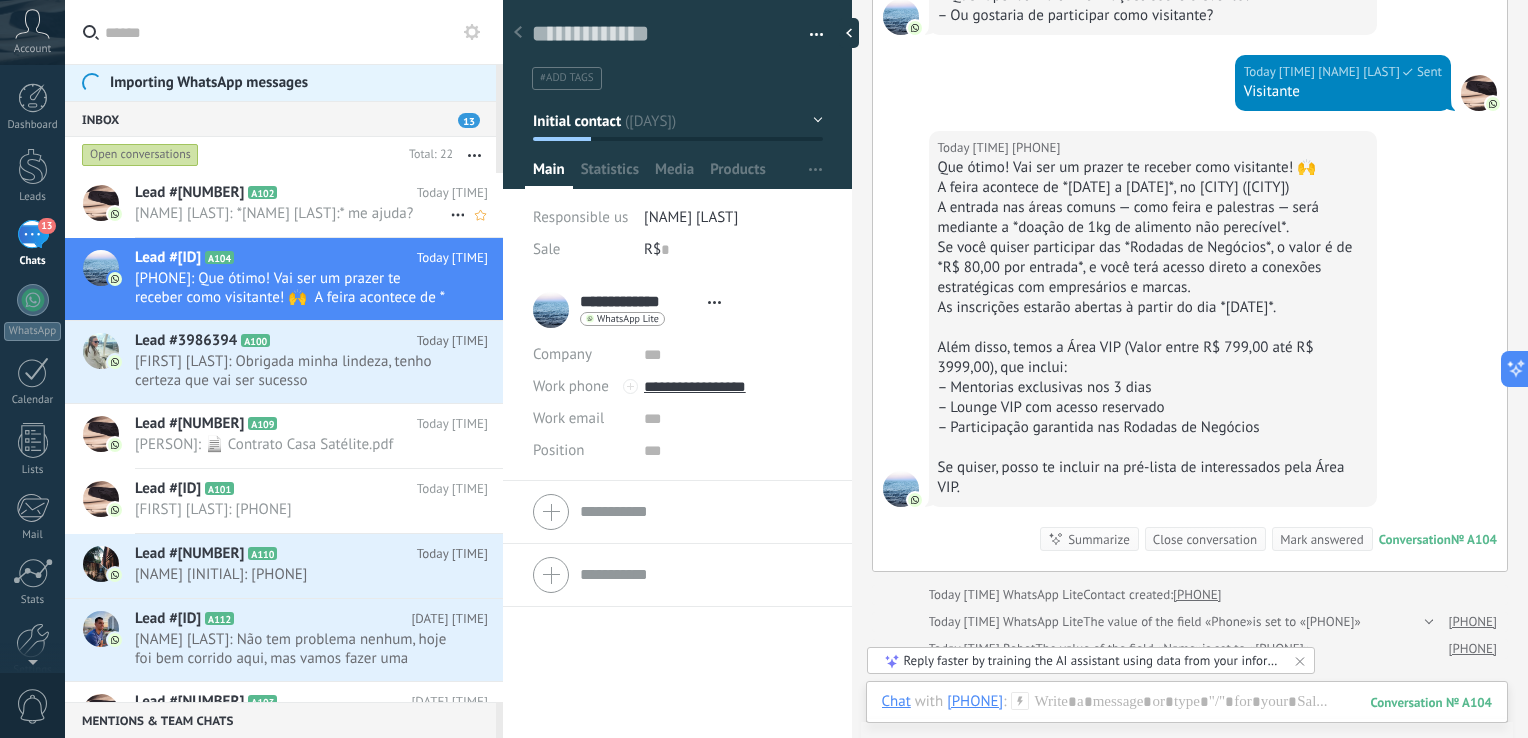 click on "Lead #[NUMBER]
A102
Today [TIME]
[PERSON]: *[PERSON]:*
me ajuda?" at bounding box center [319, 204] 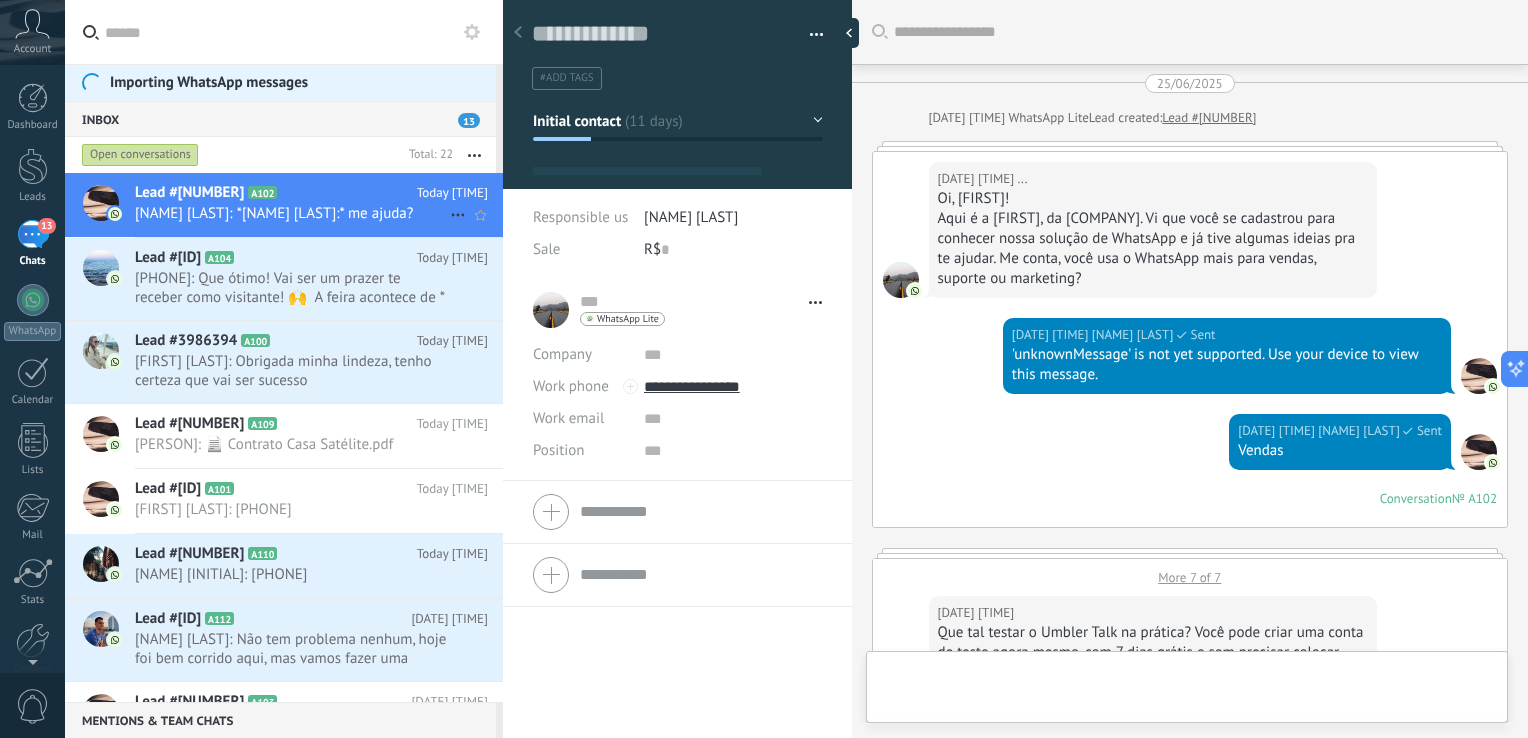 scroll, scrollTop: 29, scrollLeft: 0, axis: vertical 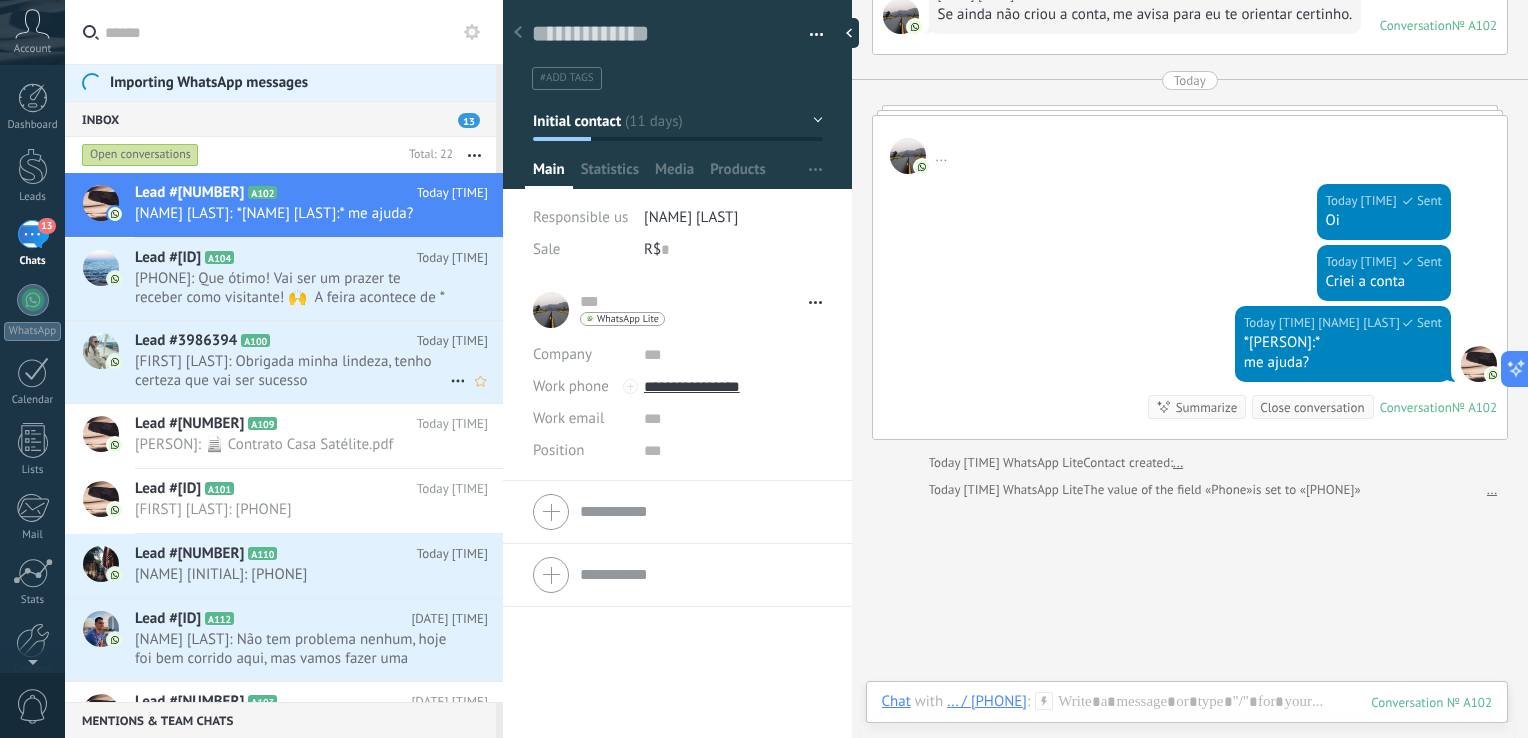click on "[FIRST] [LAST]: Obrigada minha lindeza, tenho certeza que vai ser sucesso" at bounding box center (292, 371) 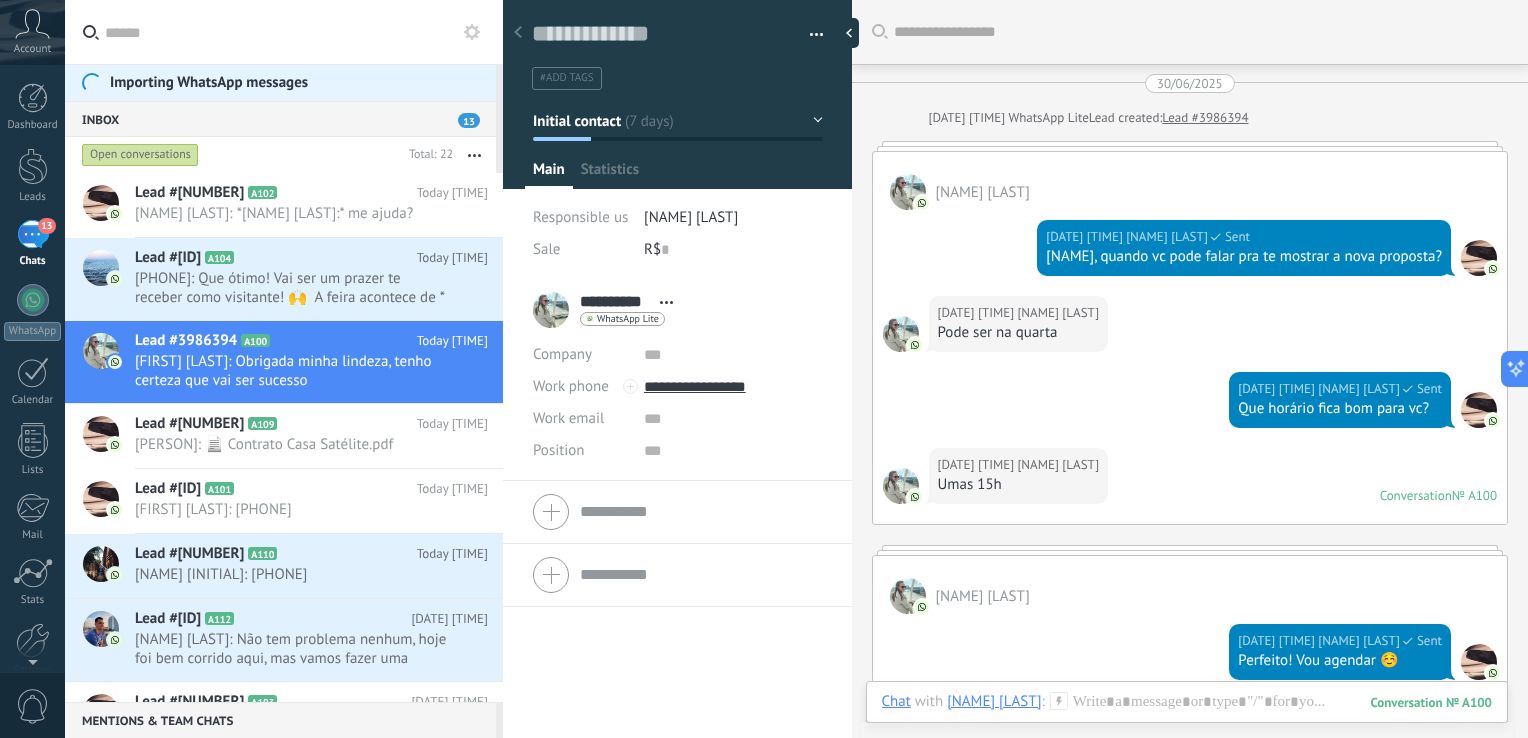scroll, scrollTop: 29, scrollLeft: 0, axis: vertical 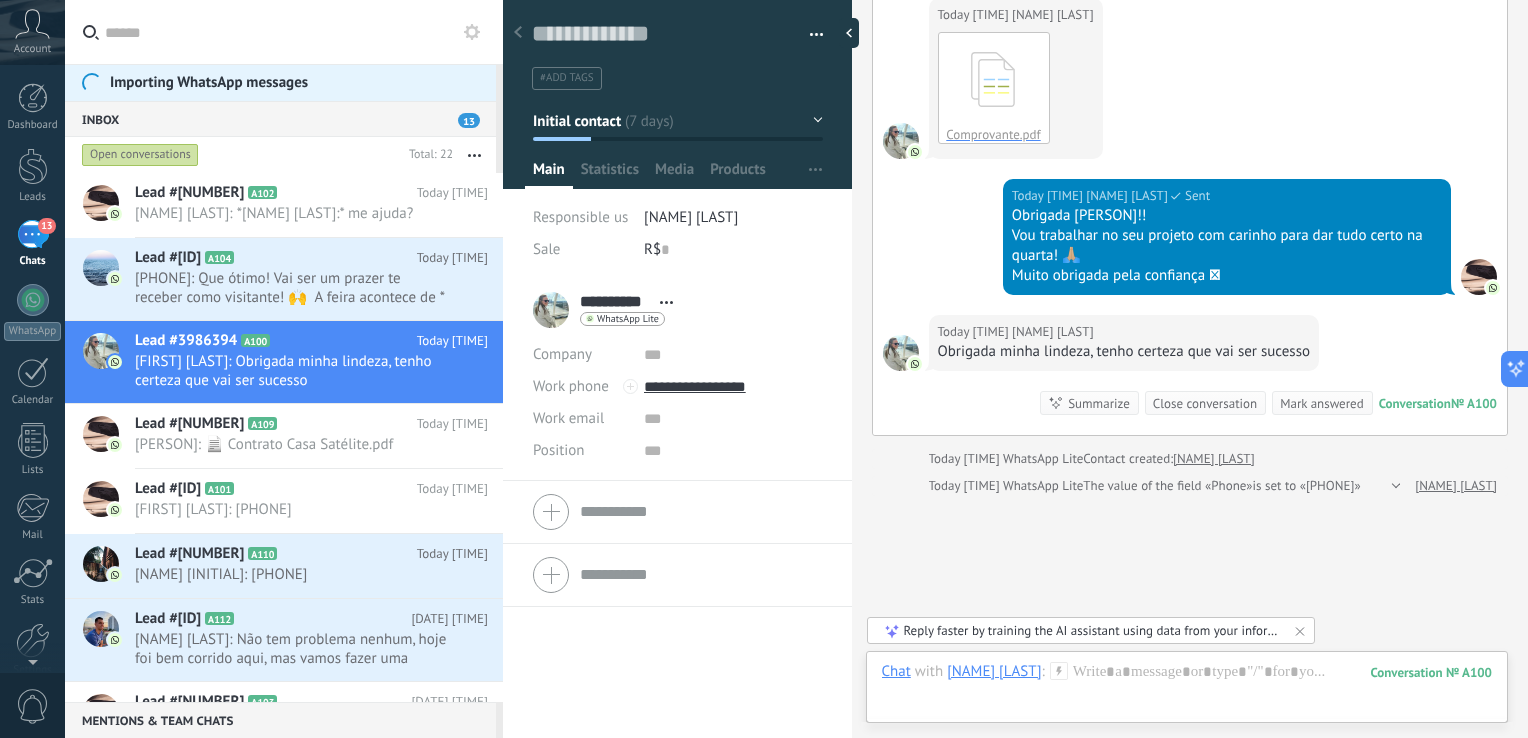 click on "Company
Work phone
Work DD
Mobile
Fax
Home
Other
Work phone
Call
Copy
Edit
Work email
Priv. email
Other email
Work email
Position" at bounding box center (677, 512) 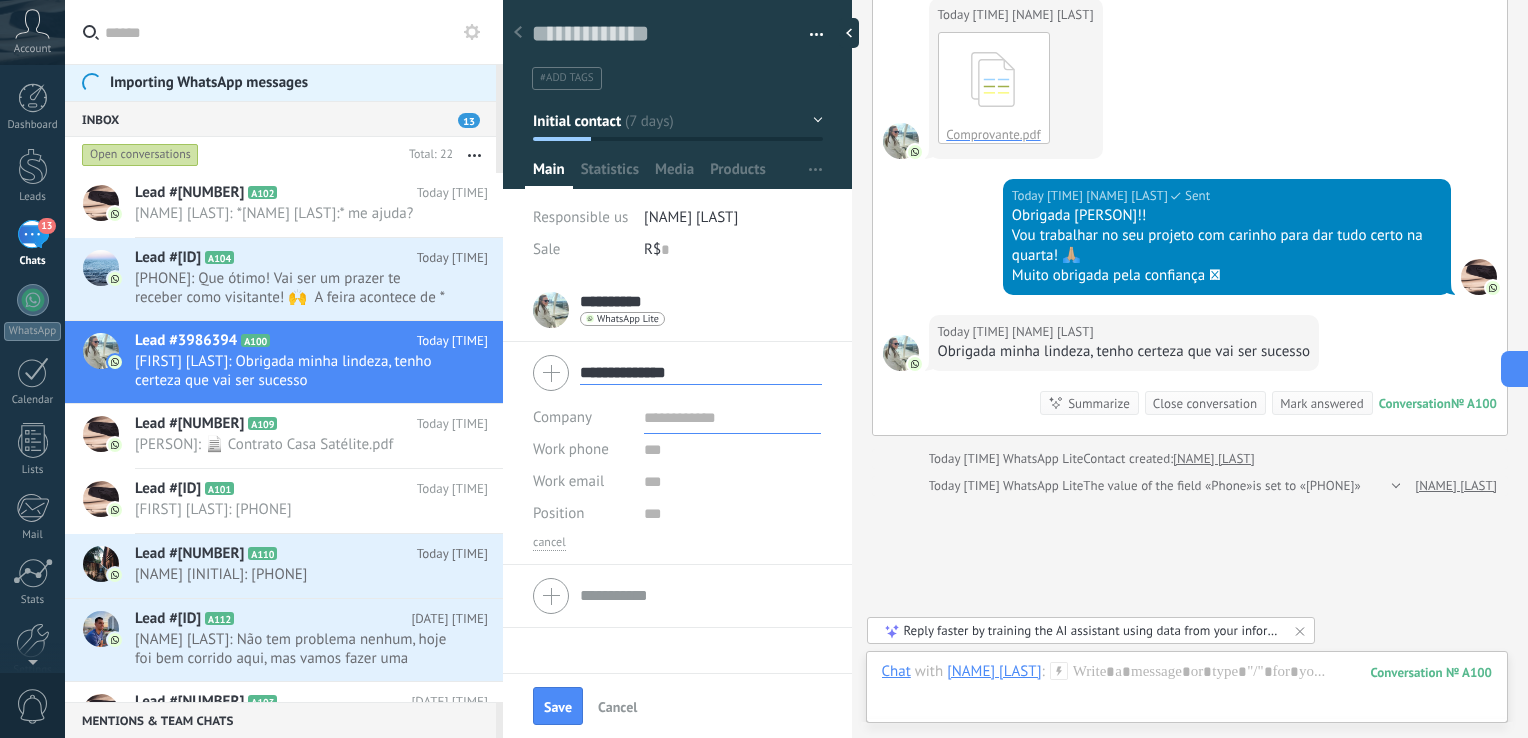 type on "**********" 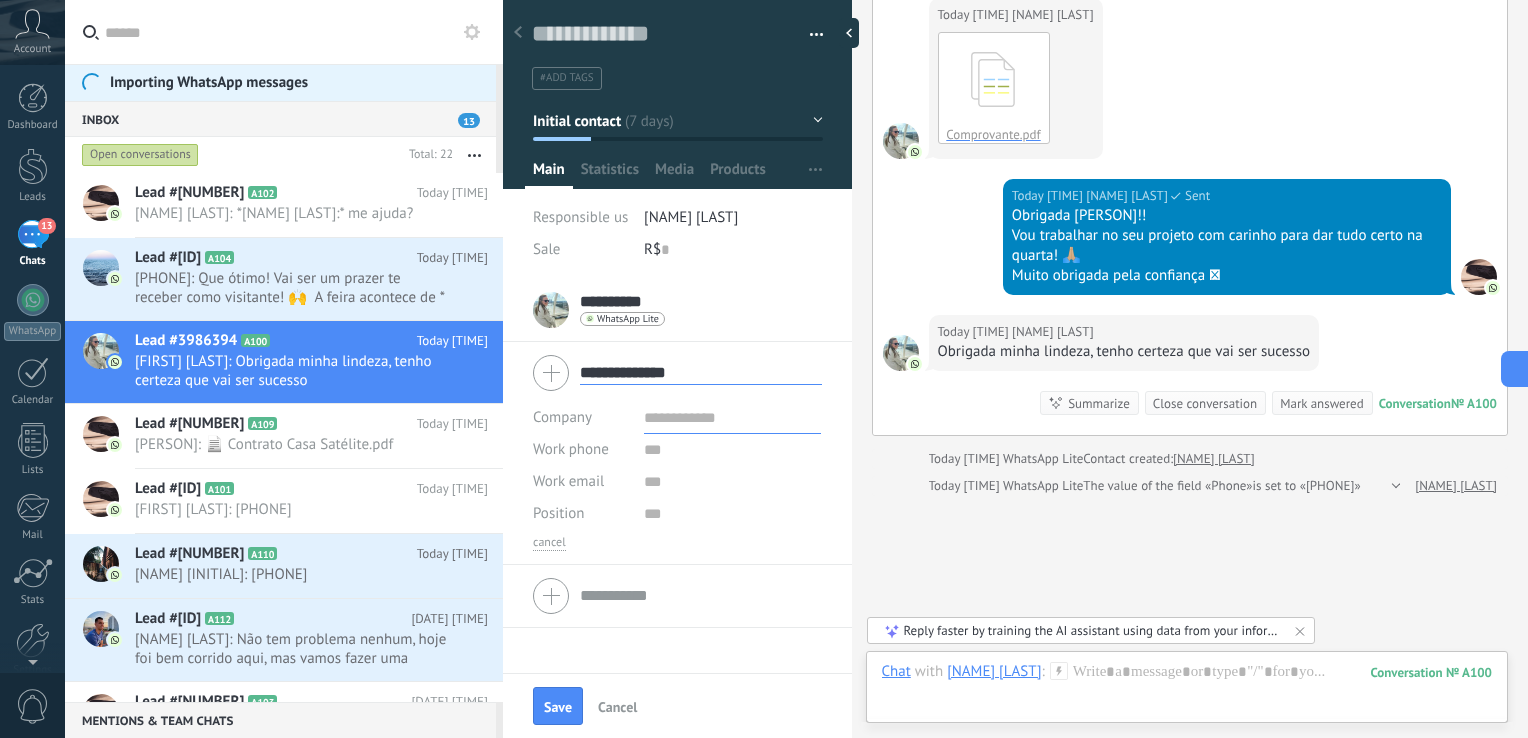 click at bounding box center [733, 418] 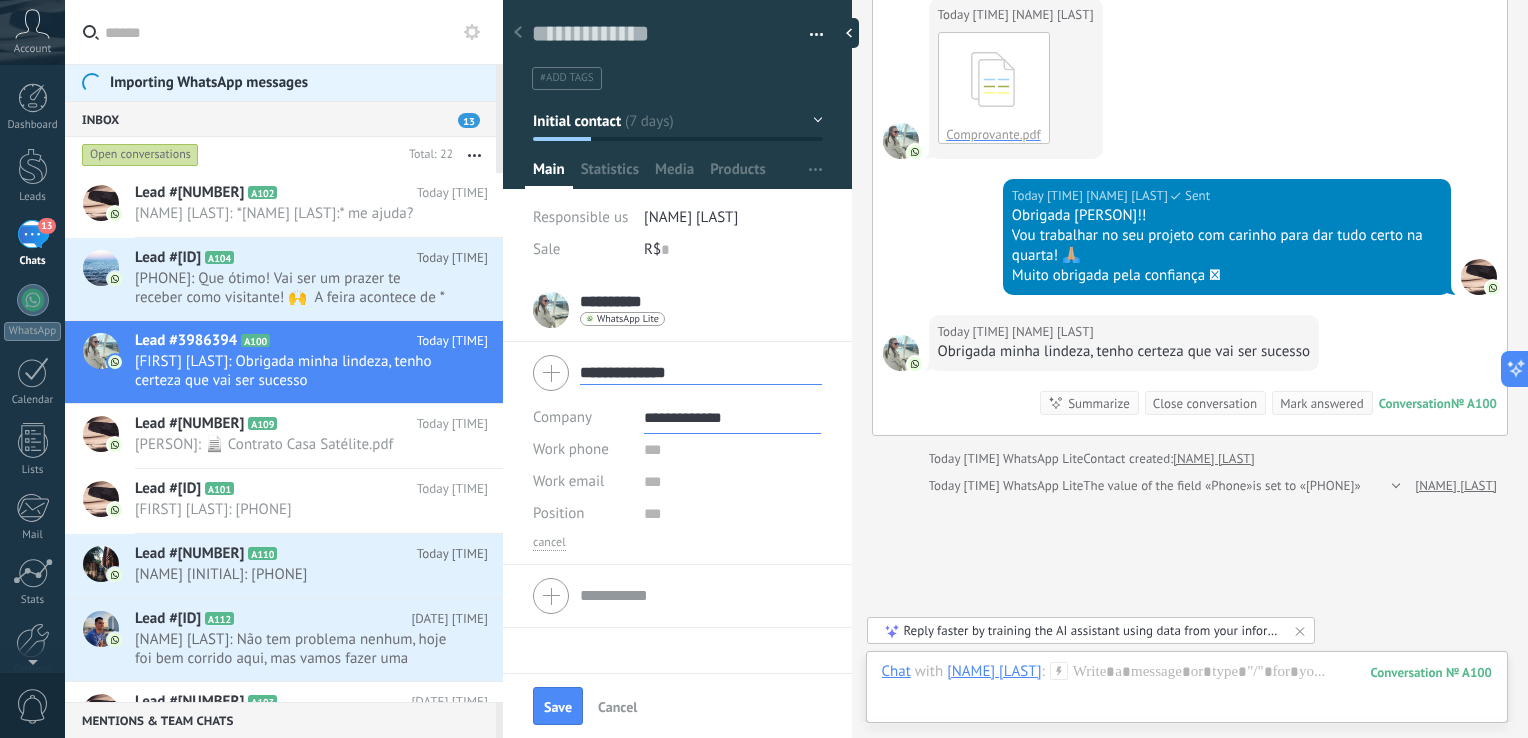 type on "**********" 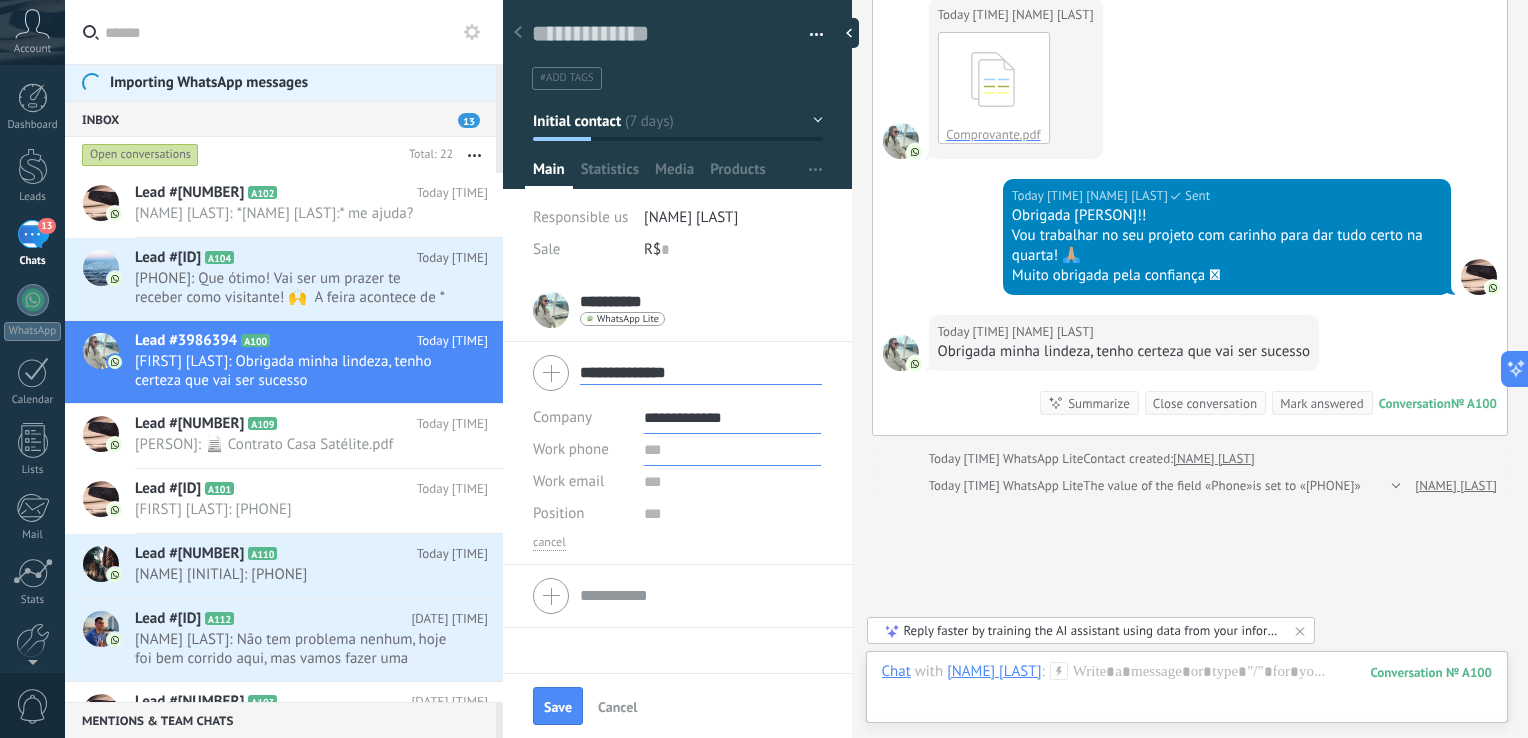 click at bounding box center [733, 450] 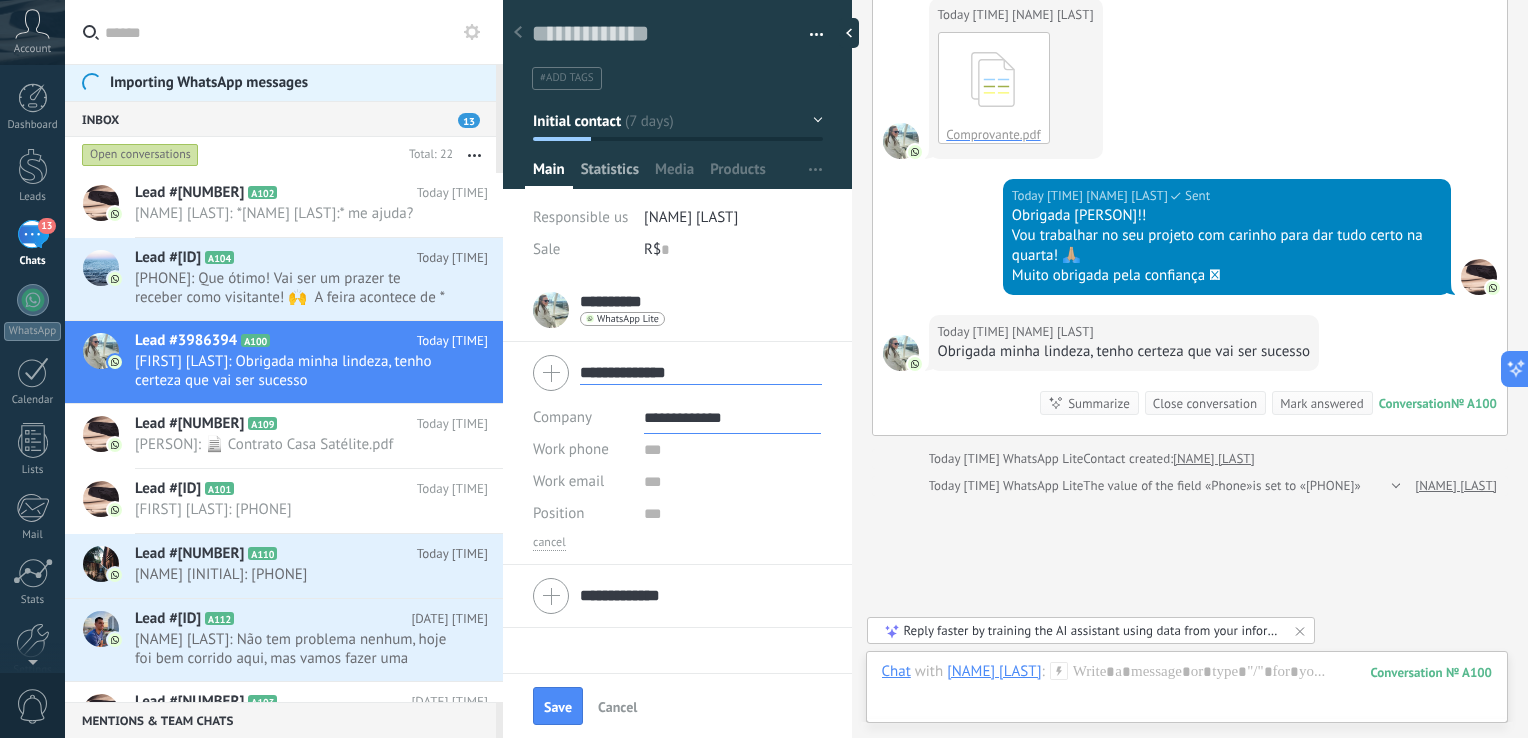 click on "Statistics" at bounding box center (549, 174) 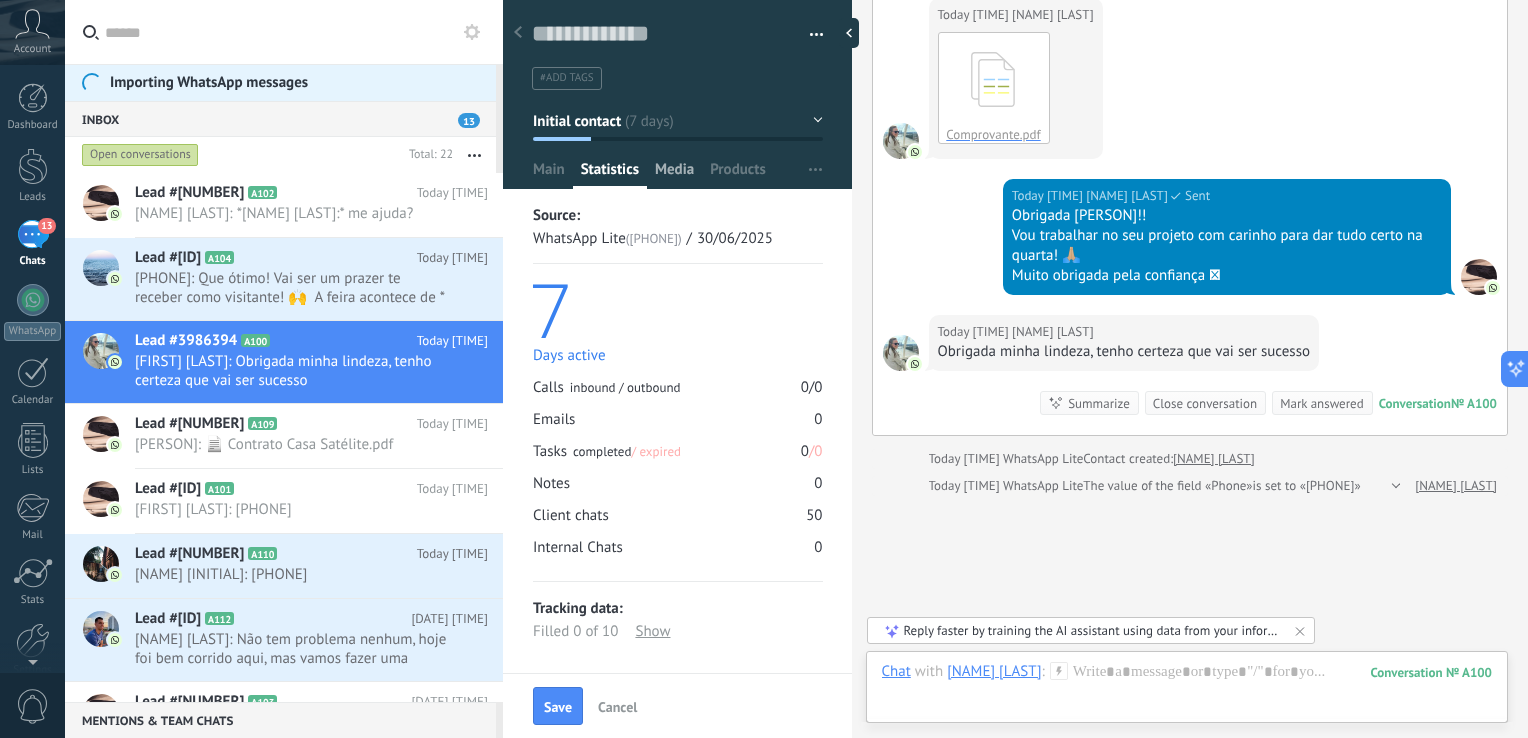 click on "Media" at bounding box center (549, 174) 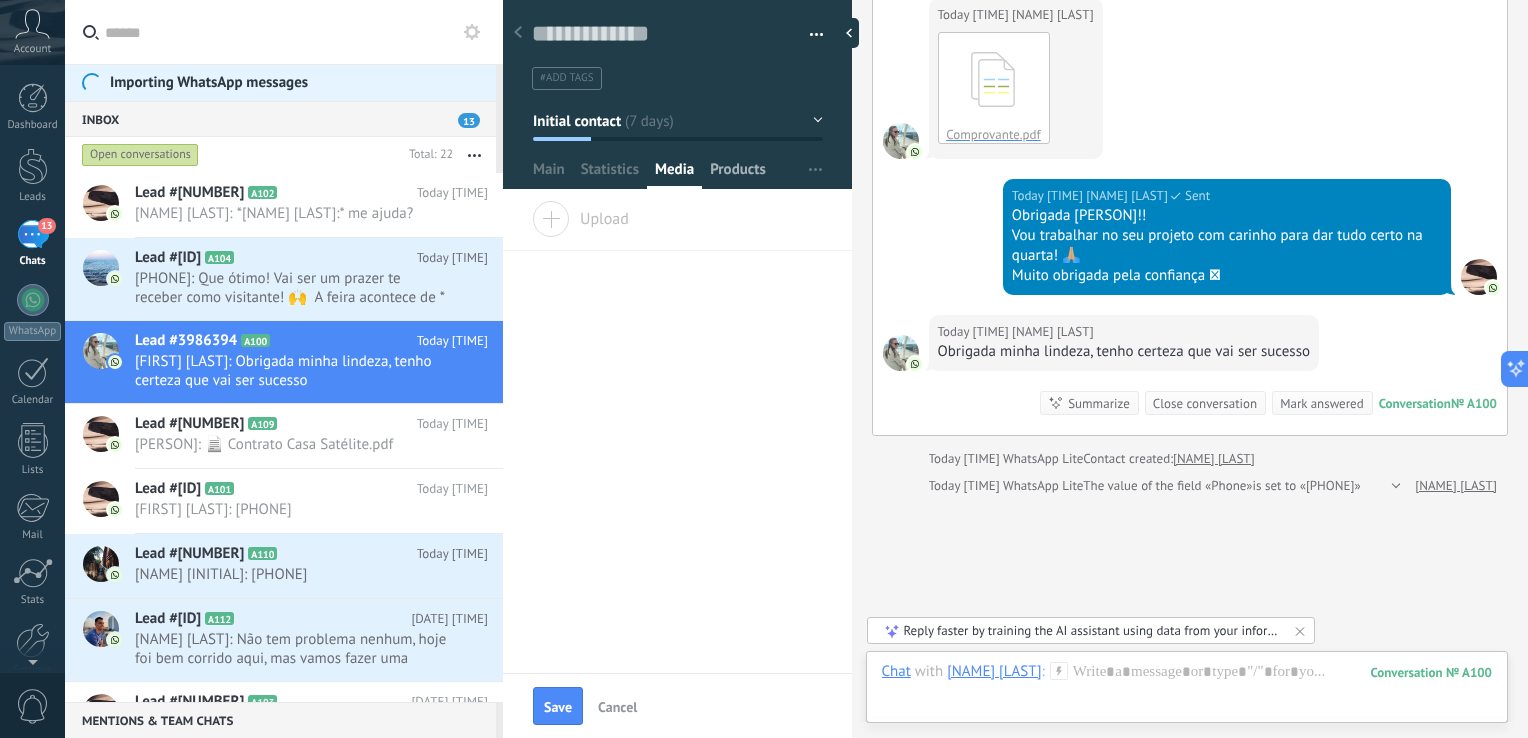 click on "Products" at bounding box center (549, 174) 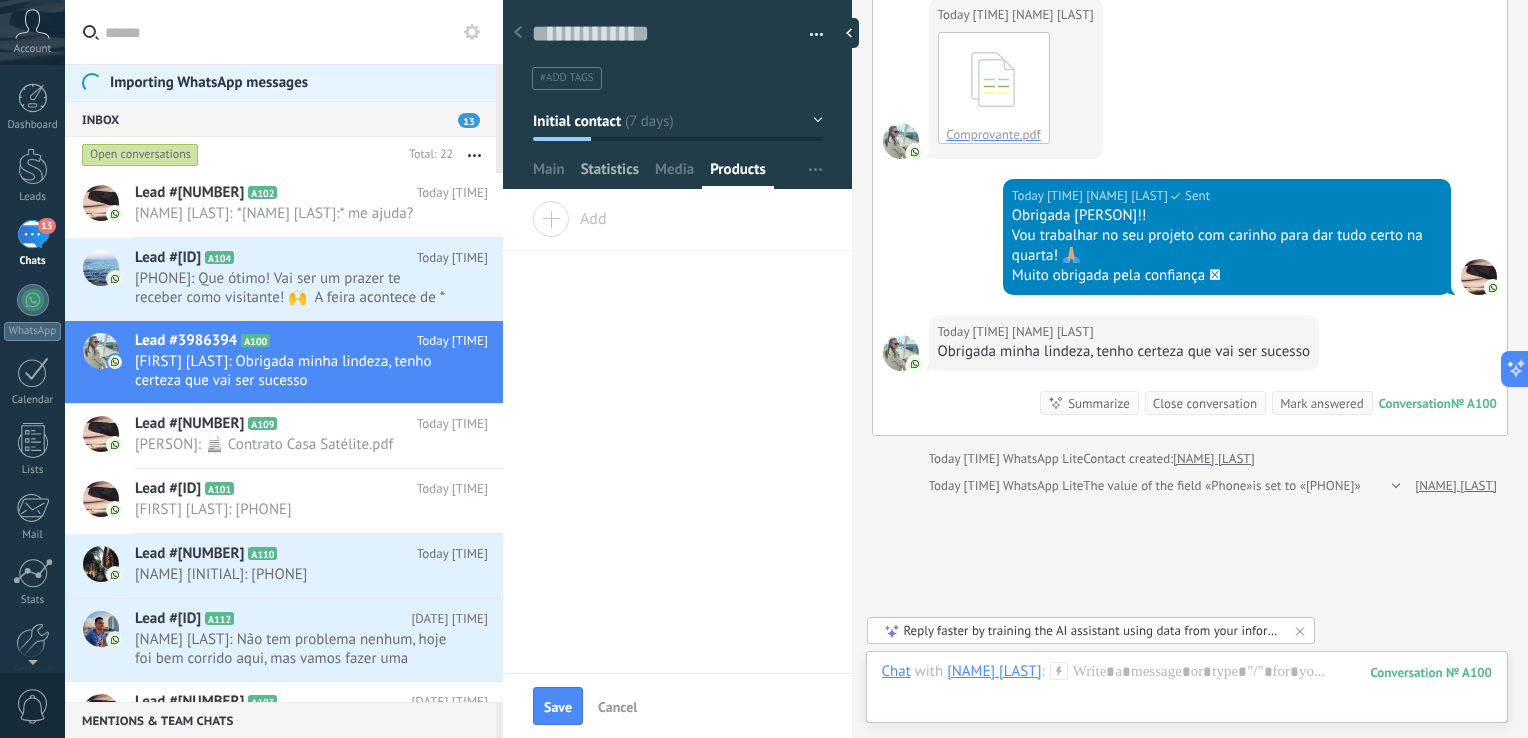 click on "Statistics" at bounding box center [549, 174] 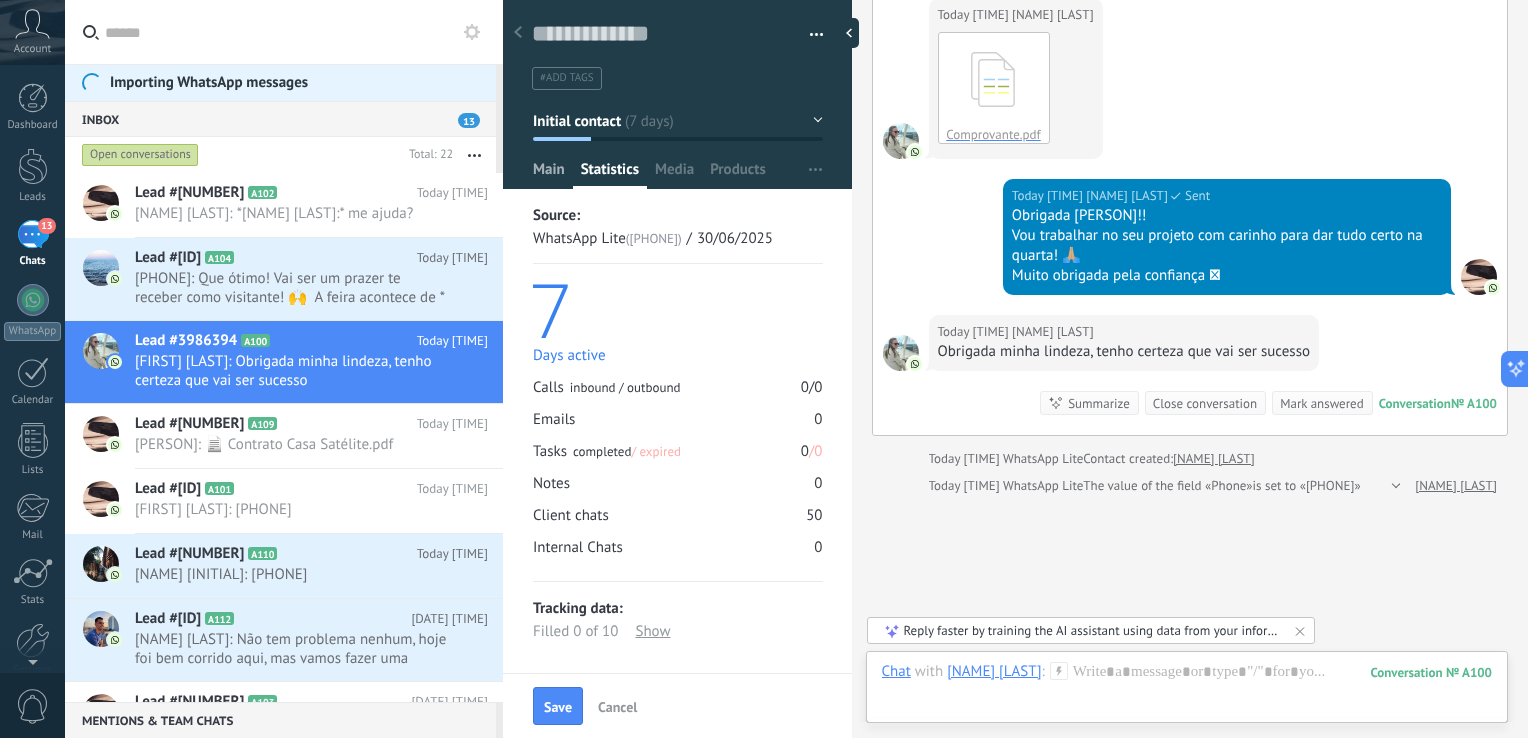 click on "Main" at bounding box center [549, 174] 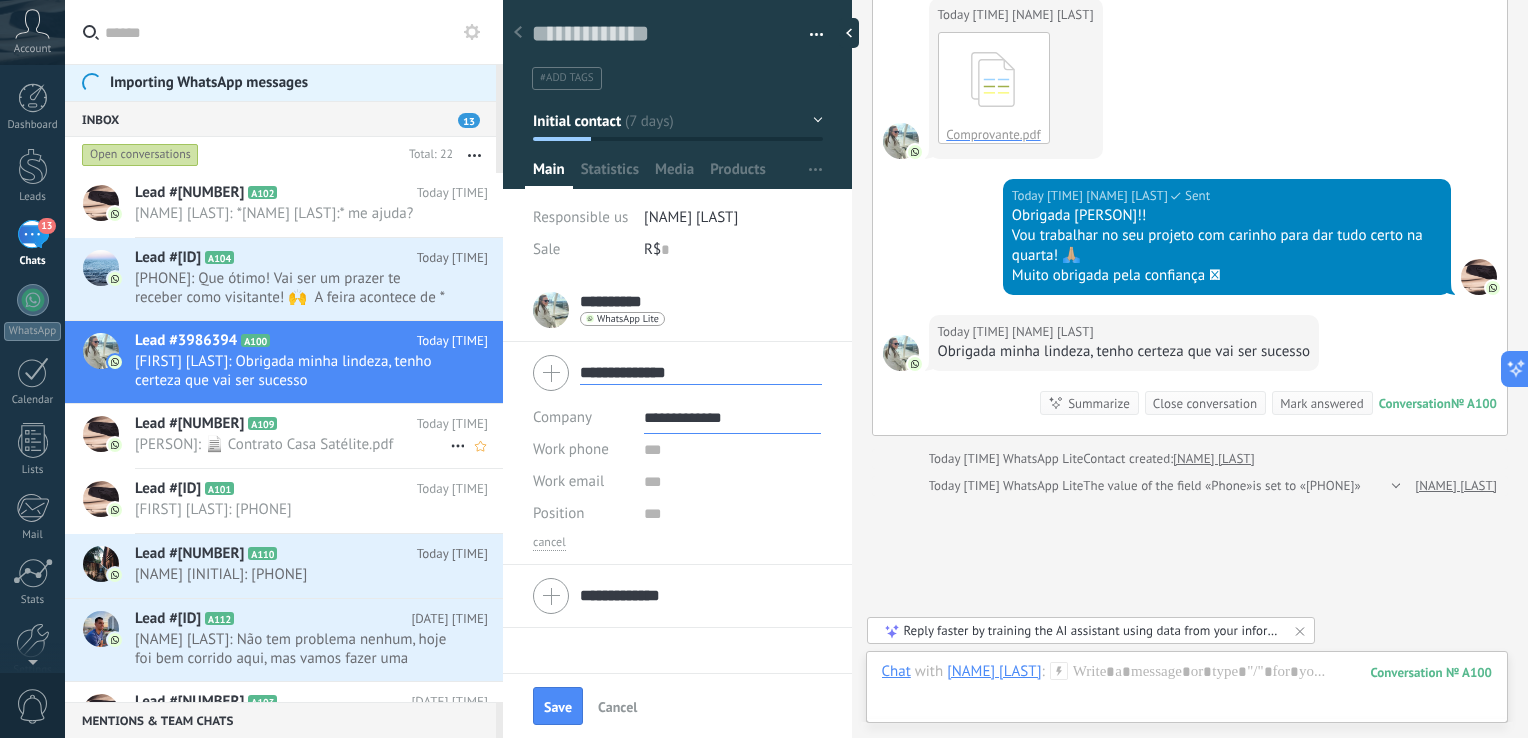 click on "[FIRST] [LAST]: 📄 Contrato Casa Satélite.pdf" at bounding box center (292, 444) 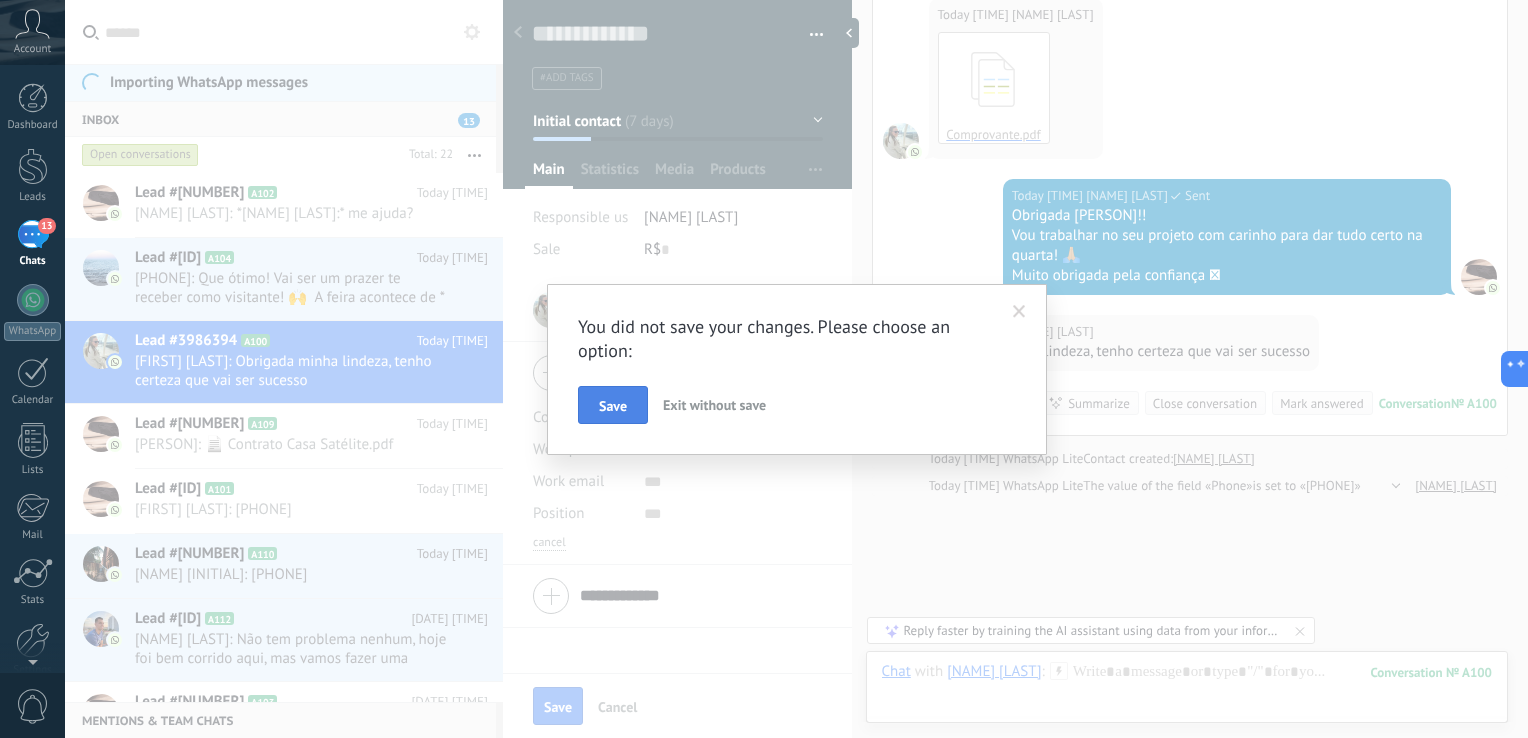 click on "Save" at bounding box center (613, 406) 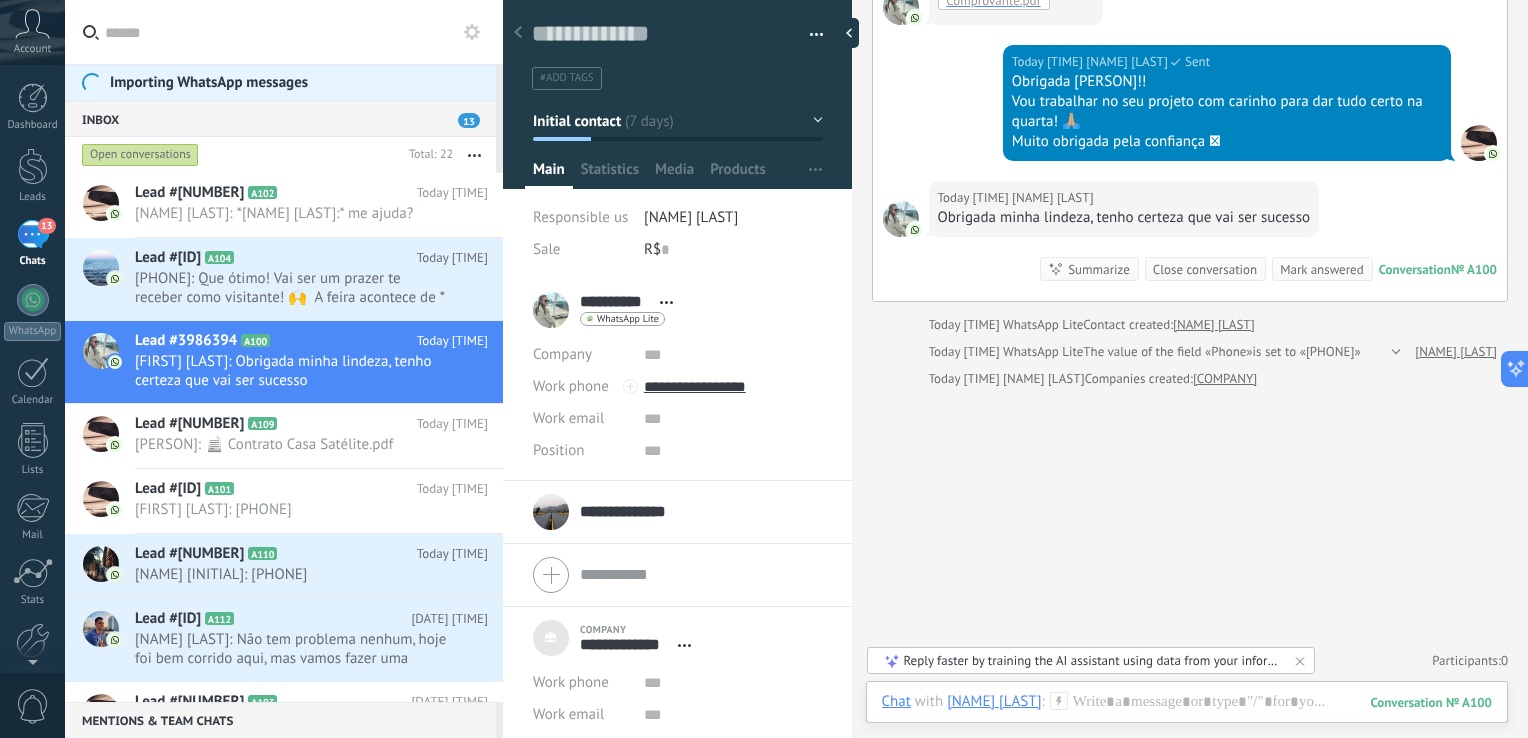 scroll, scrollTop: 20, scrollLeft: 0, axis: vertical 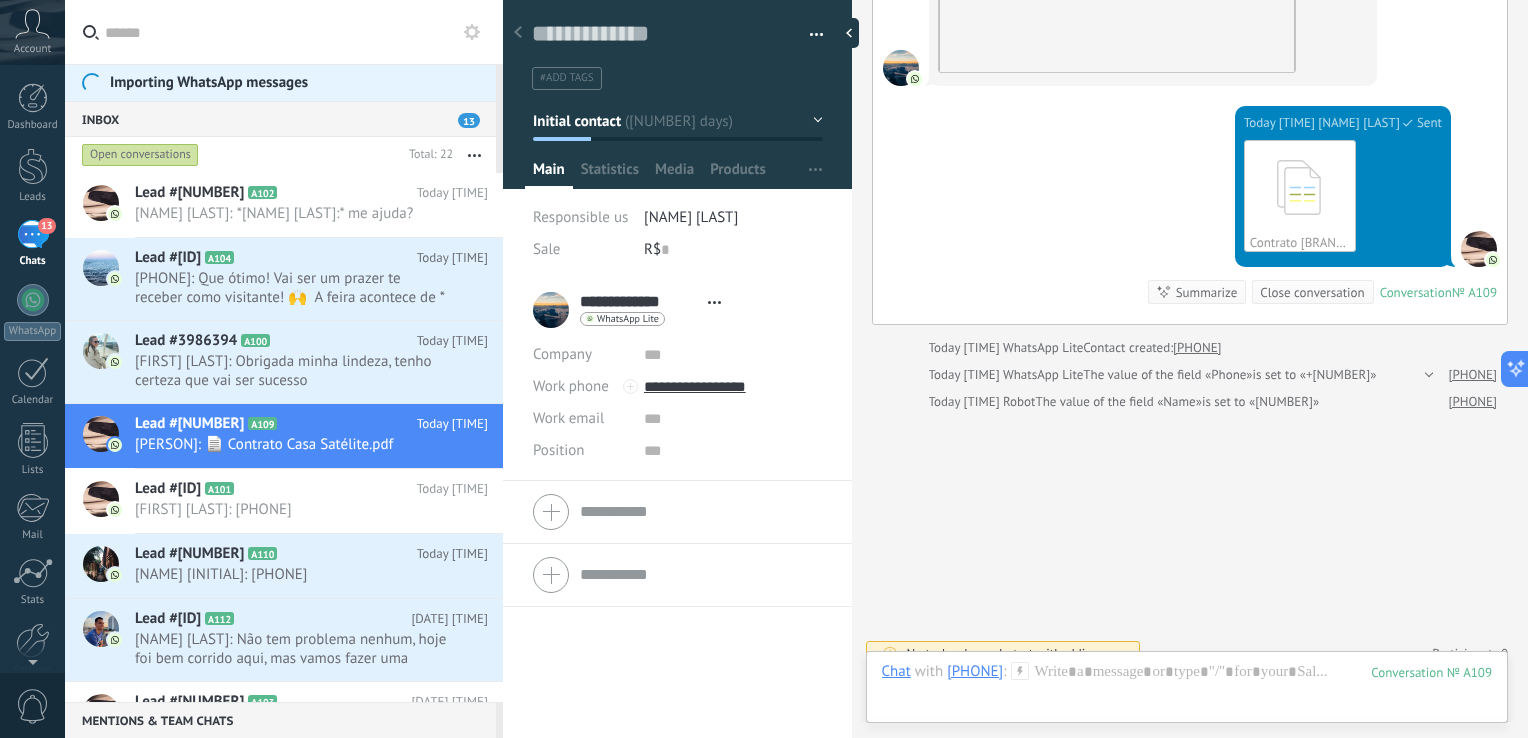 click on "Importing WhatsApp messages" at bounding box center [209, 83] 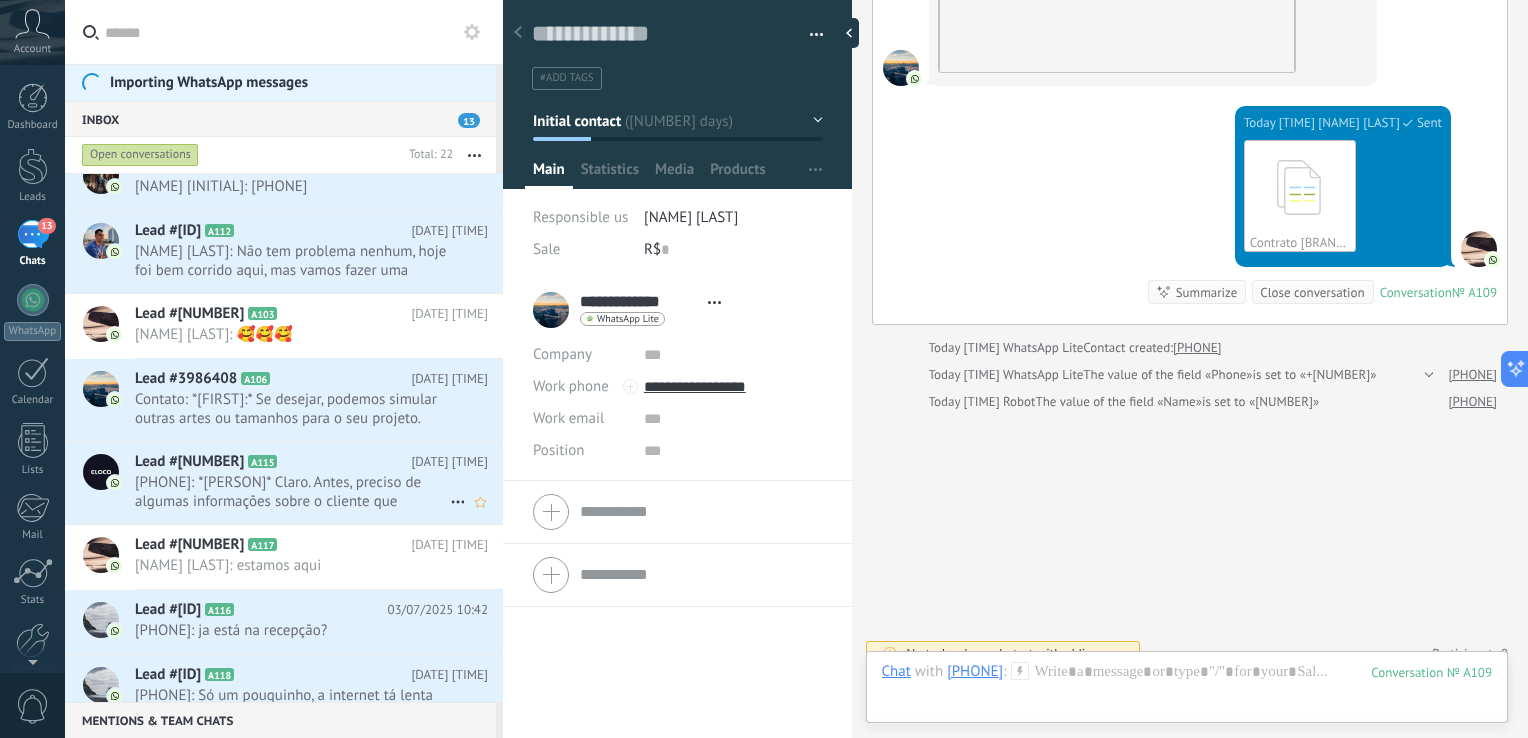 scroll, scrollTop: 500, scrollLeft: 0, axis: vertical 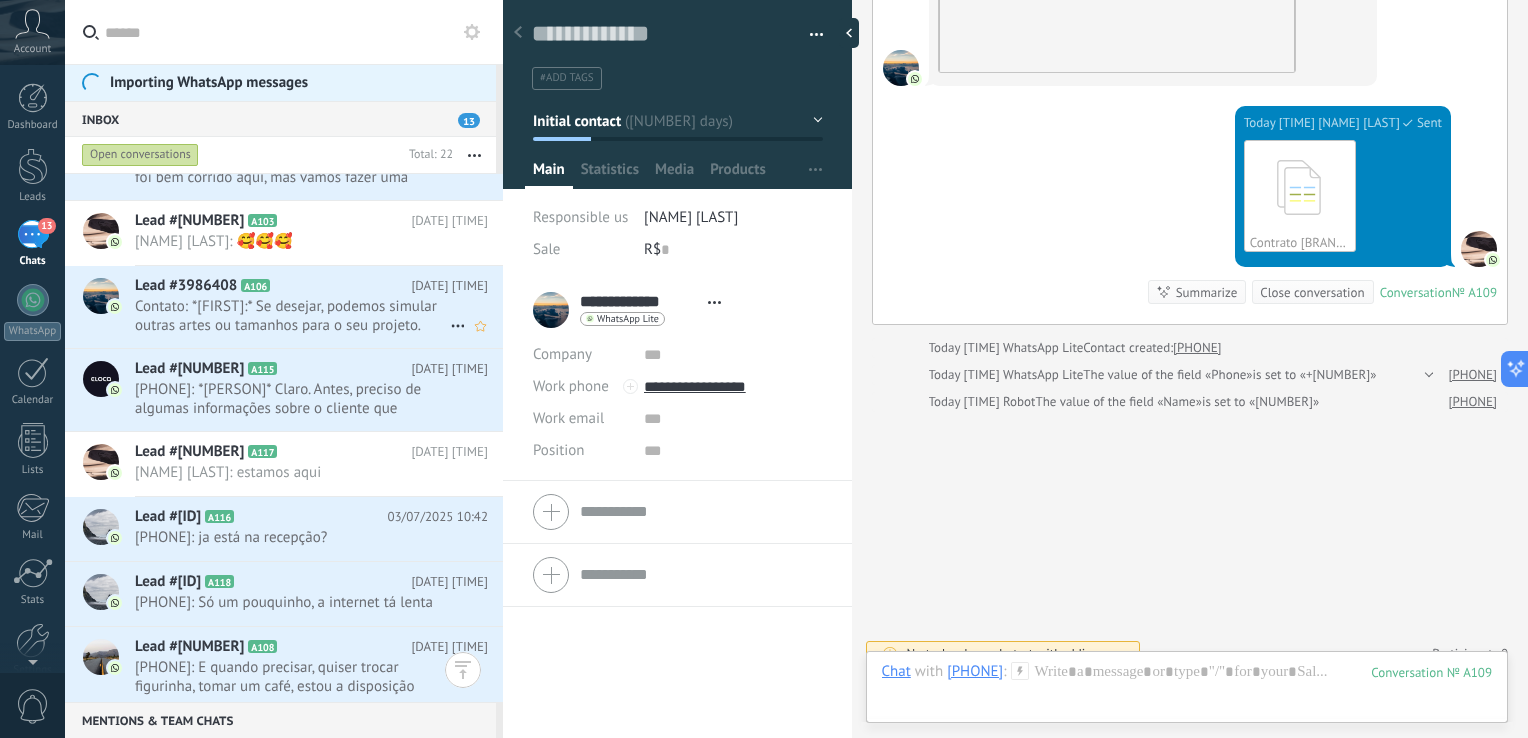 click on "Contato: *[NAME]*:
Se desejar, podemos simular outras artes ou tamanhos para o seu projeto. Fico à disposição!" at bounding box center (292, 316) 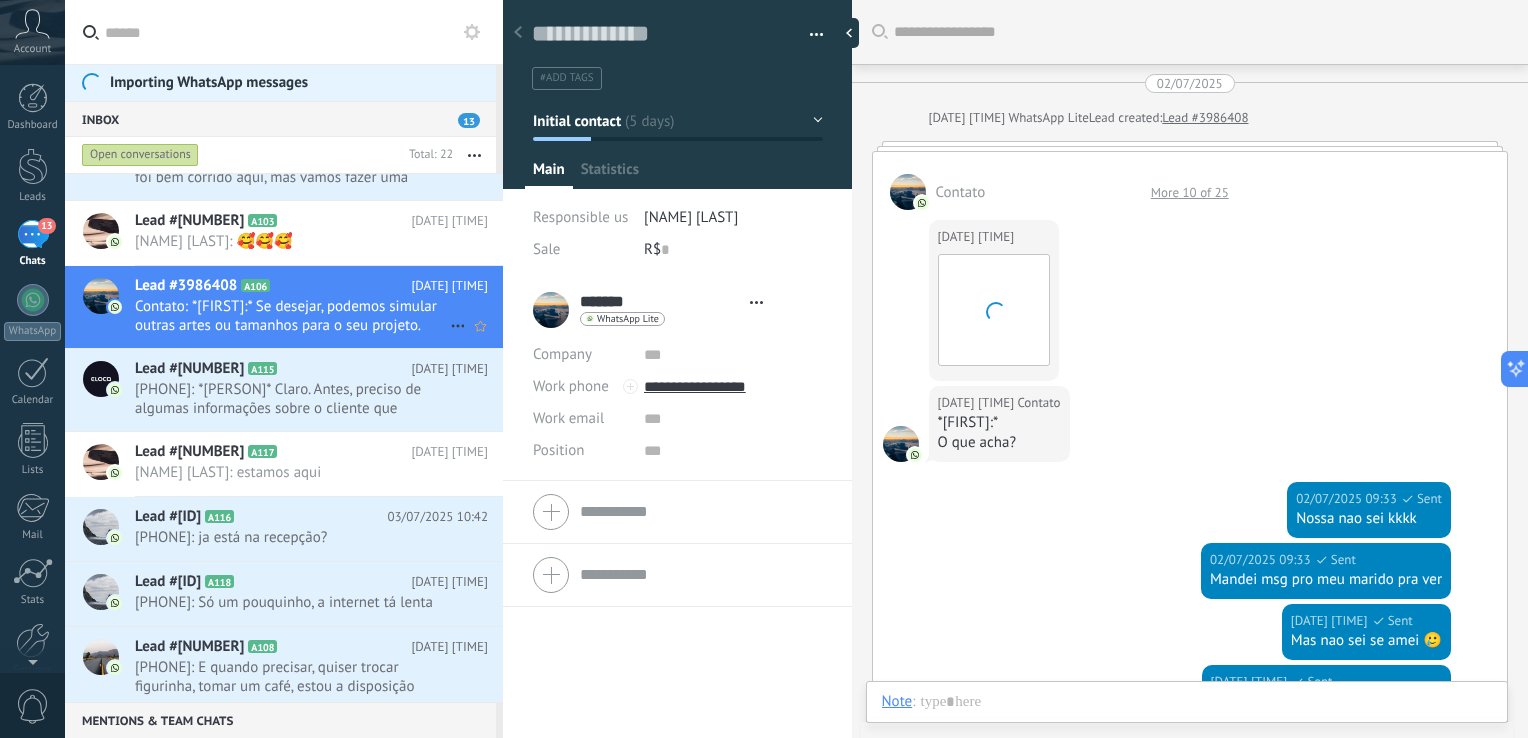 scroll, scrollTop: 2262, scrollLeft: 0, axis: vertical 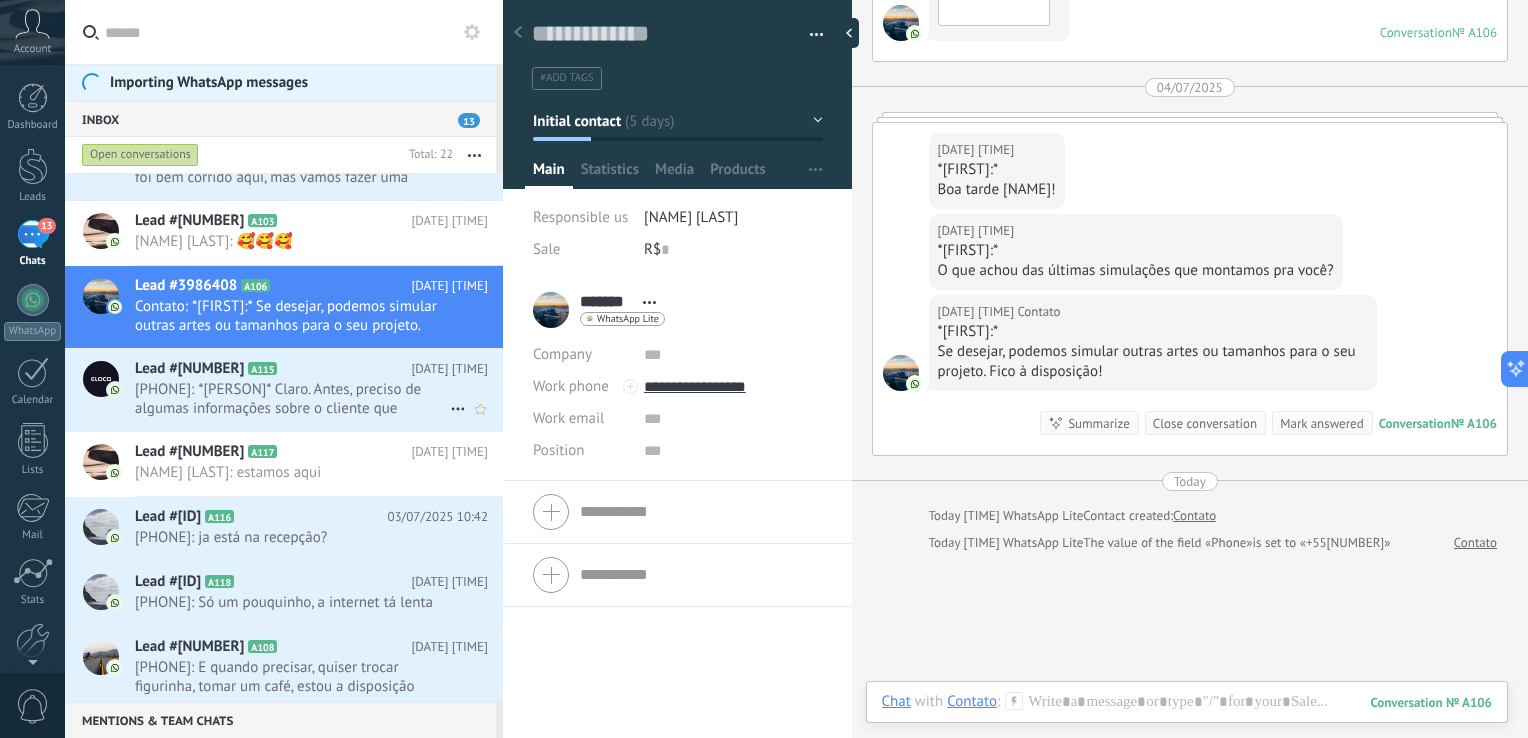 click on "Lead #[NUMBER]
A[NUMBER]" at bounding box center [273, 369] 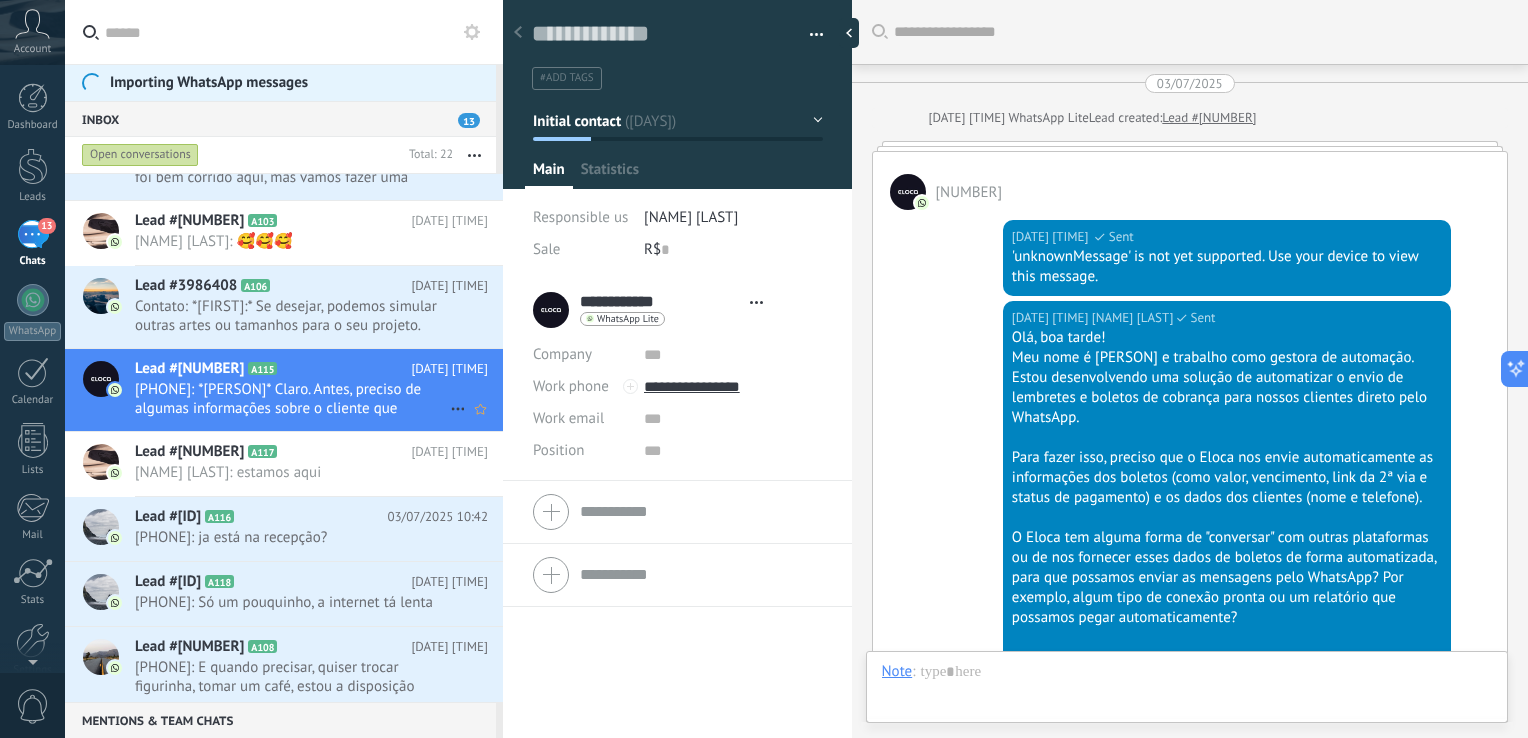 scroll, scrollTop: 2691, scrollLeft: 0, axis: vertical 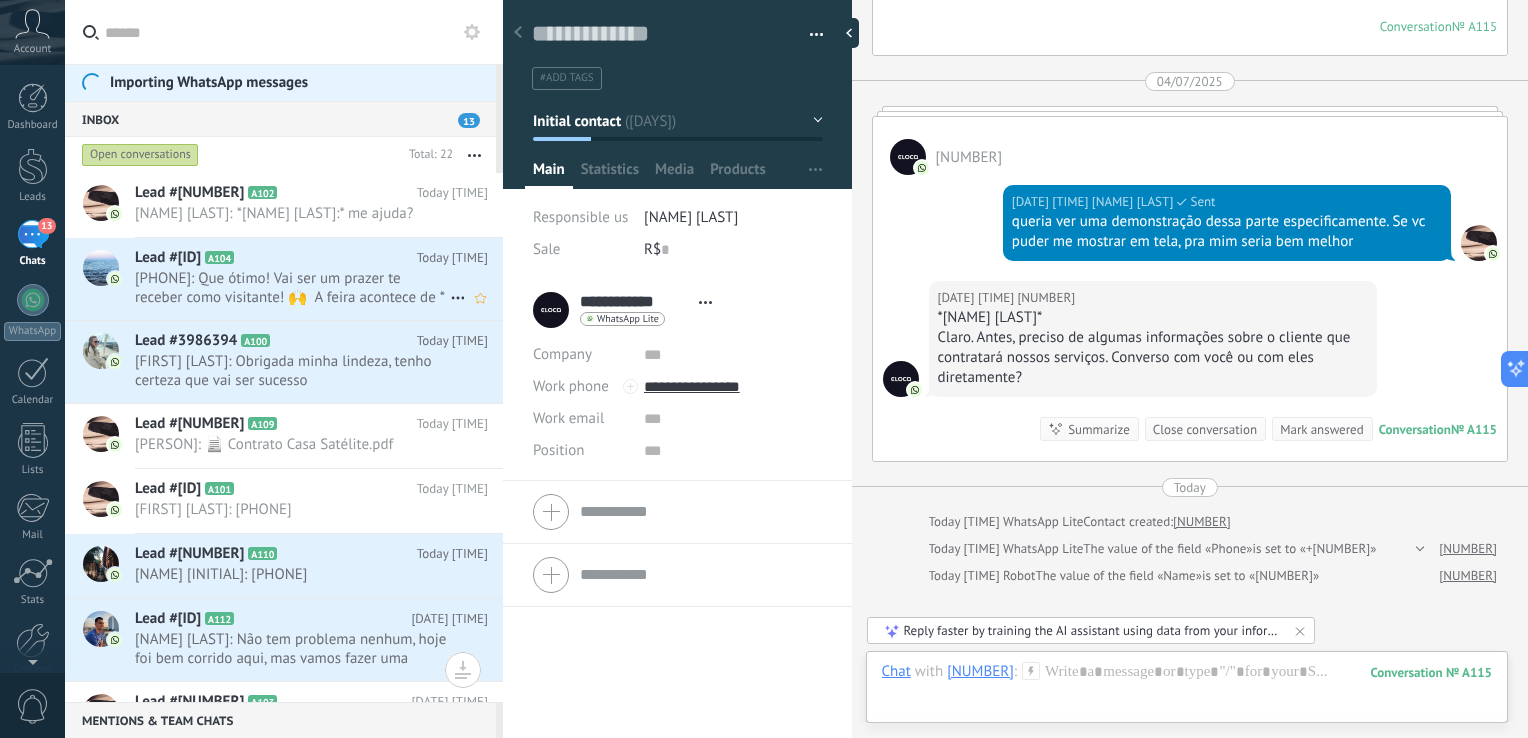 click on "Lead #3986400
A104" at bounding box center (276, 258) 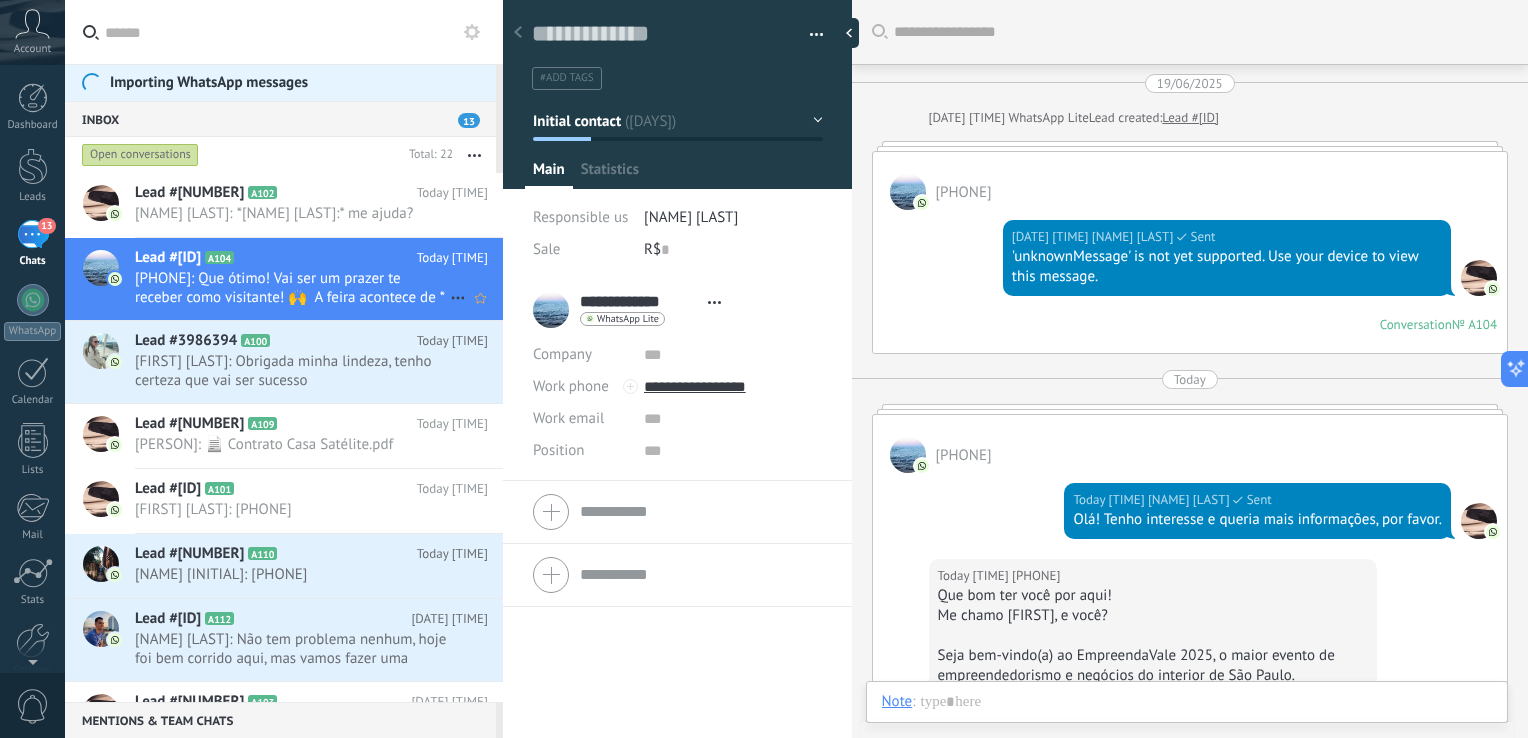 scroll, scrollTop: 29, scrollLeft: 0, axis: vertical 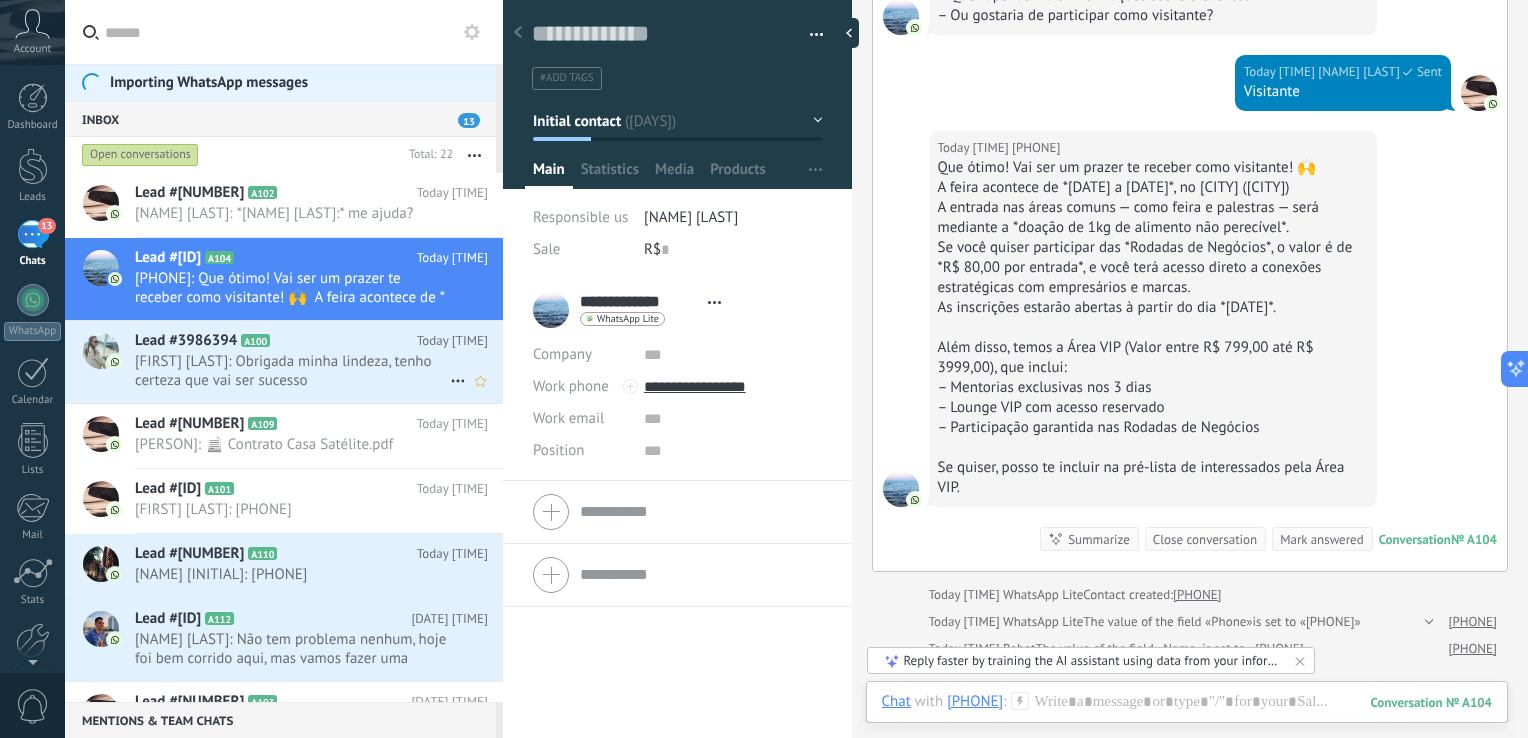 click on "Lead #3986394
A100" at bounding box center (276, 341) 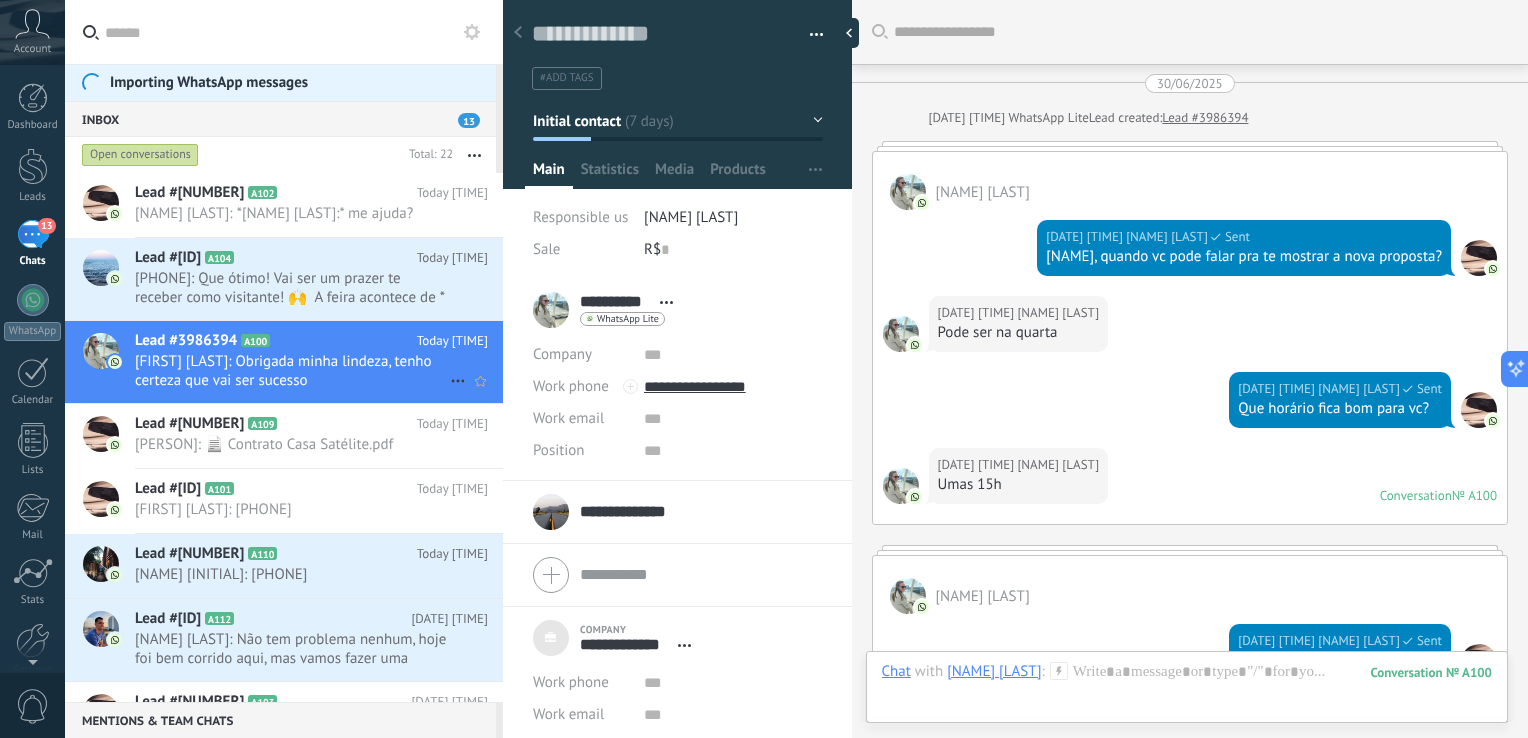 scroll, scrollTop: 3503, scrollLeft: 0, axis: vertical 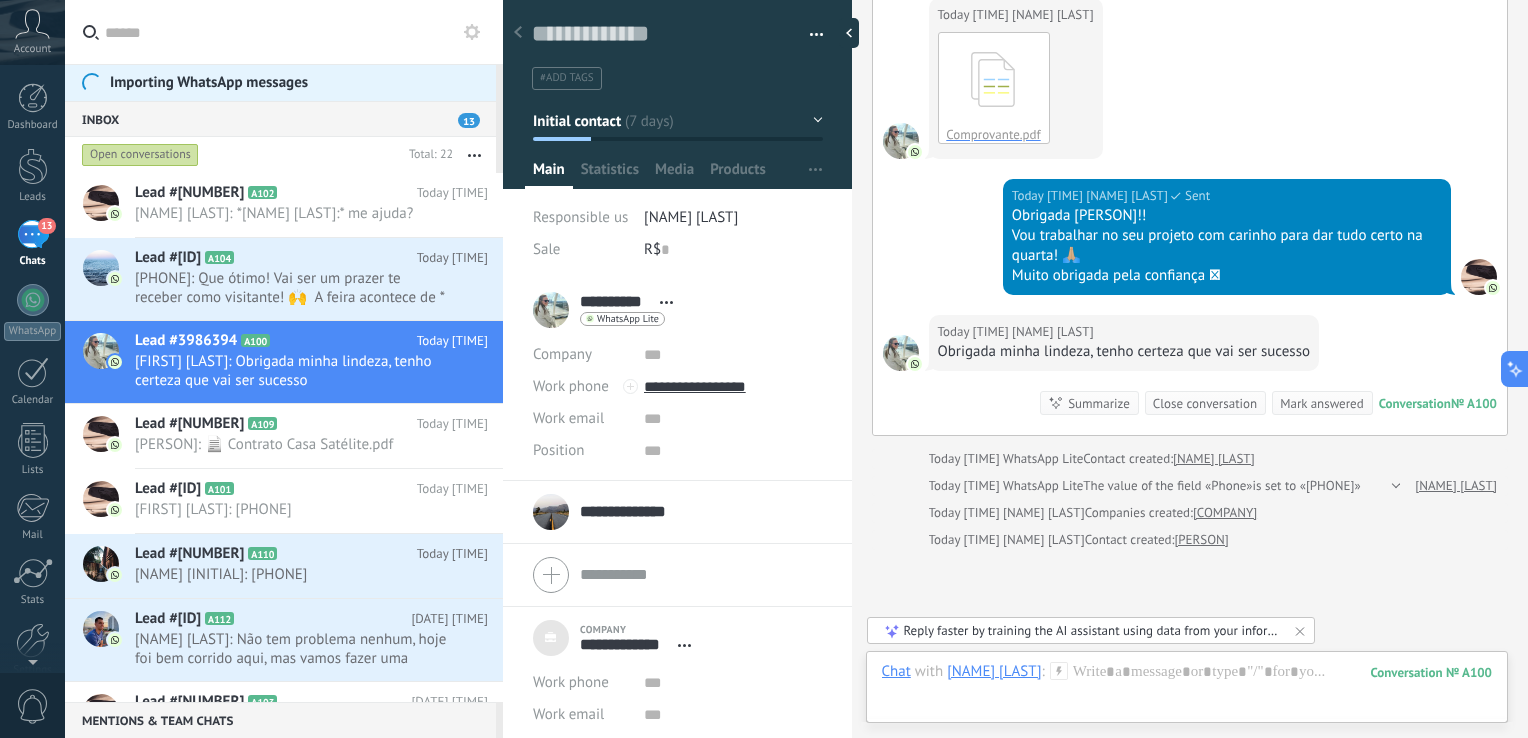 click on "13" at bounding box center [33, 234] 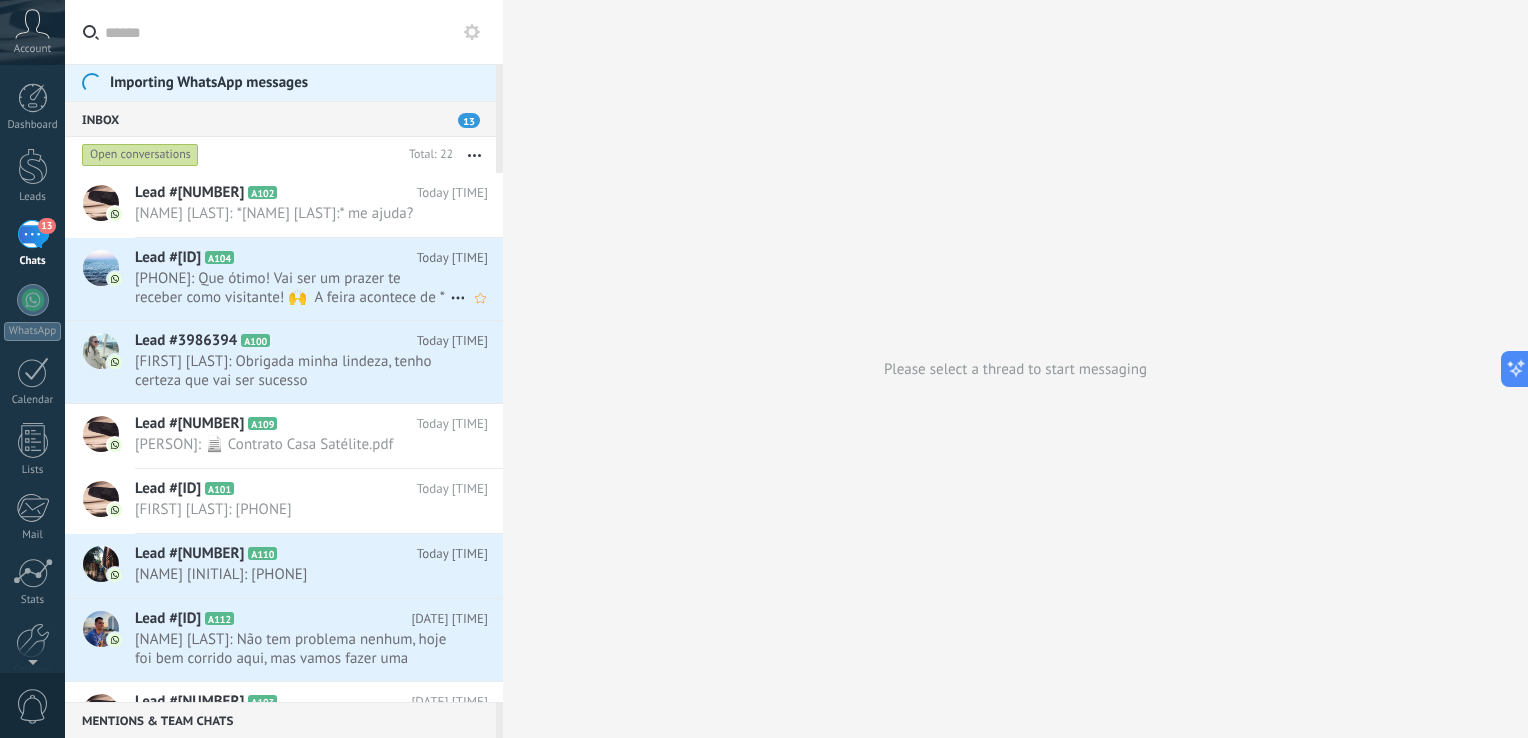 click on "Lead #[NUMBER]
A[NUMBER]
Today [TIME]
[PHONE]: Que ótimo! Vai ser um prazer te receber como visitante! 🙌
A feira acontece de *[DATE] a [DATE]*, no Vale ..." at bounding box center [319, 279] 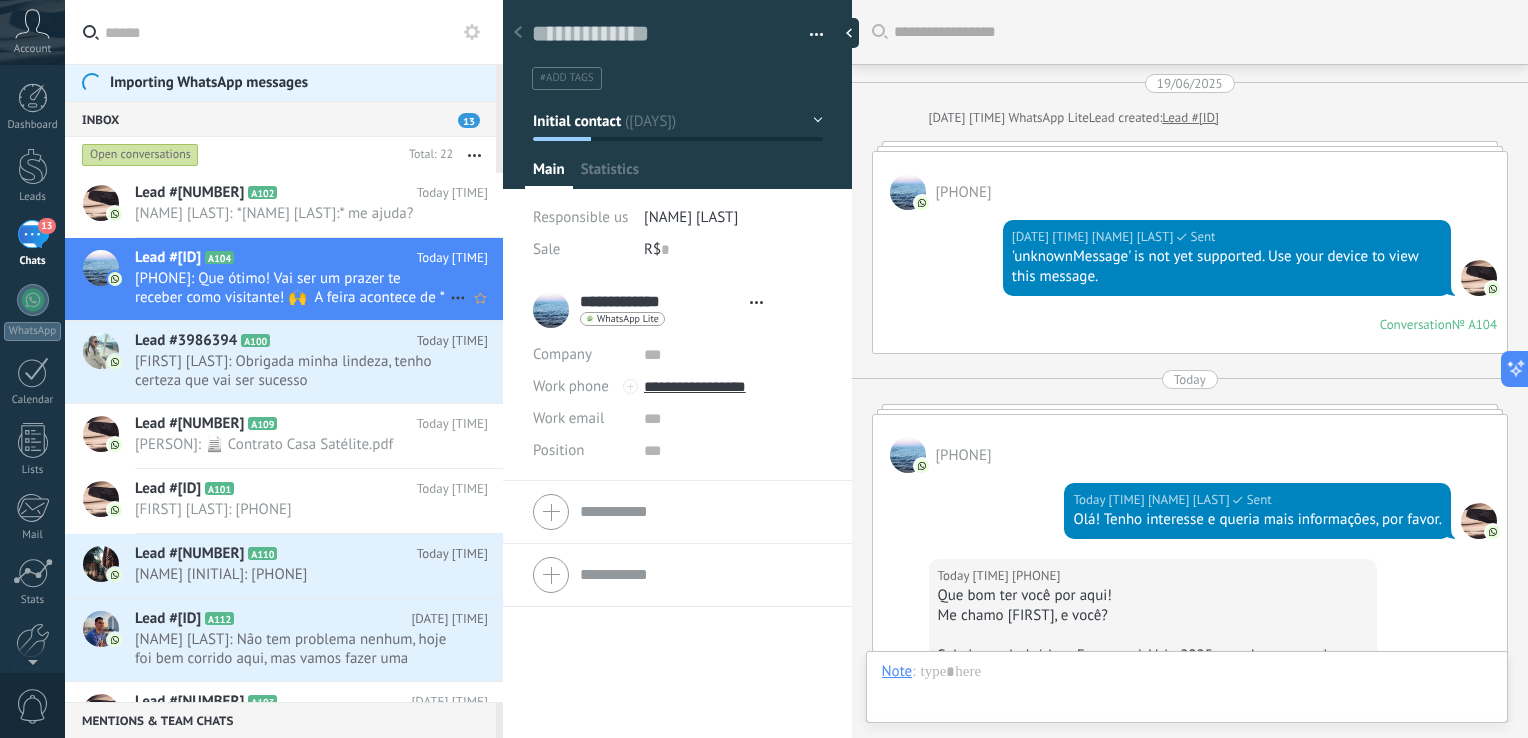 scroll, scrollTop: 800, scrollLeft: 0, axis: vertical 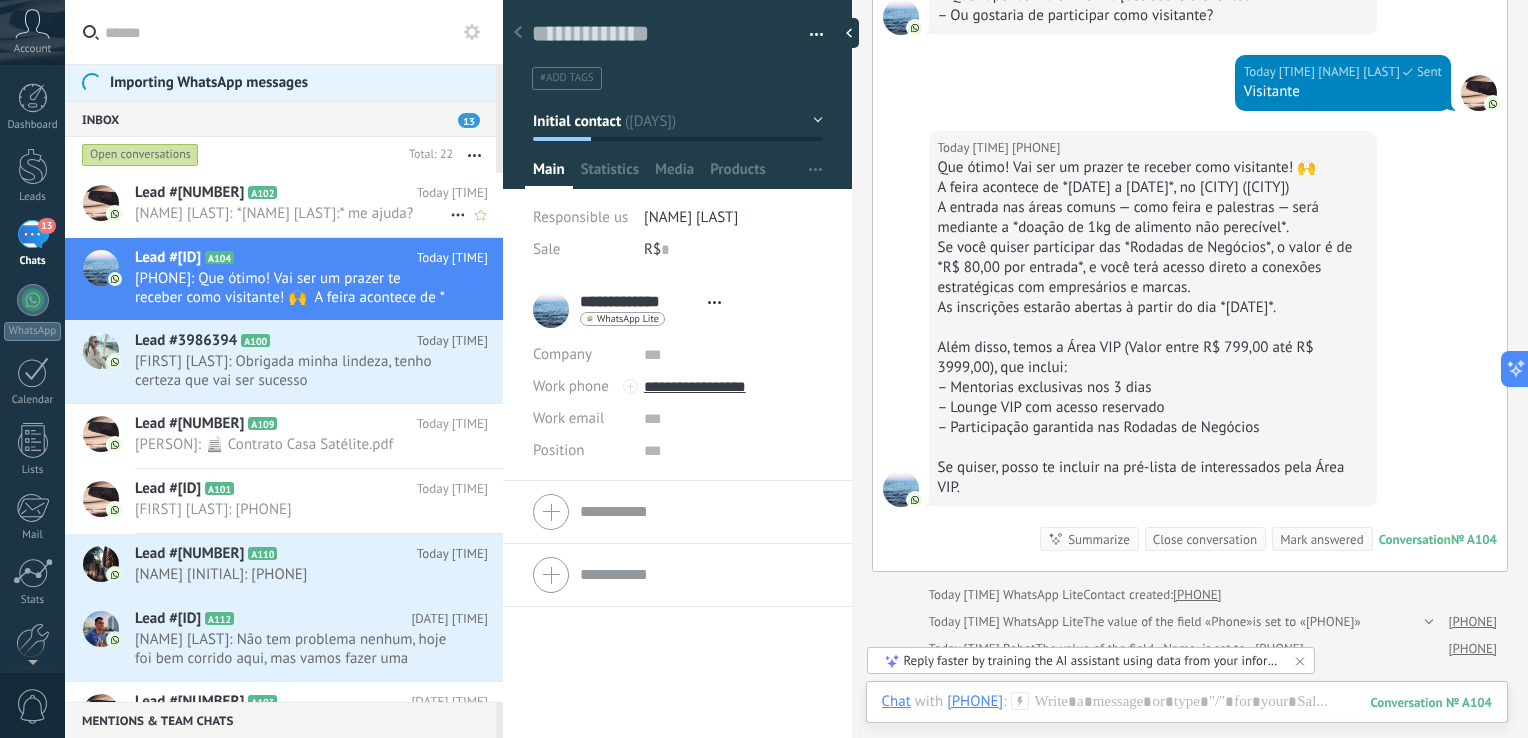 click on "[FIRST] [LAST]: *[FIRST] [LAST]:*
me ajuda?" at bounding box center (292, 213) 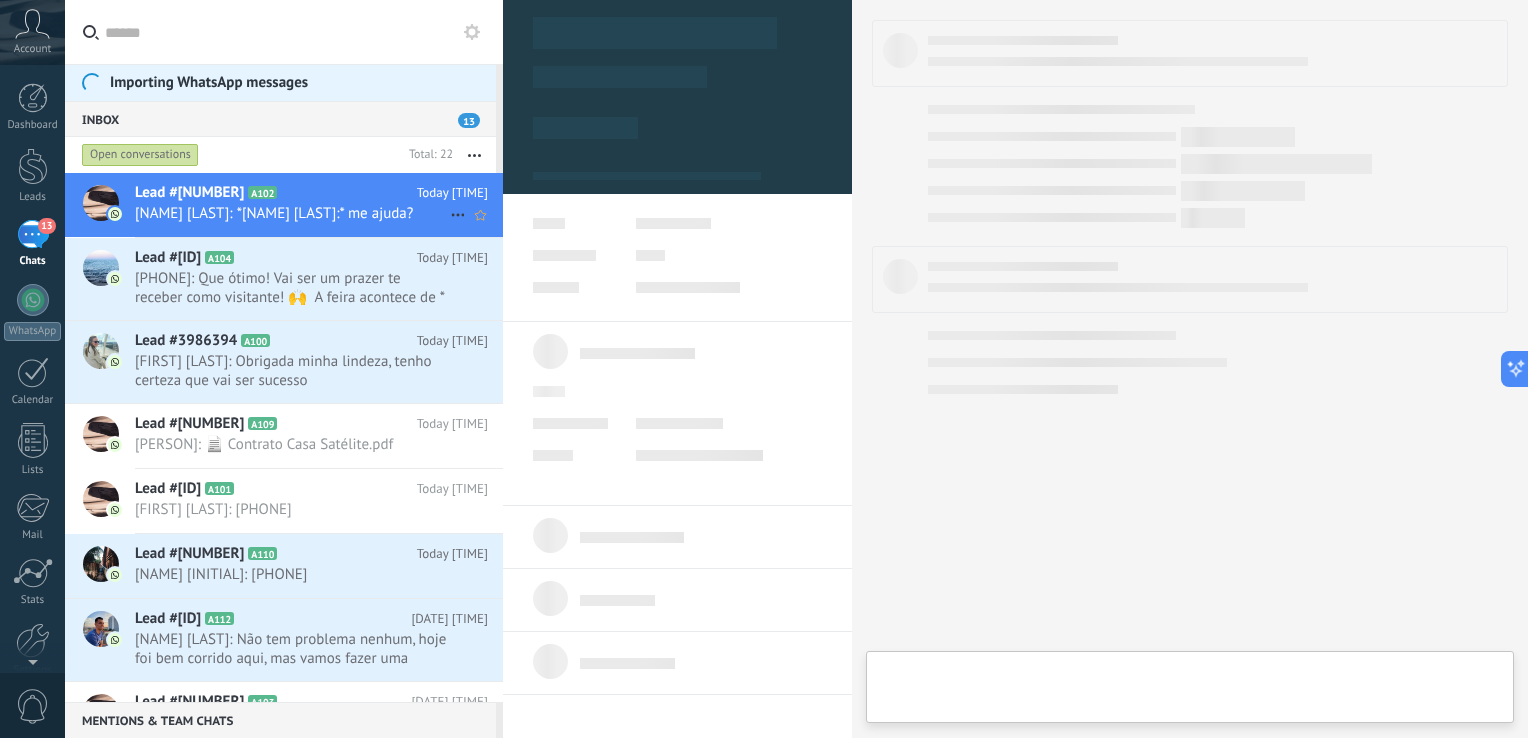 click on "Lead #3986402" at bounding box center [189, 193] 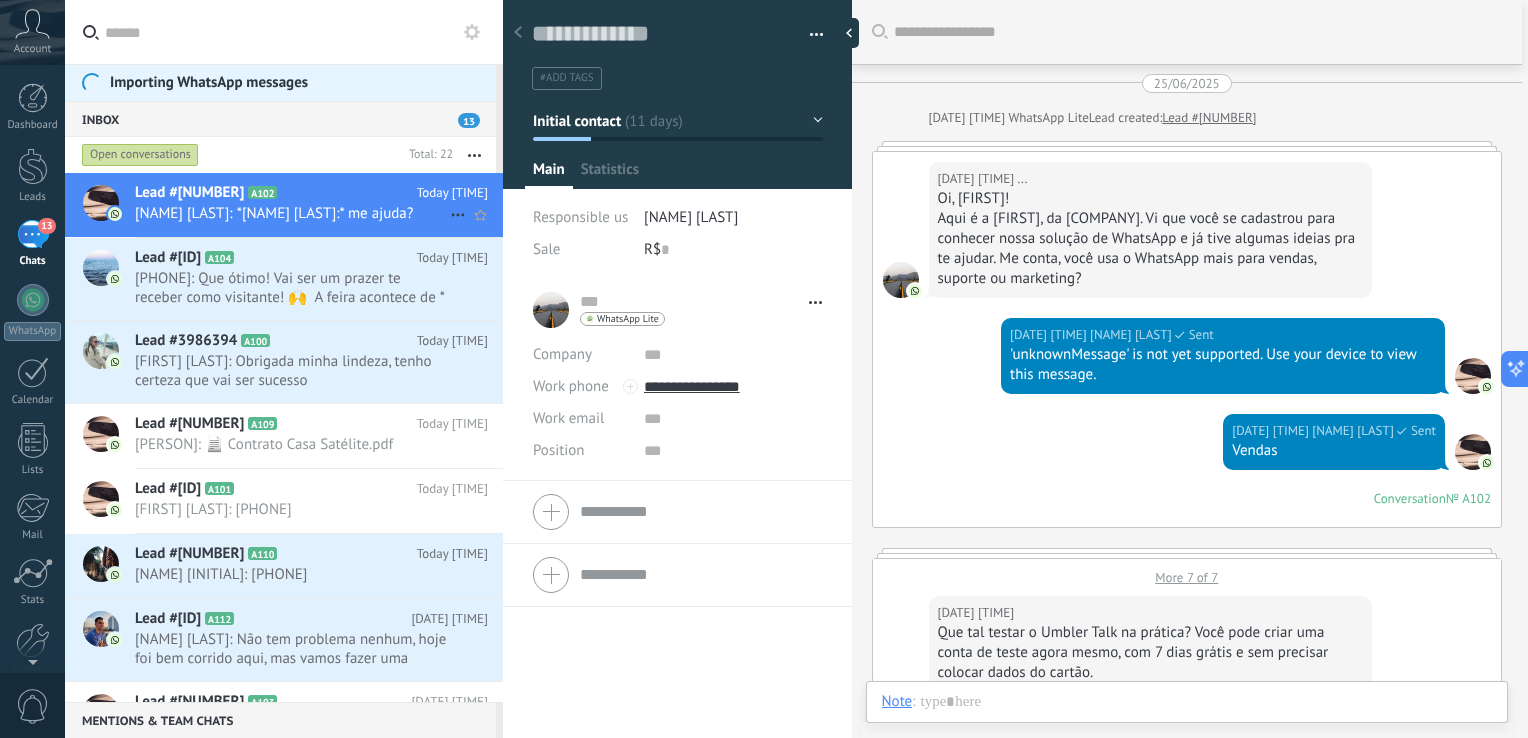 scroll, scrollTop: 29, scrollLeft: 0, axis: vertical 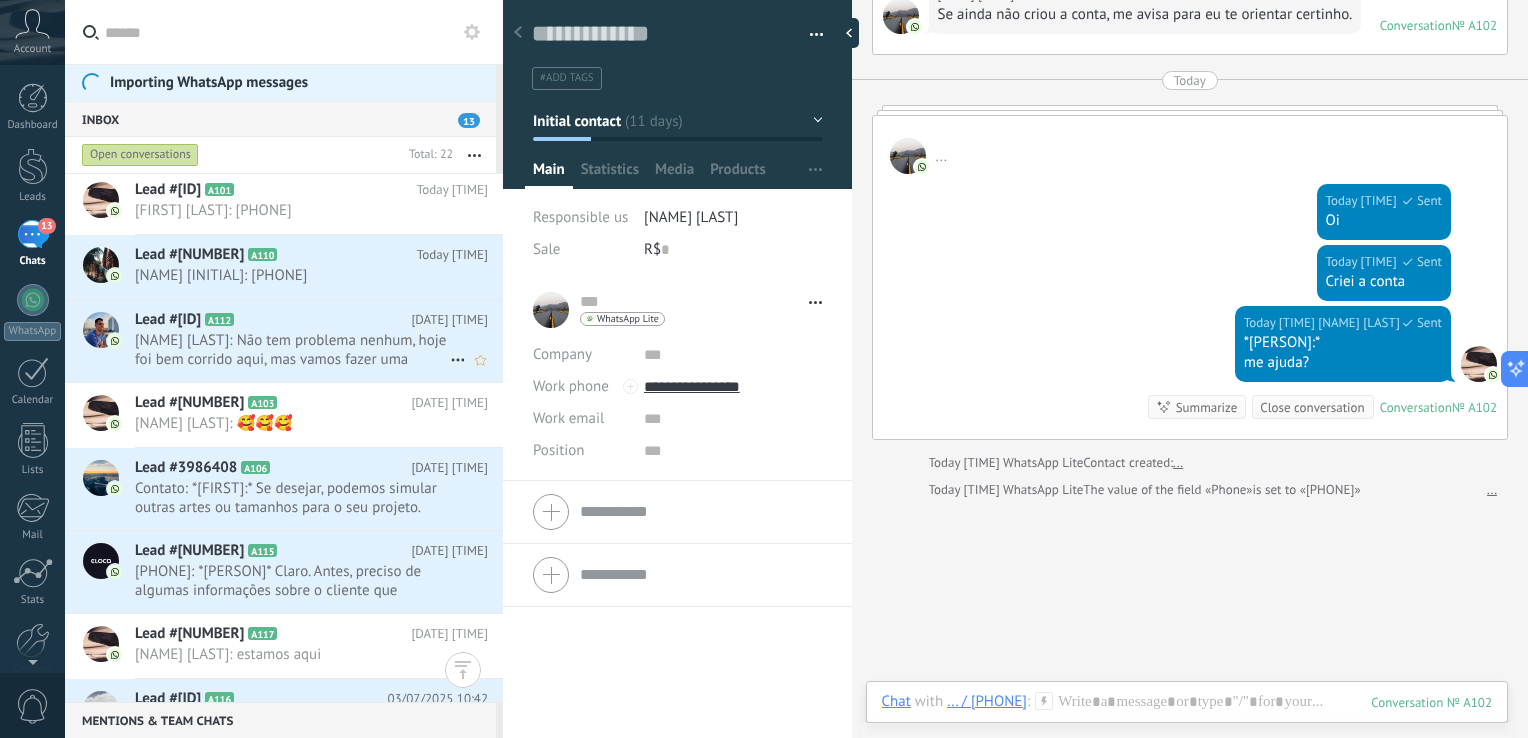 click on "[FIRST] [LAST]: Não tem problema nenhum, hoje foi bem corrido aqui, mas vamos fazer uma parceria legal sim! Conte comigo" at bounding box center [292, 350] 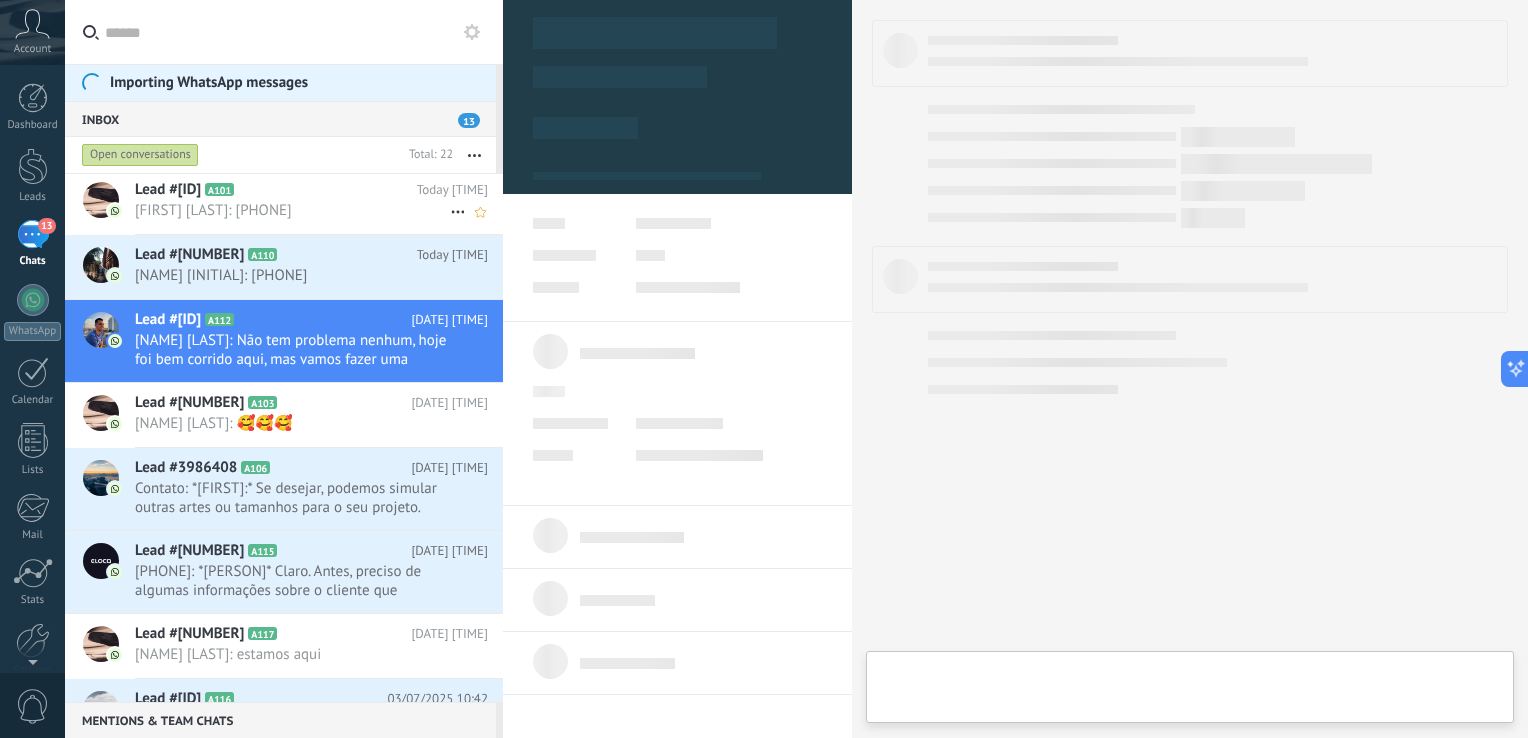 click on "Lead #3986396
A101" at bounding box center (276, 190) 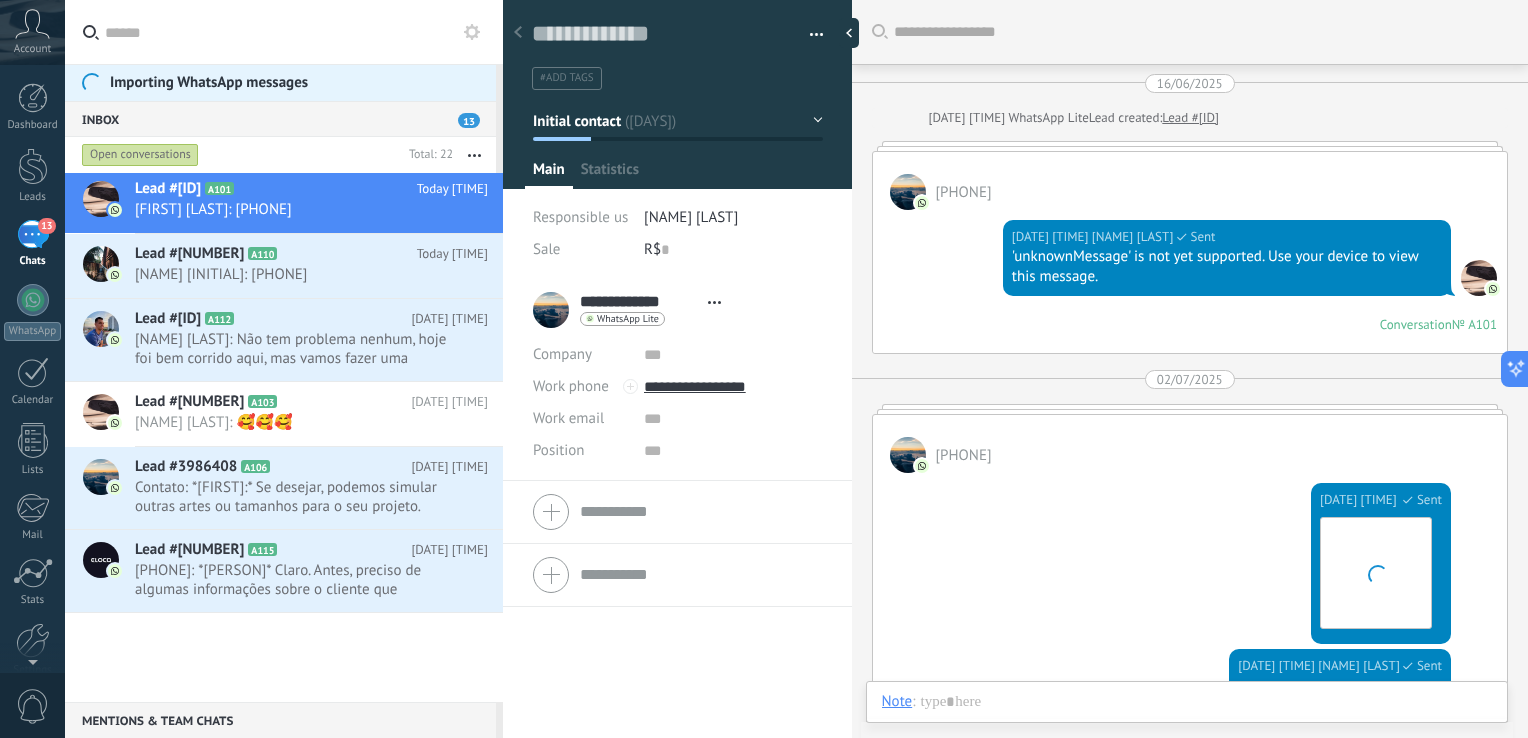 scroll, scrollTop: 0, scrollLeft: 0, axis: both 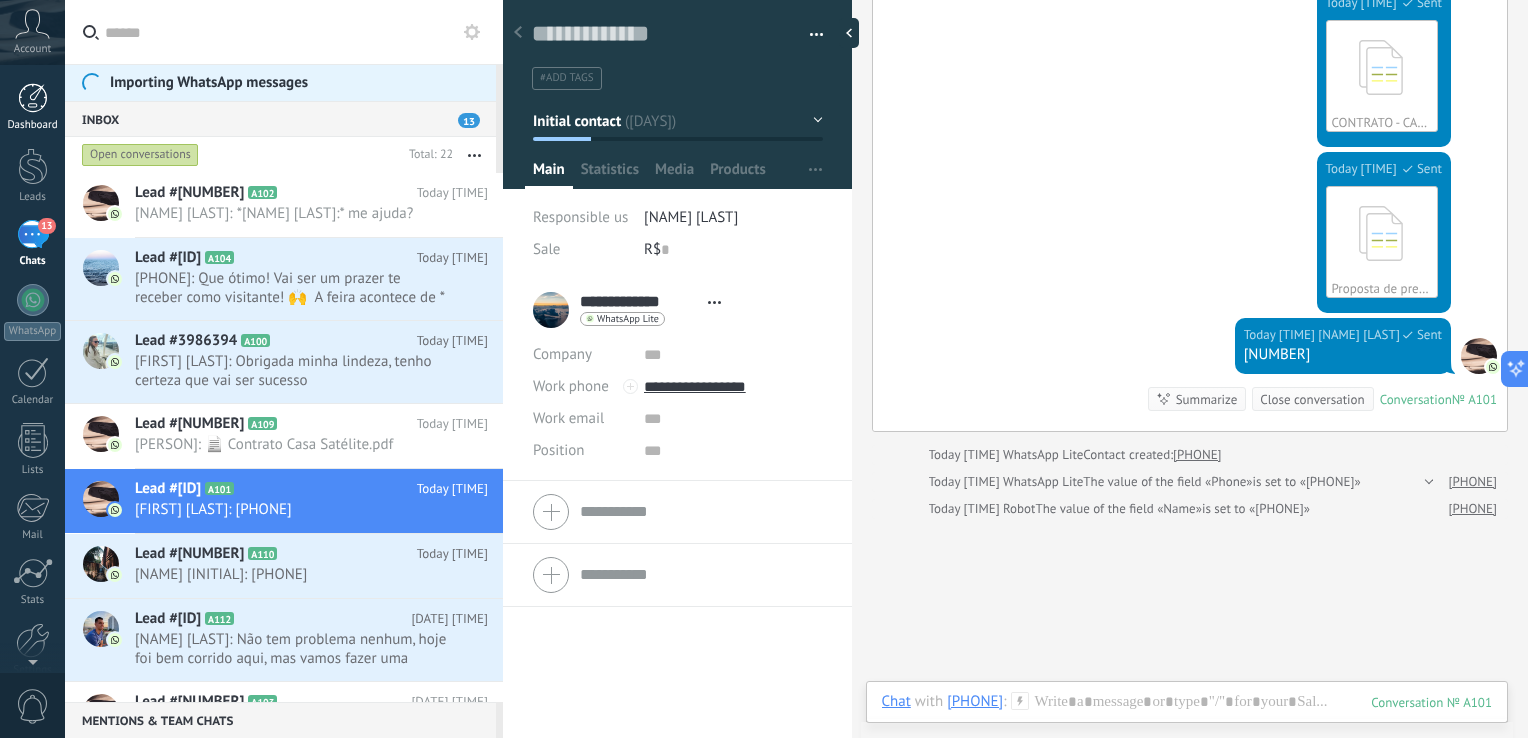 click on "Dashboard" at bounding box center [32, 107] 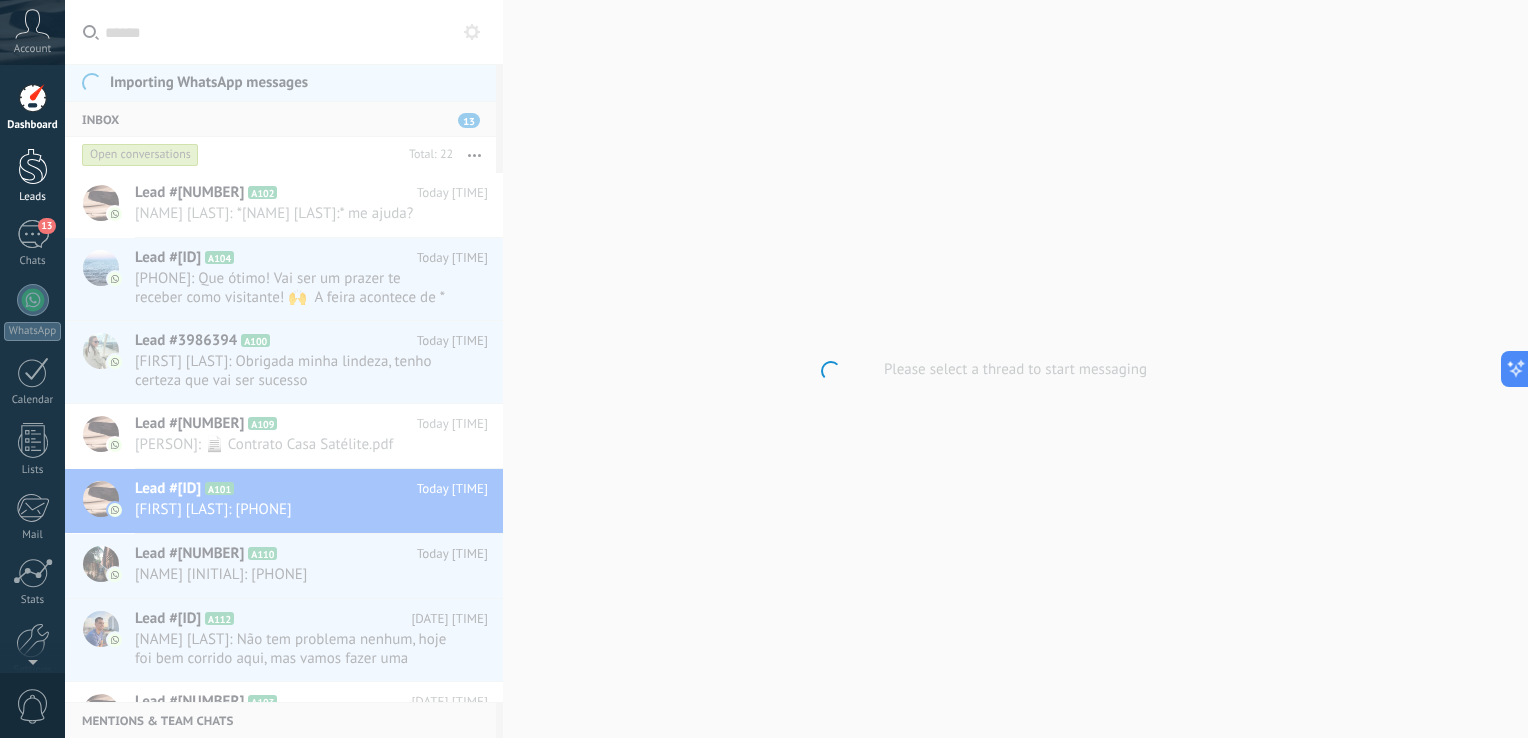 click at bounding box center [33, 166] 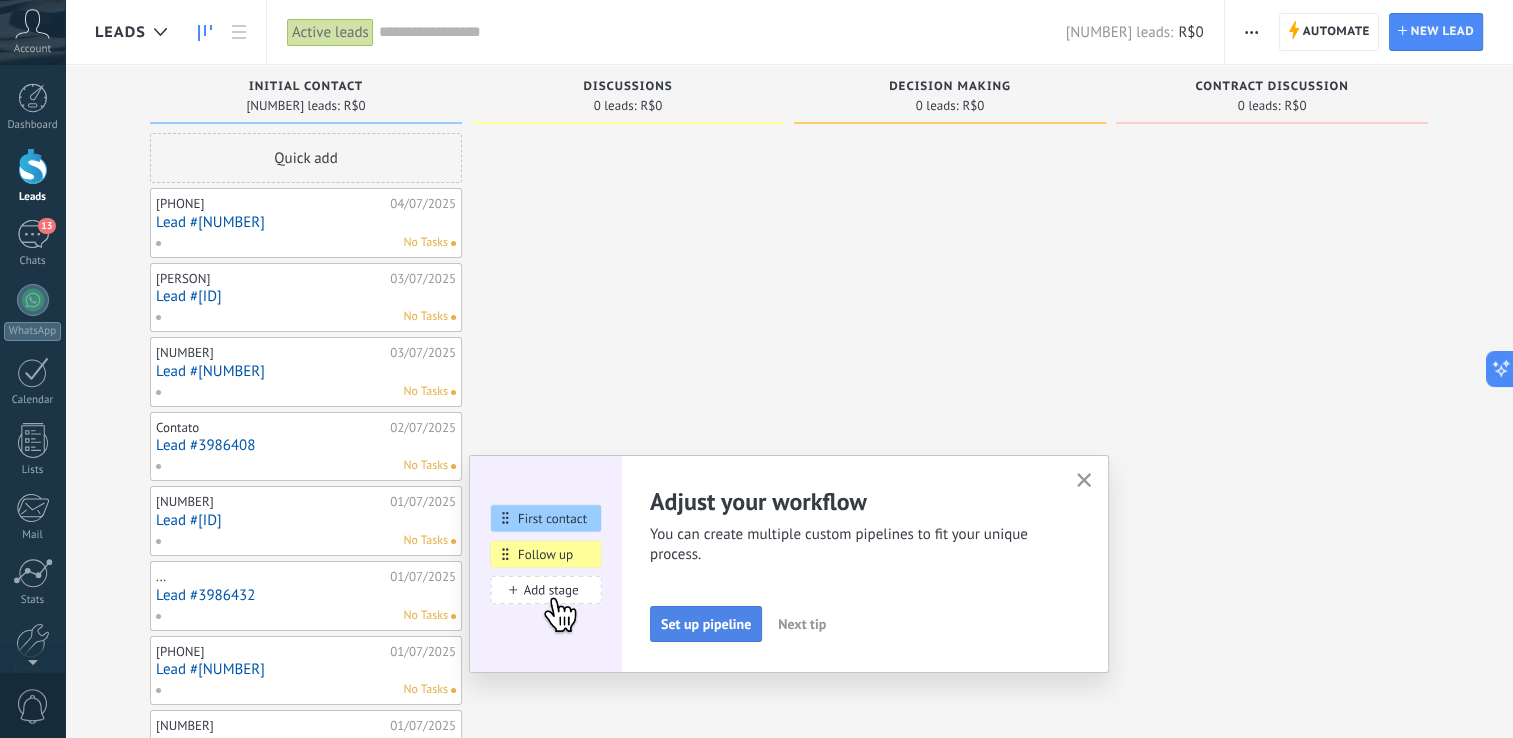 click on "Set up pipeline" at bounding box center (706, 624) 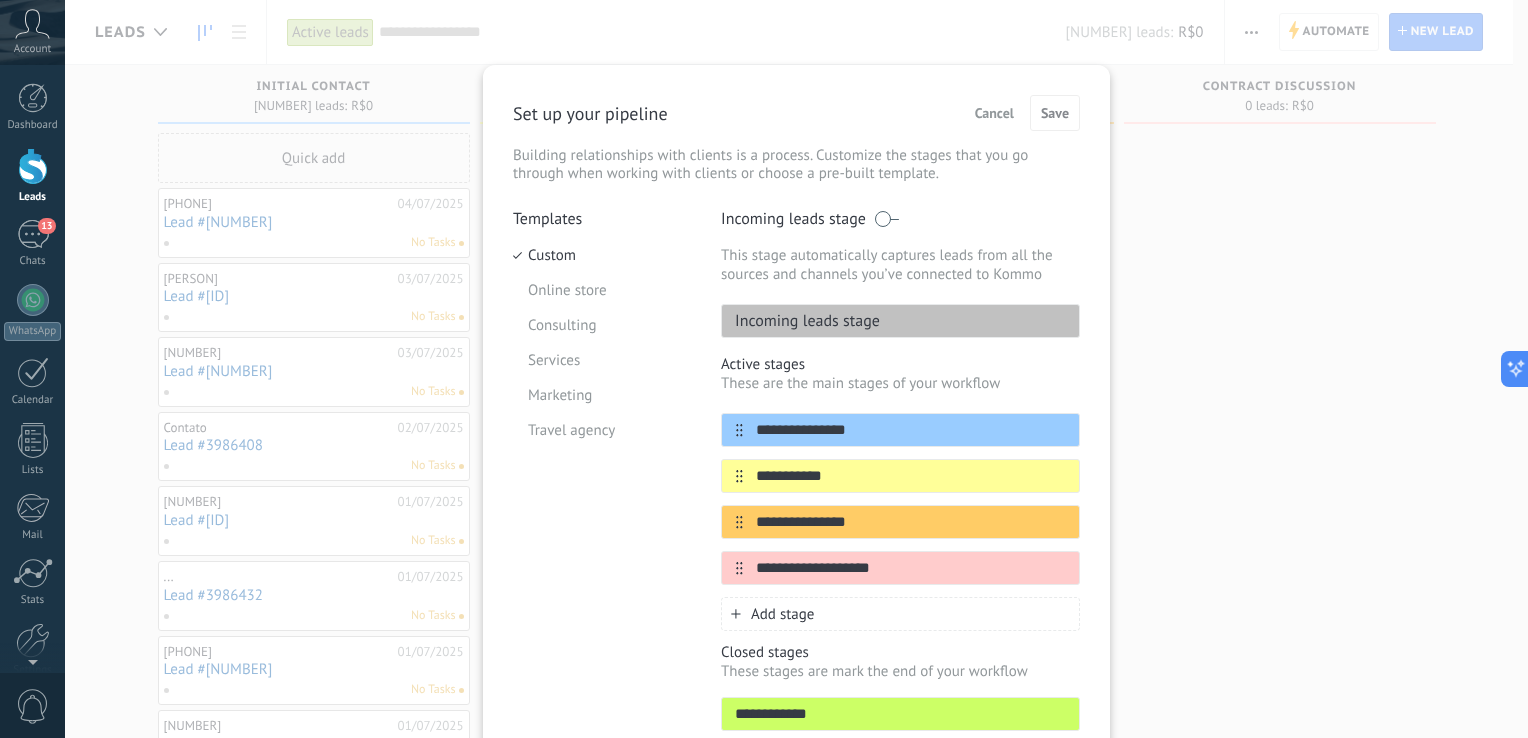scroll, scrollTop: 100, scrollLeft: 0, axis: vertical 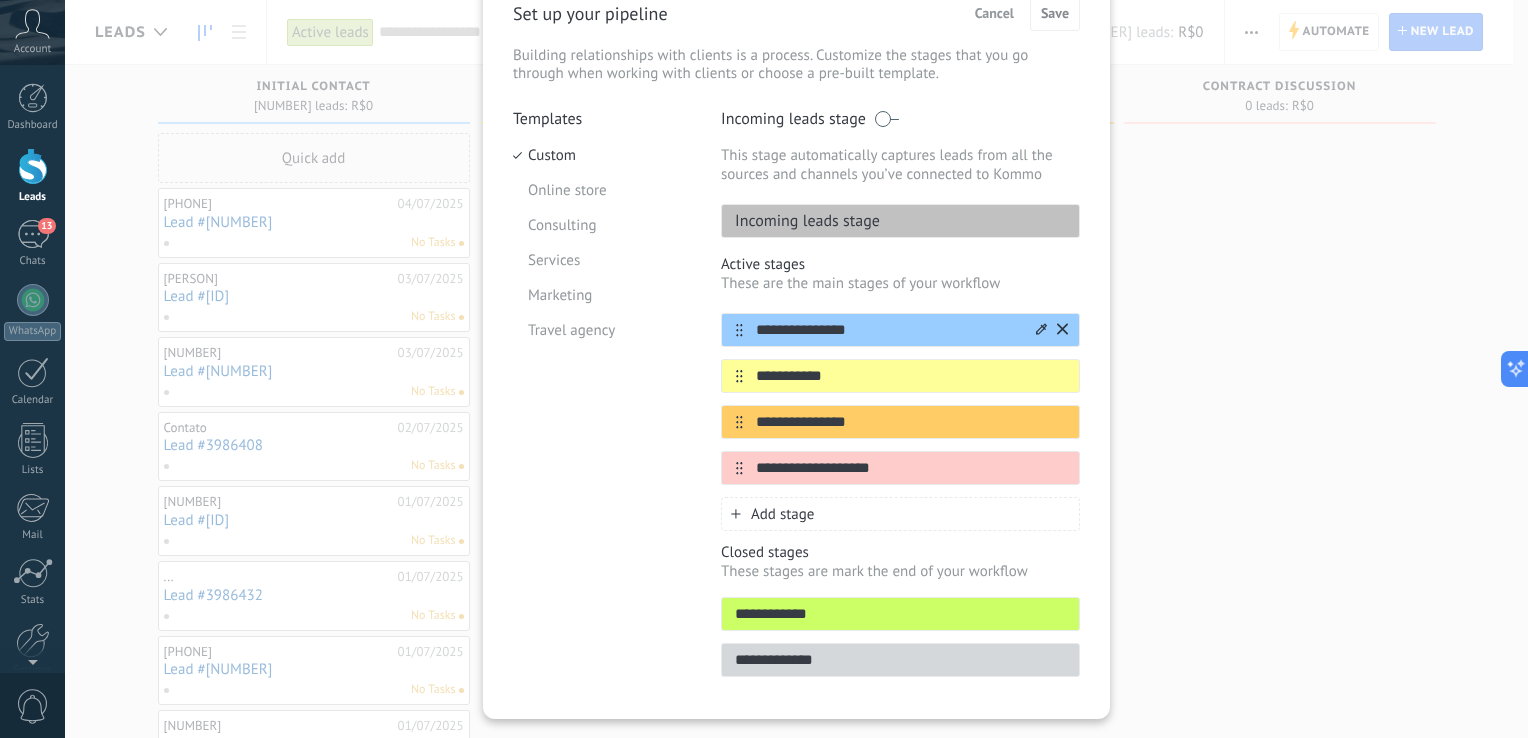 click on "**********" at bounding box center [900, 330] 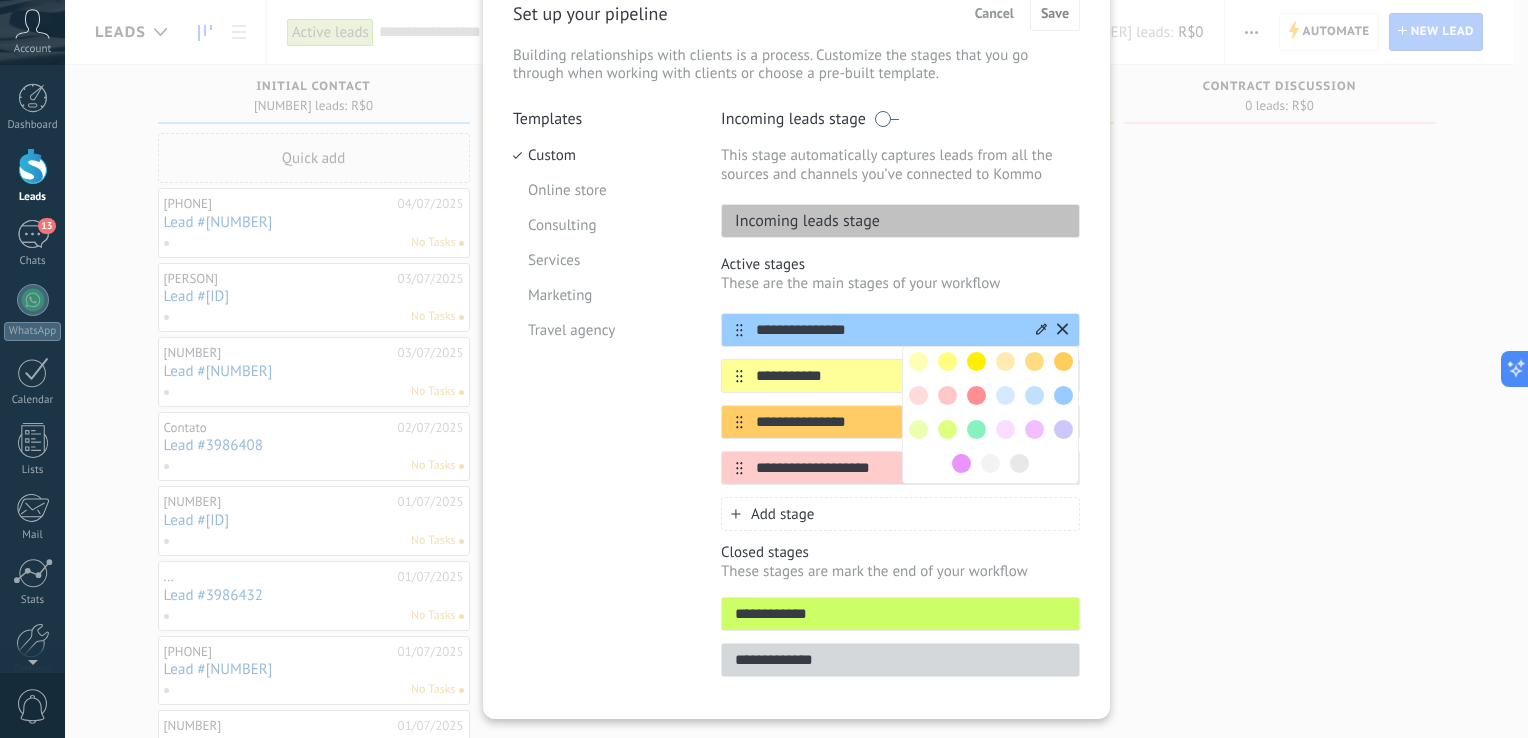 click on "**********" at bounding box center [888, 330] 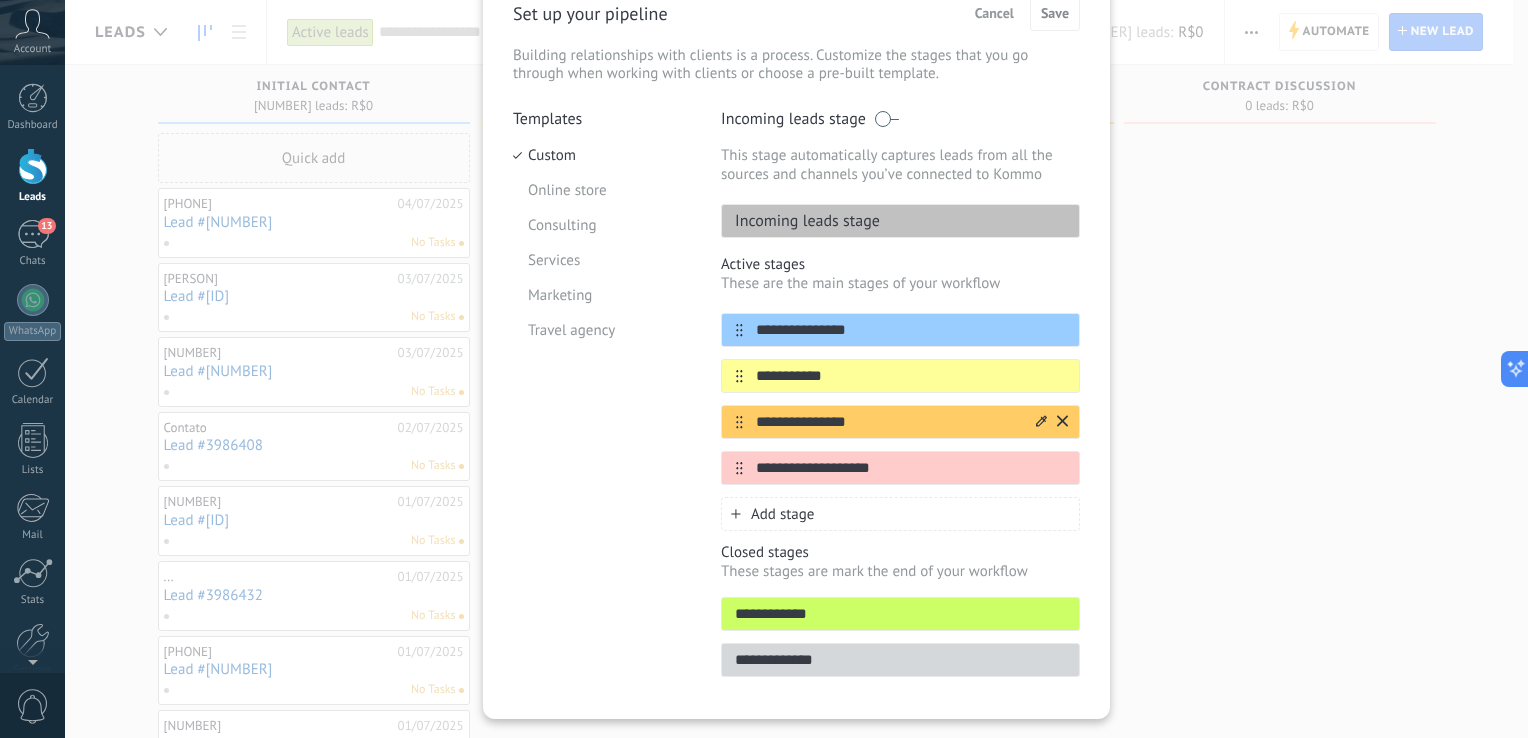 drag, startPoint x: 891, startPoint y: 324, endPoint x: 1070, endPoint y: 417, distance: 201.71762 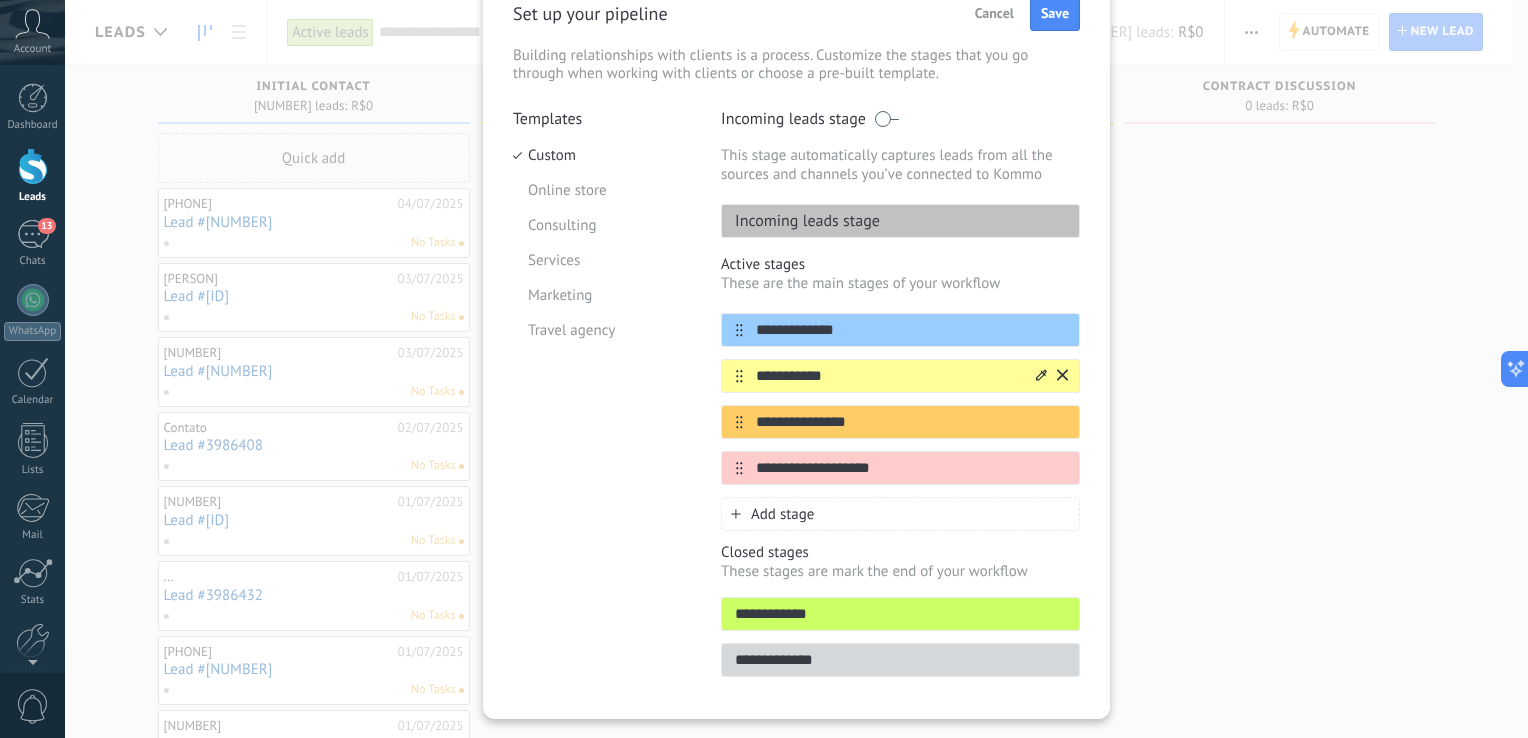 type on "**********" 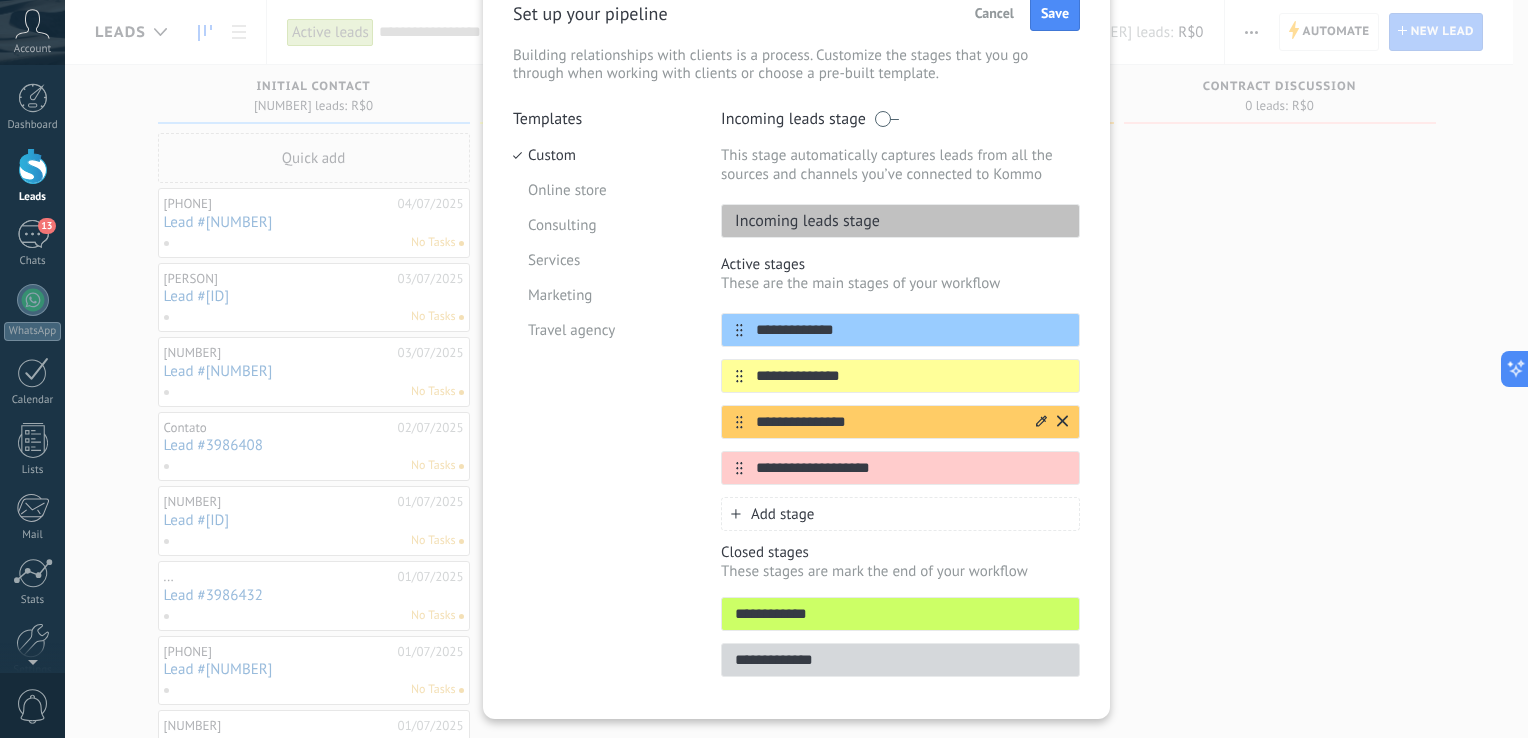 type on "**********" 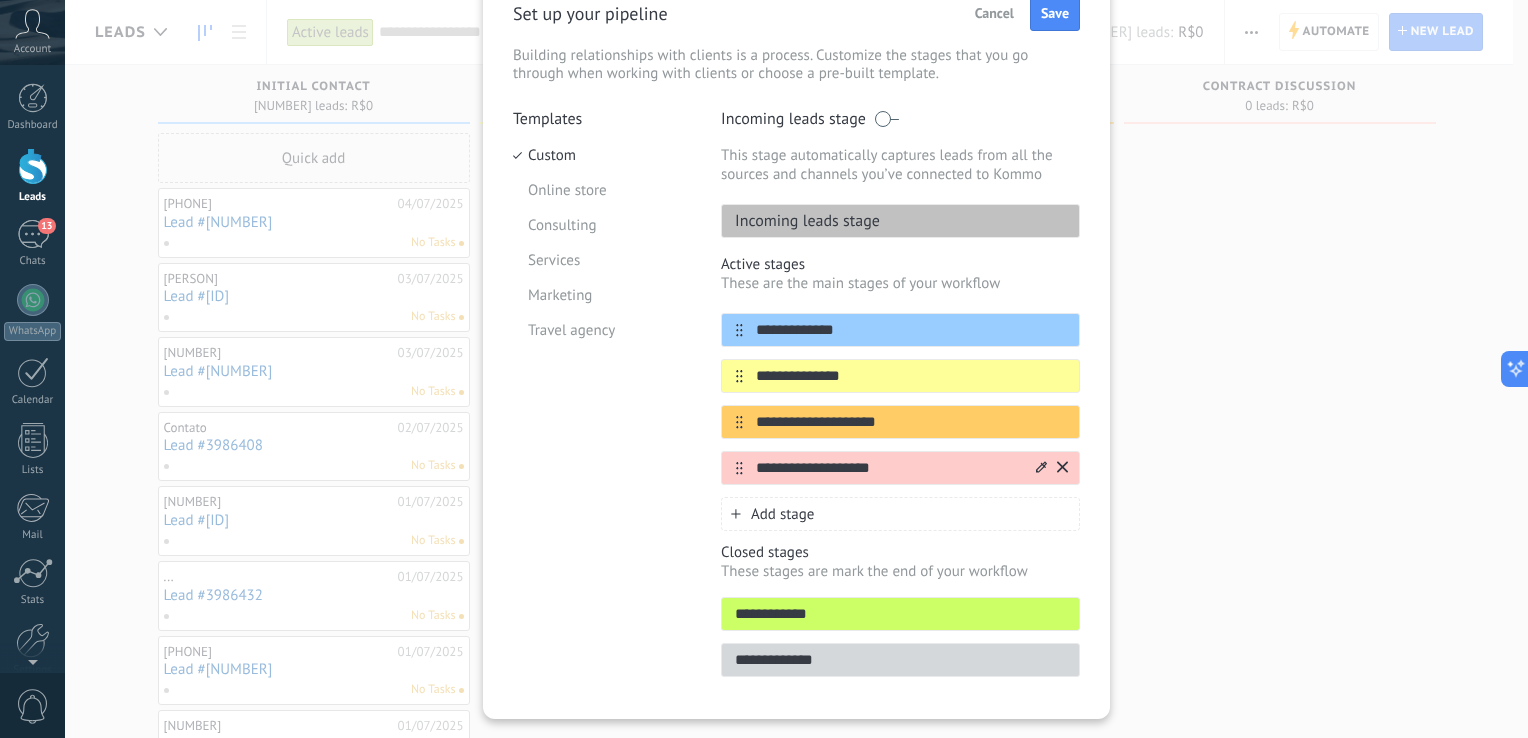 click on "**********" at bounding box center (911, 330) 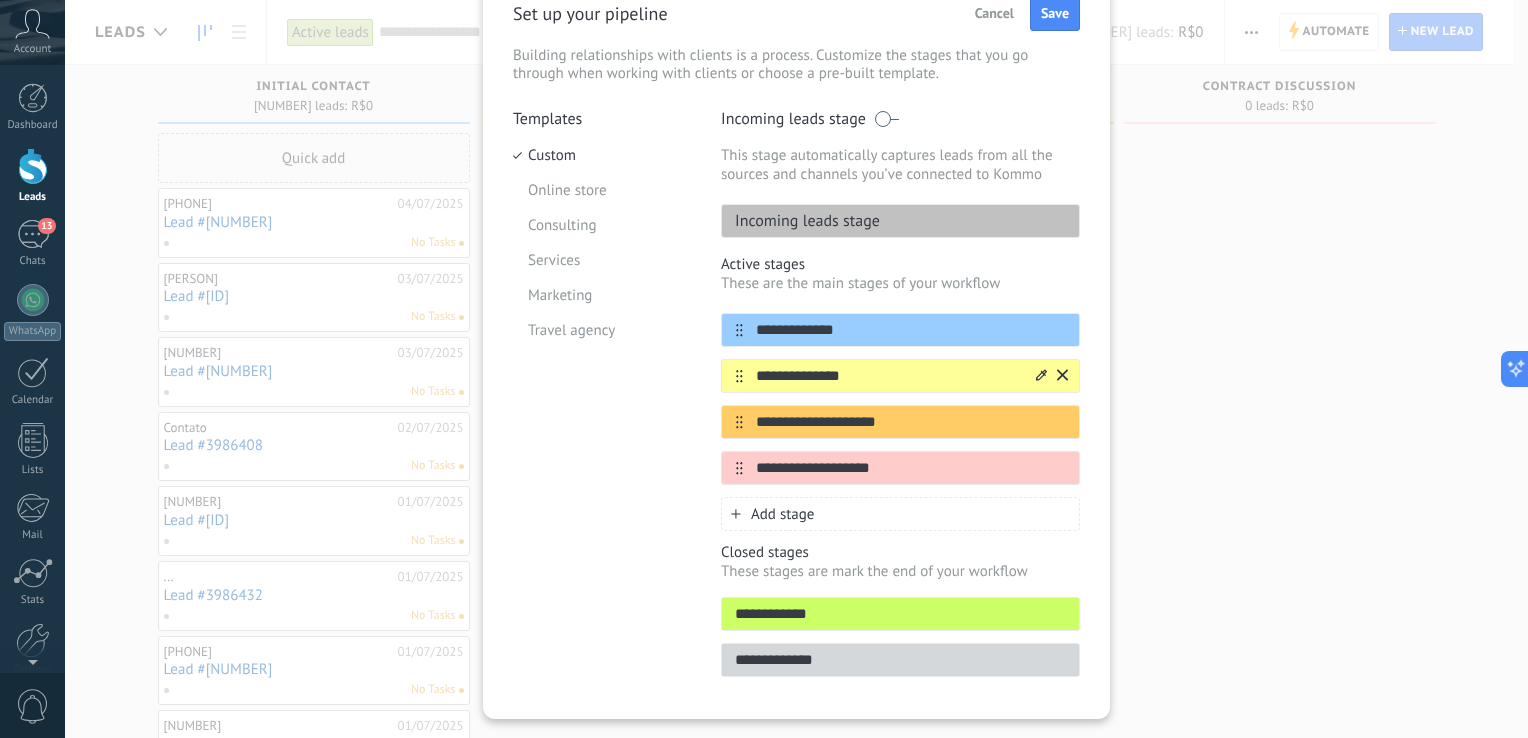 click on "**********" at bounding box center [911, 330] 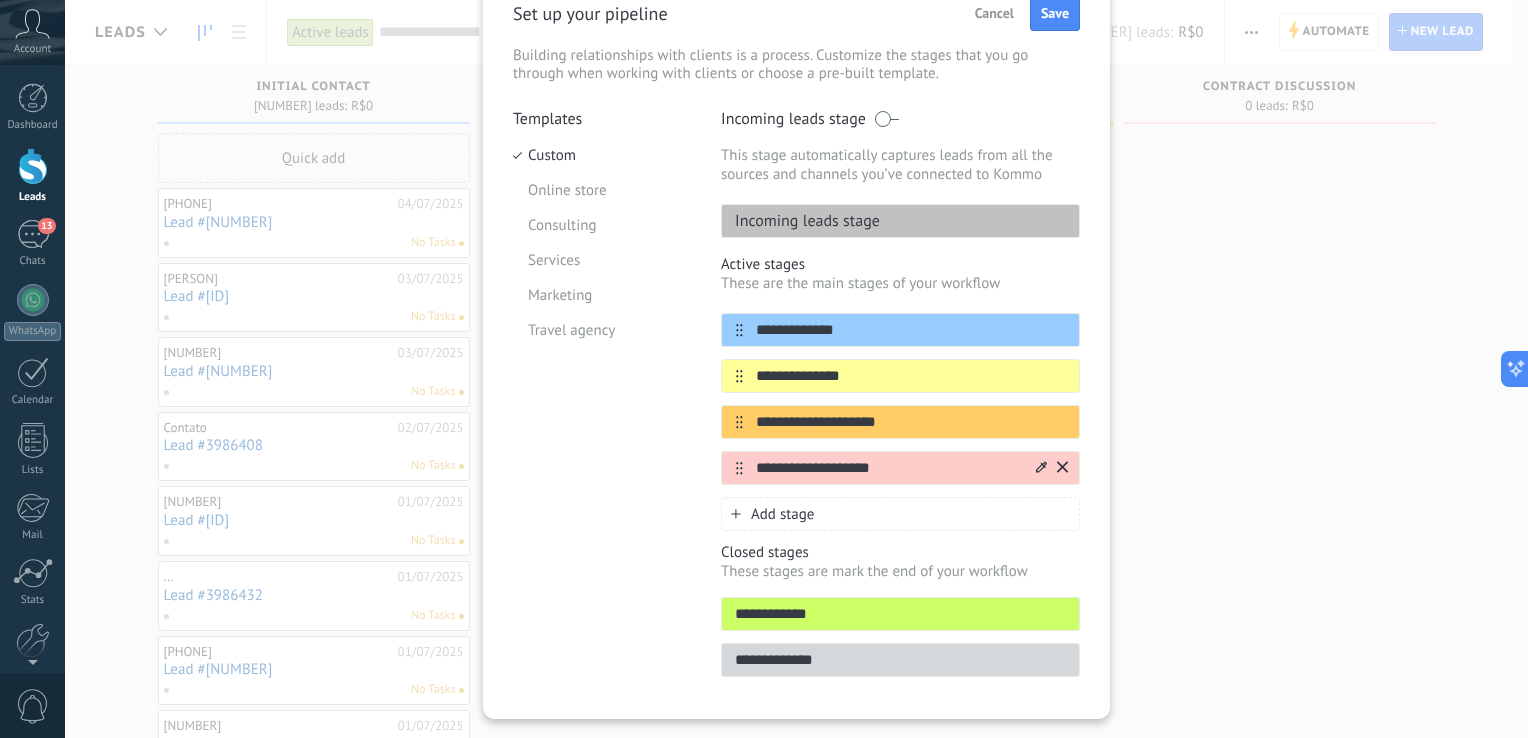 click on "**********" at bounding box center (911, 330) 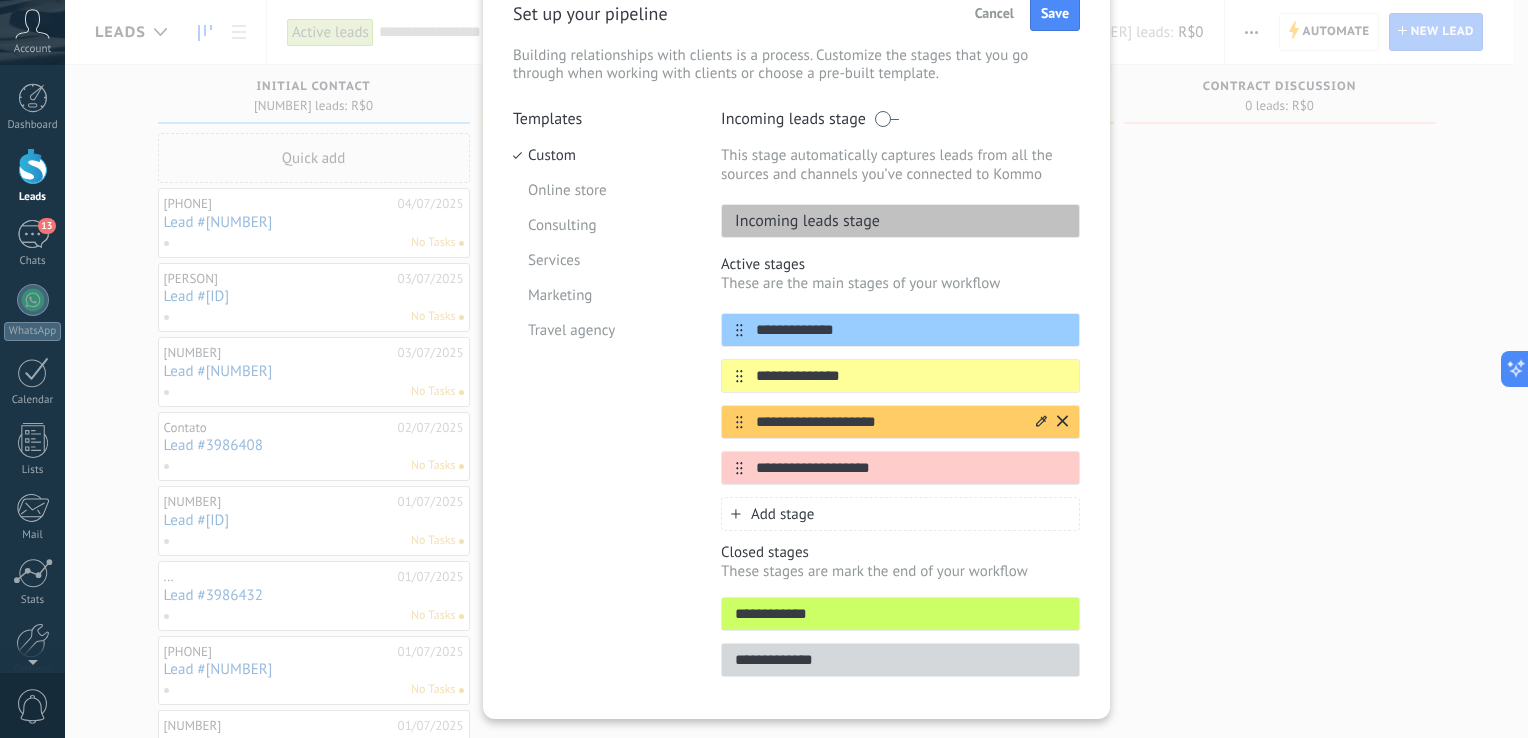 click on "**********" at bounding box center (911, 330) 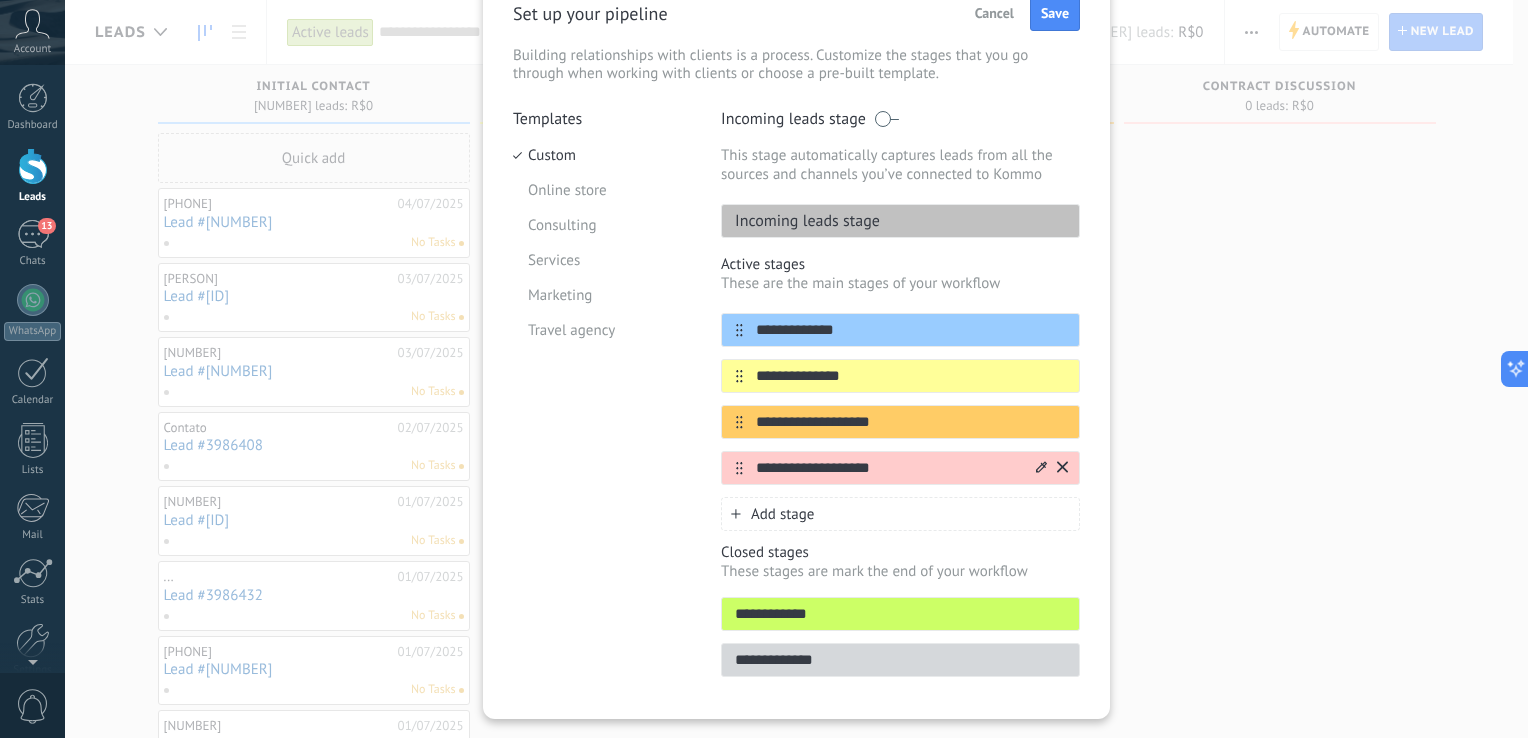 type on "**********" 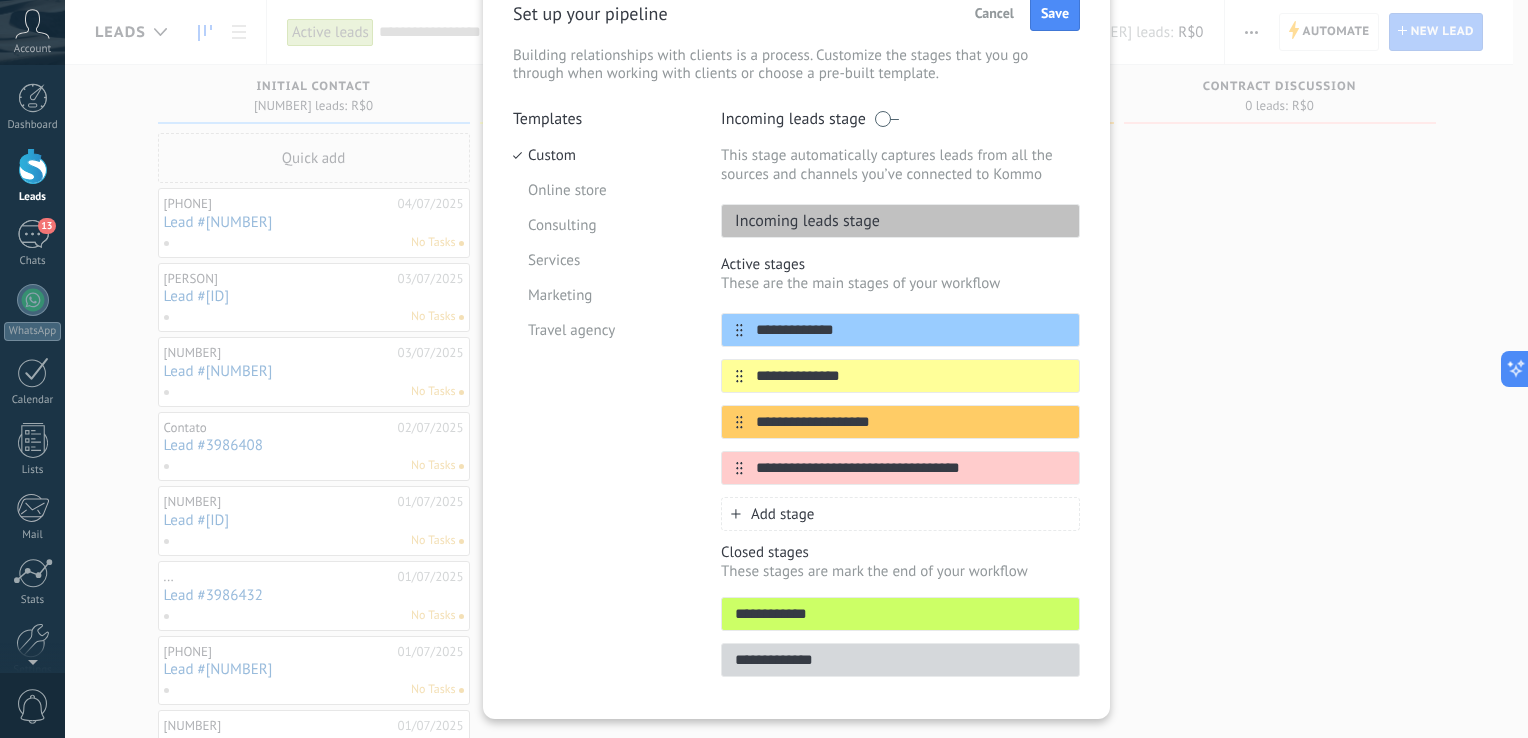 type on "**********" 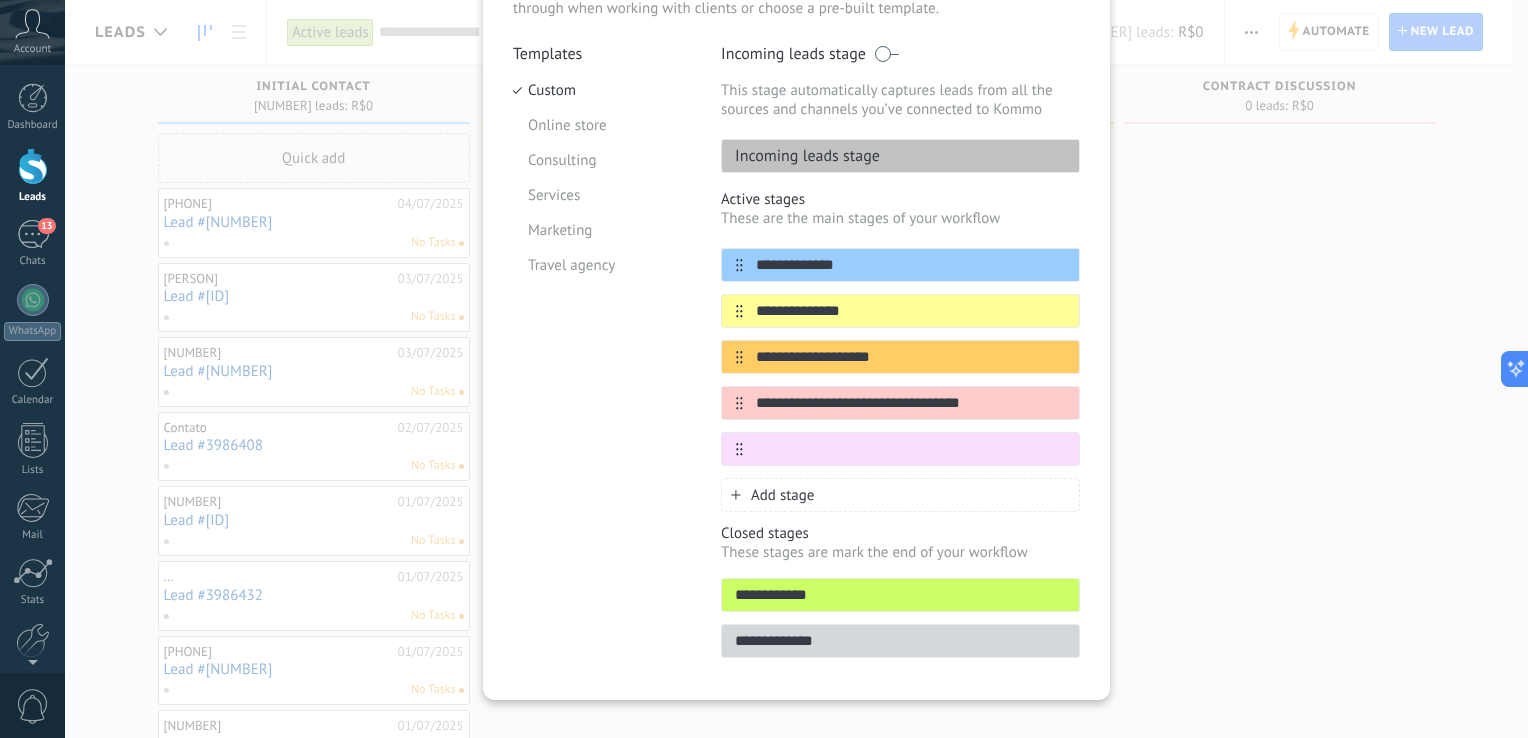 scroll, scrollTop: 189, scrollLeft: 0, axis: vertical 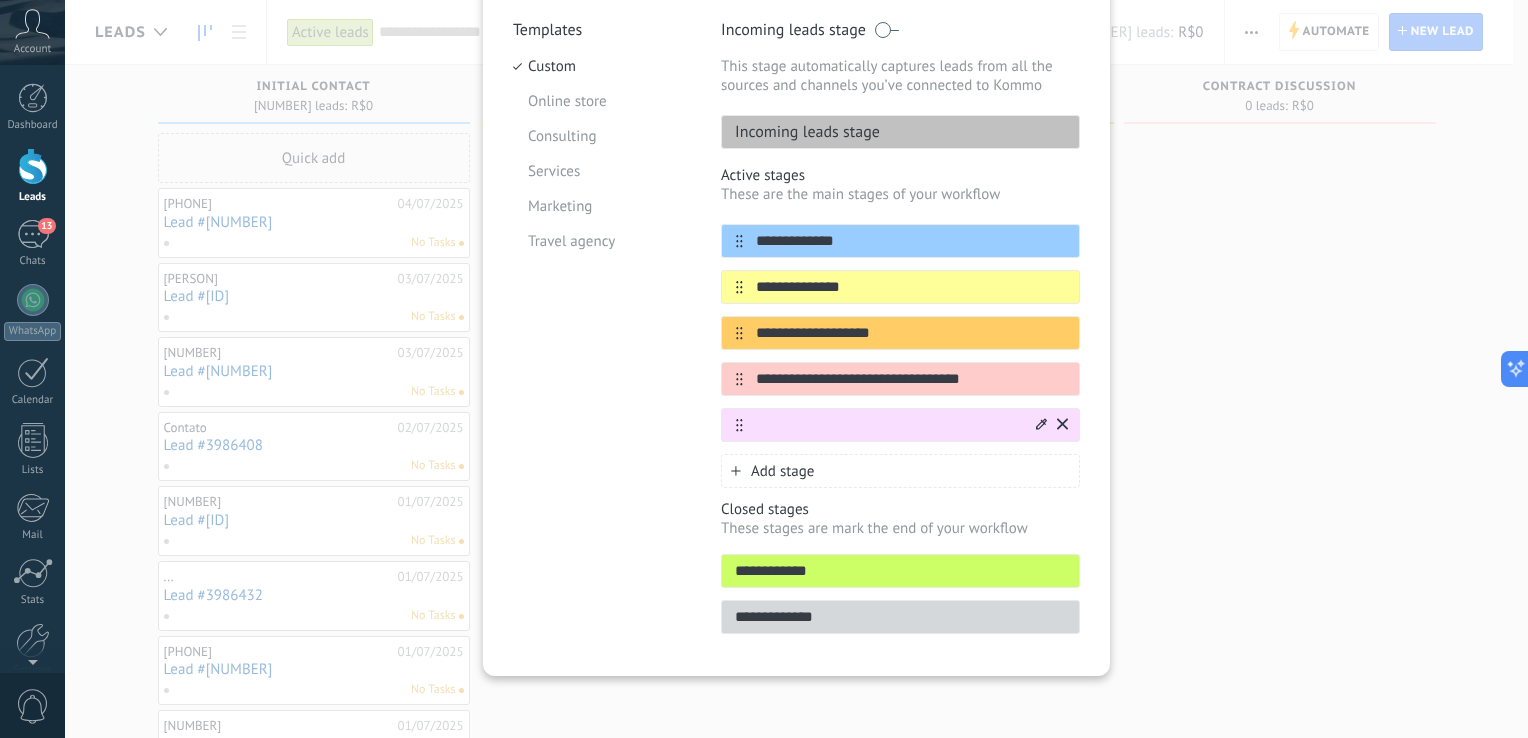 click at bounding box center (0, 0) 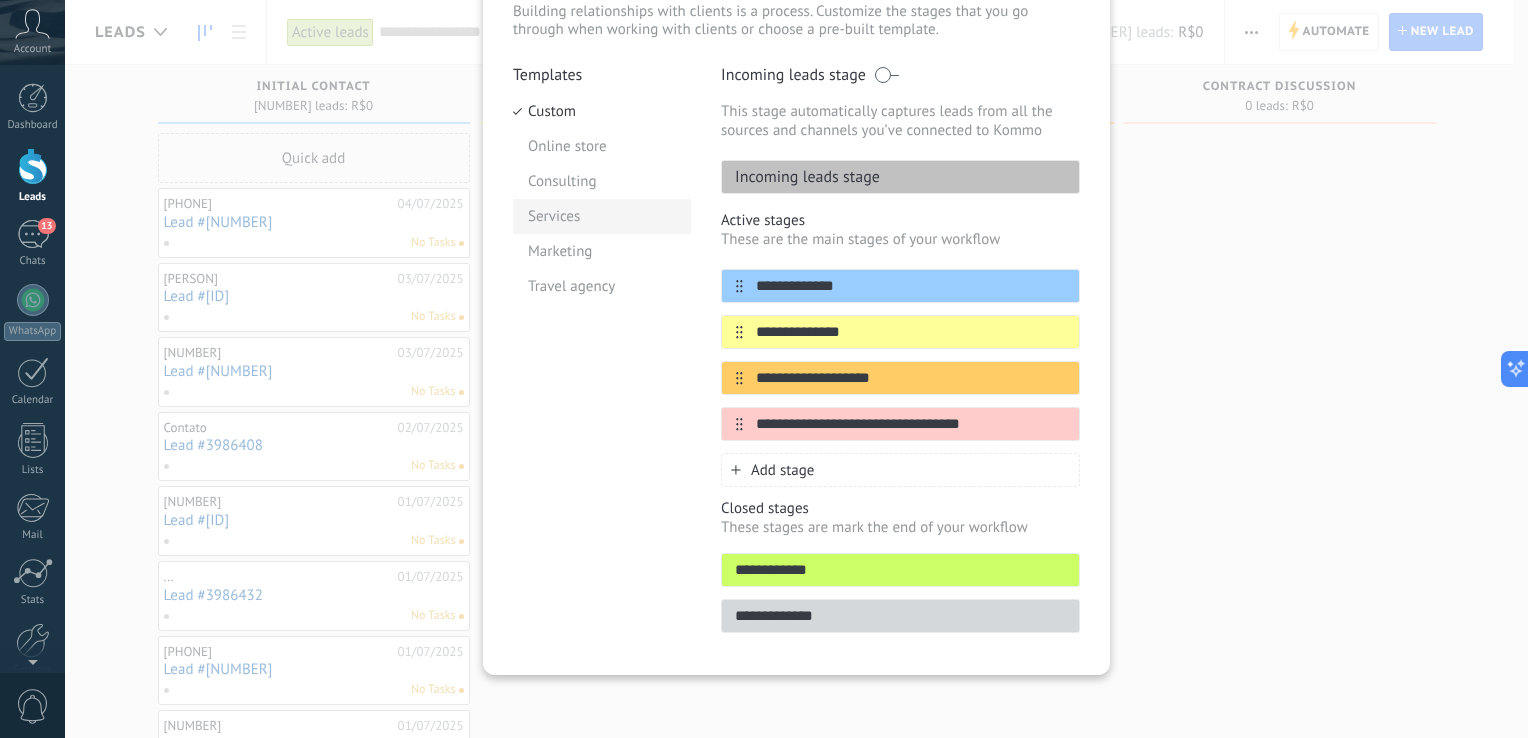 click on "Services" at bounding box center [602, 216] 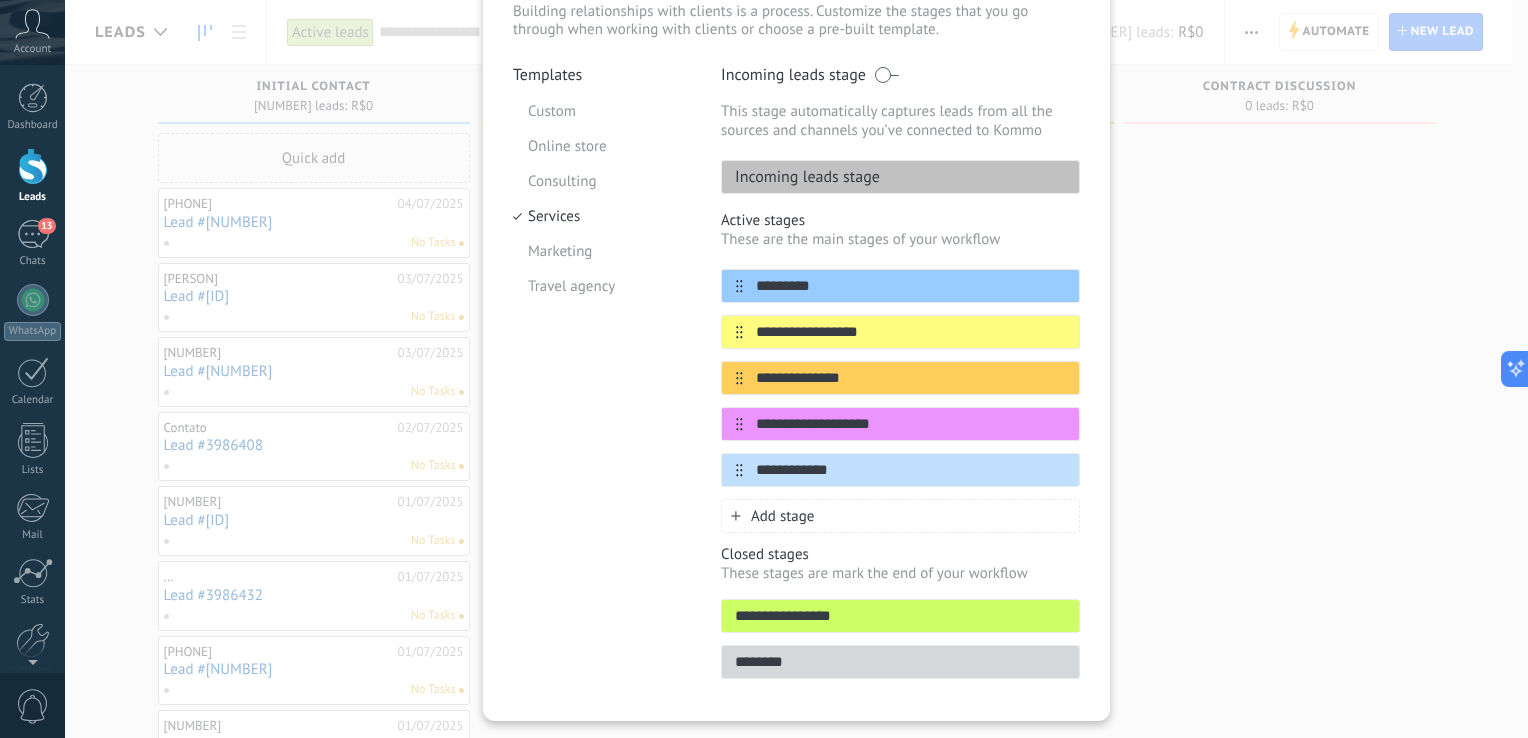 scroll, scrollTop: 189, scrollLeft: 0, axis: vertical 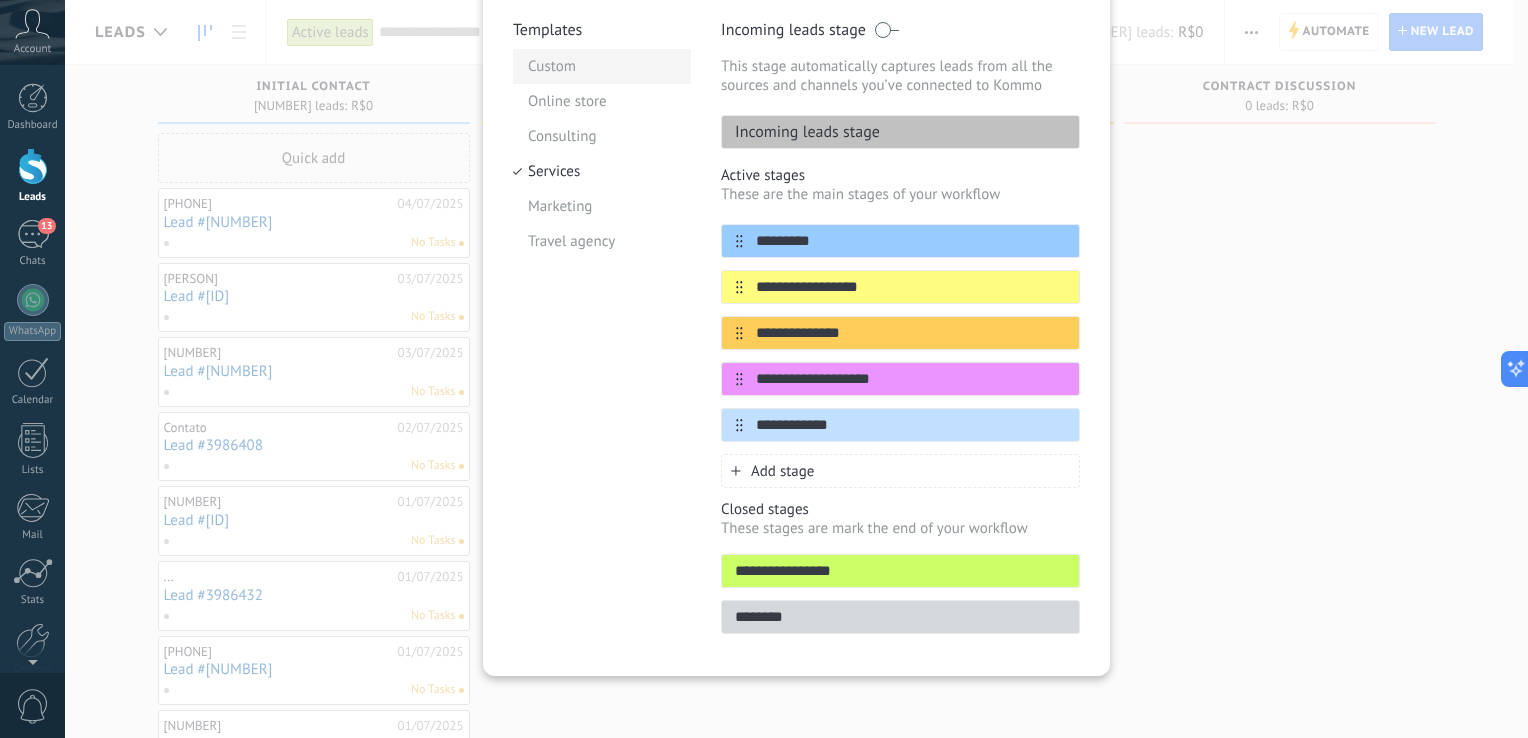 click on "Custom" at bounding box center (602, 66) 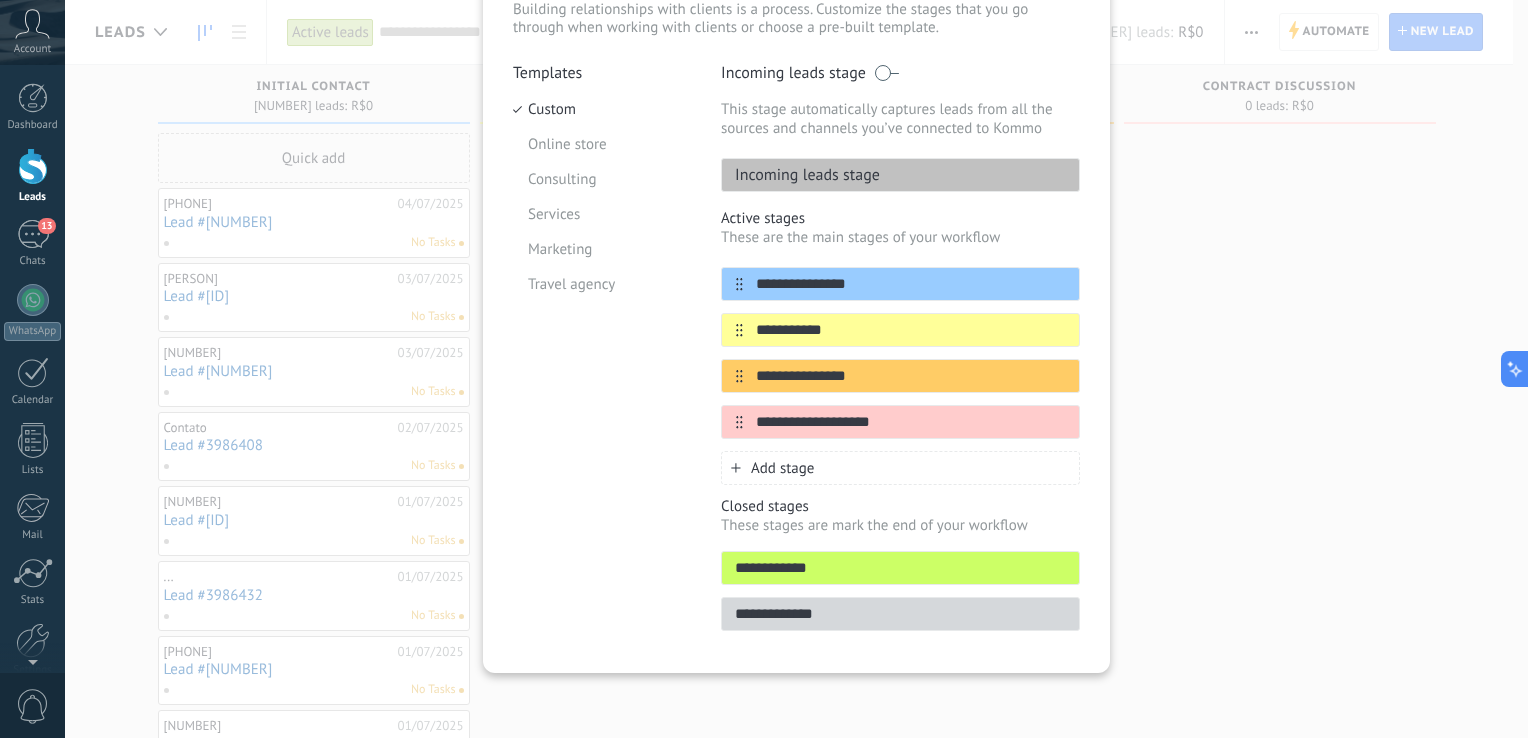 scroll, scrollTop: 144, scrollLeft: 0, axis: vertical 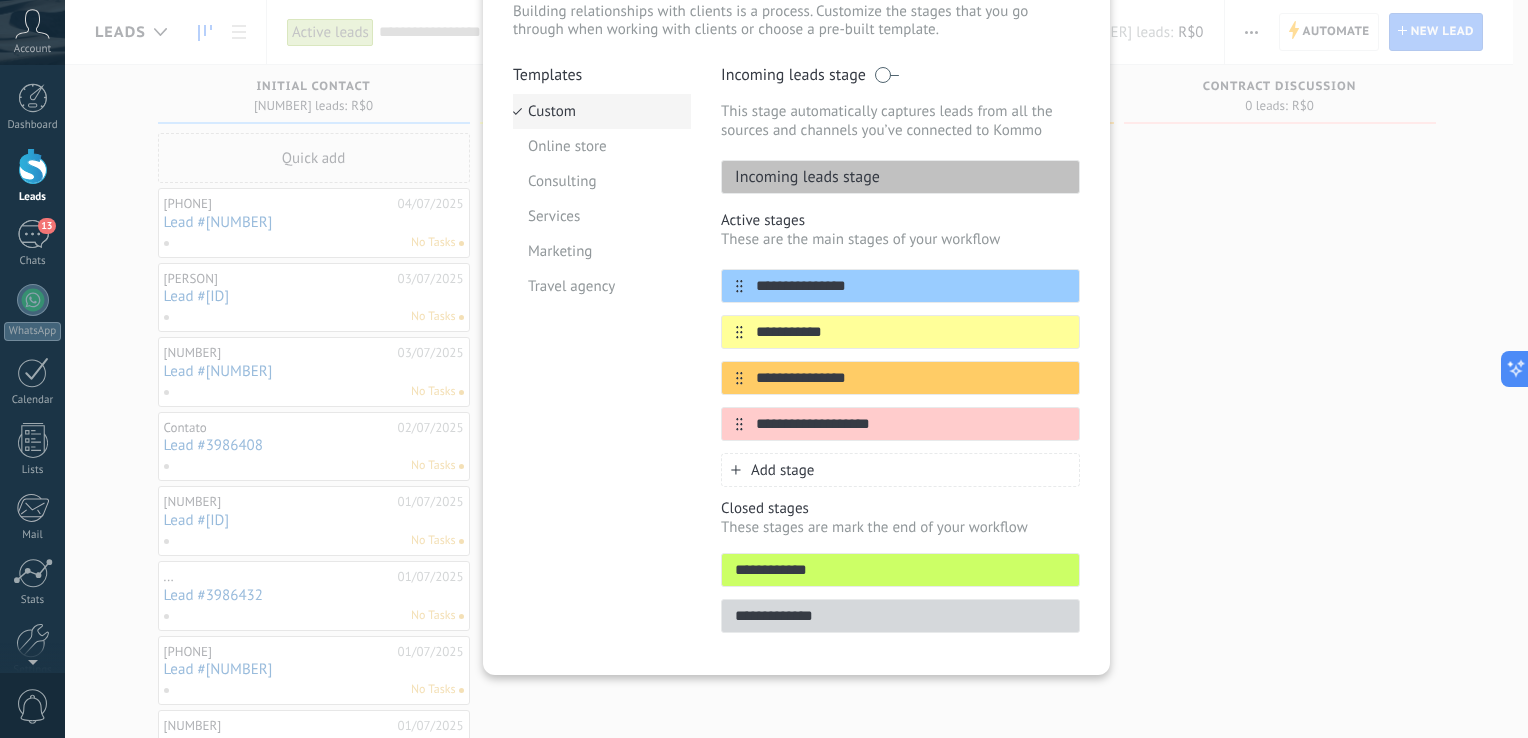 click on "Custom" at bounding box center [602, 111] 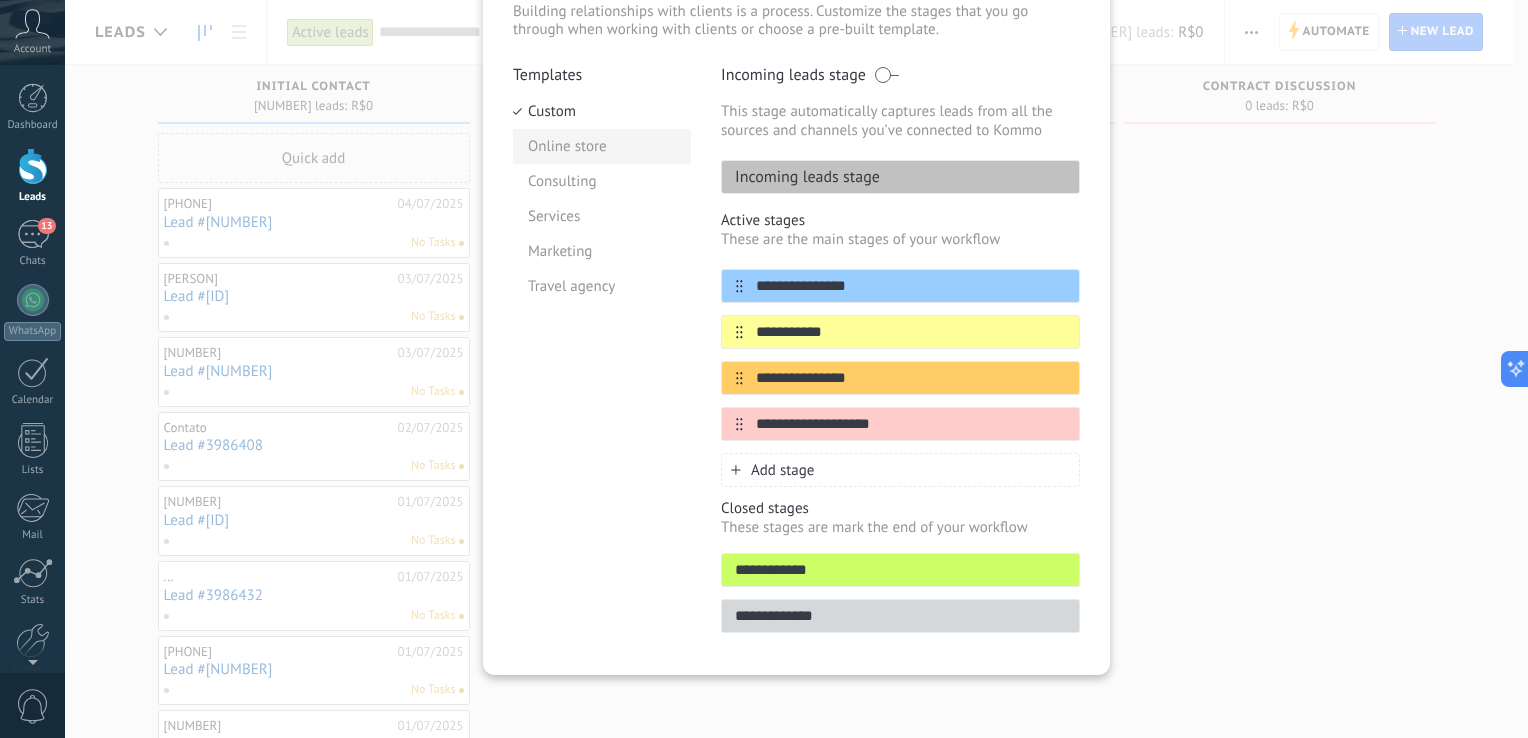 click on "Online store" at bounding box center (602, 146) 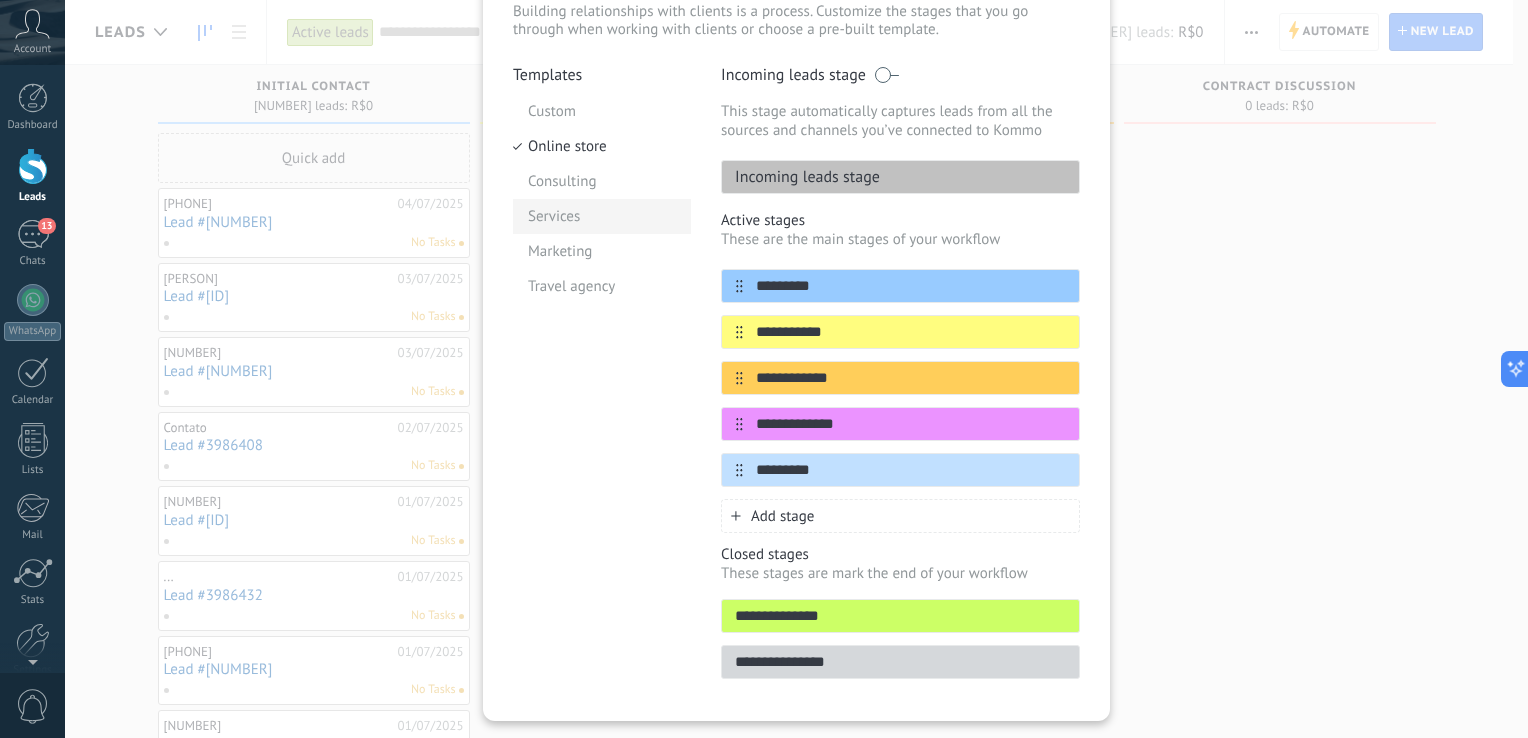 scroll, scrollTop: 189, scrollLeft: 0, axis: vertical 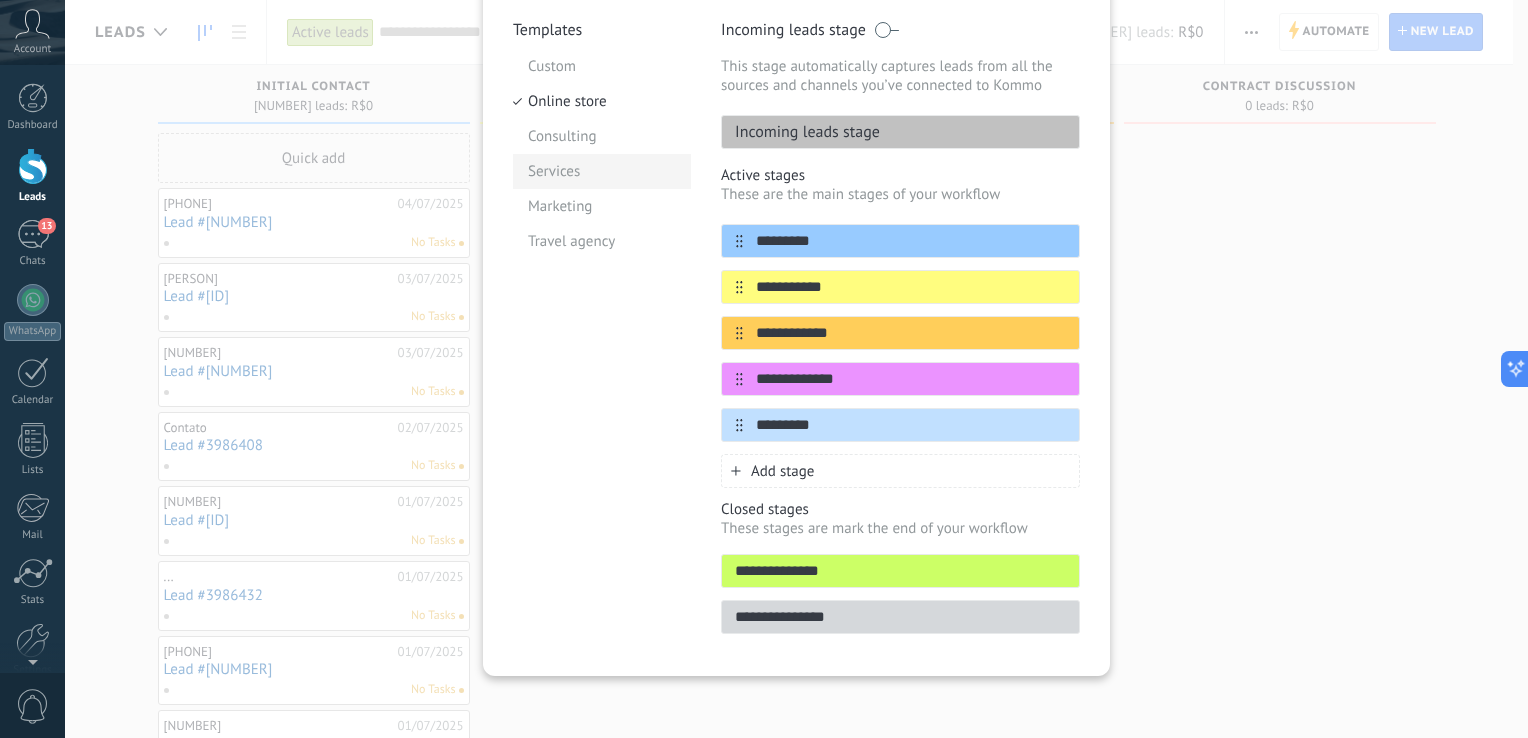 click on "Services" at bounding box center [602, 171] 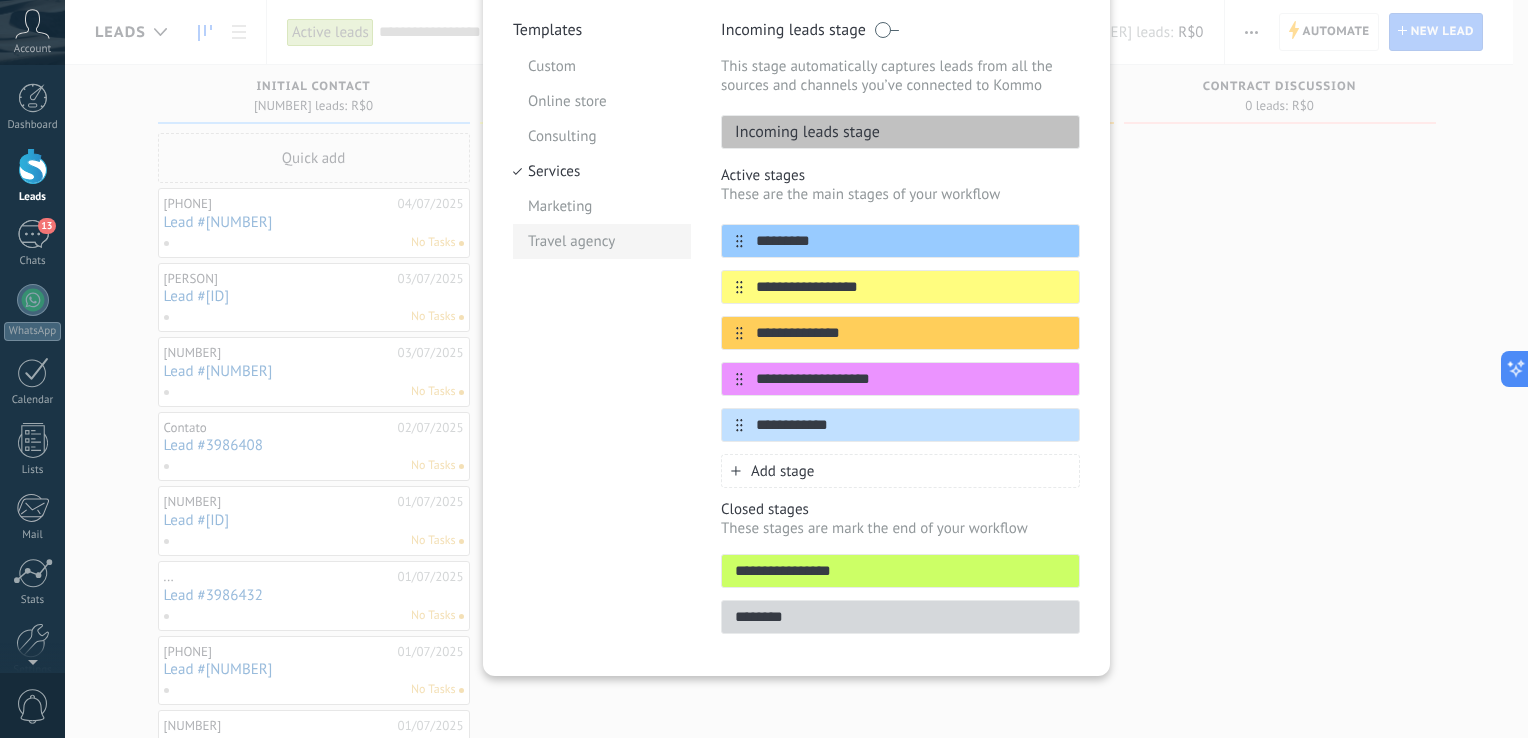click on "Travel agency" at bounding box center (602, 241) 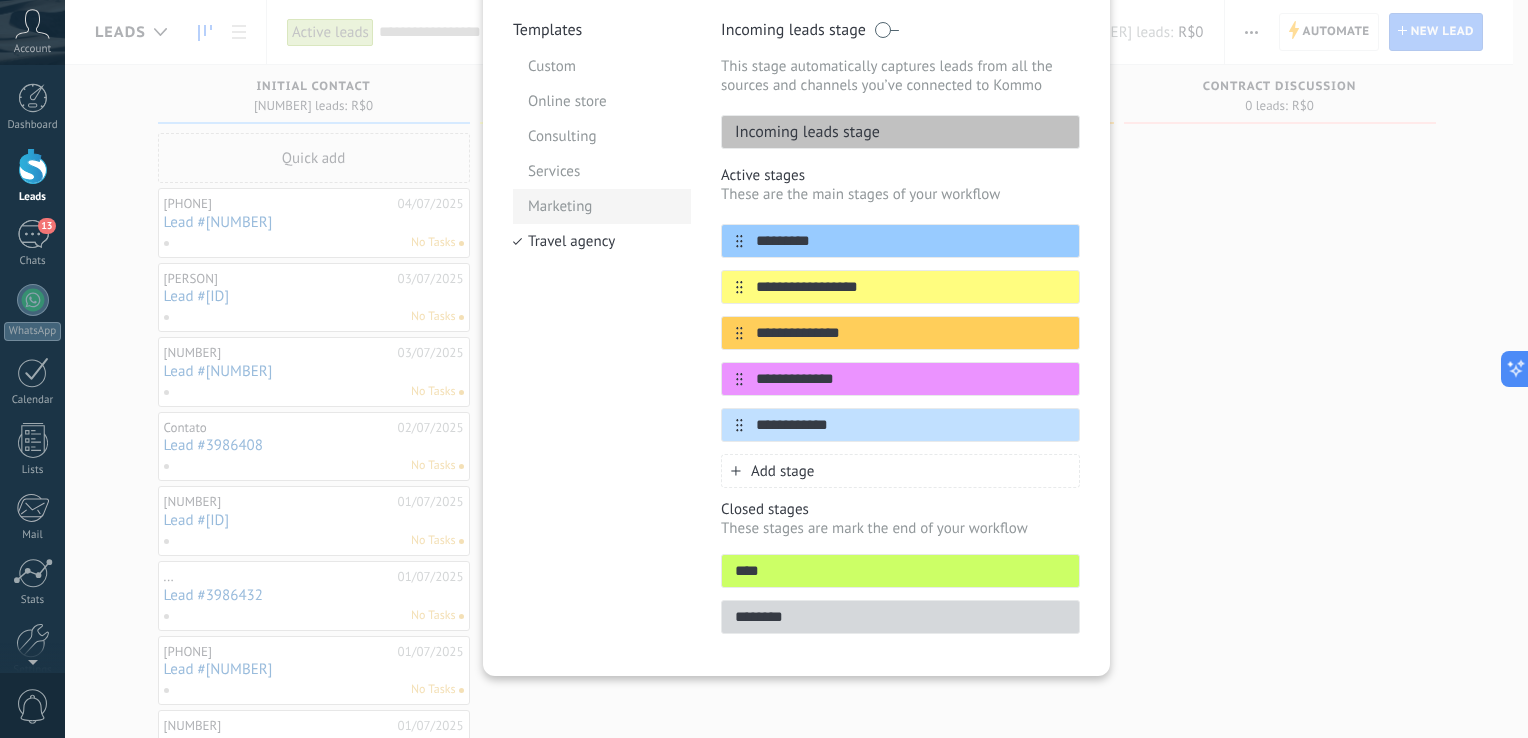 click on "Marketing" at bounding box center [602, 206] 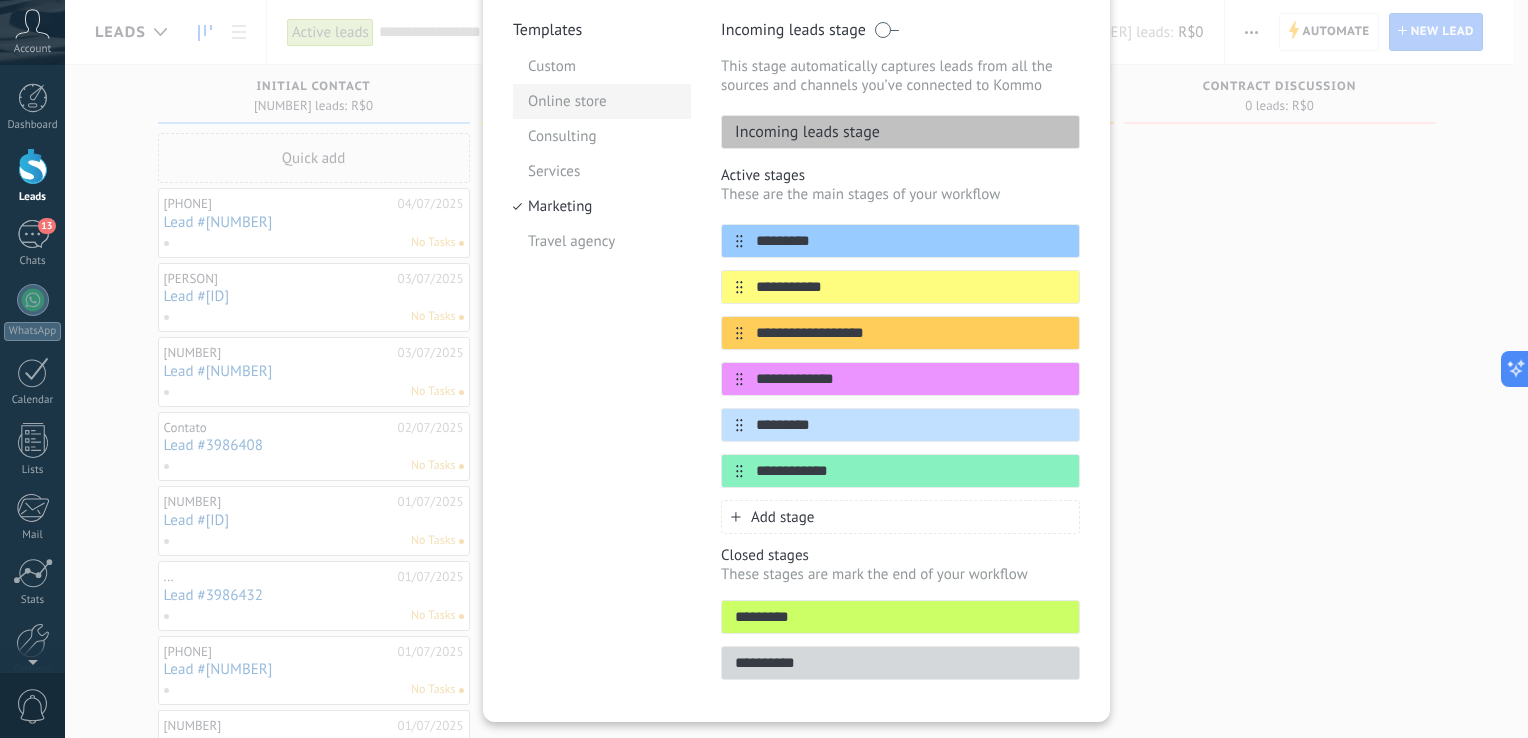 click on "Online store" at bounding box center [602, 101] 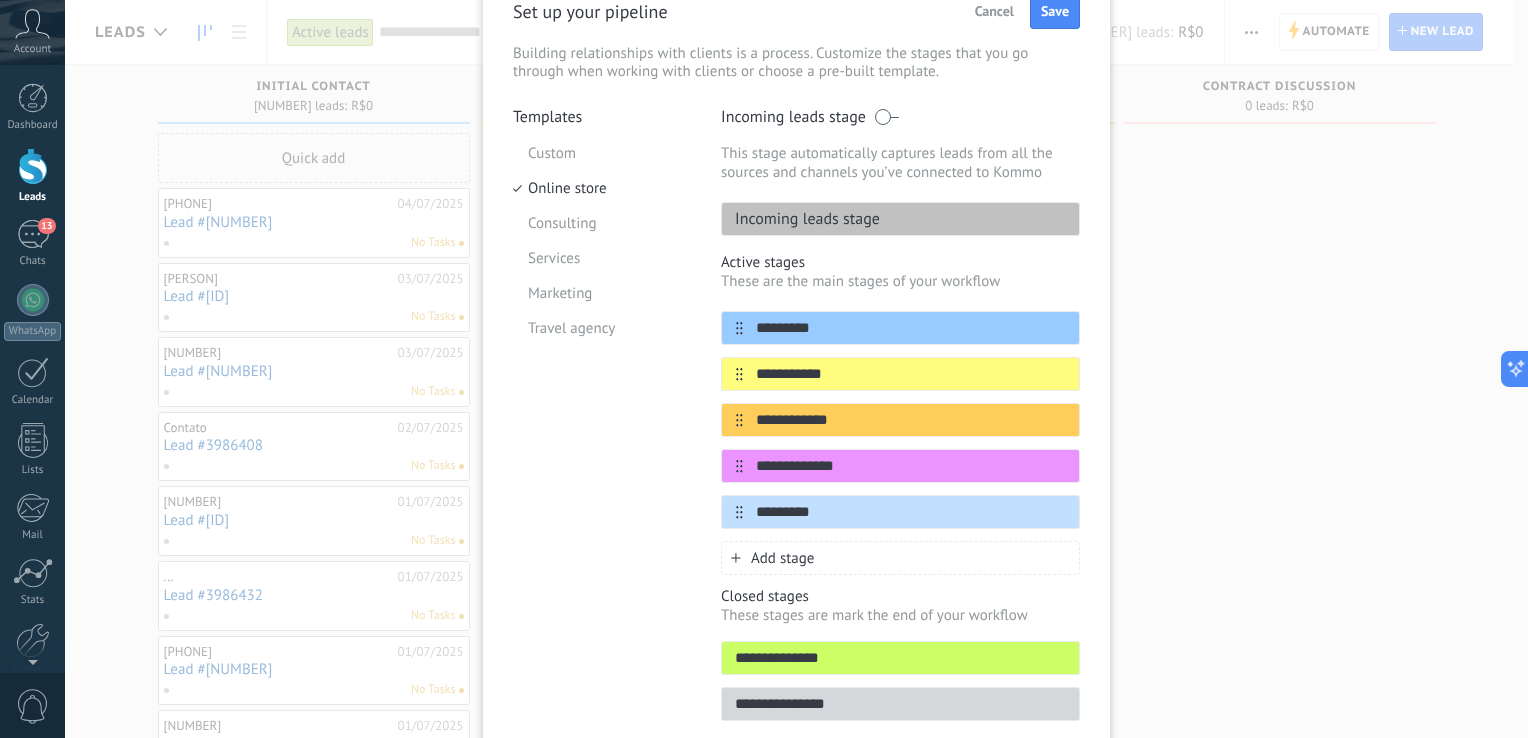 scroll, scrollTop: 0, scrollLeft: 0, axis: both 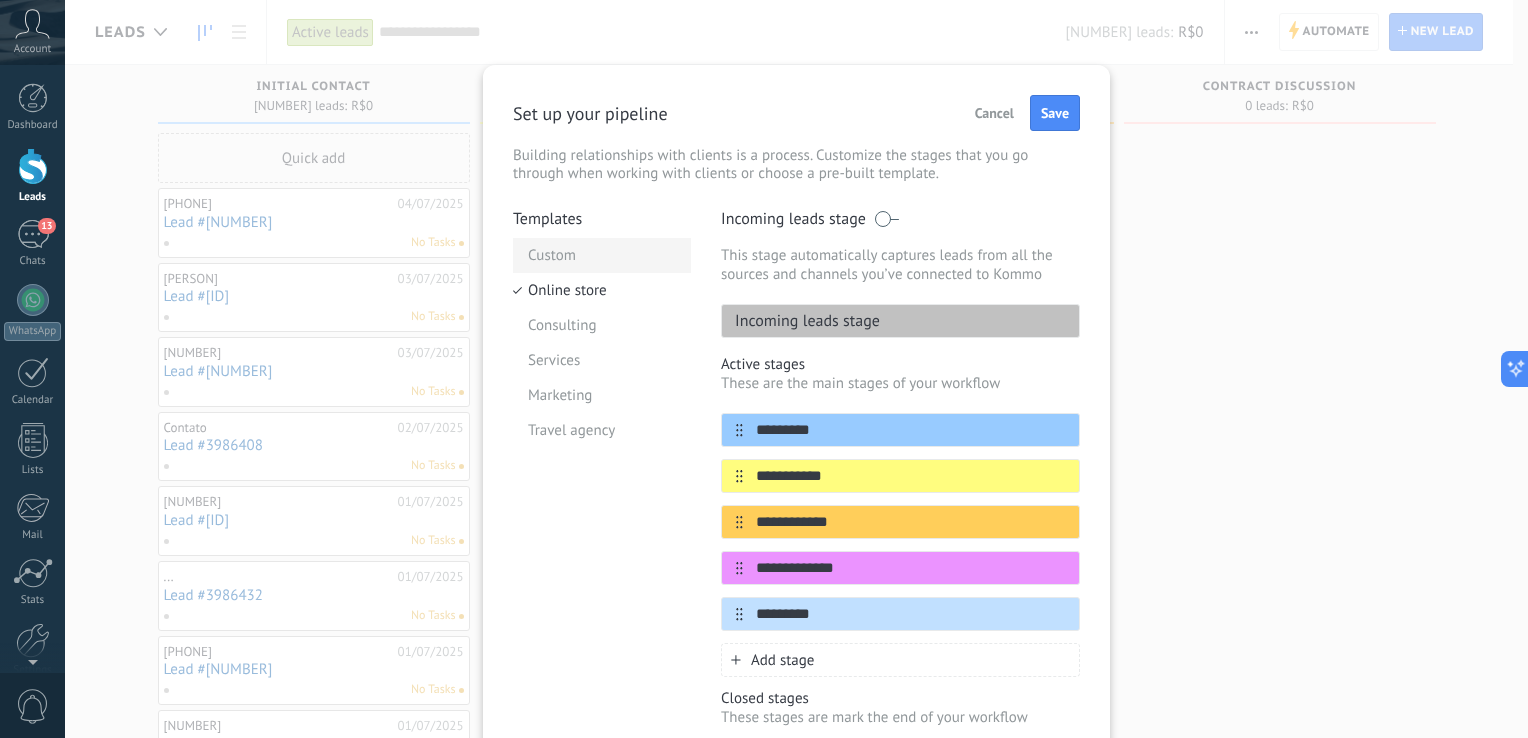 click on "Custom" at bounding box center (602, 255) 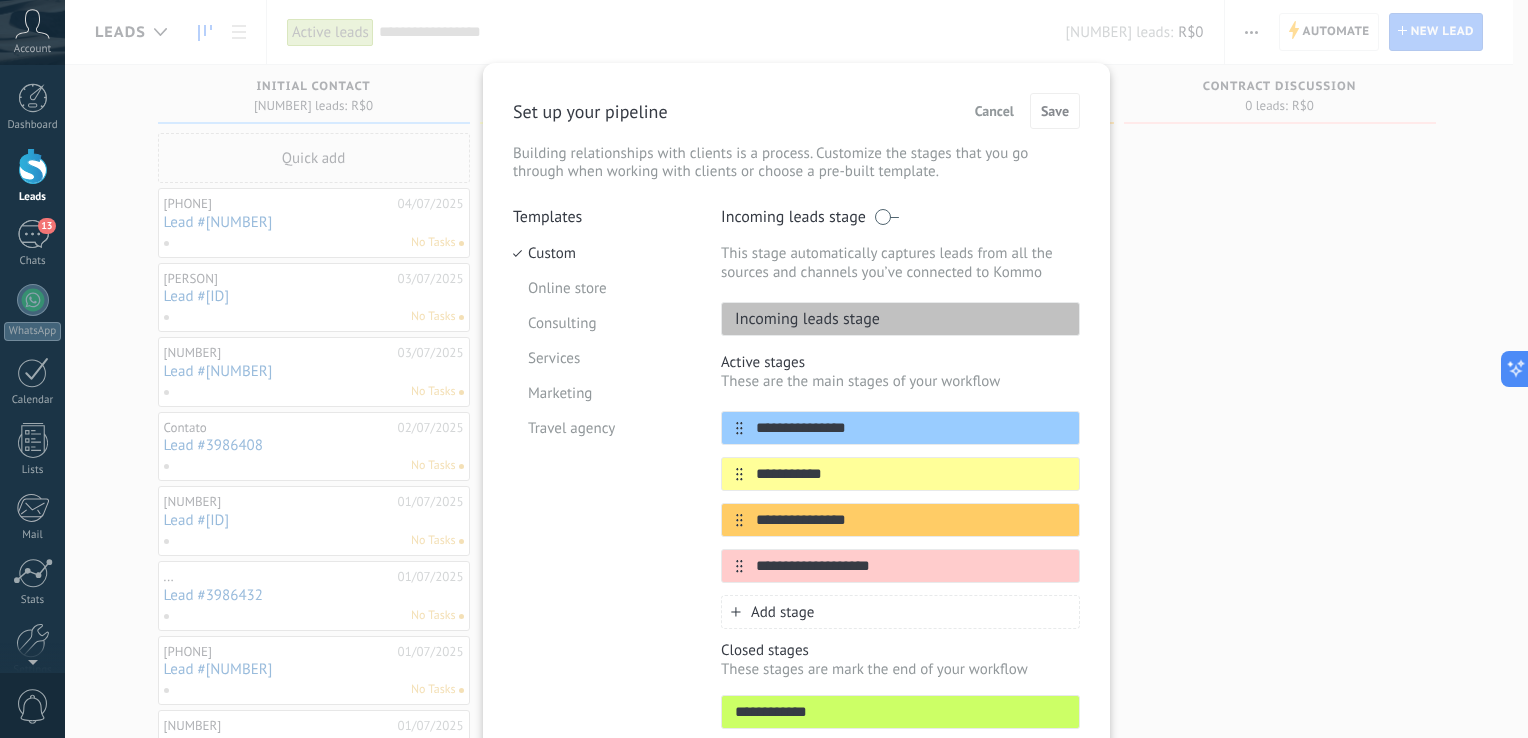 scroll, scrollTop: 0, scrollLeft: 0, axis: both 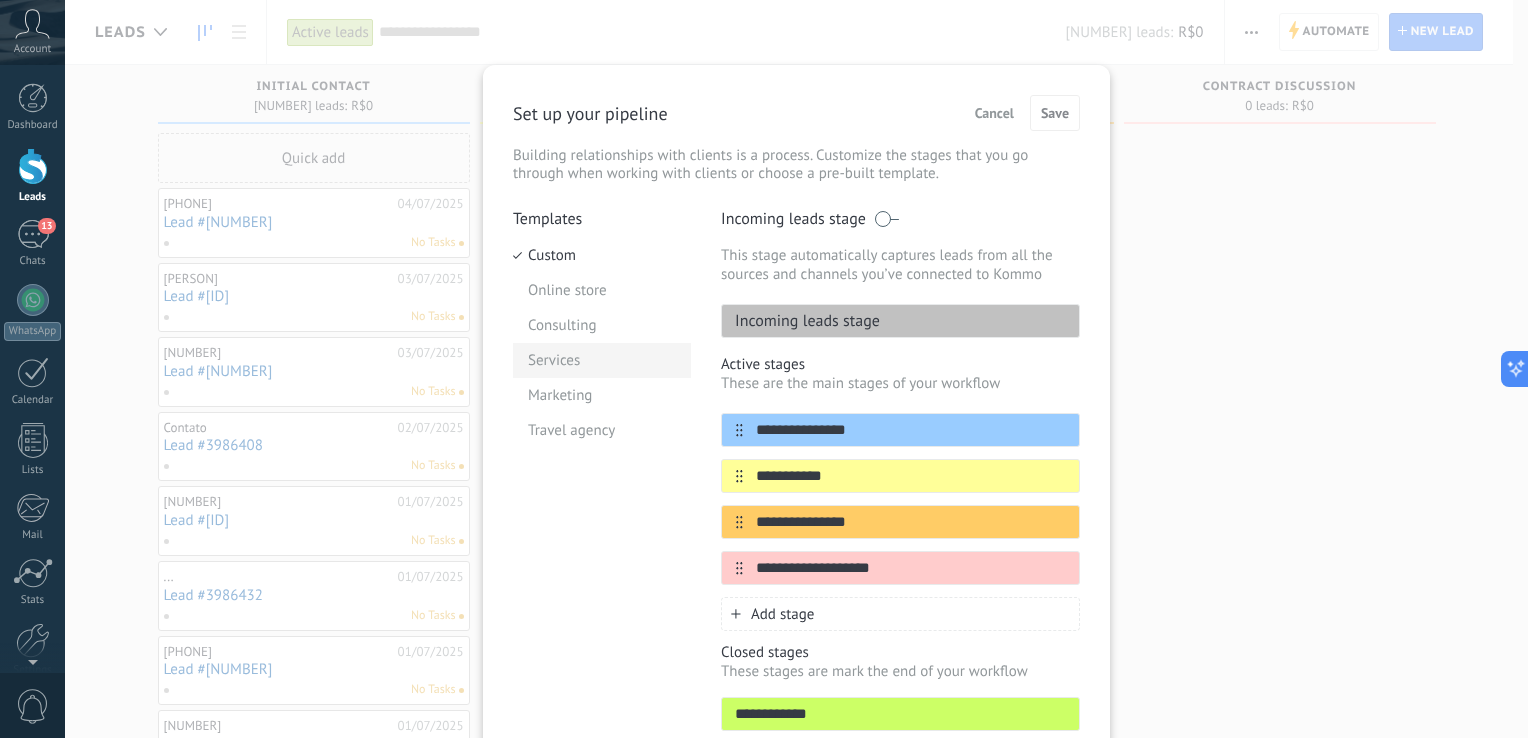 click on "Services" at bounding box center (602, 360) 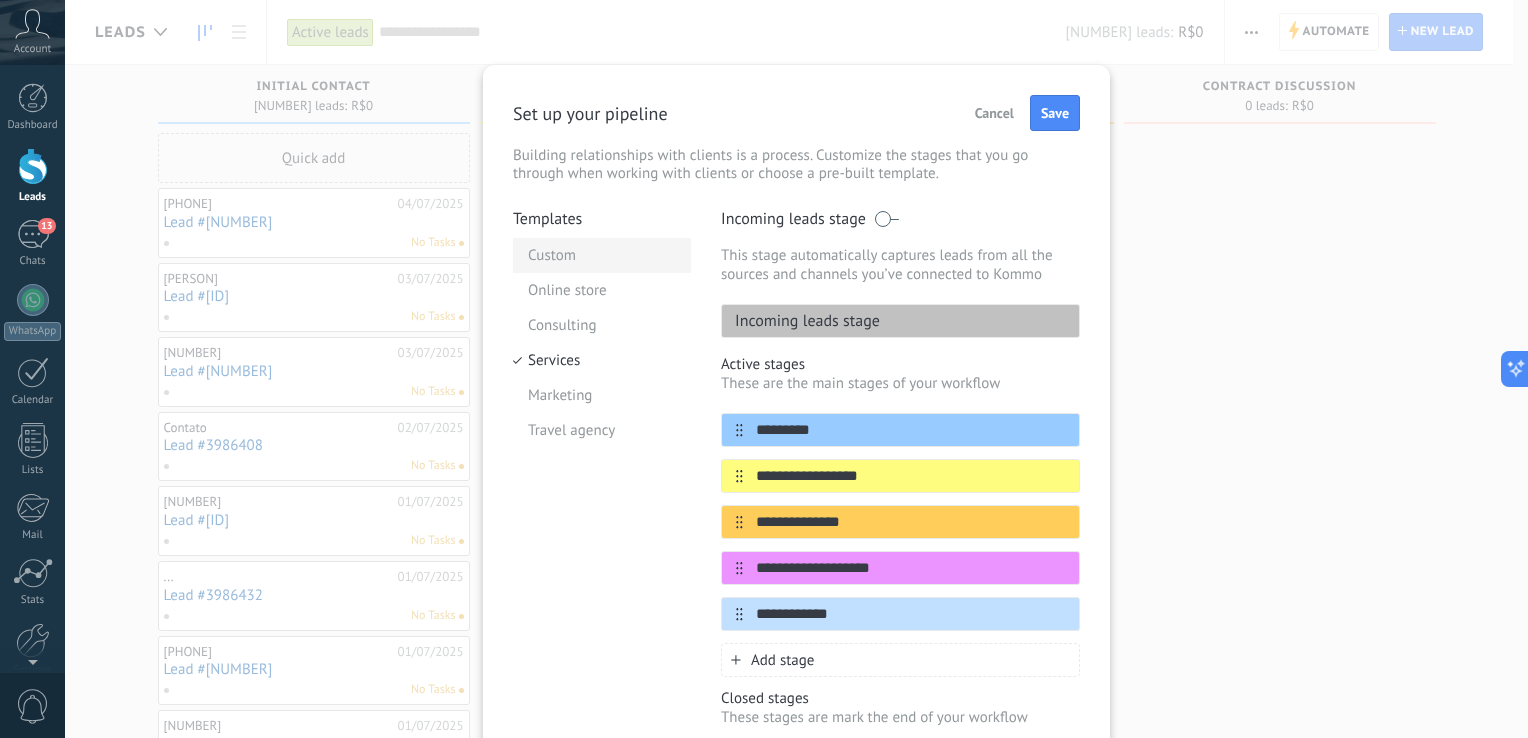 click on "Custom" at bounding box center (602, 255) 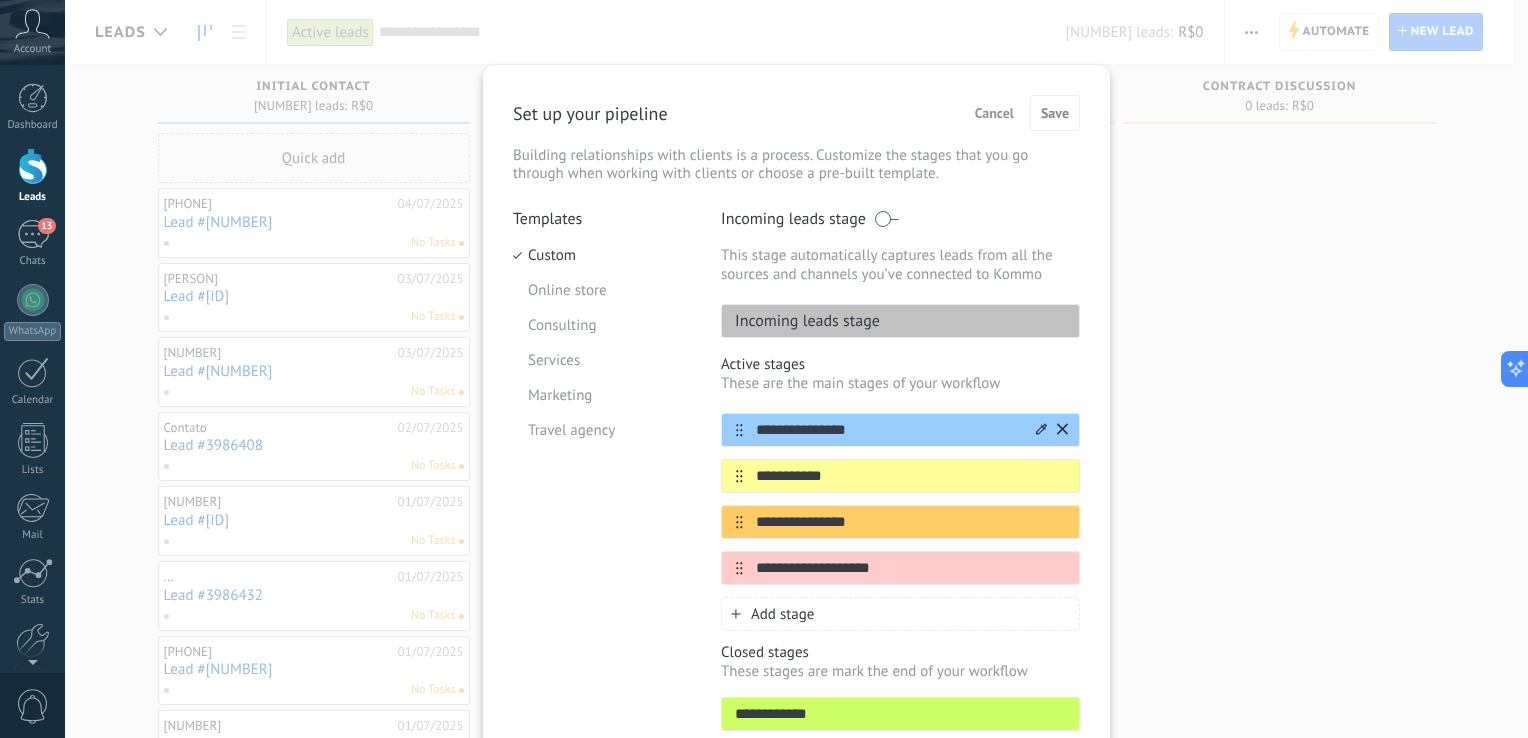click on "**********" at bounding box center [888, 430] 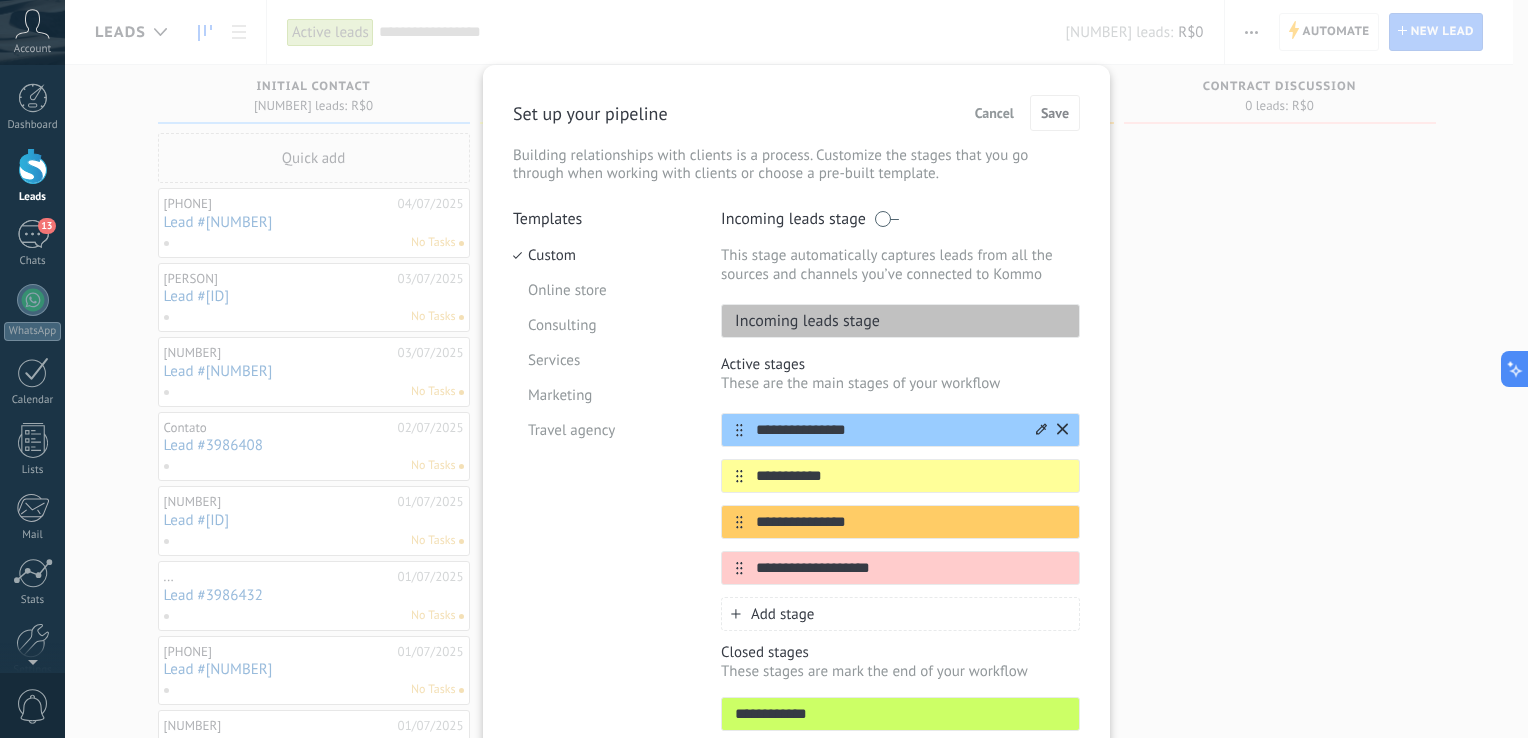 click on "**********" at bounding box center (888, 430) 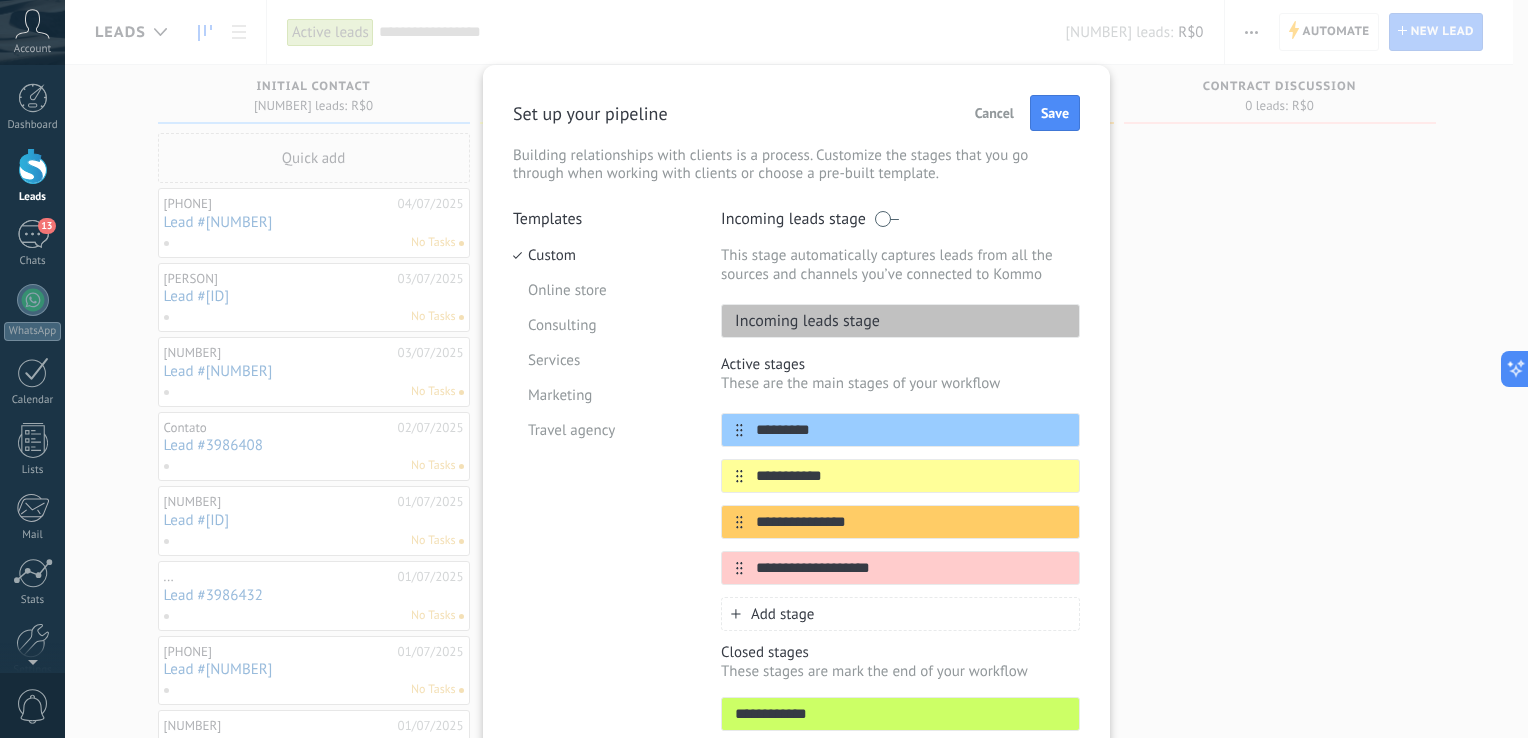 drag, startPoint x: 839, startPoint y: 430, endPoint x: 689, endPoint y: 400, distance: 152.97058 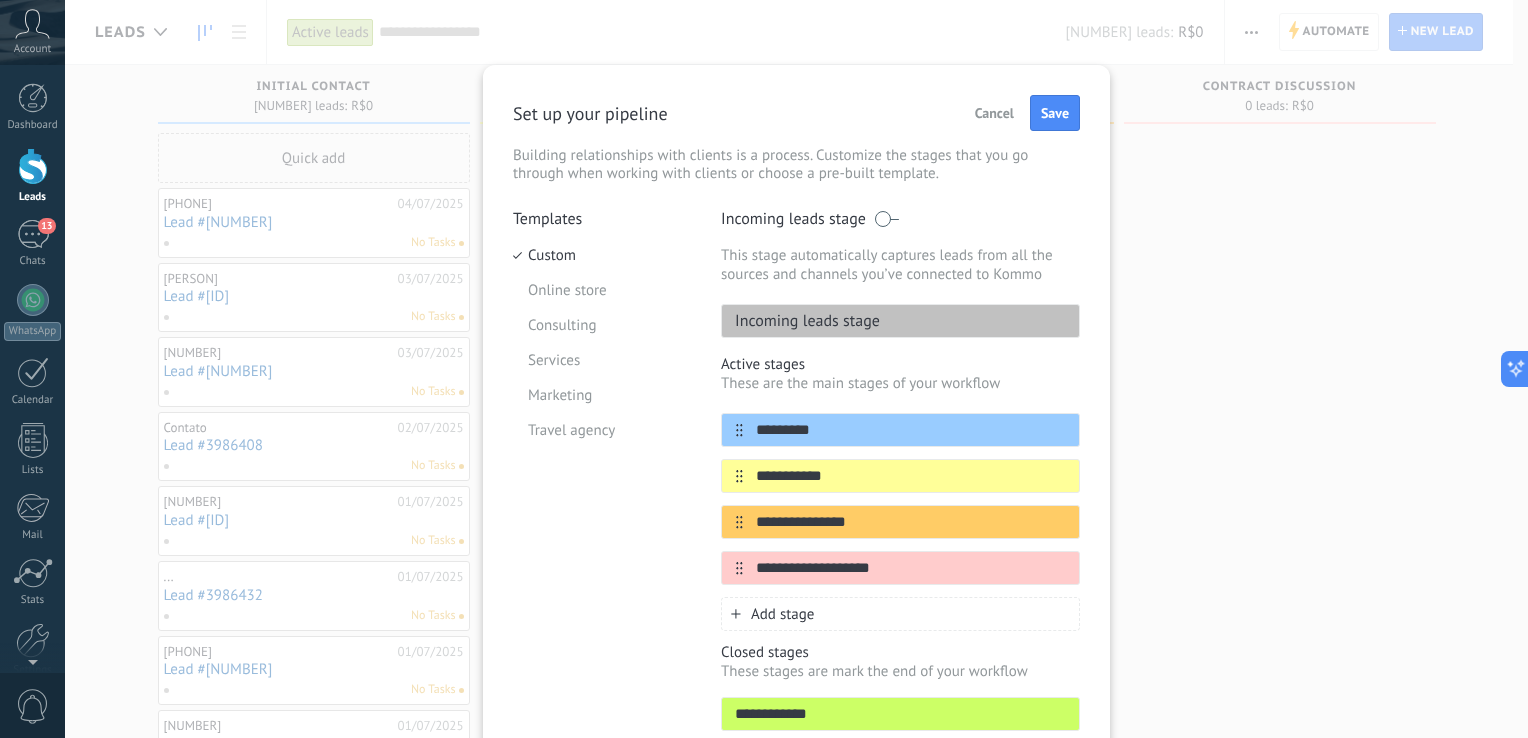 click on "**********" at bounding box center (796, 499) 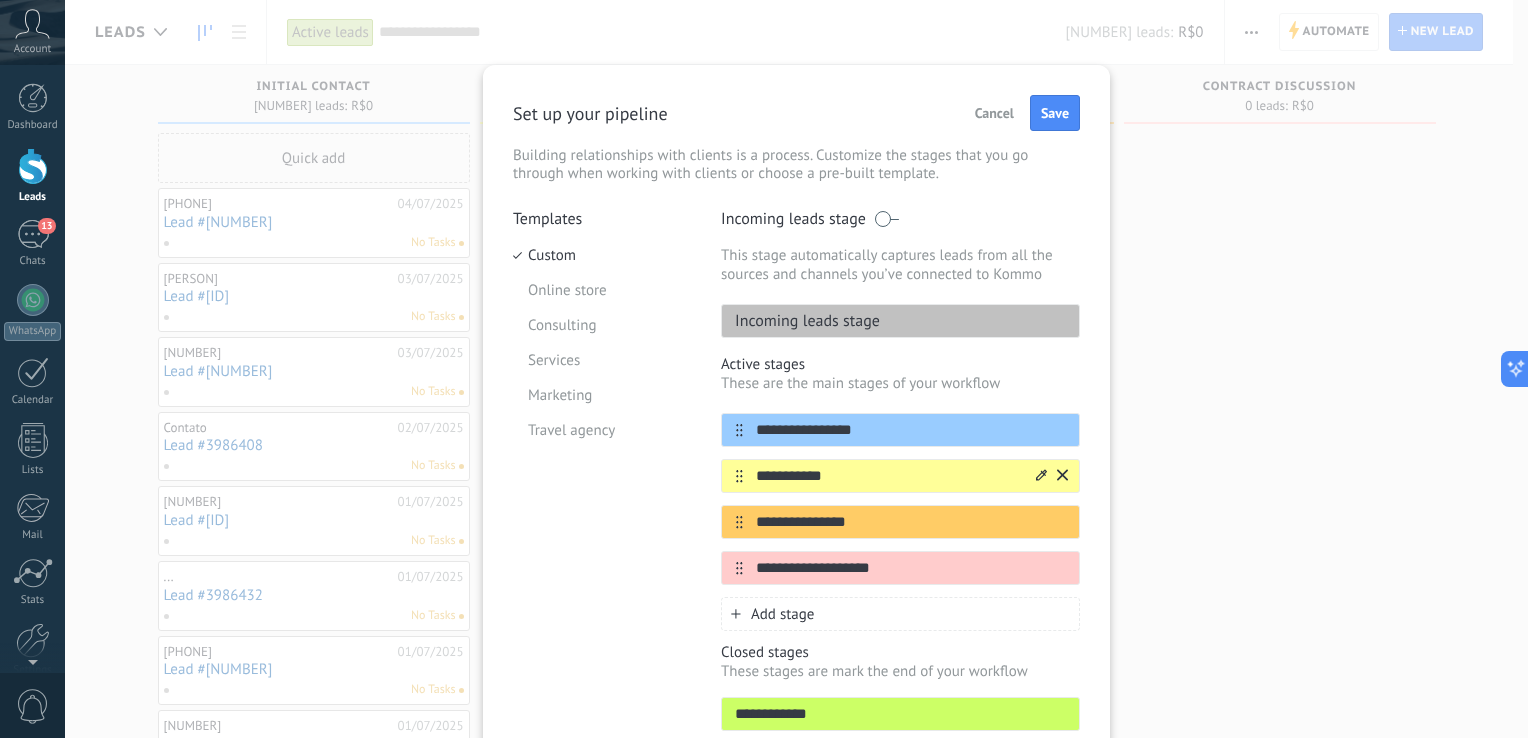 type on "**********" 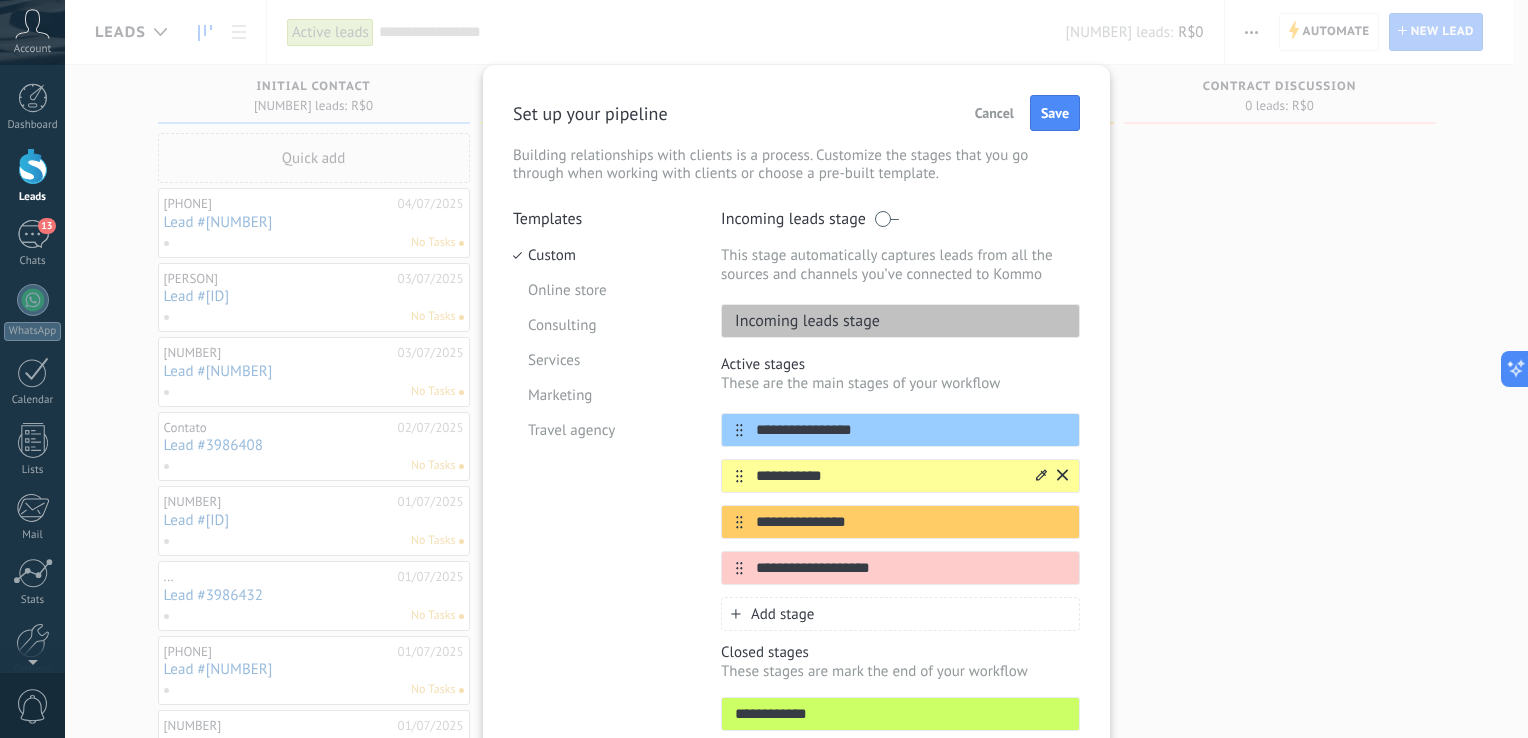 click on "**********" at bounding box center [911, 430] 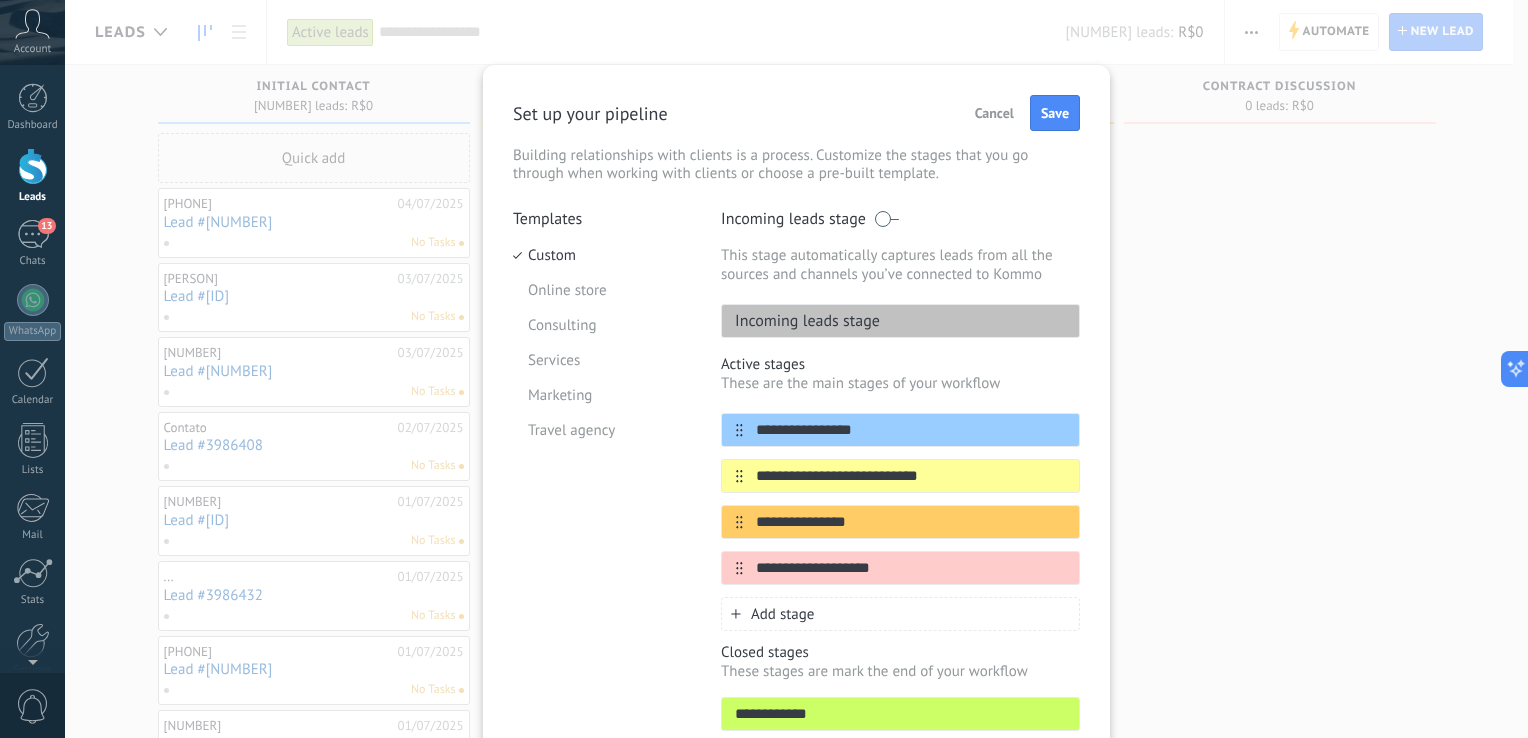 type on "**********" 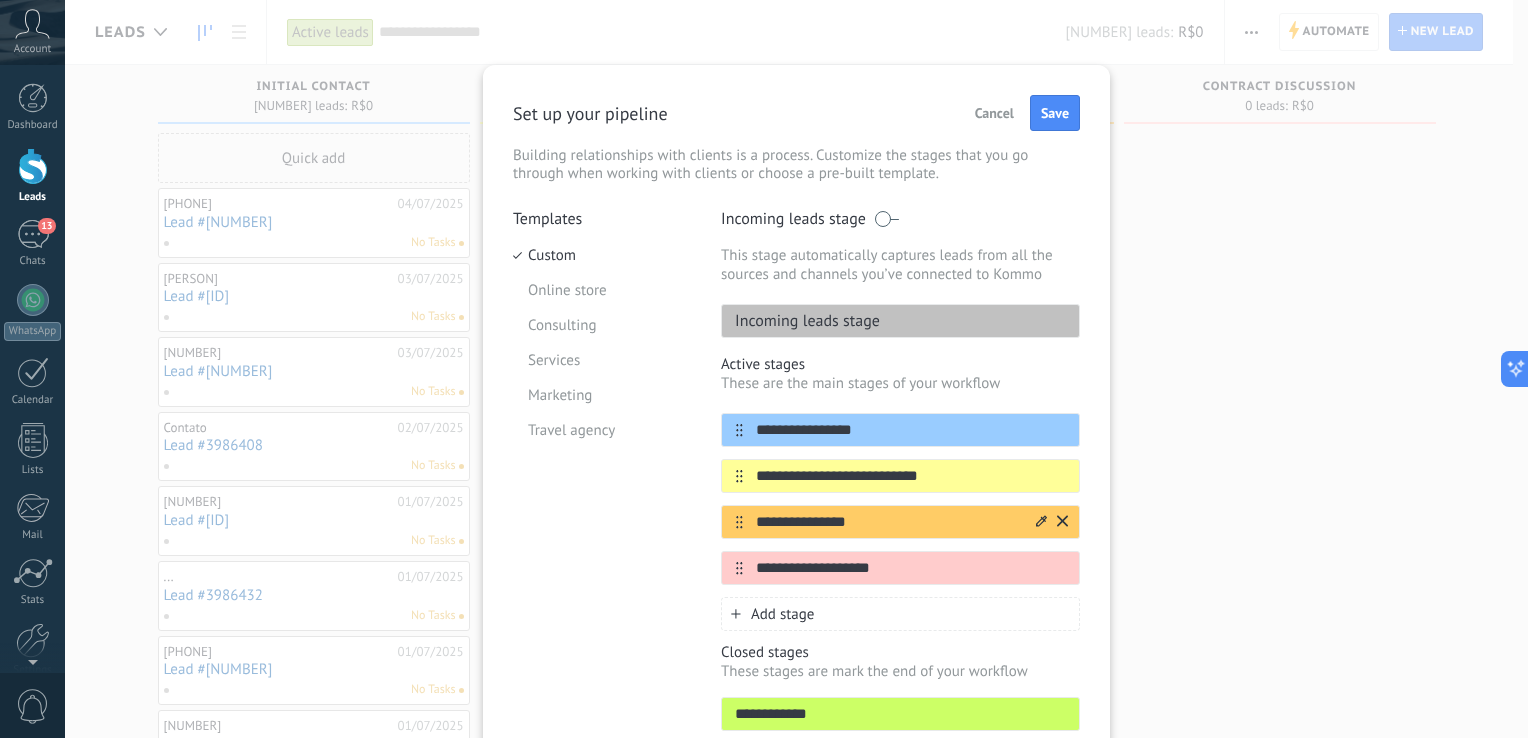 click on "**********" at bounding box center (911, 430) 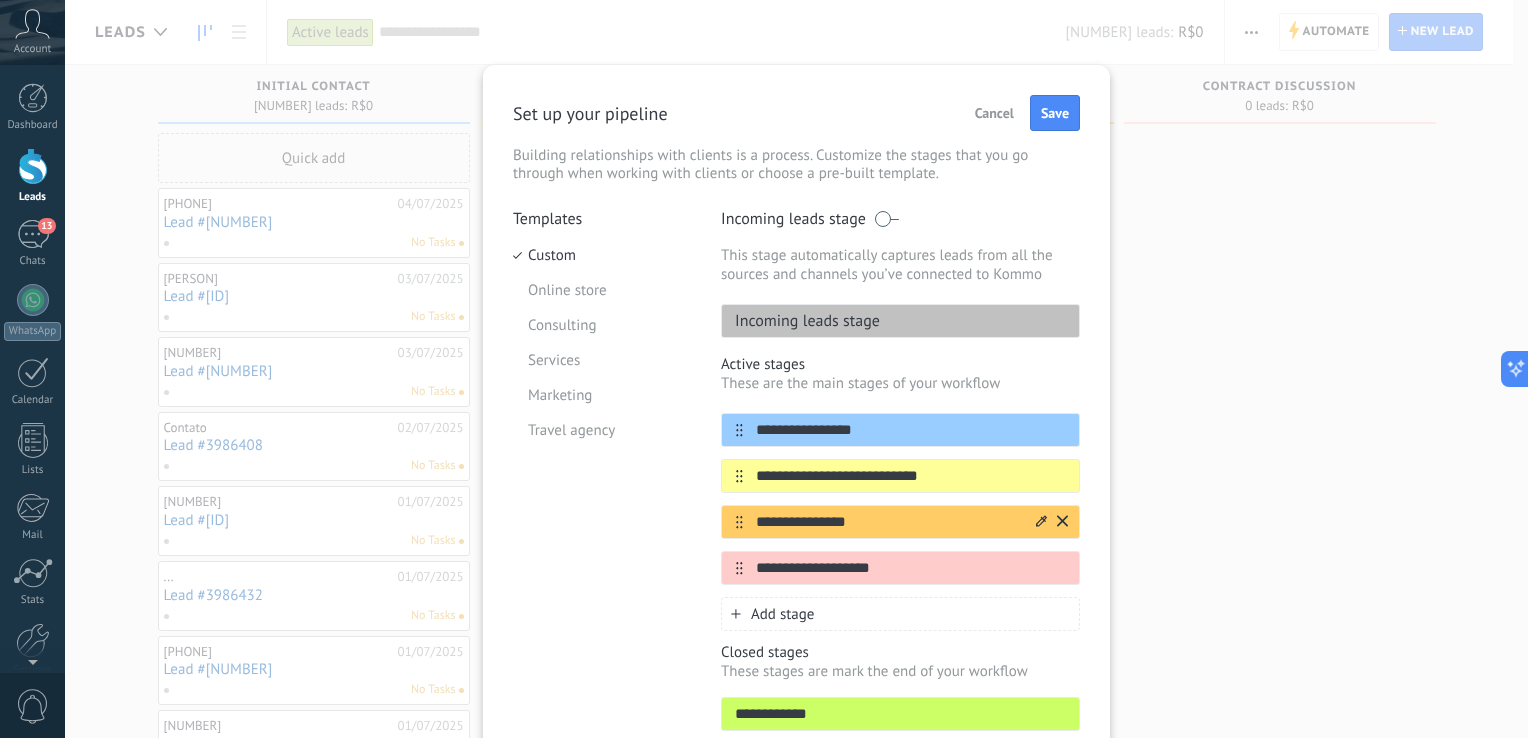 click at bounding box center [0, 0] 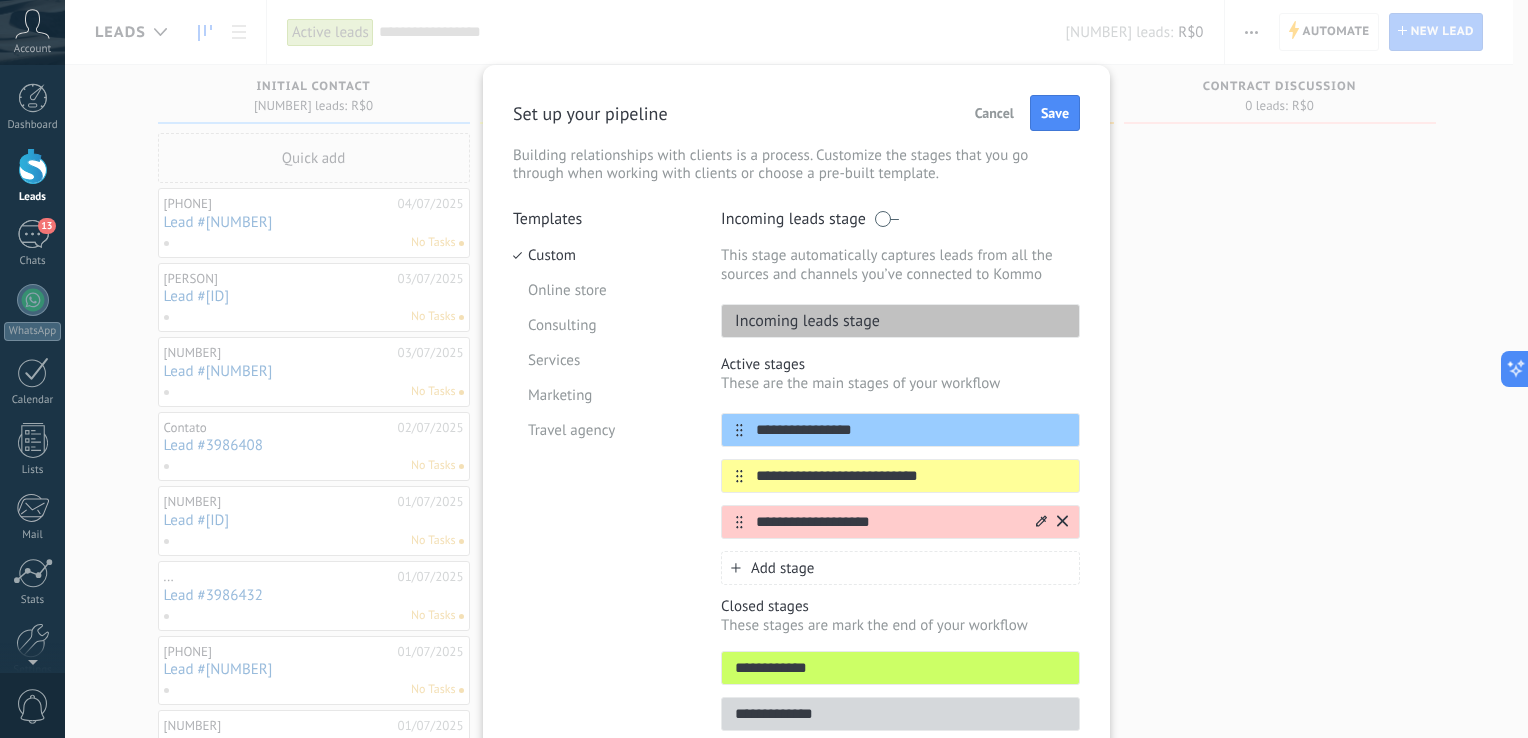 click at bounding box center [0, 0] 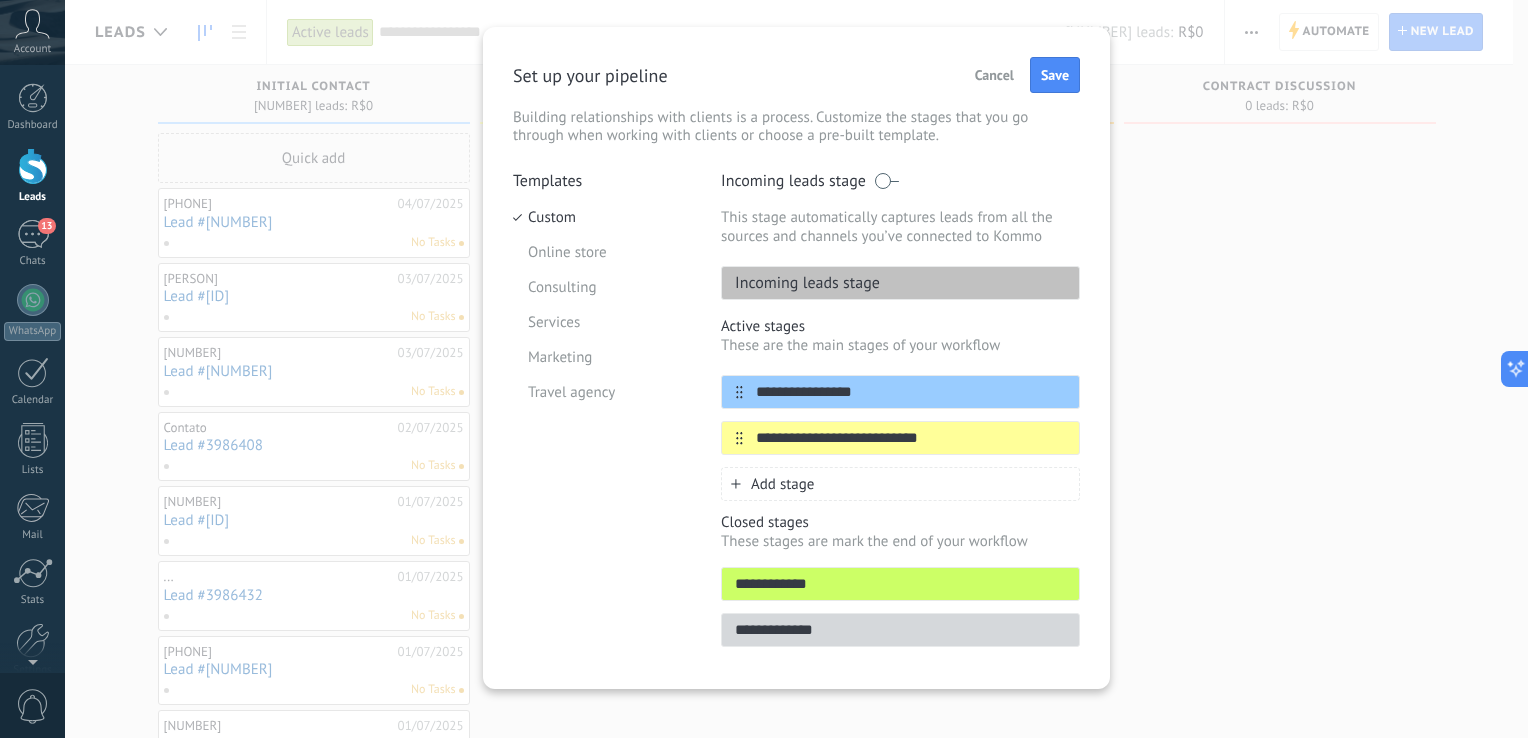 scroll, scrollTop: 52, scrollLeft: 0, axis: vertical 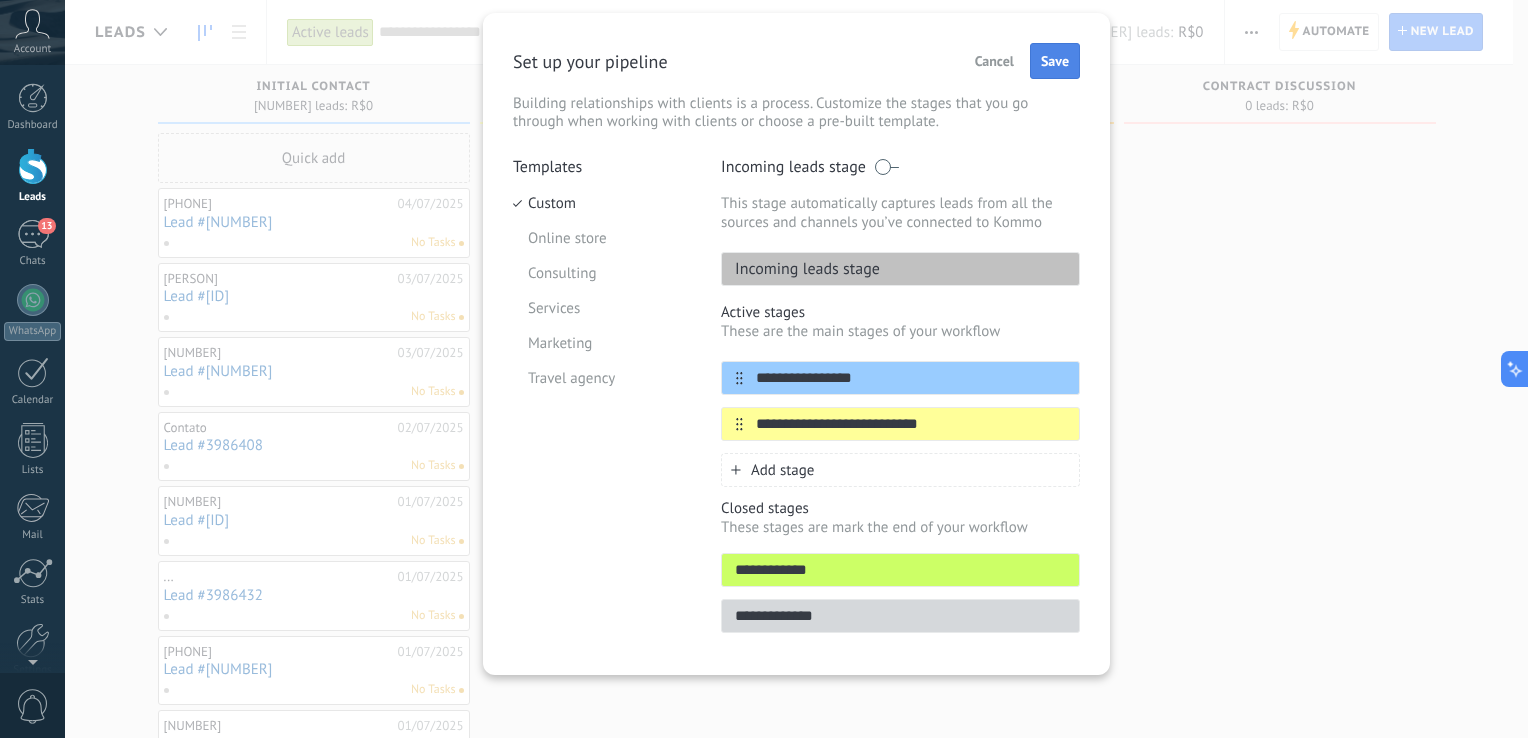 click on "Save" at bounding box center (1055, 61) 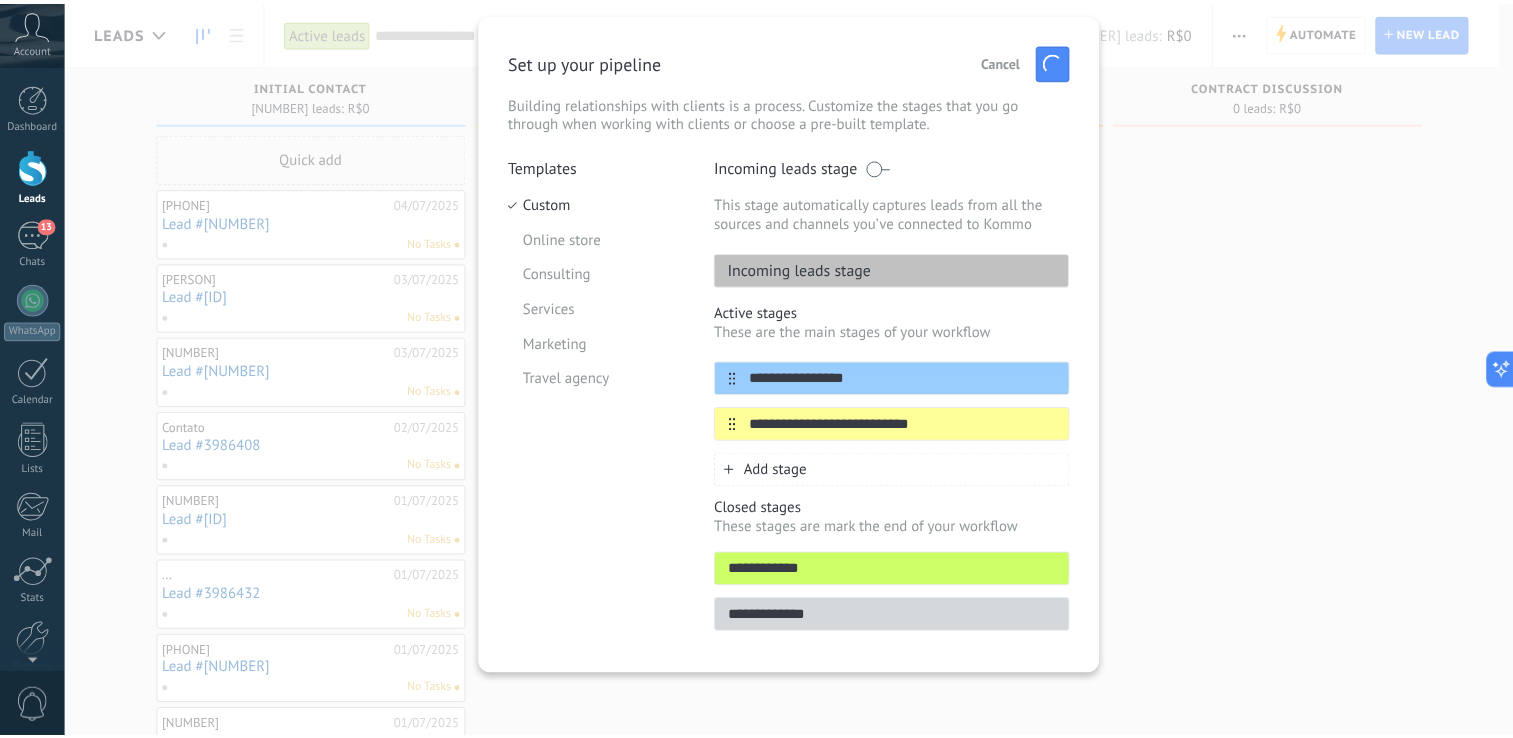 scroll, scrollTop: 0, scrollLeft: 0, axis: both 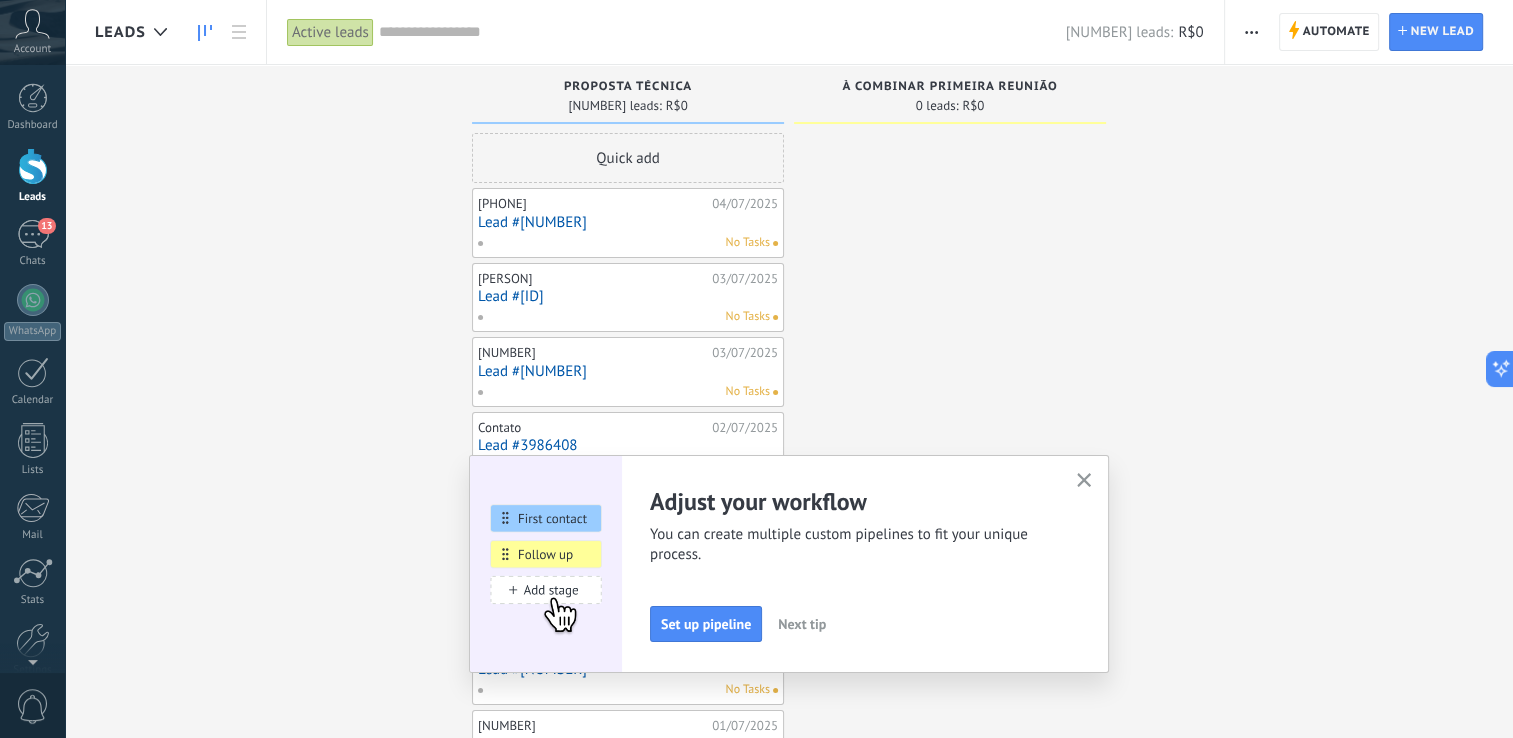 click at bounding box center (1084, 480) 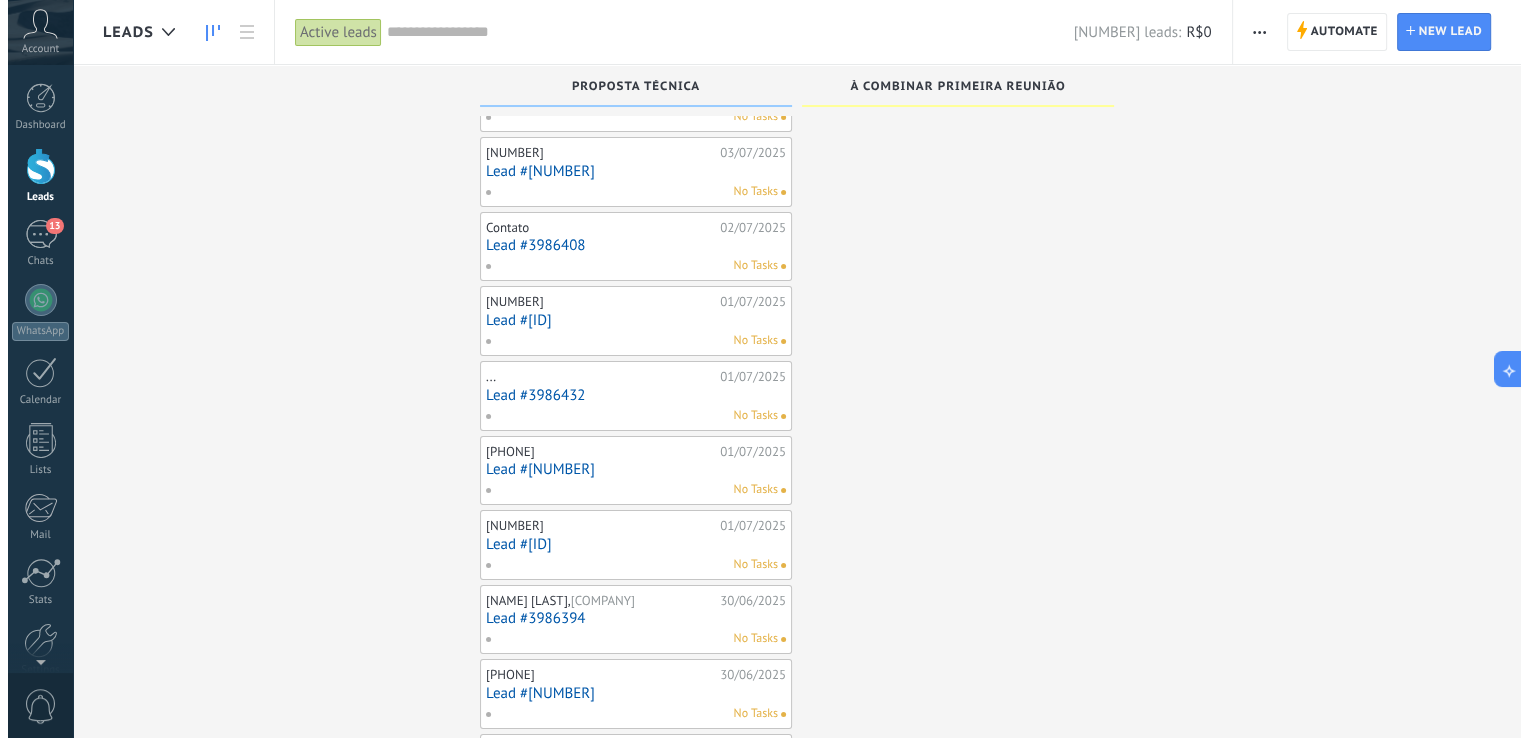 scroll, scrollTop: 0, scrollLeft: 0, axis: both 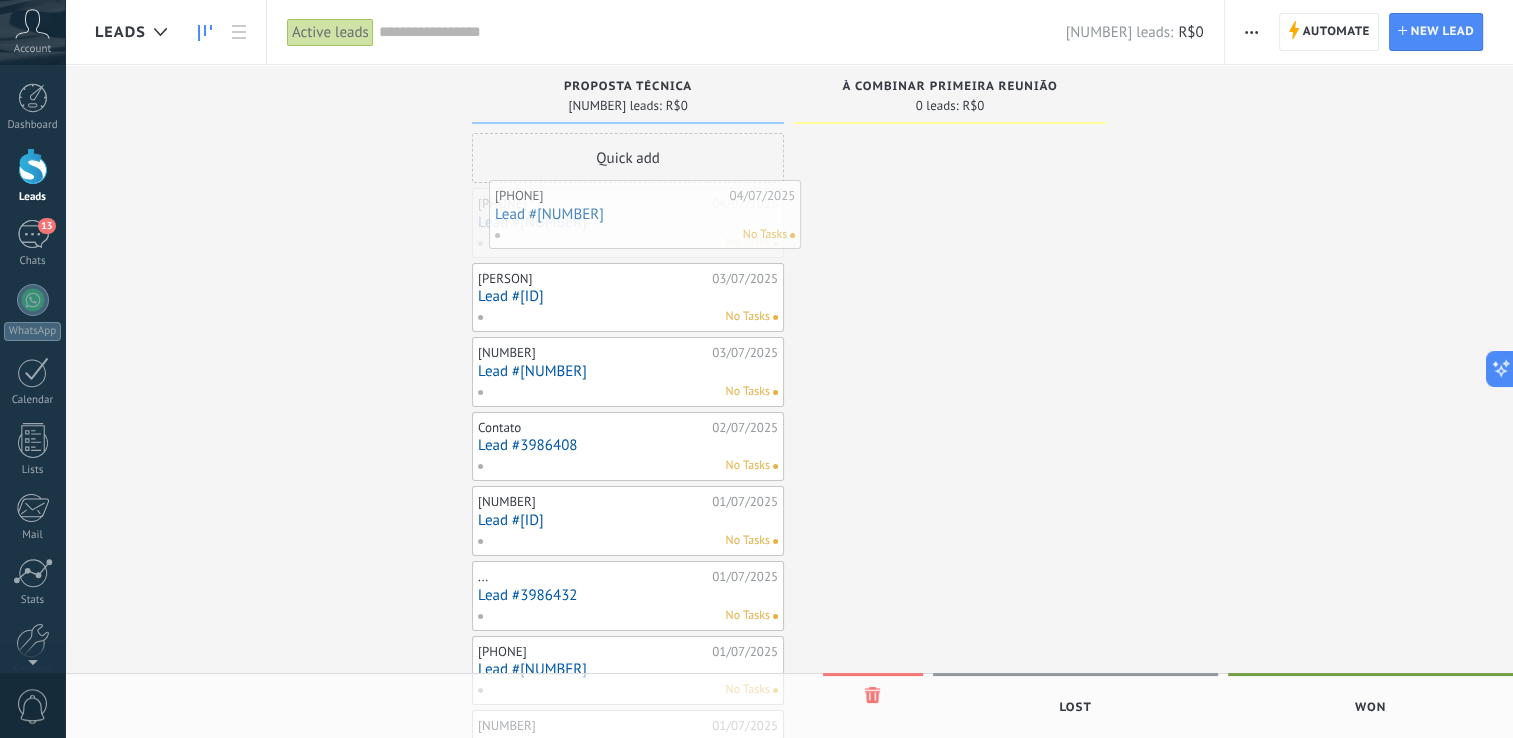 drag, startPoint x: 651, startPoint y: 238, endPoint x: 668, endPoint y: 230, distance: 18.788294 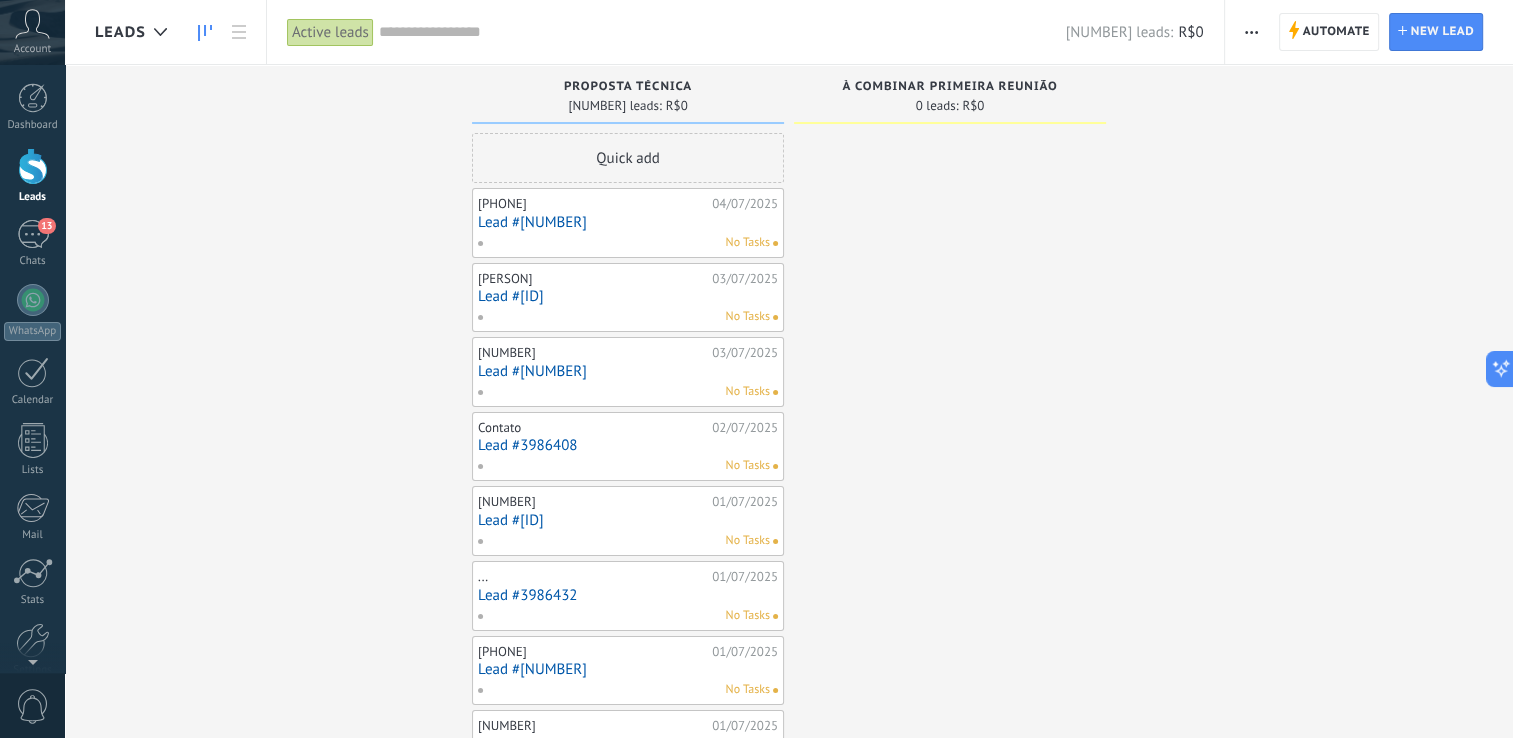 click at bounding box center (1251, 32) 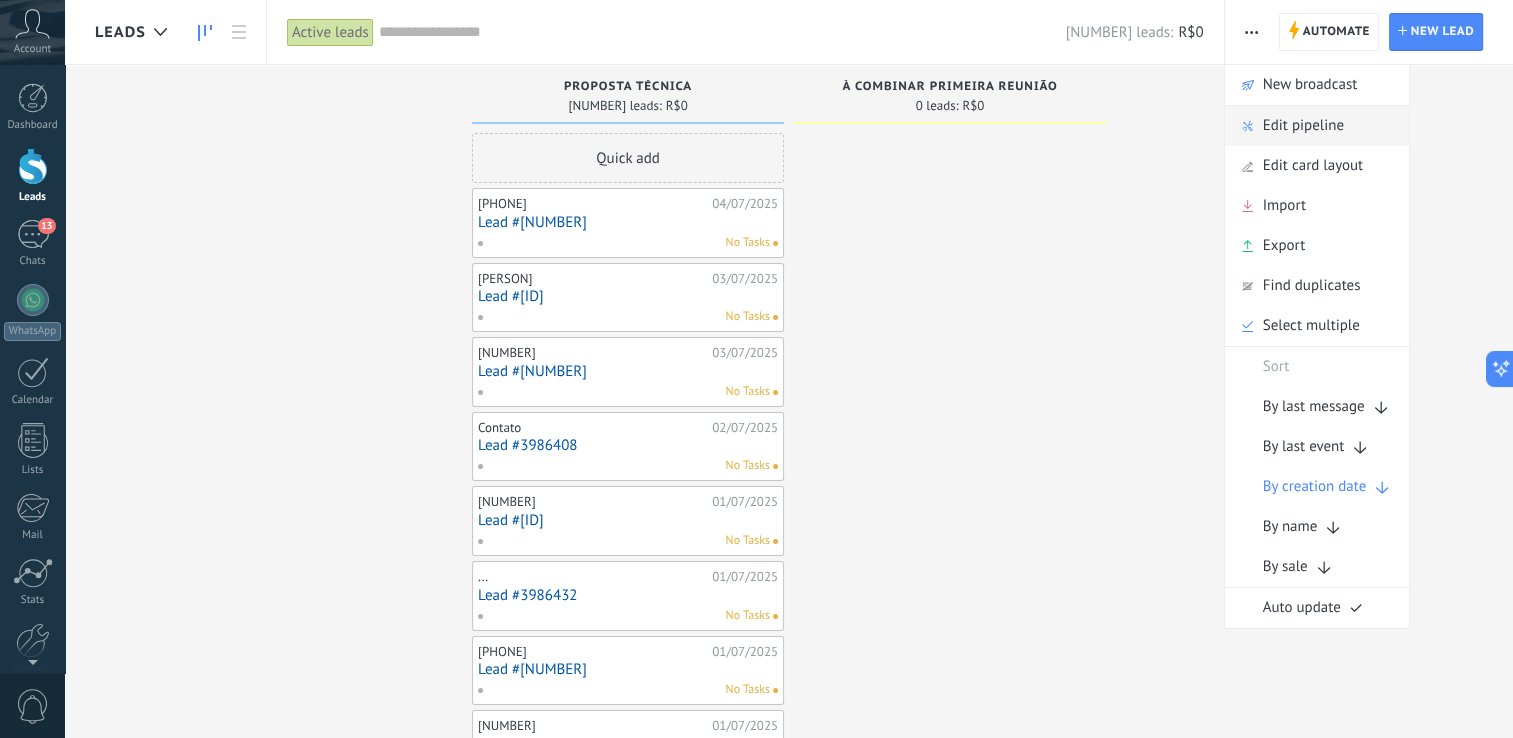 click on "Edit pipeline" at bounding box center [1303, 126] 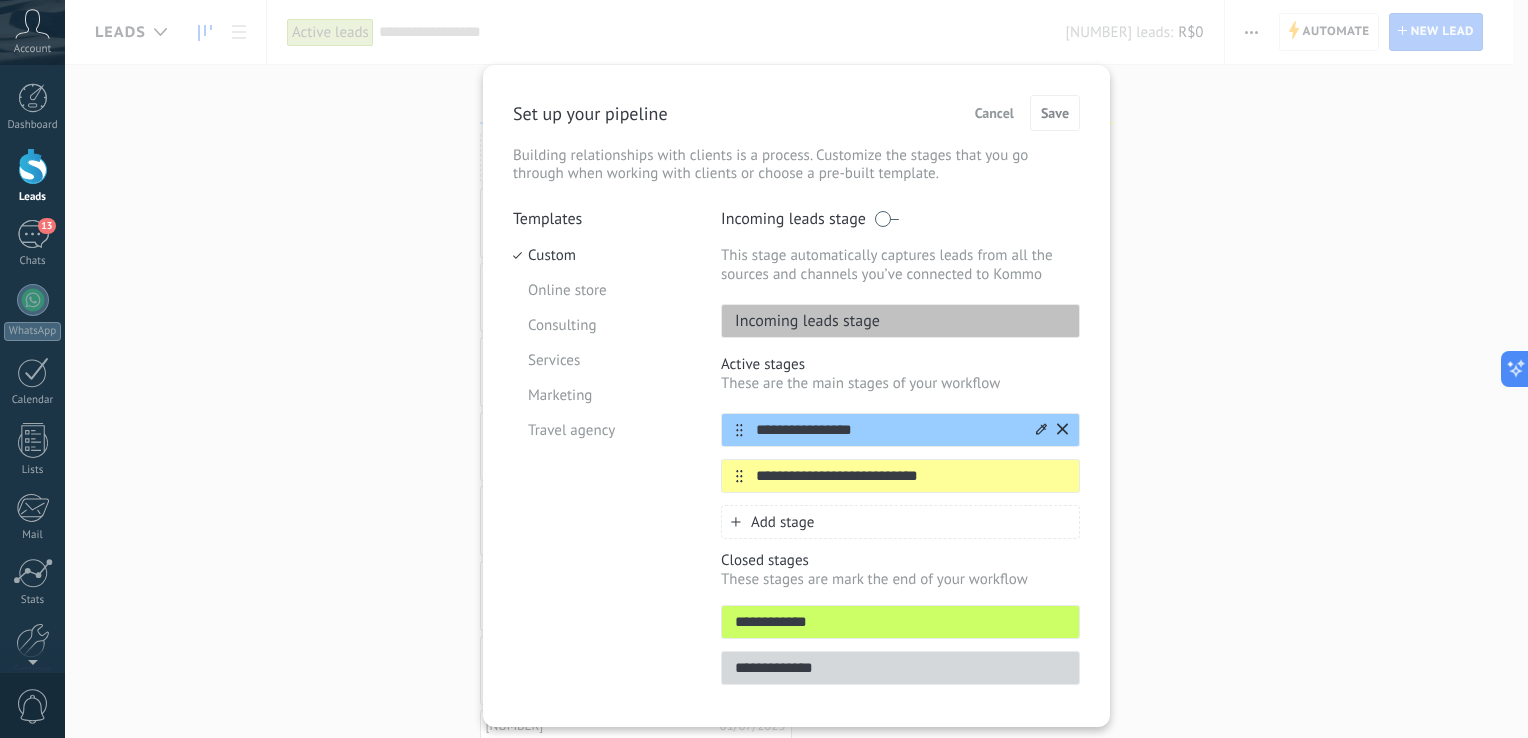 scroll, scrollTop: 52, scrollLeft: 0, axis: vertical 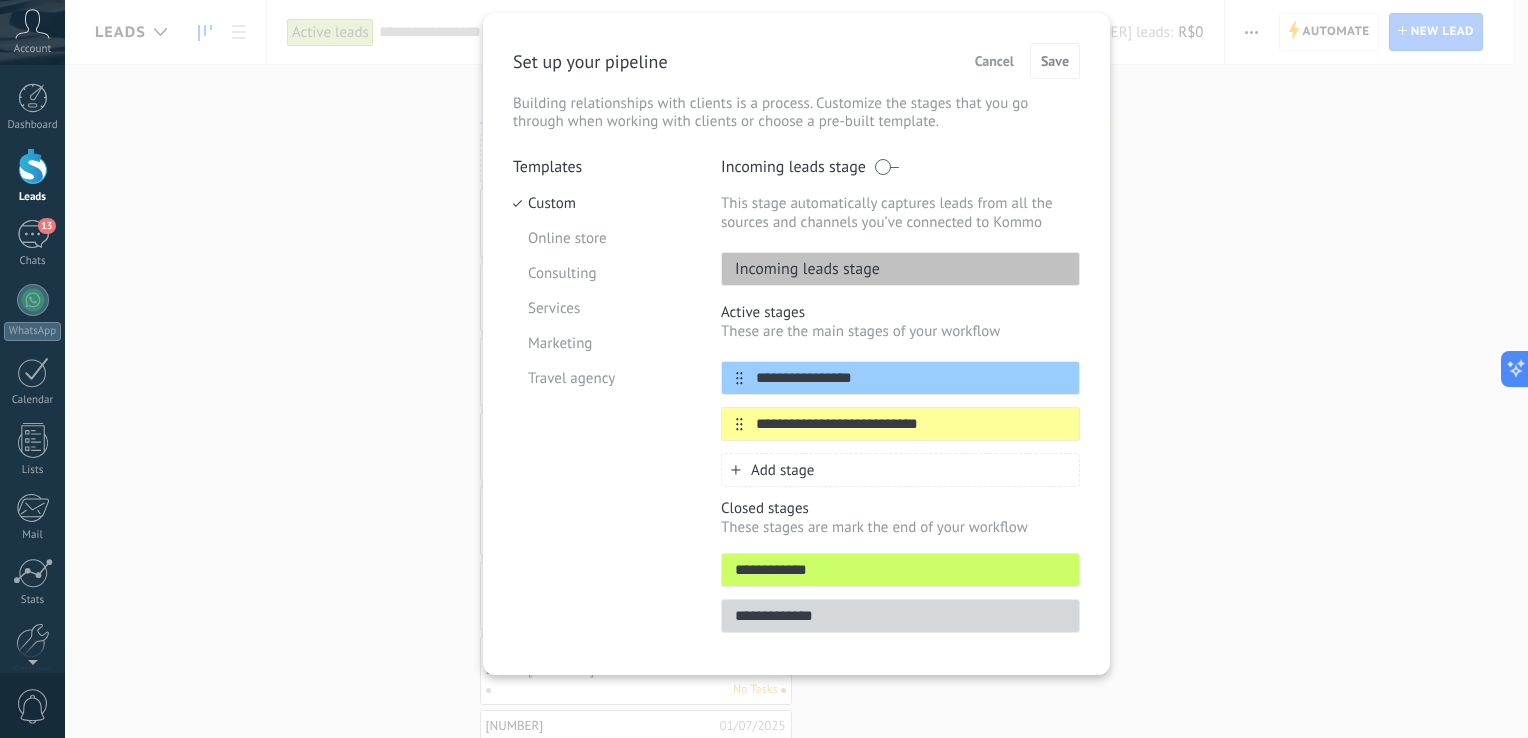 click on "Add stage" at bounding box center [782, 470] 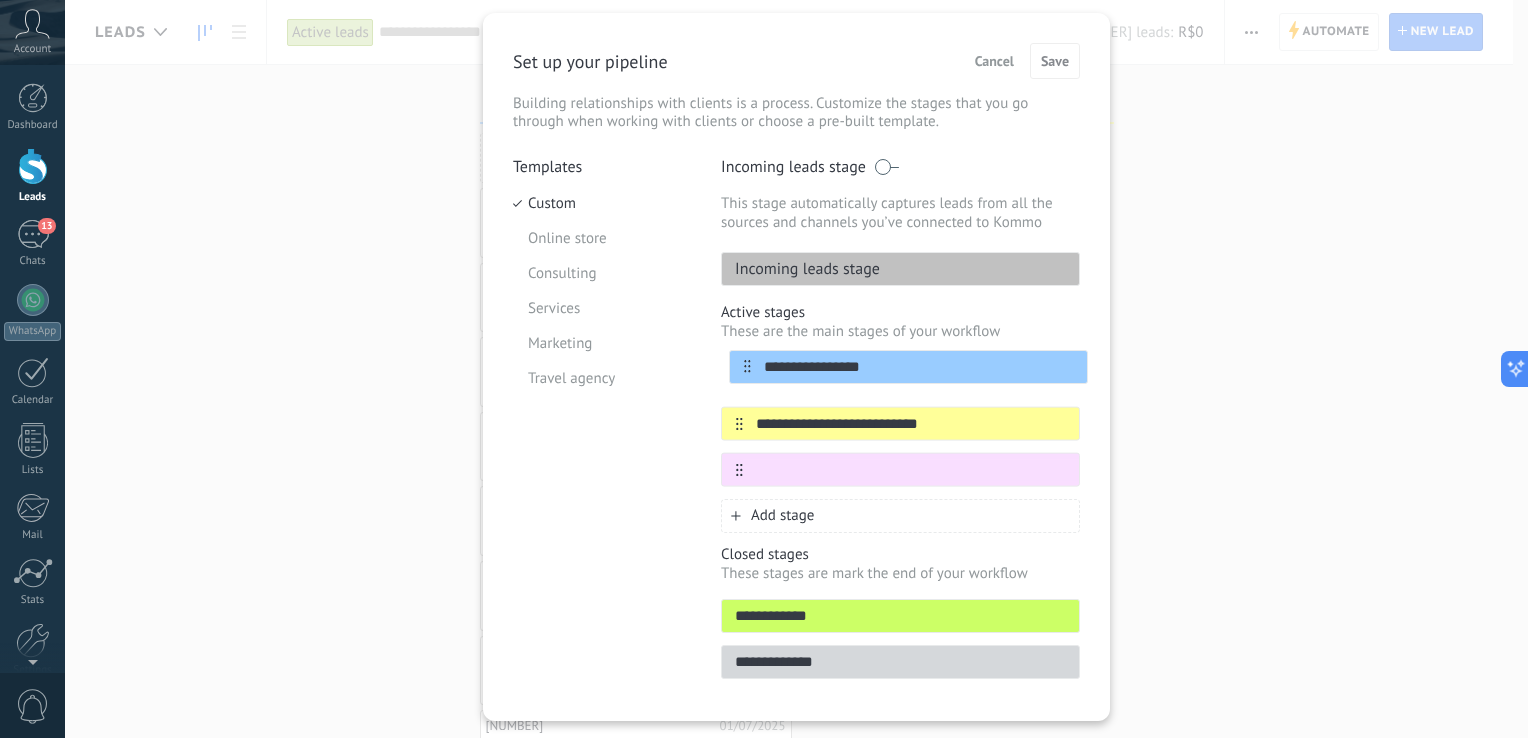 drag, startPoint x: 732, startPoint y: 374, endPoint x: 747, endPoint y: 364, distance: 18.027756 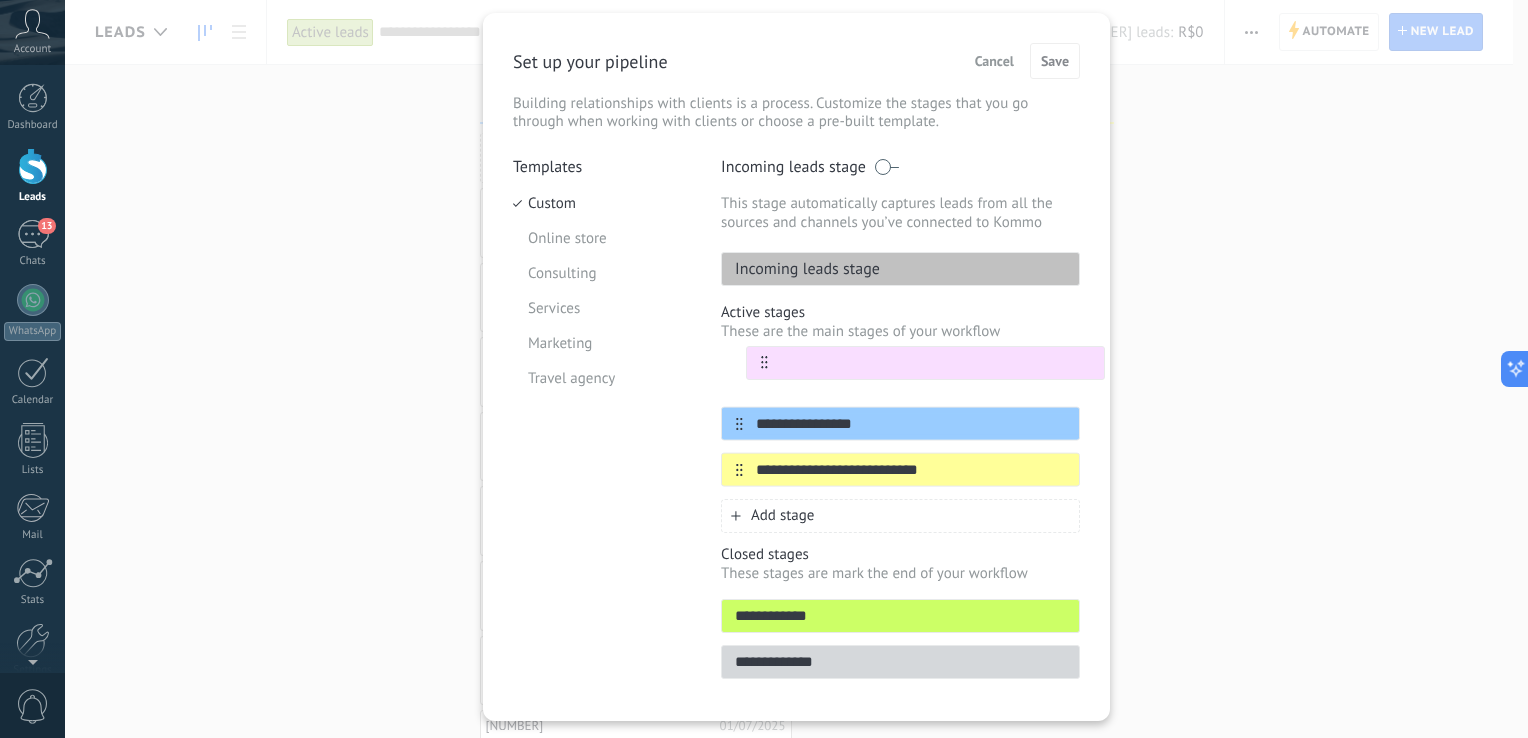 drag, startPoint x: 733, startPoint y: 471, endPoint x: 763, endPoint y: 360, distance: 114.982605 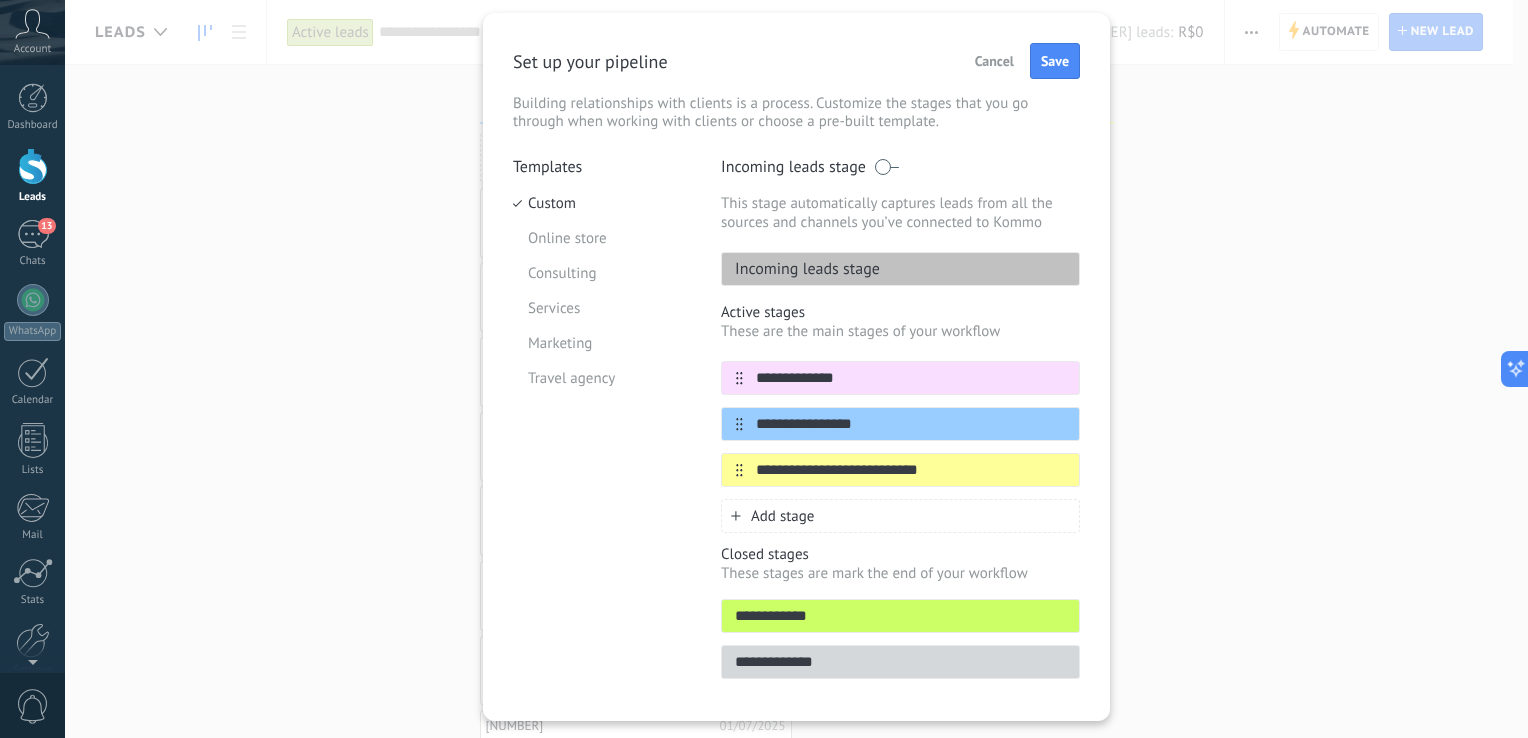 type on "**********" 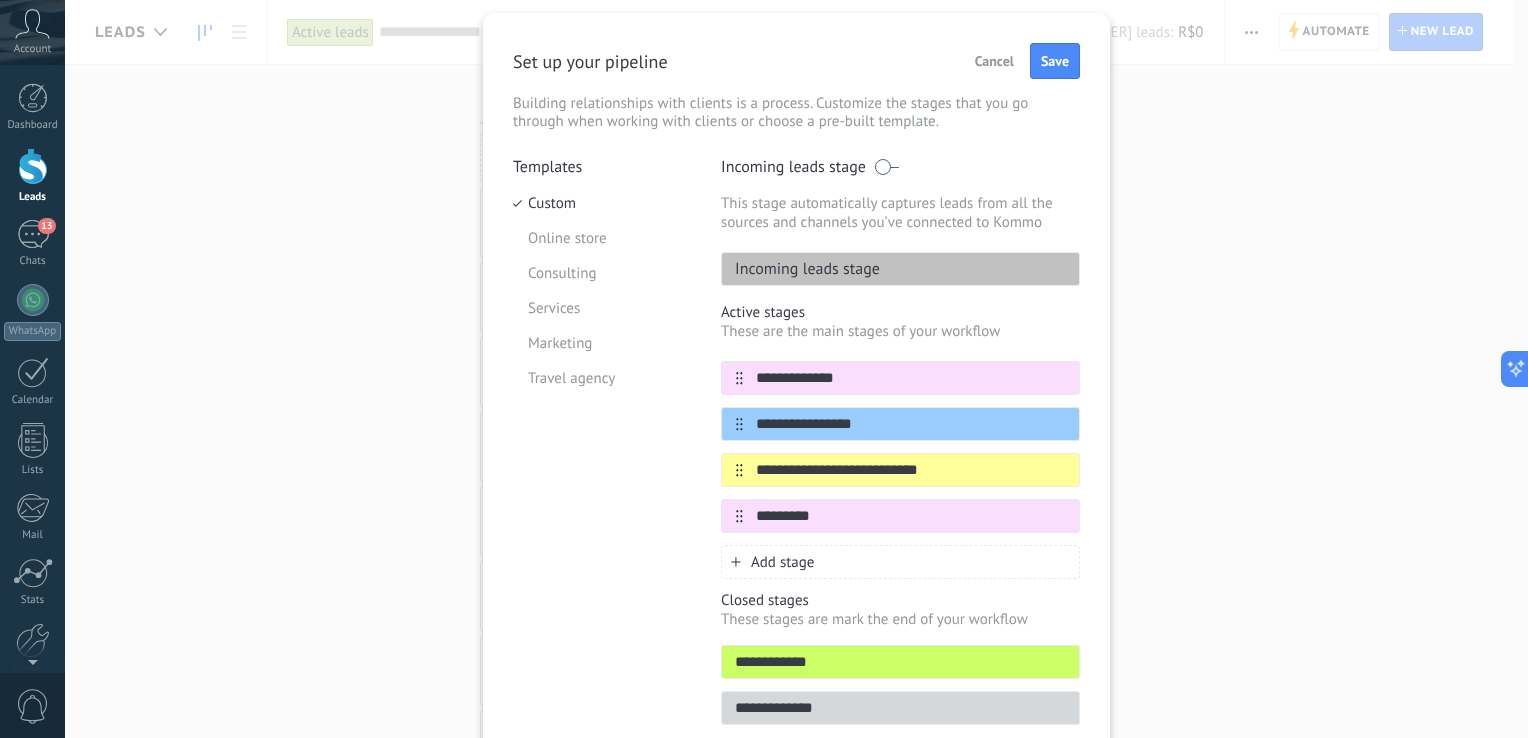 type on "*********" 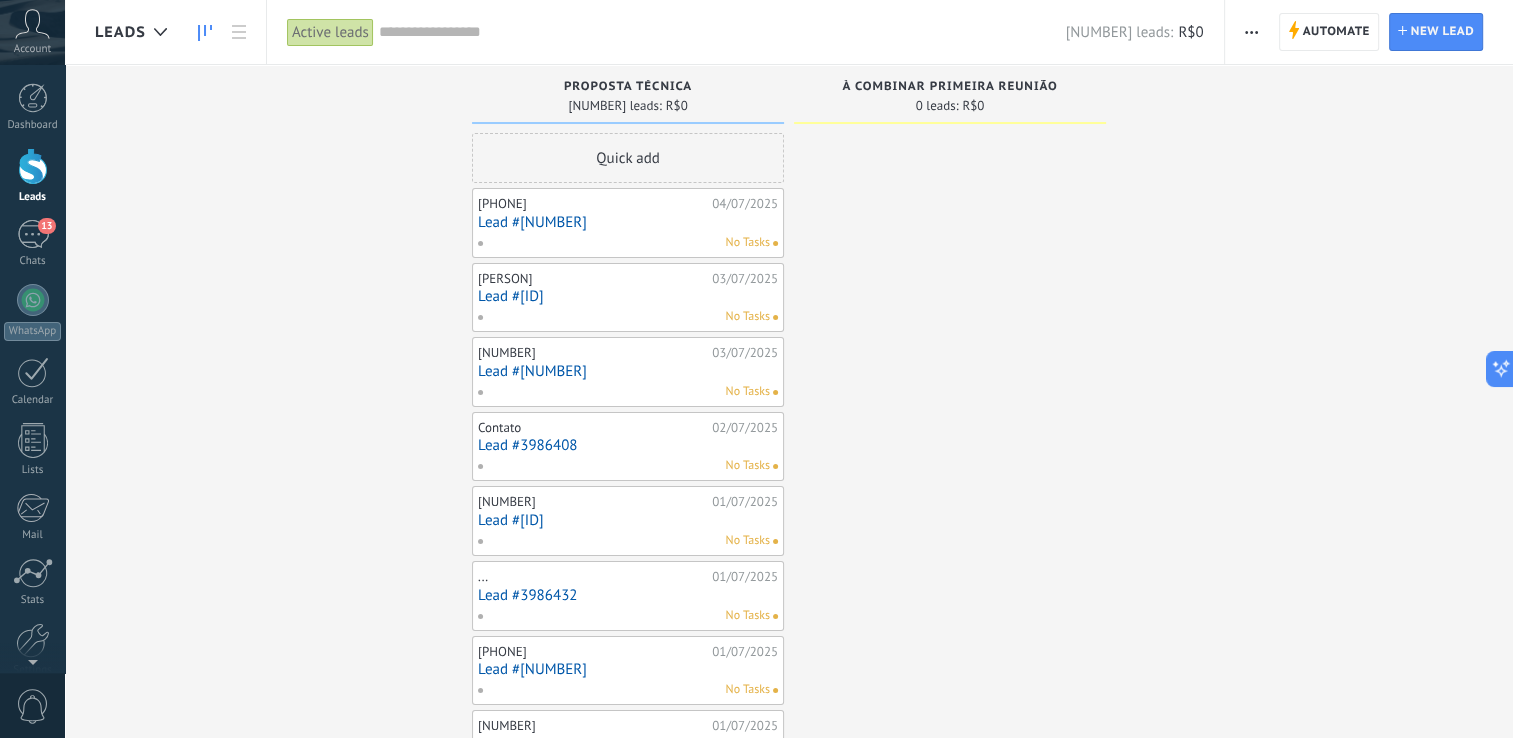 click at bounding box center (1251, 32) 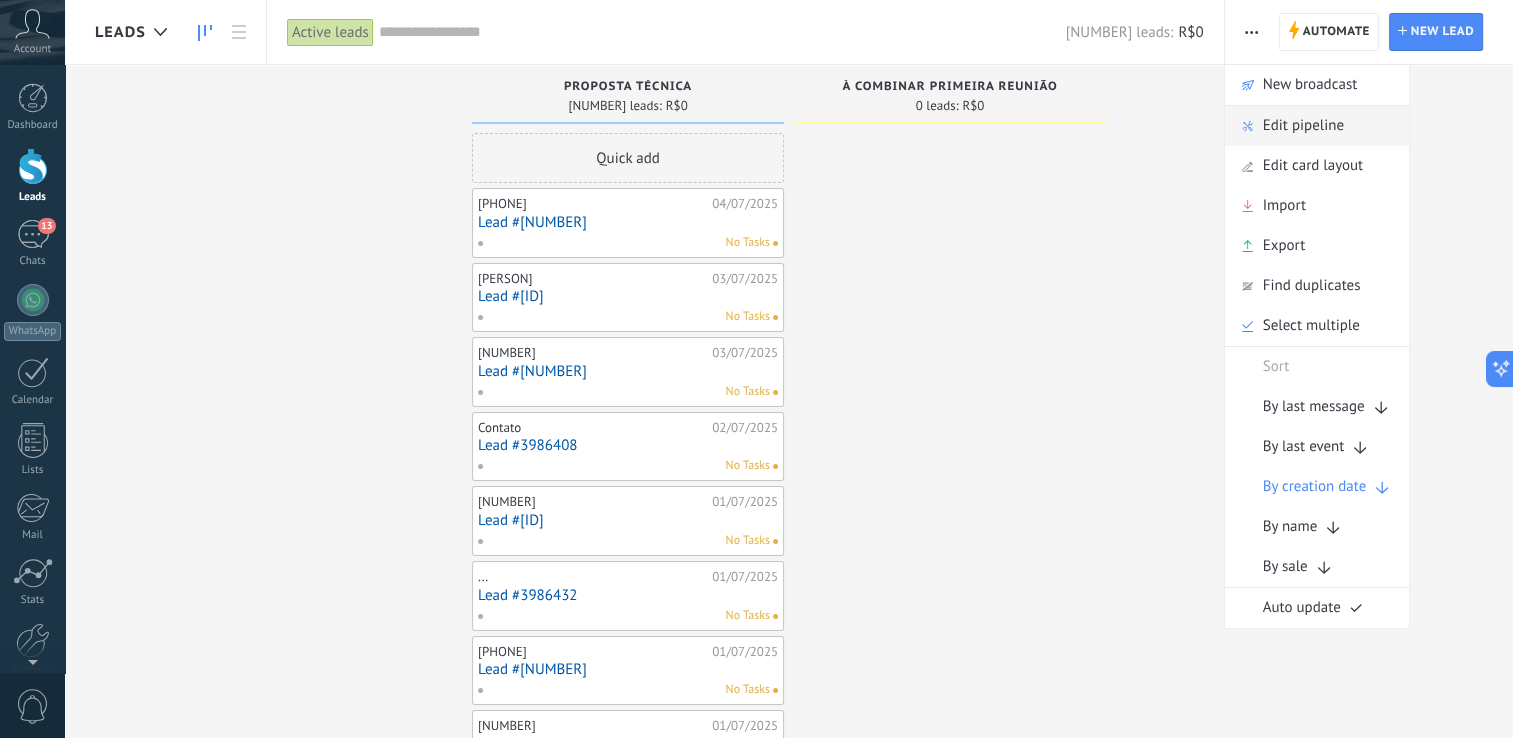 click on "Edit pipeline" at bounding box center (1317, 126) 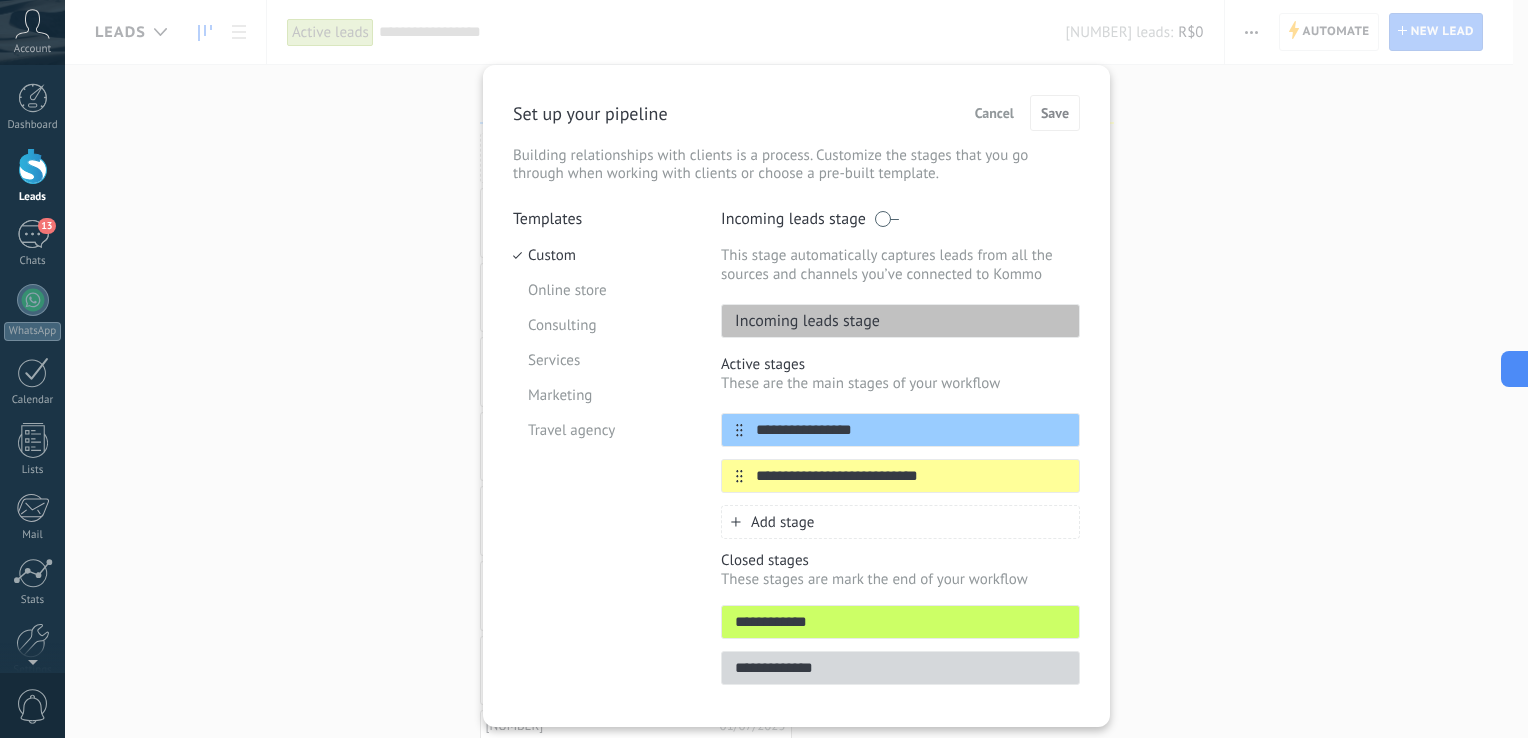 click on "Add stage" at bounding box center (900, 522) 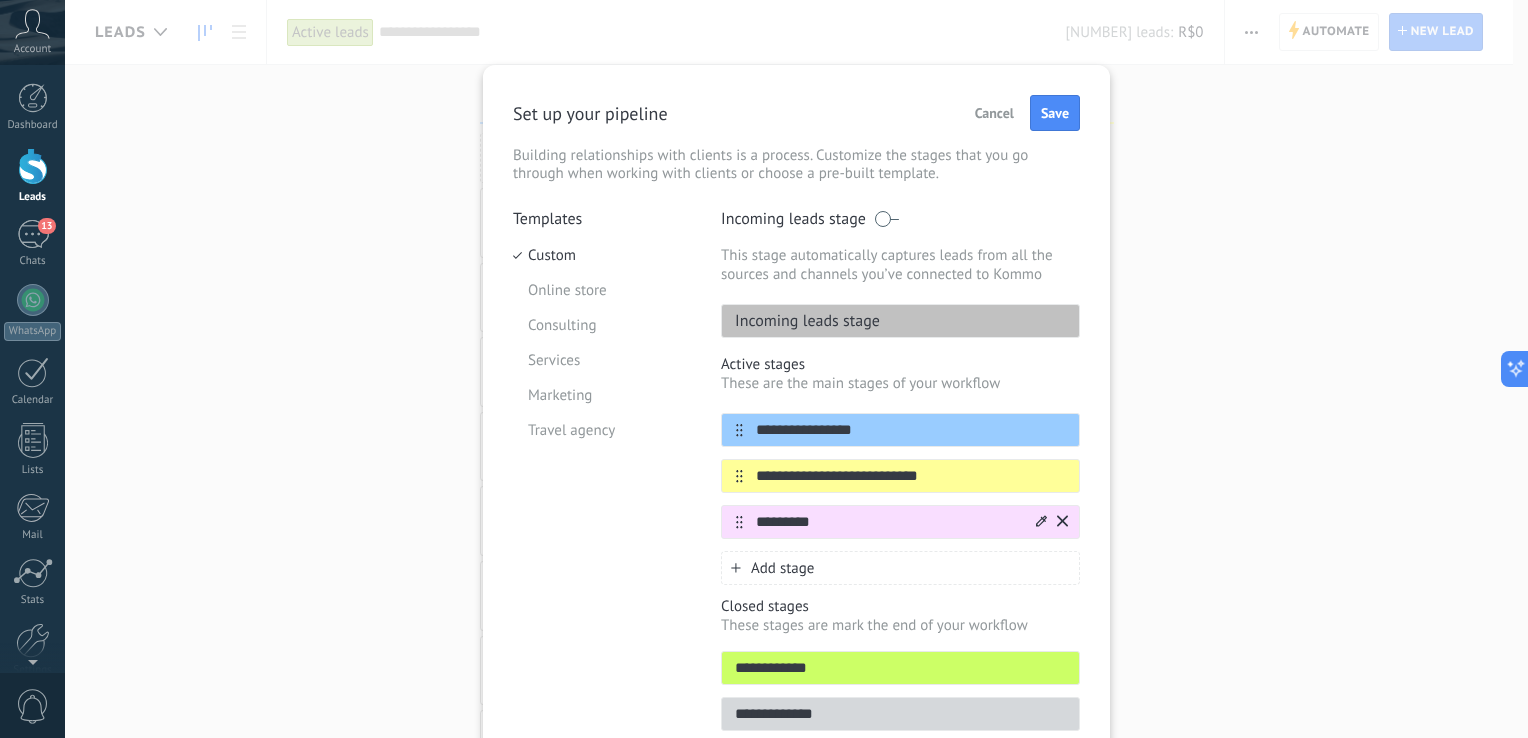 scroll, scrollTop: 98, scrollLeft: 0, axis: vertical 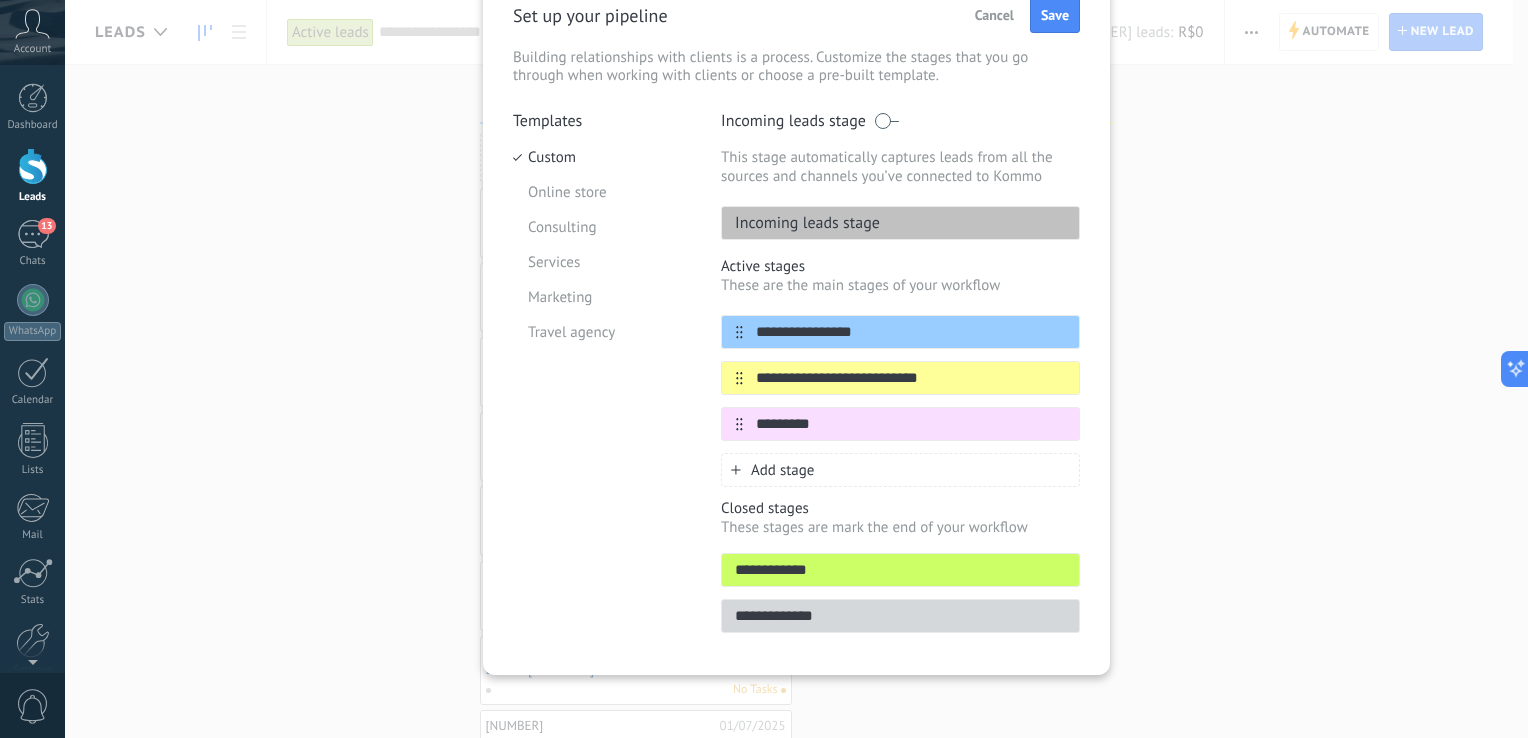 type on "*********" 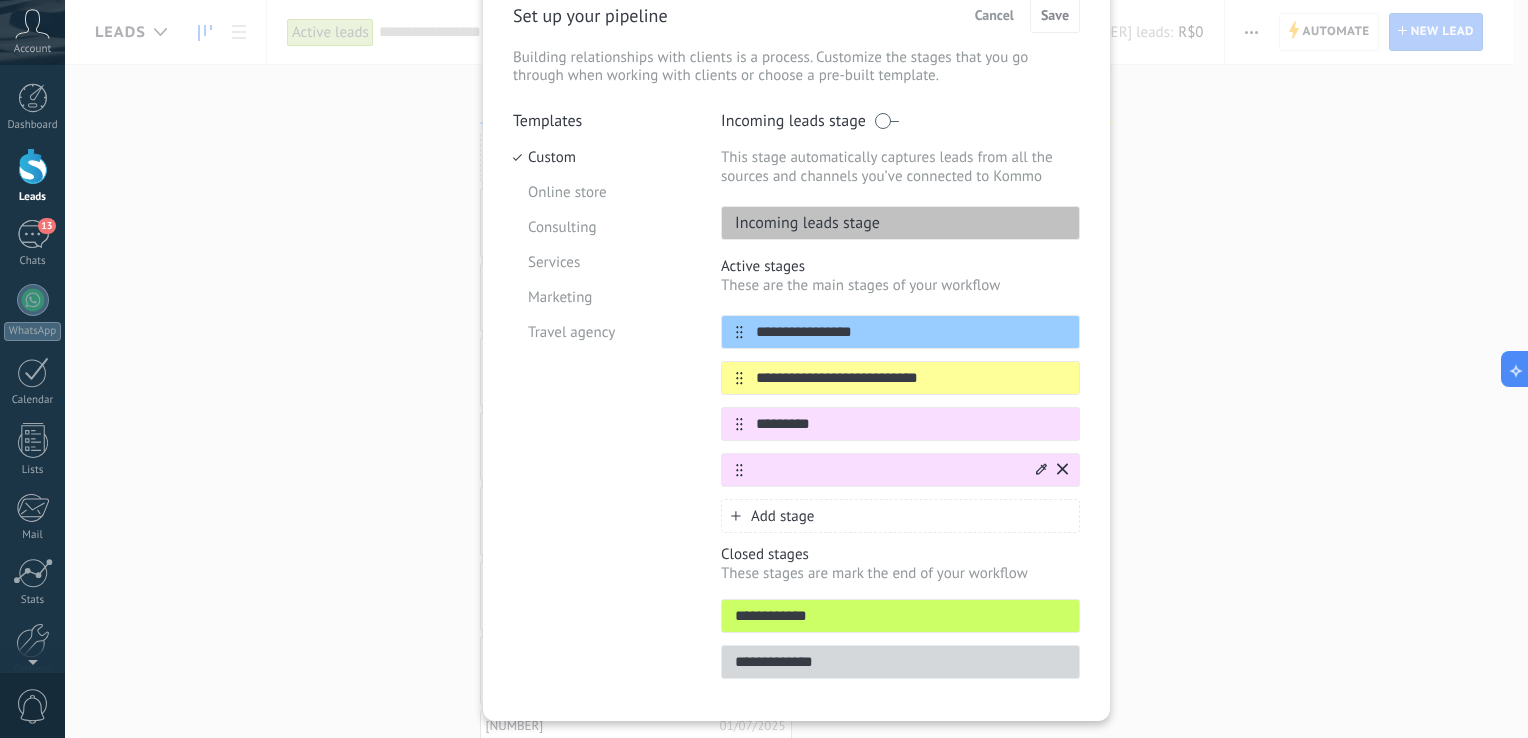 click at bounding box center [911, 332] 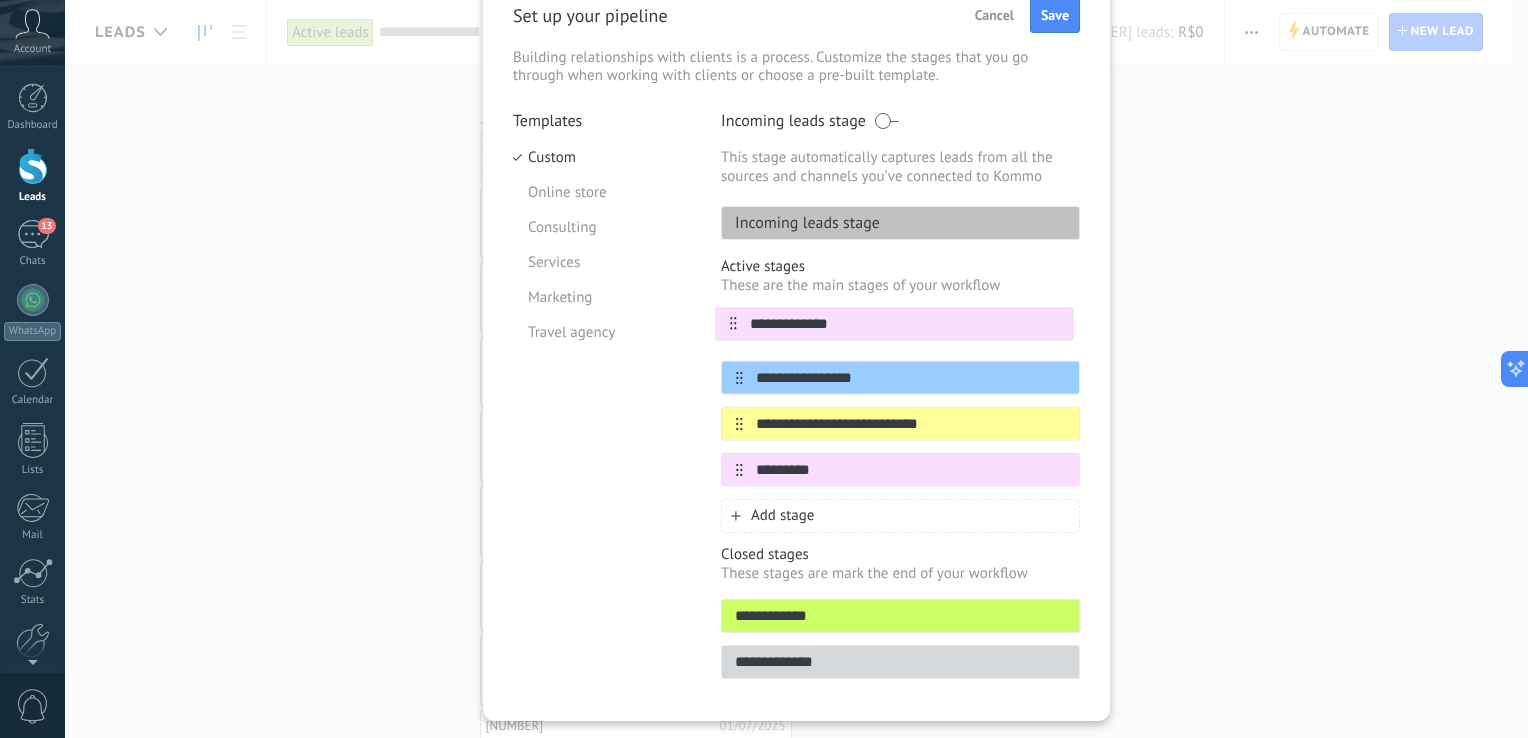 drag, startPoint x: 734, startPoint y: 474, endPoint x: 733, endPoint y: 316, distance: 158.00316 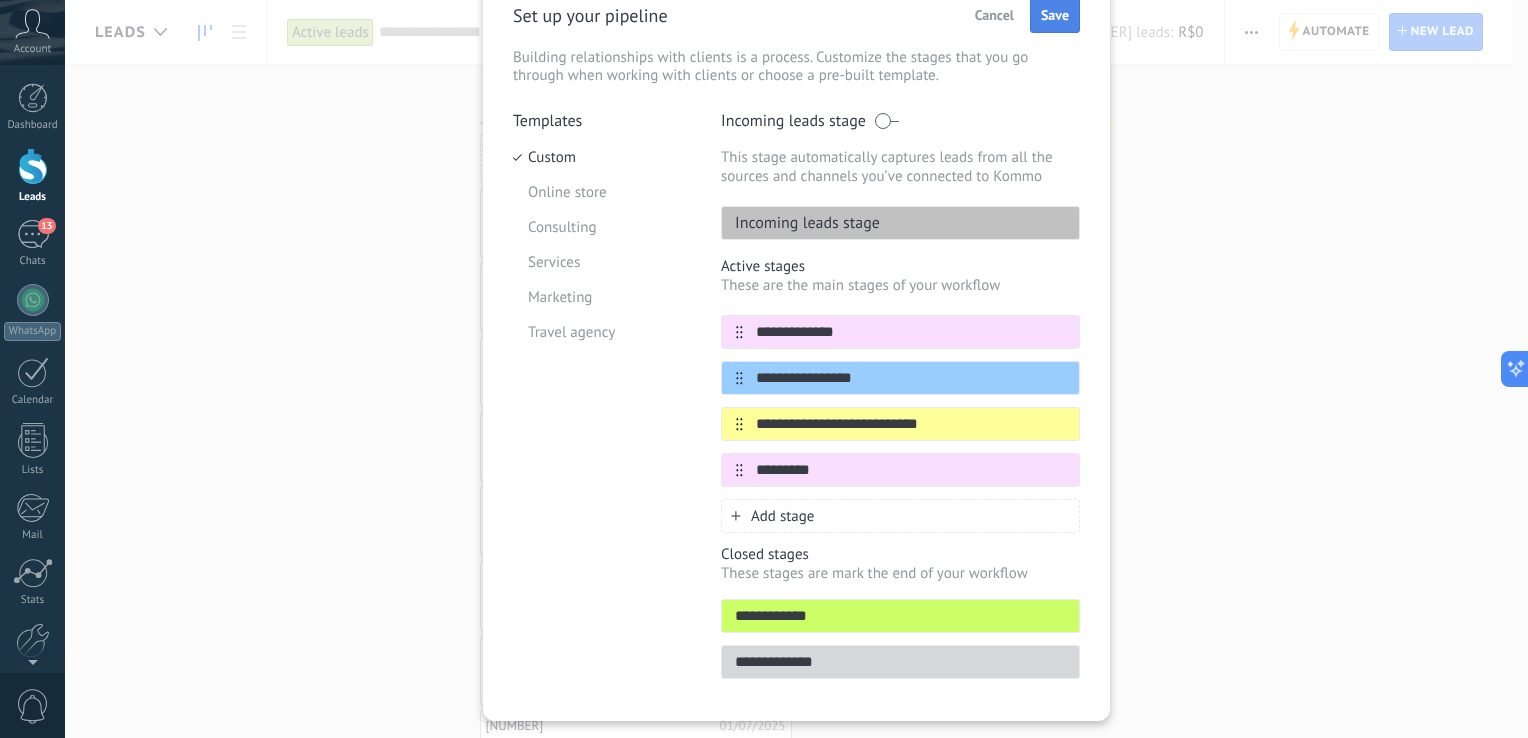 type on "**********" 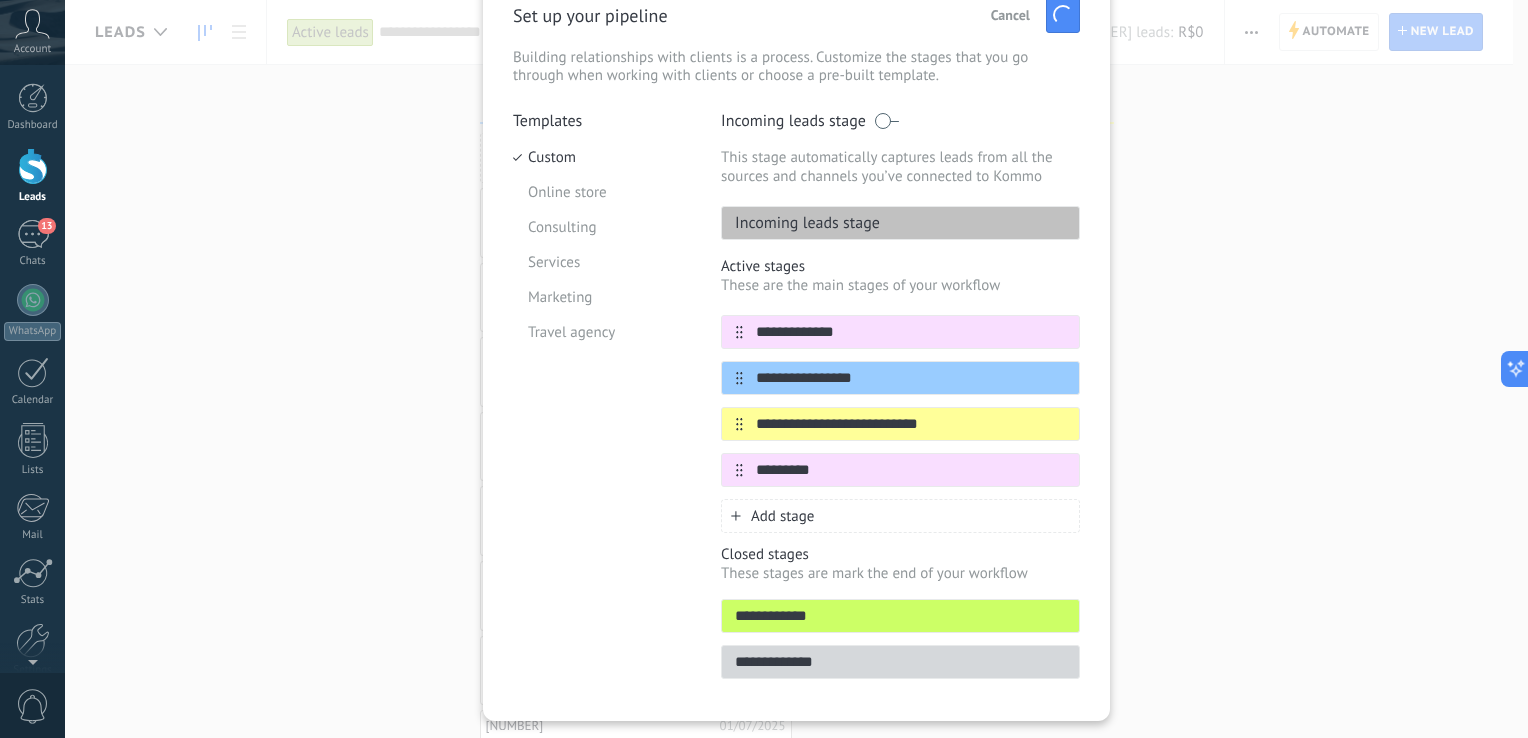 scroll, scrollTop: 0, scrollLeft: 0, axis: both 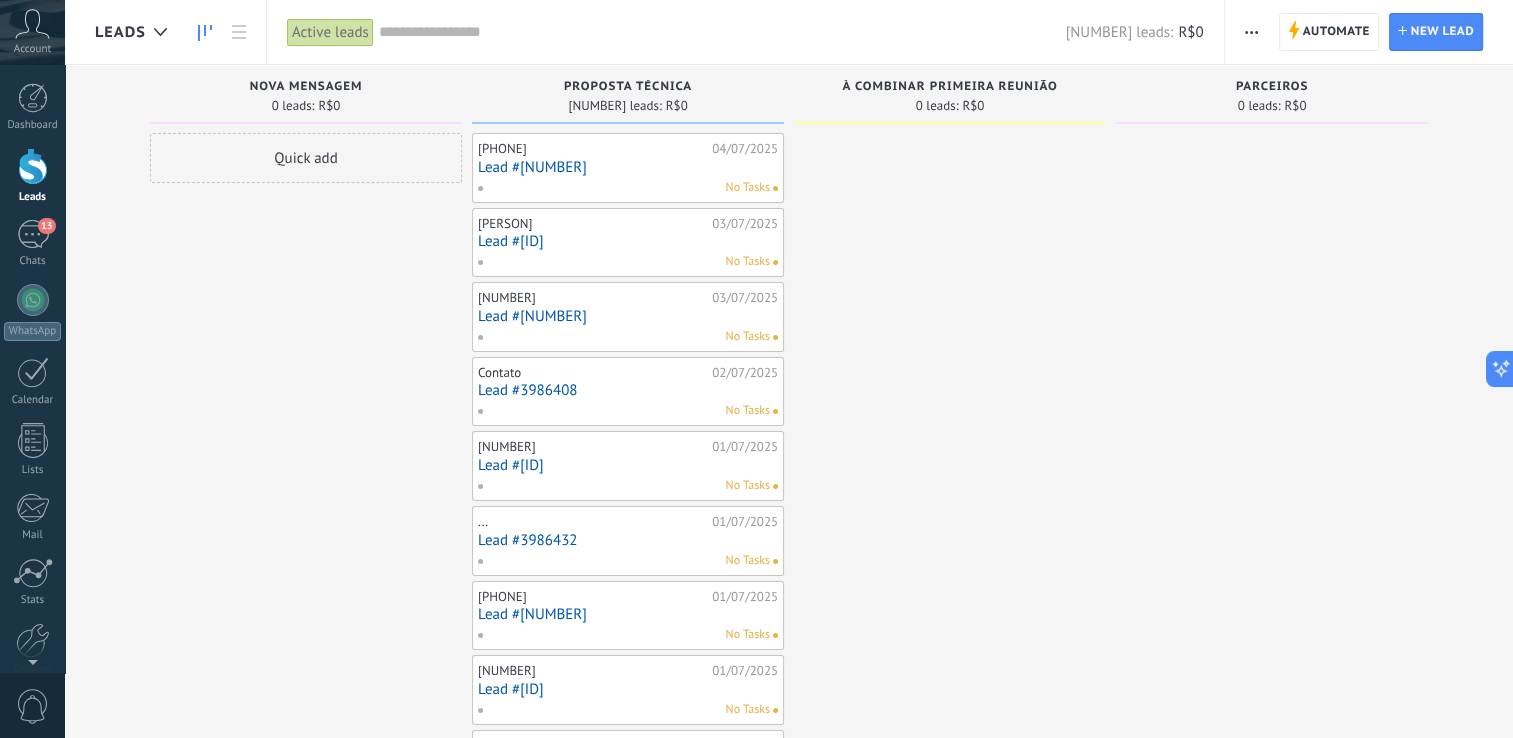 click at bounding box center (950, 876) 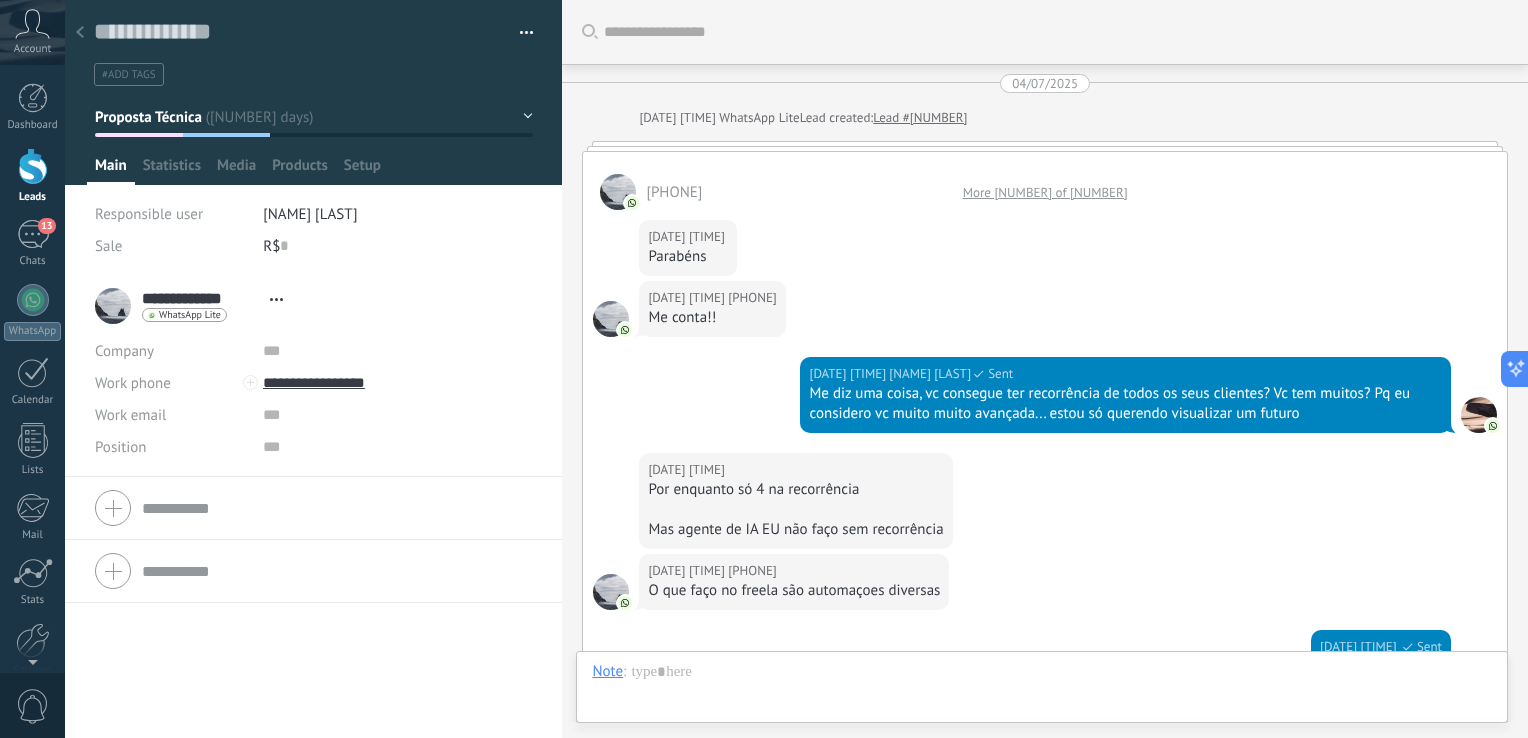 scroll, scrollTop: 29, scrollLeft: 0, axis: vertical 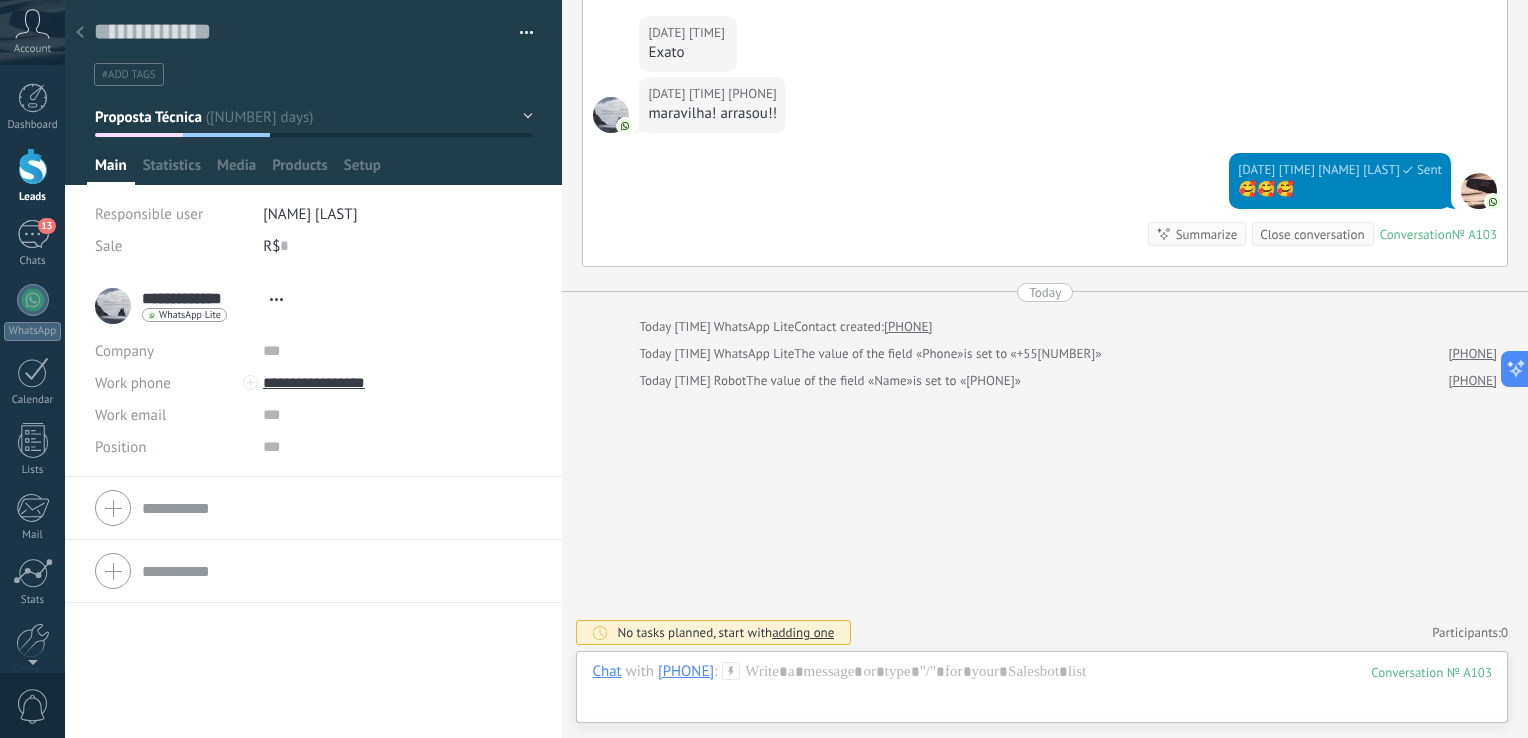 click on "Open details
Copy name
Unlink
Main contact" at bounding box center [276, 299] 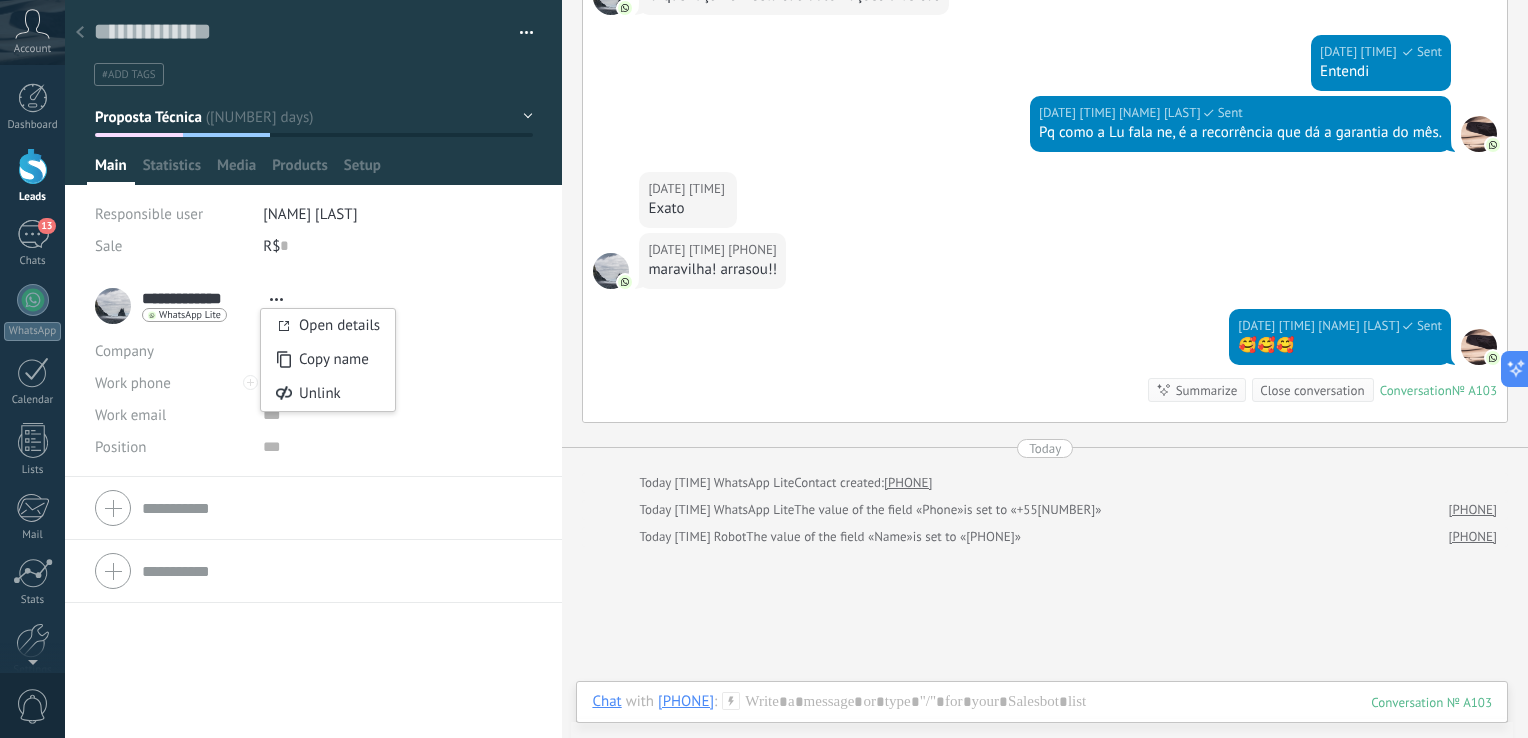 scroll, scrollTop: 600, scrollLeft: 0, axis: vertical 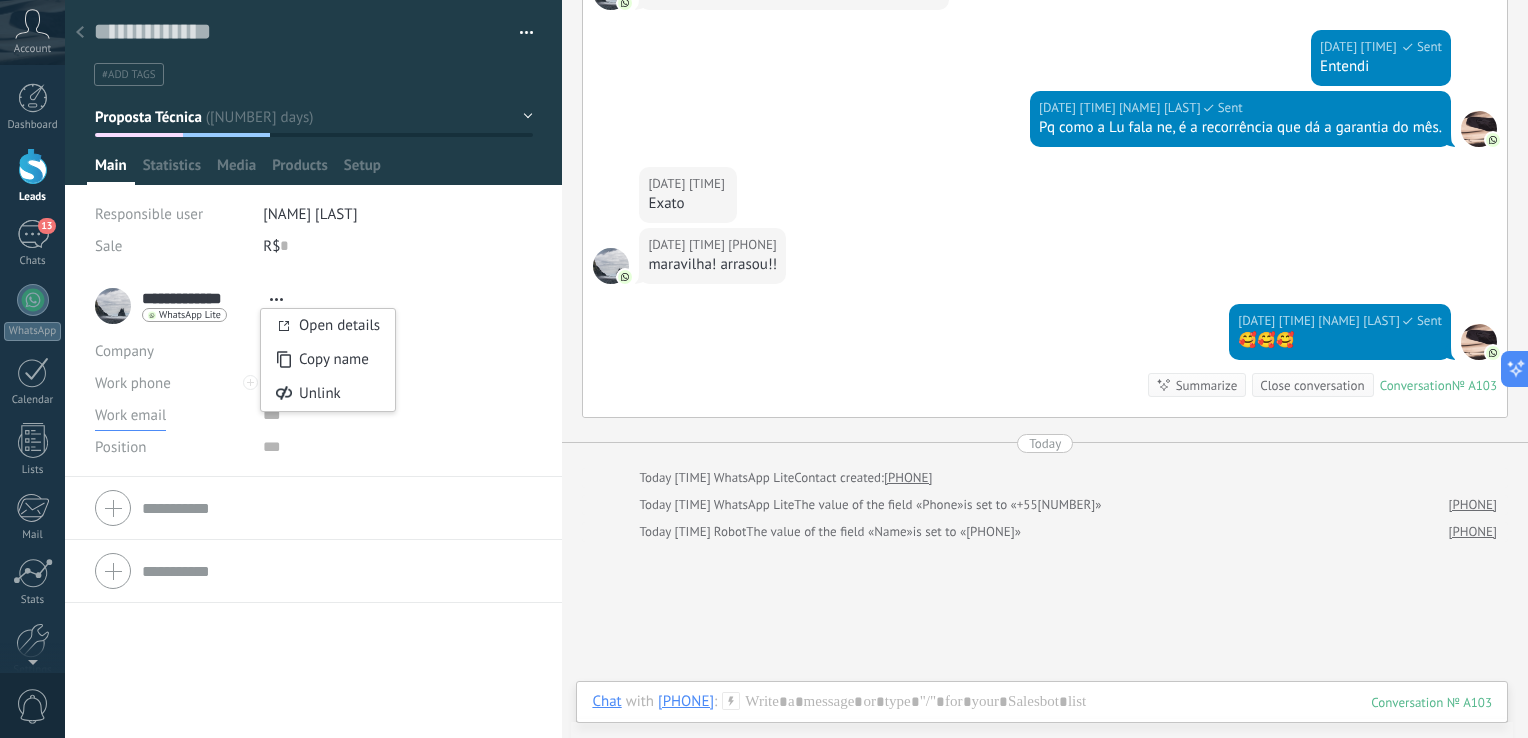 click on "Work email" at bounding box center [133, 383] 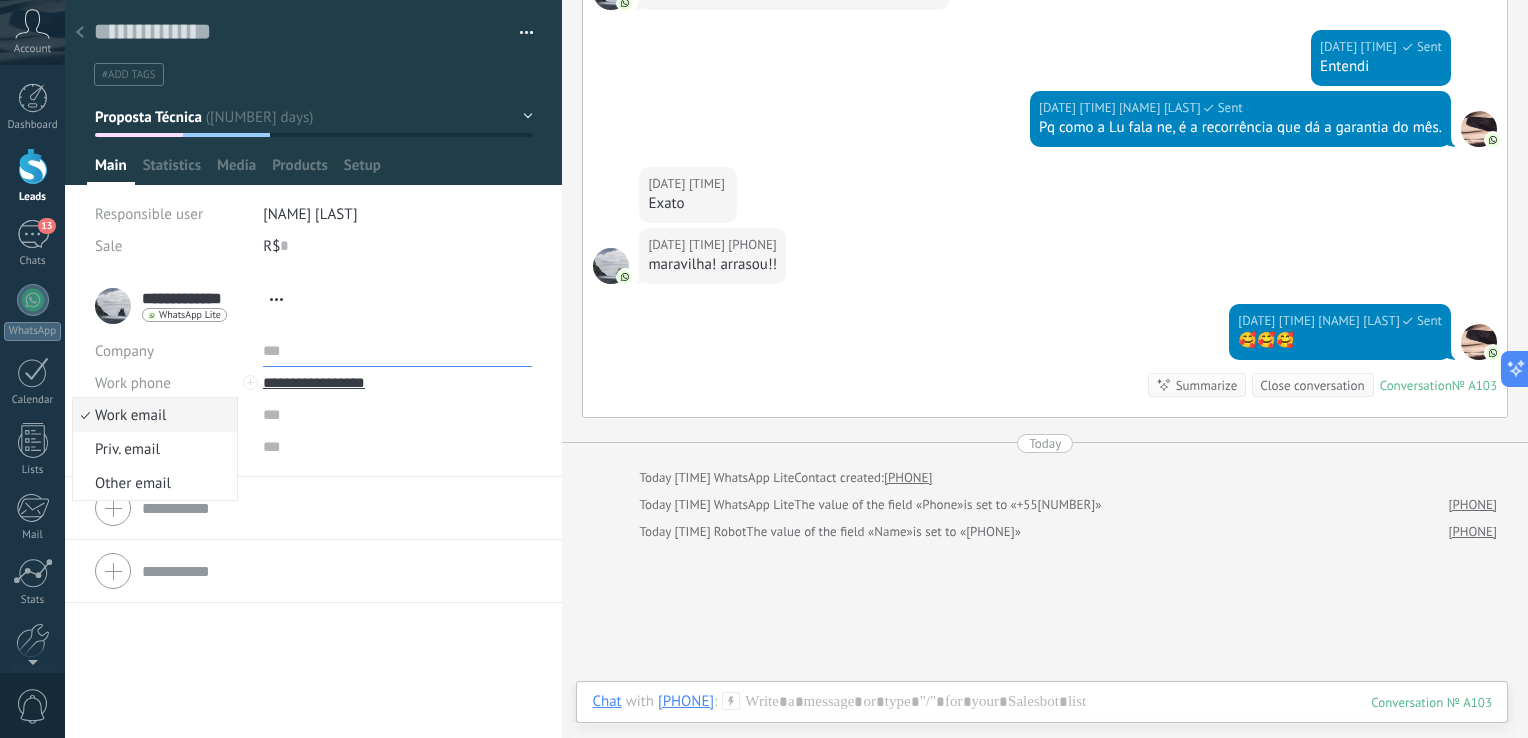 click at bounding box center [398, 351] 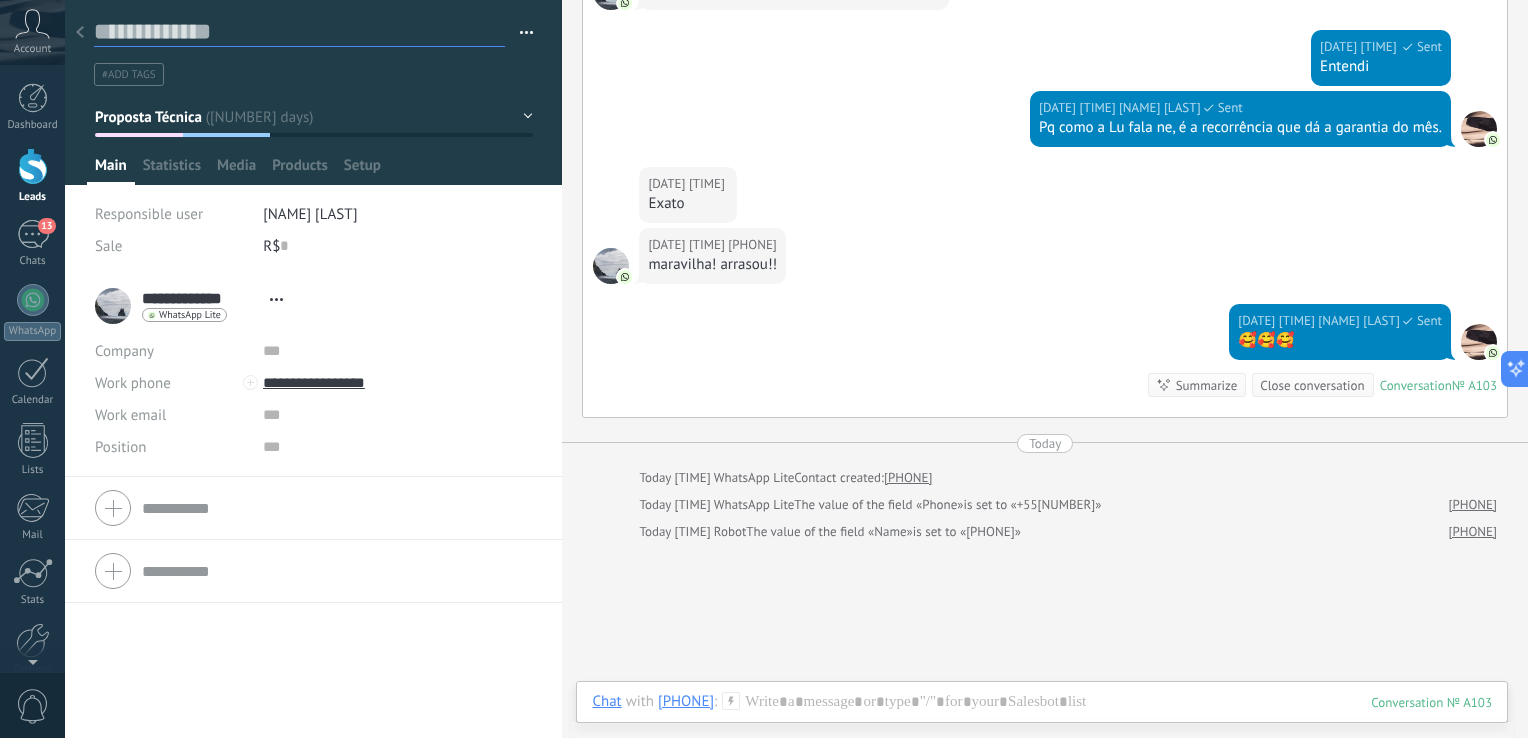 click at bounding box center [299, 32] 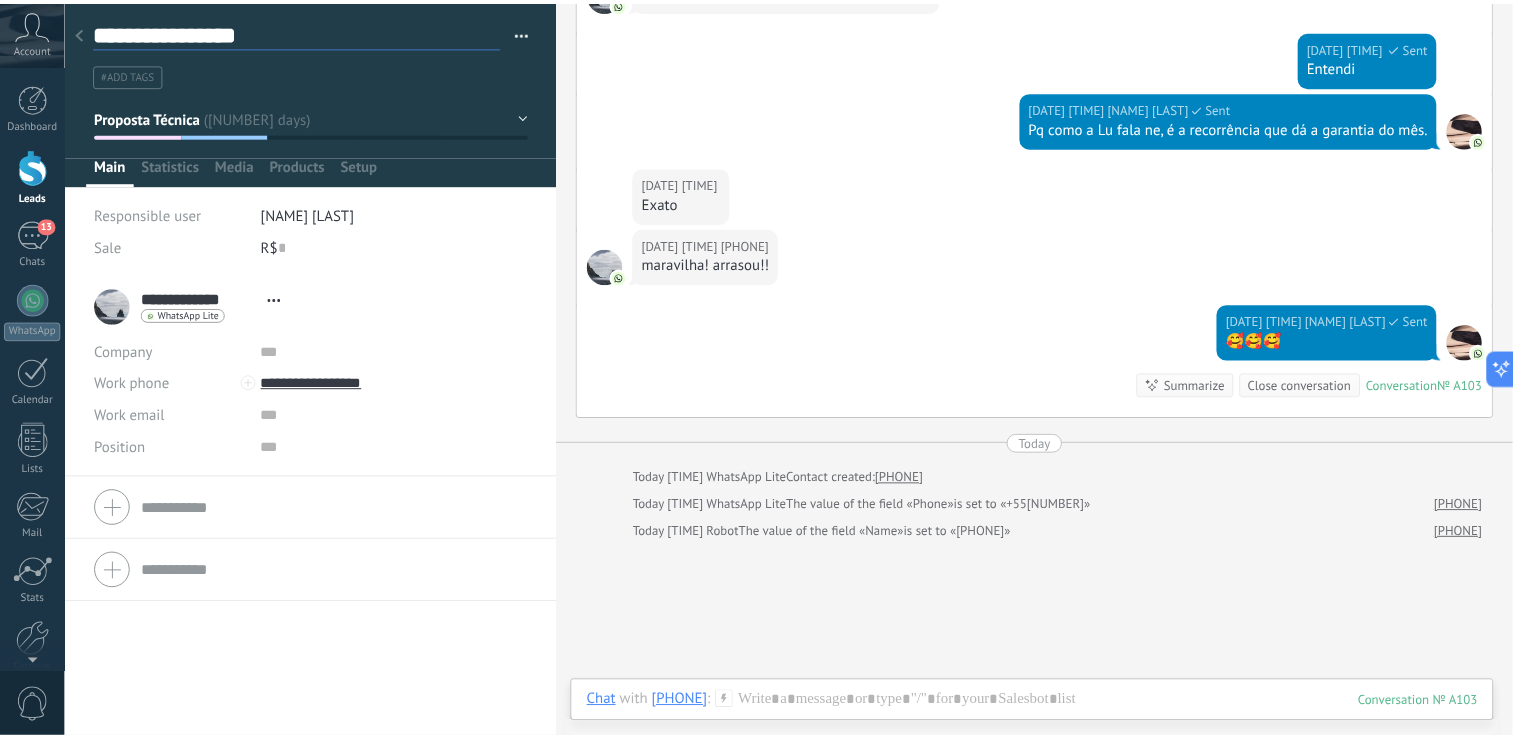 scroll, scrollTop: 29, scrollLeft: 0, axis: vertical 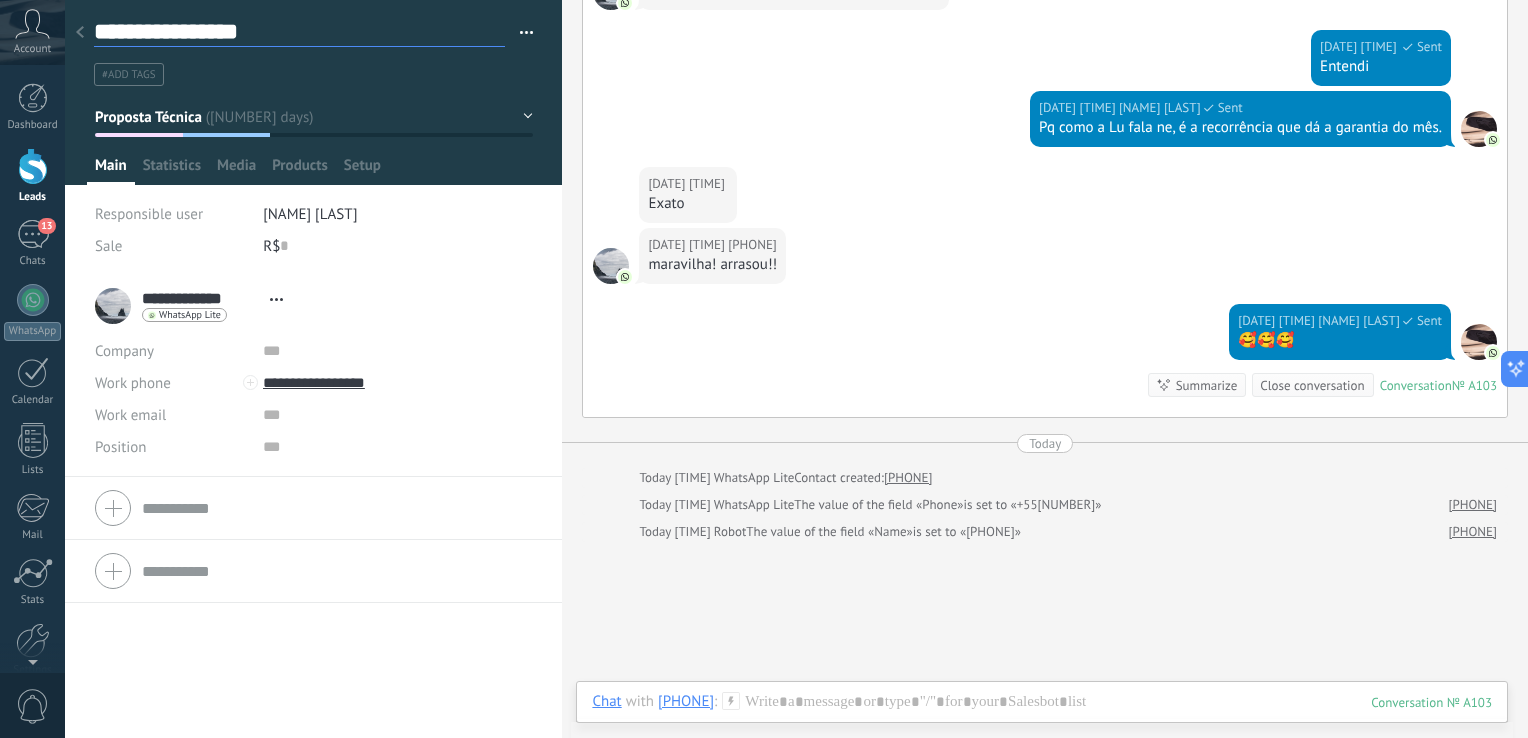 type on "**********" 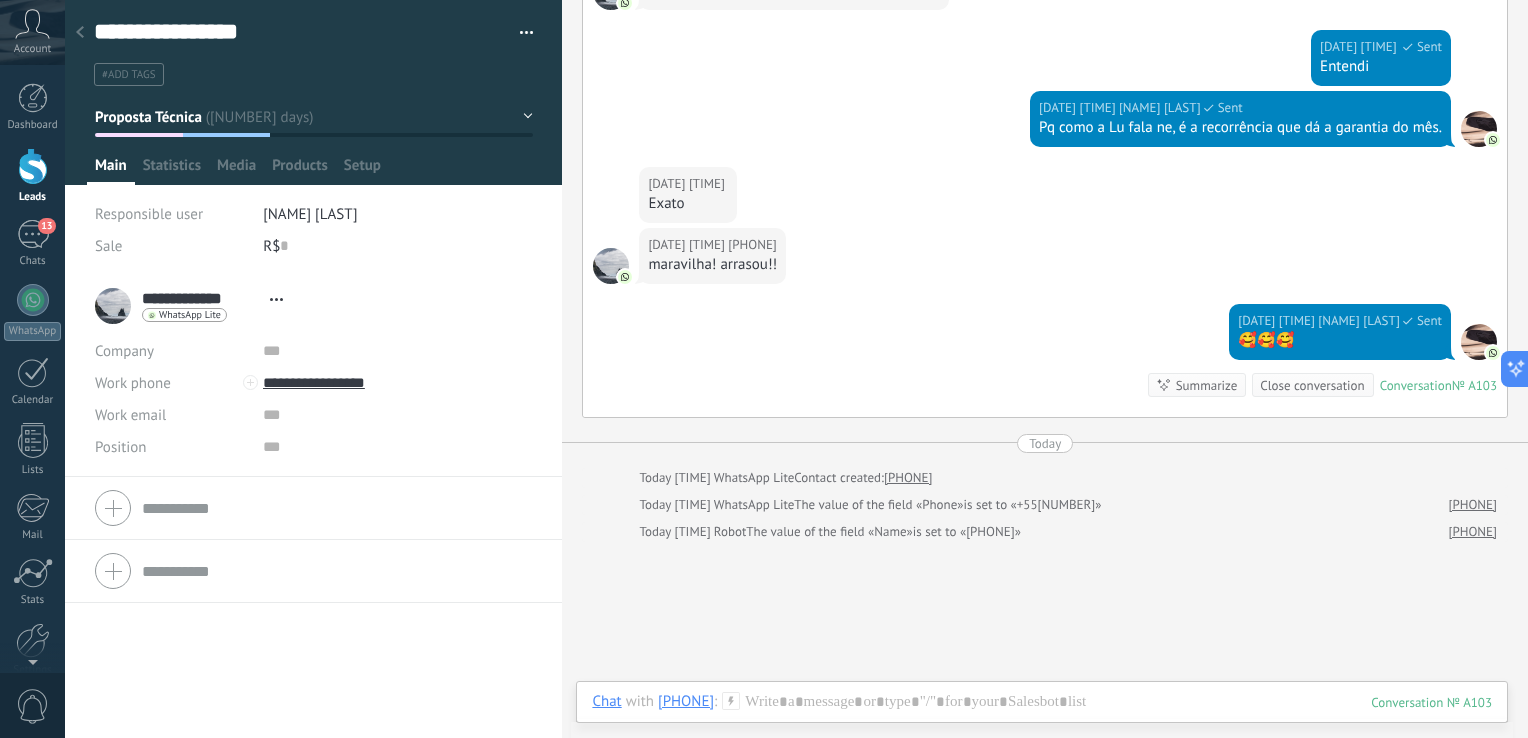 click at bounding box center (80, 33) 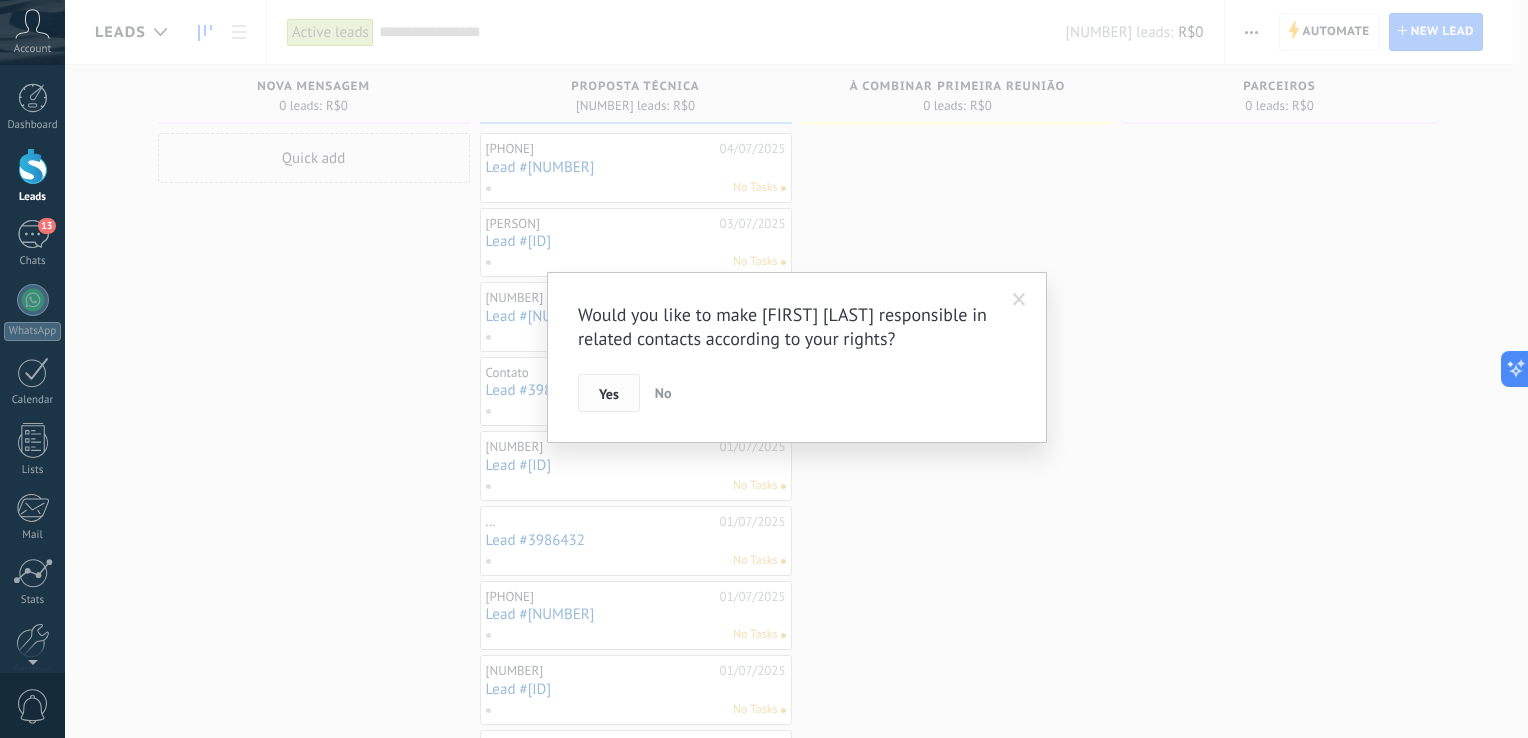 click on "Yes" at bounding box center (609, 394) 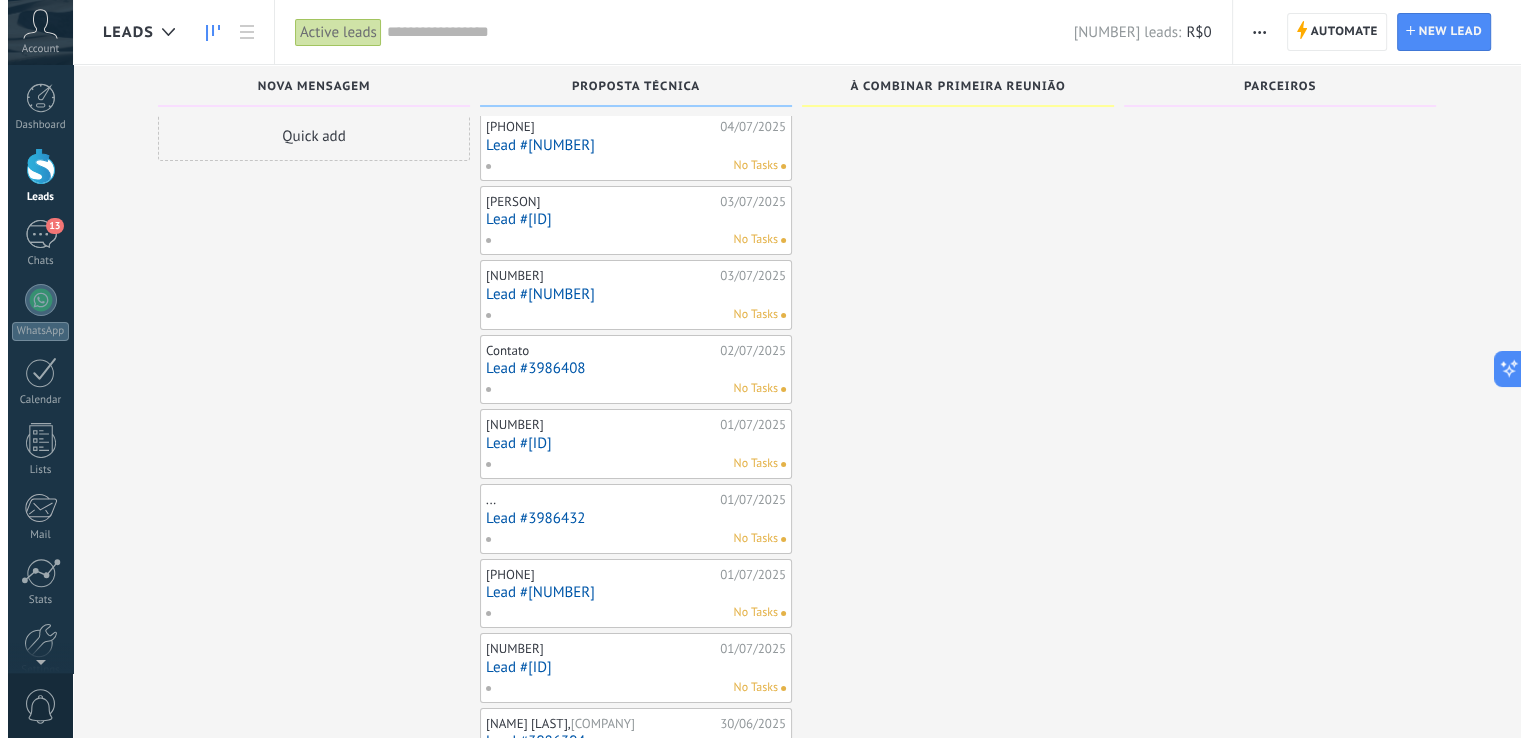 scroll, scrollTop: 0, scrollLeft: 0, axis: both 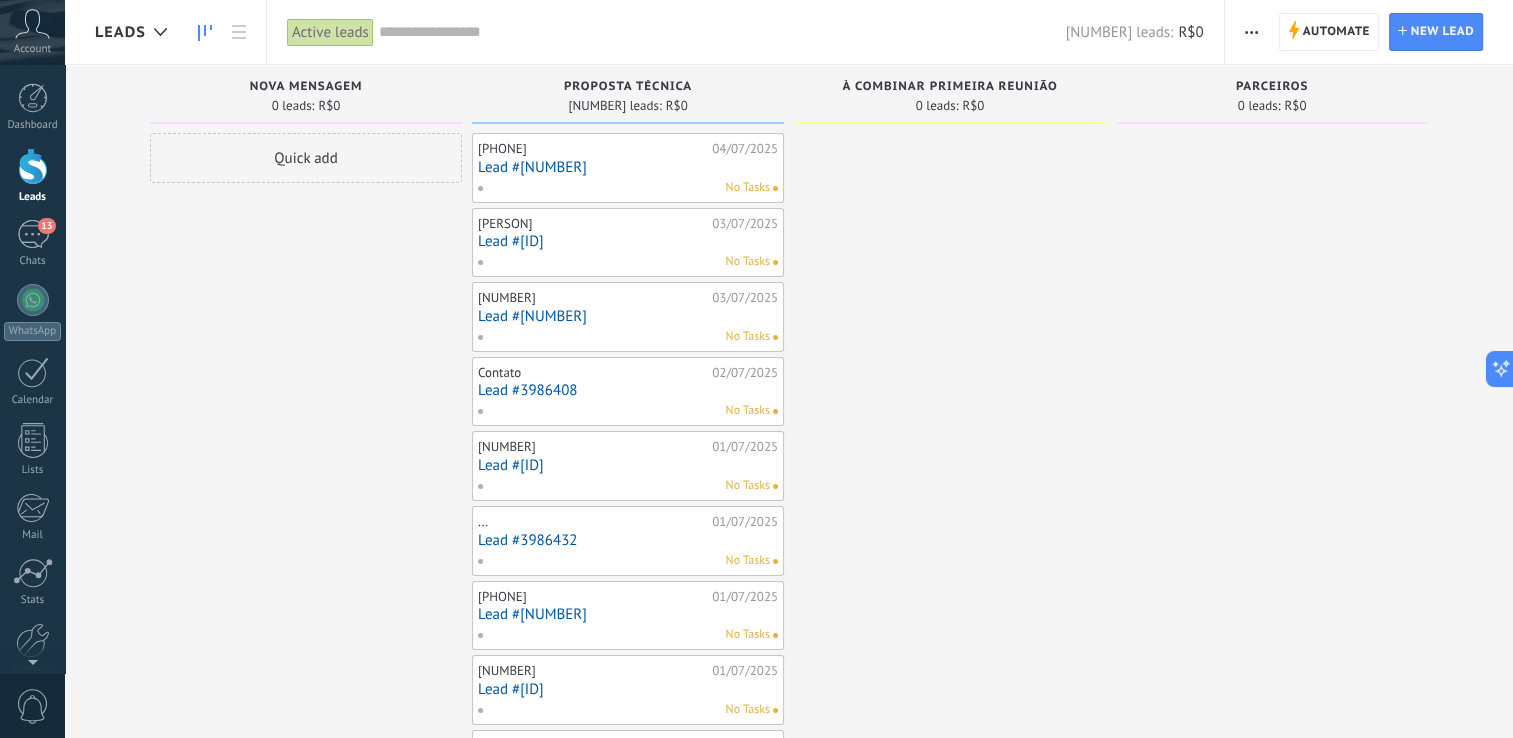 click on "Lead #3986404" at bounding box center [628, 167] 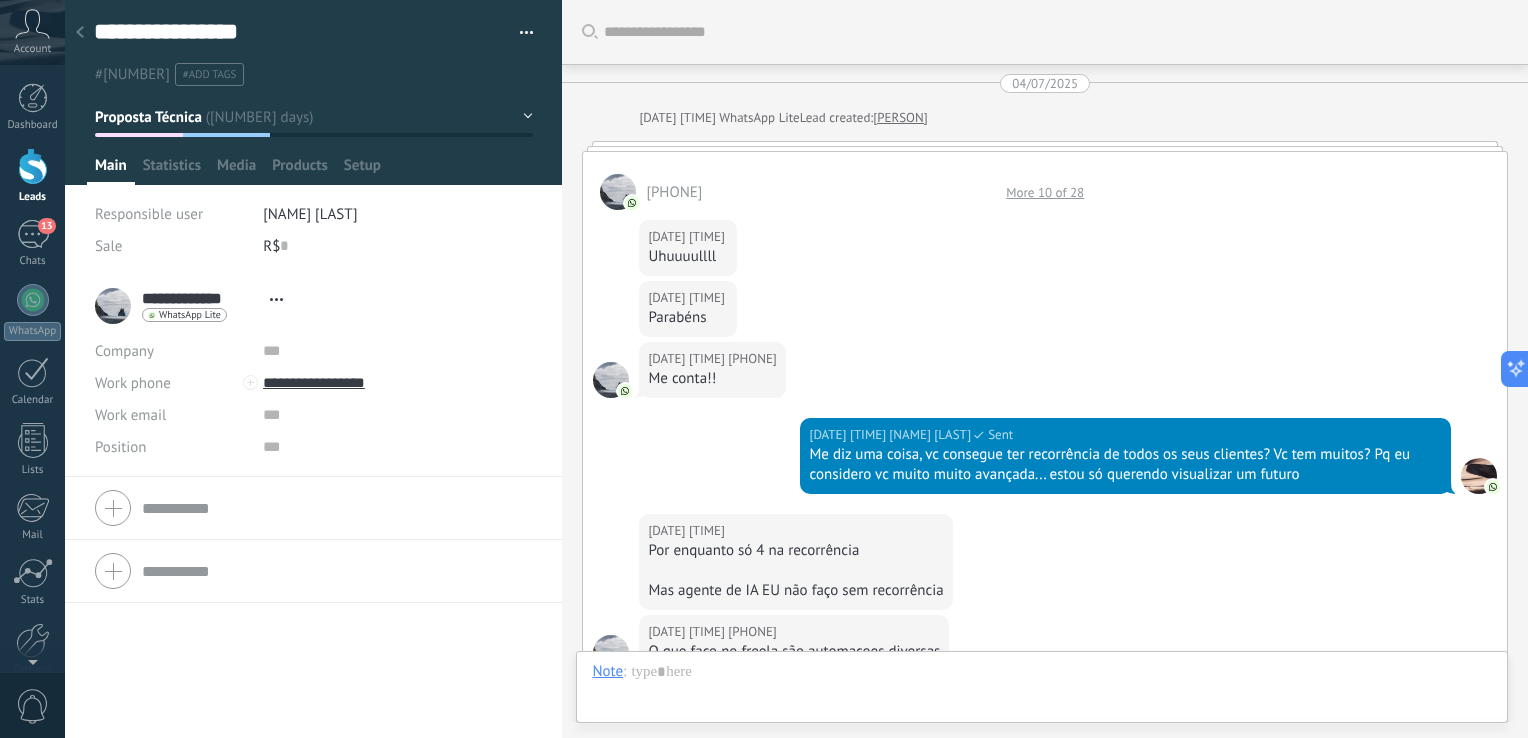 scroll, scrollTop: 29, scrollLeft: 0, axis: vertical 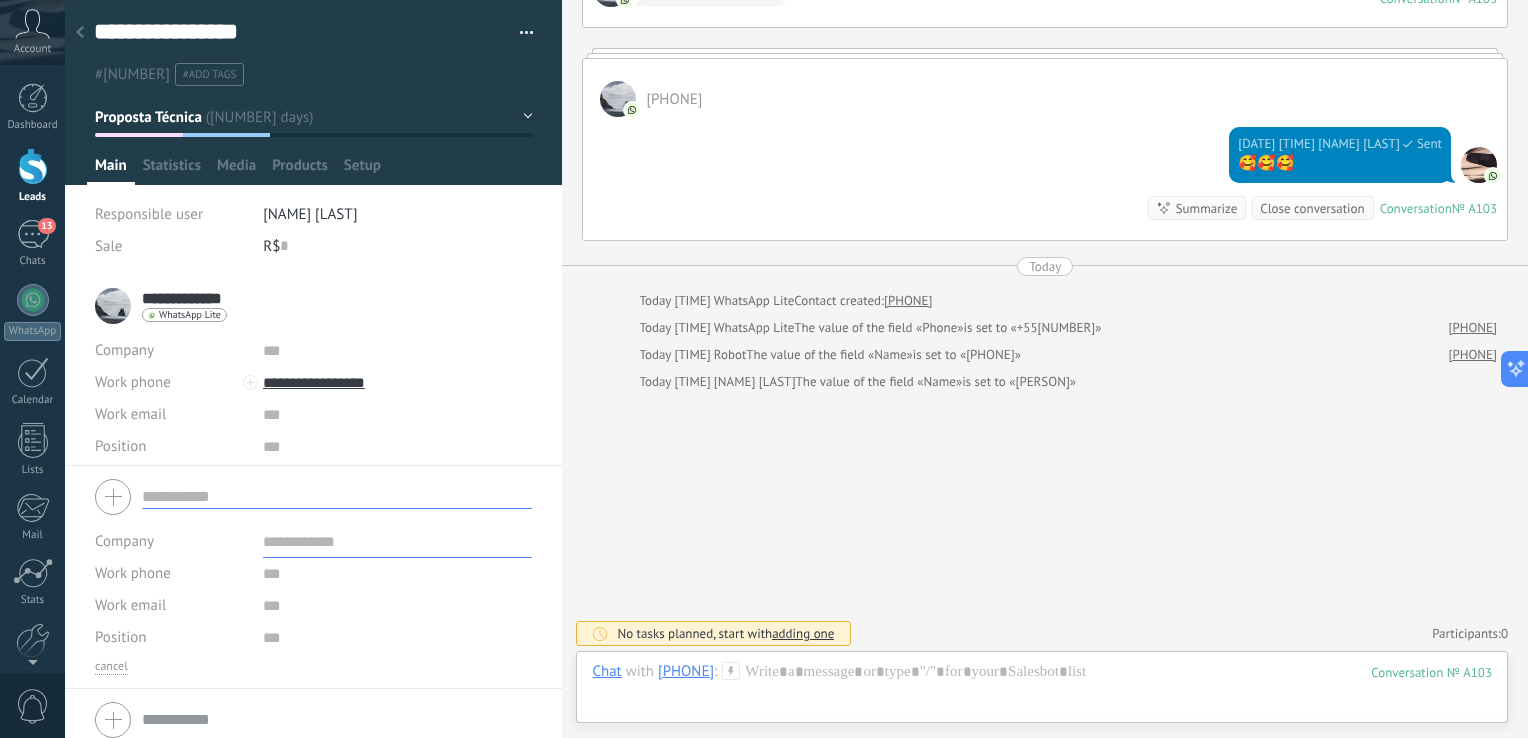 click on "Company
Work phone
Work DD
Mobile
Fax
Home
Other
Work phone
Call
Copy
Edit
Work email
Priv. email
Other email
Work email
Position" at bounding box center [313, 573] 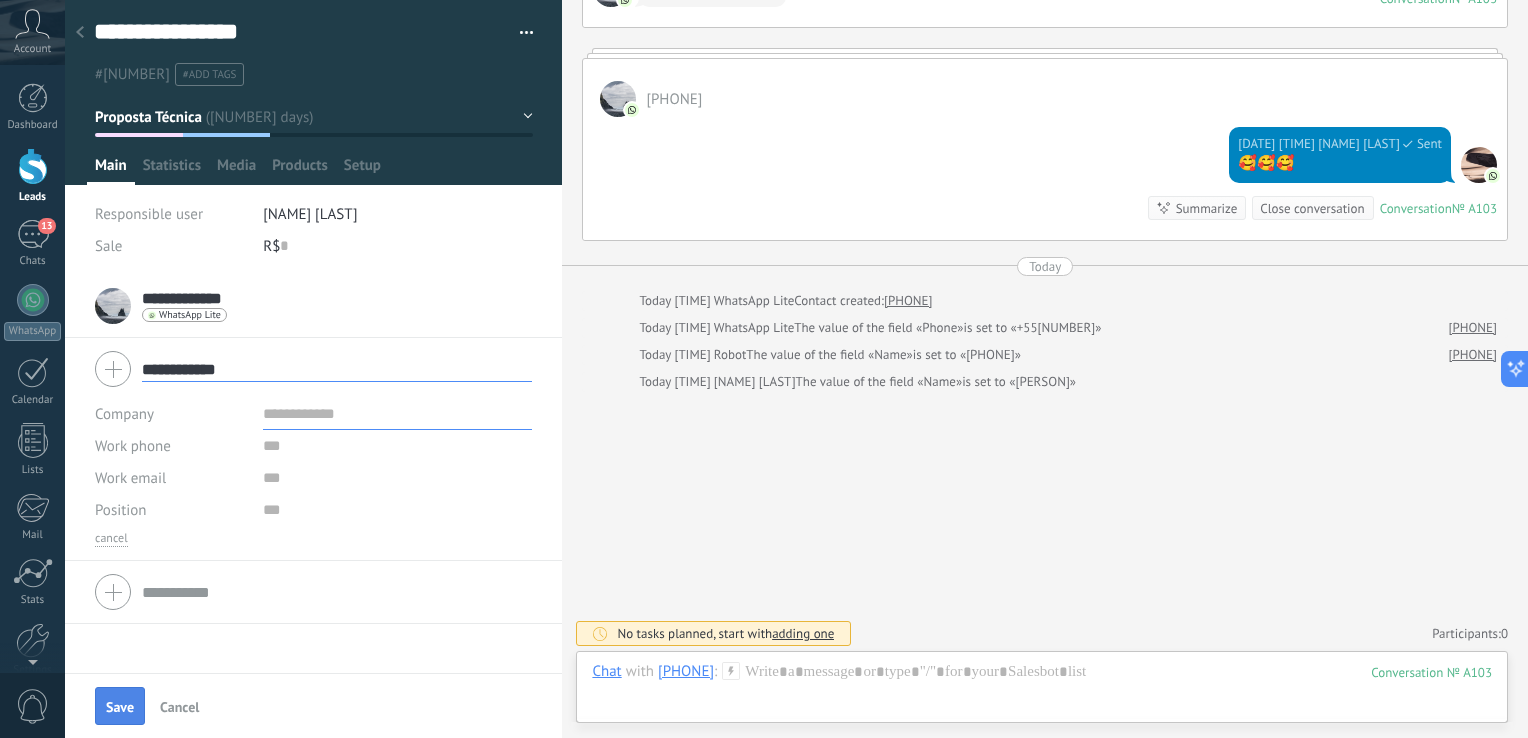 type on "**********" 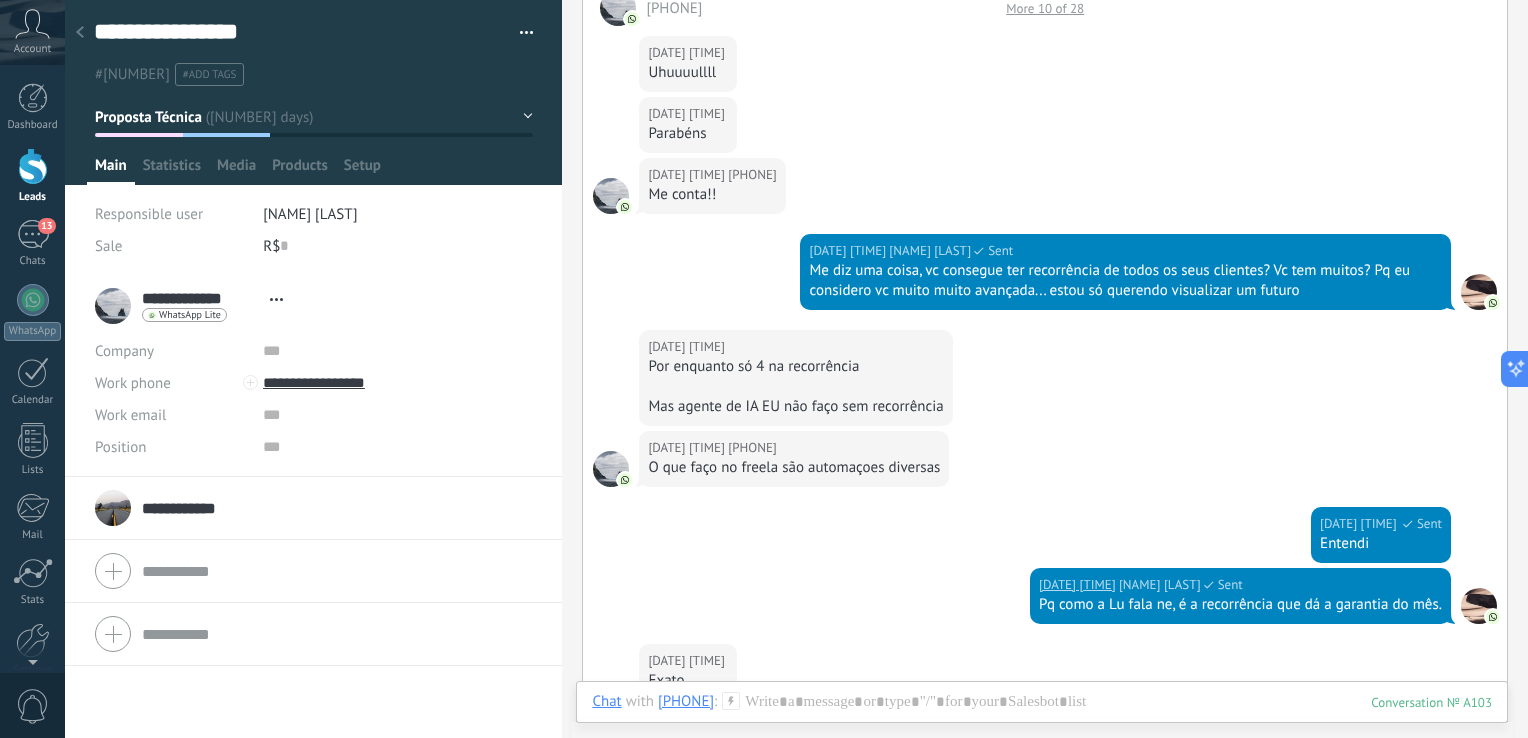 scroll, scrollTop: 0, scrollLeft: 0, axis: both 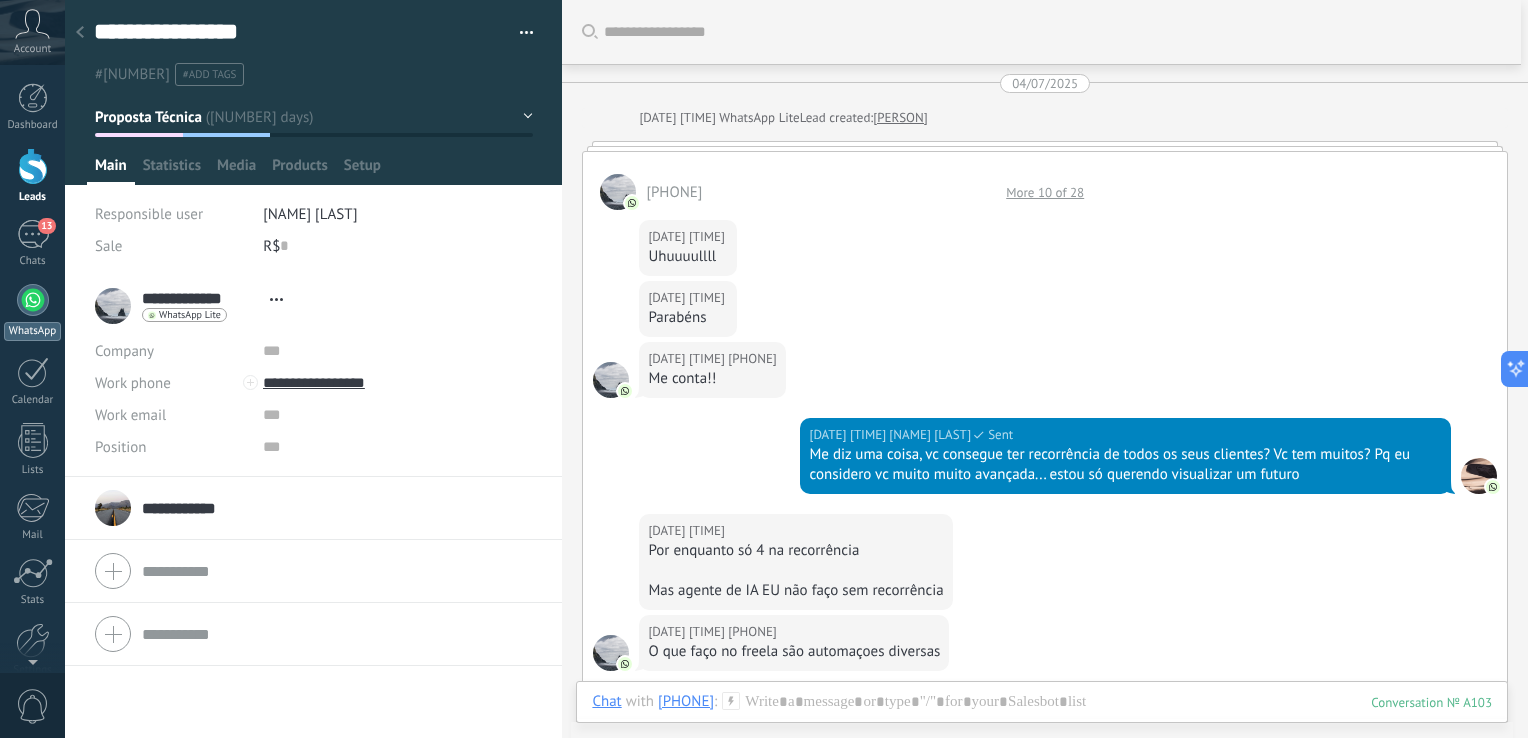click at bounding box center [33, 300] 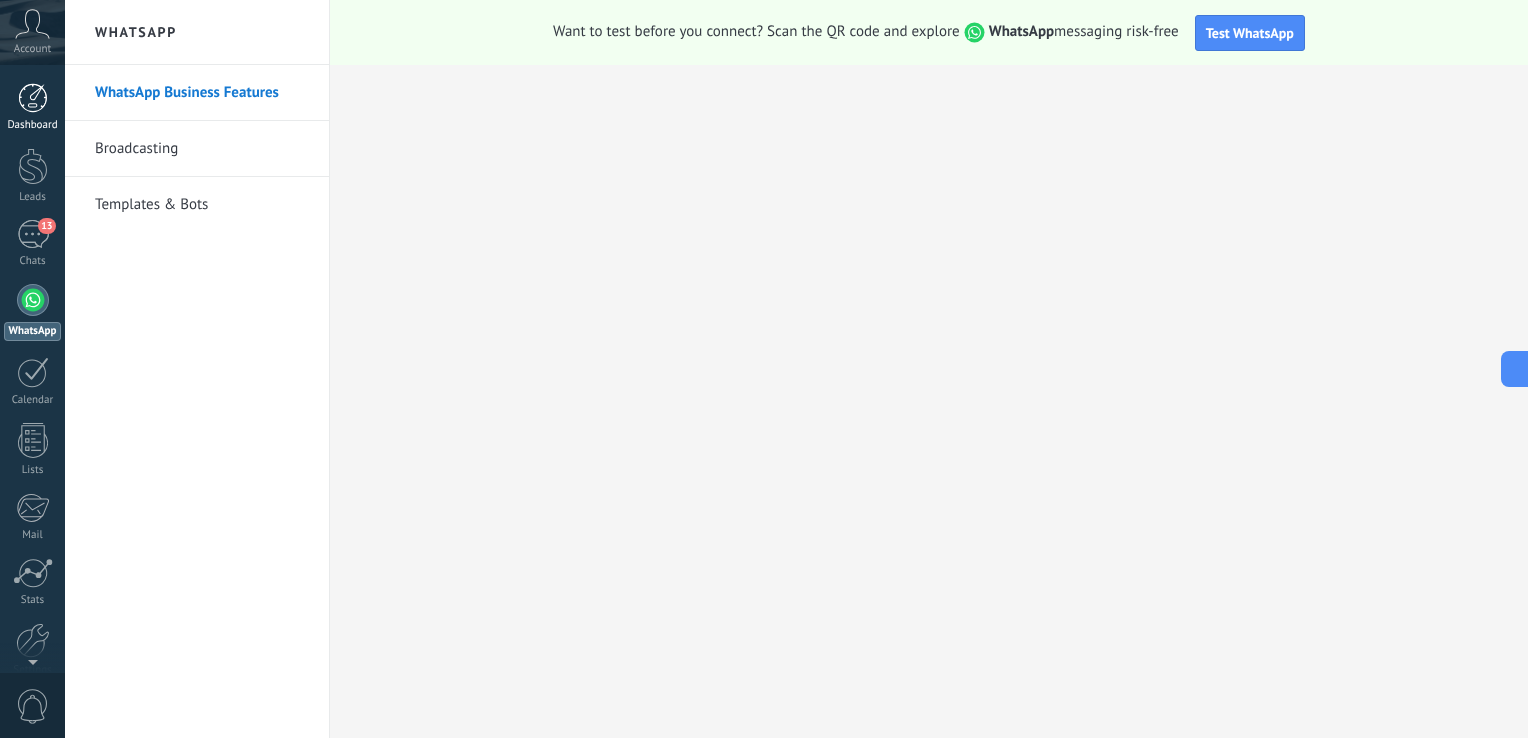 click at bounding box center (33, 98) 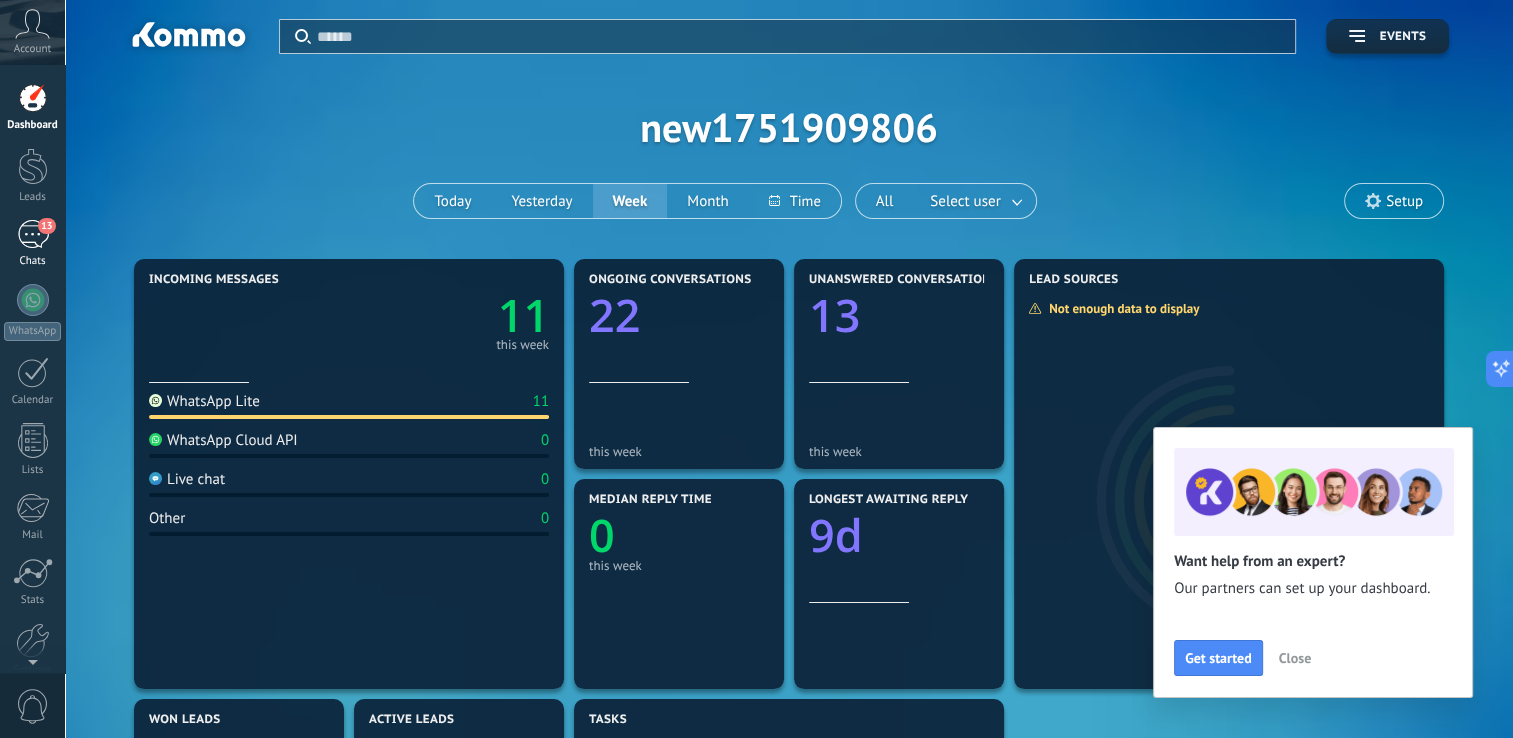 click on "13
Chats" at bounding box center (32, 244) 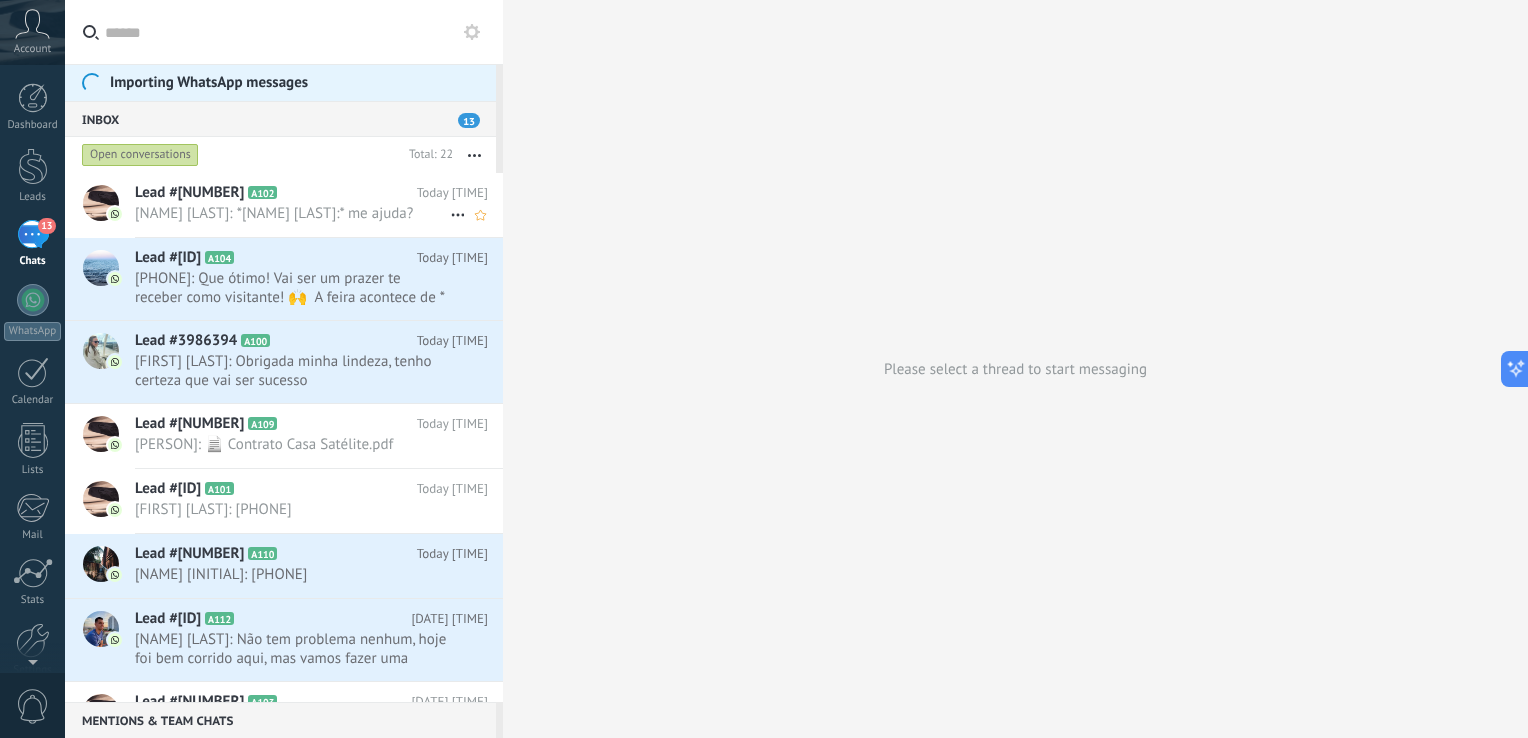 click on "[FIRST] [LAST]: *[FIRST] [LAST]:*
me ajuda?" at bounding box center [292, 213] 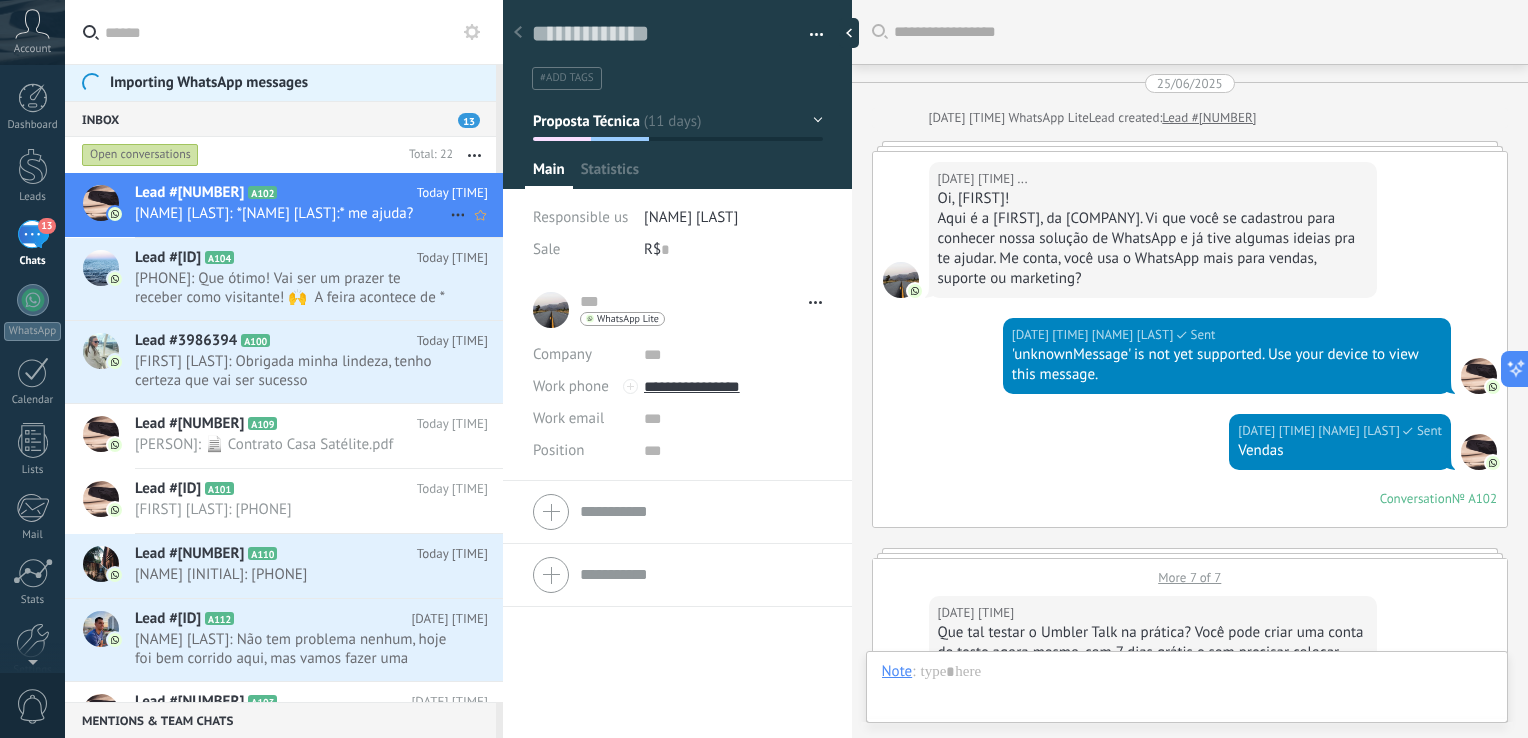 scroll, scrollTop: 1312, scrollLeft: 0, axis: vertical 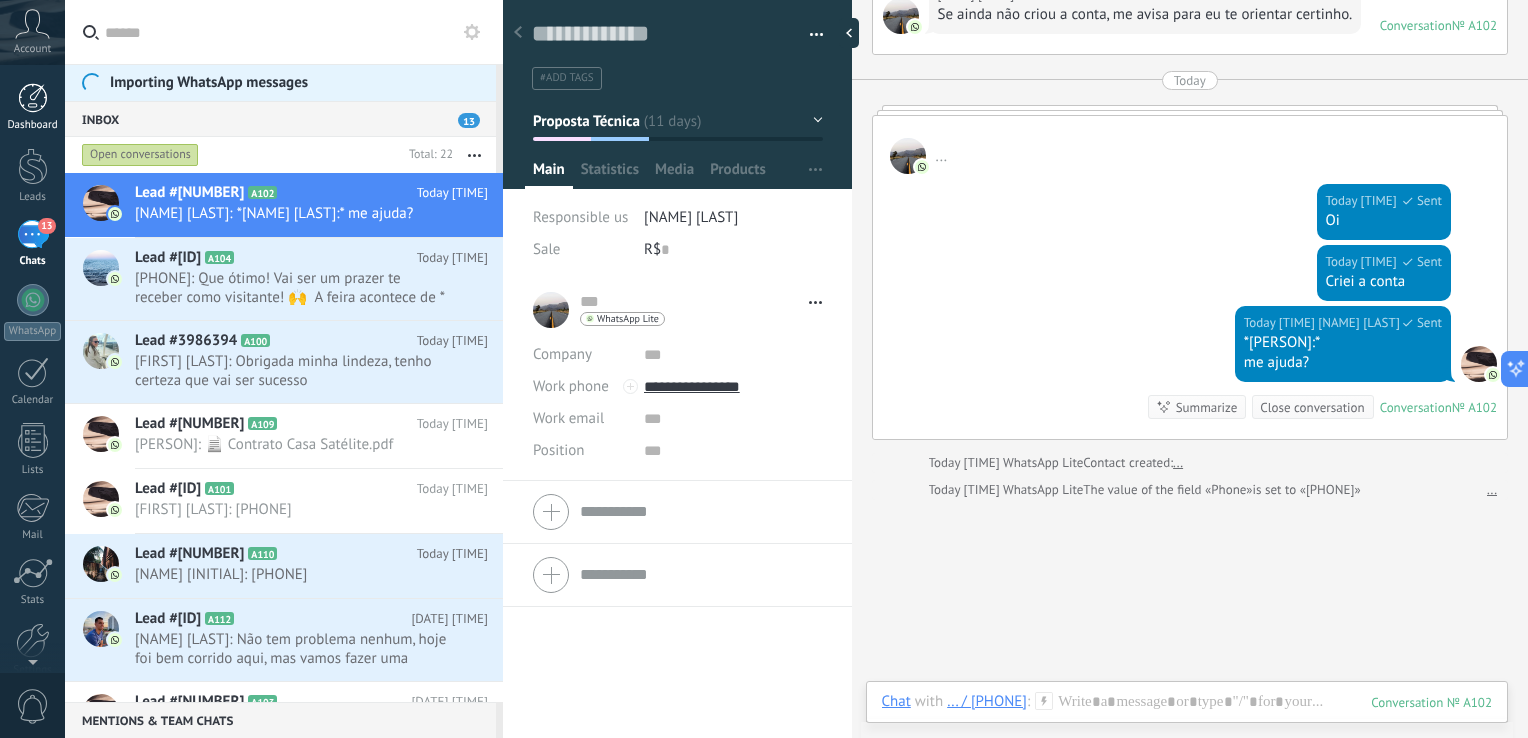 click at bounding box center [33, 98] 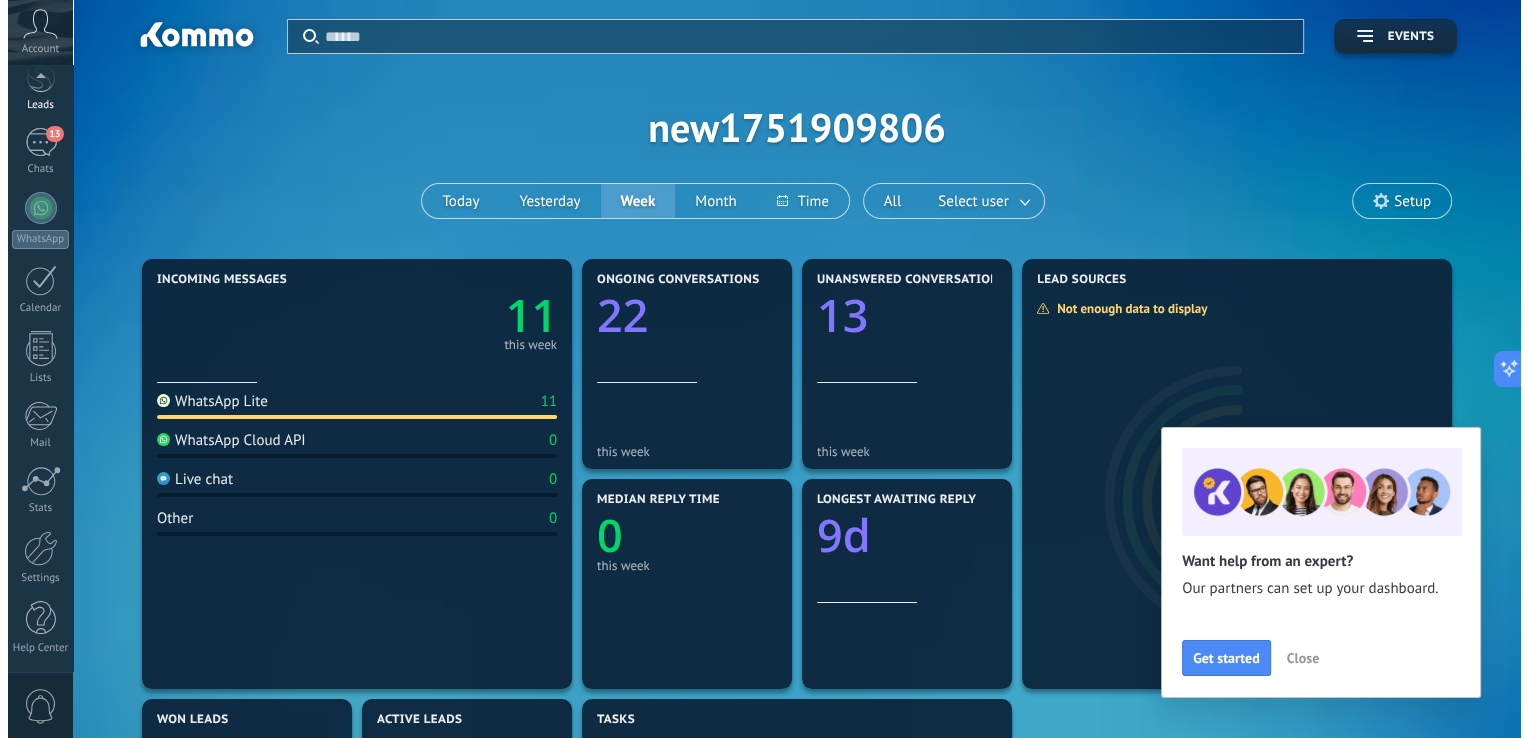 scroll, scrollTop: 0, scrollLeft: 0, axis: both 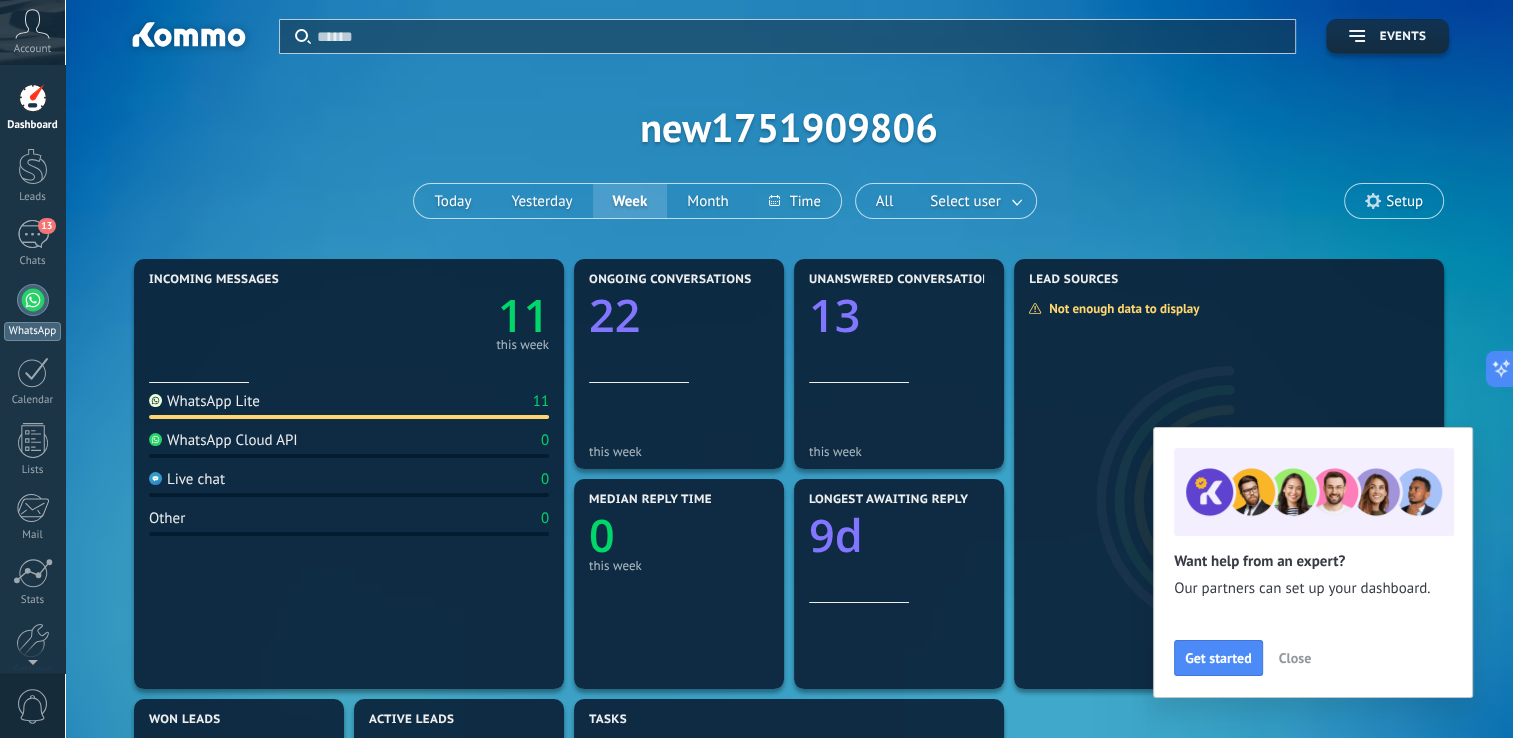 click on "WhatsApp" at bounding box center [32, 312] 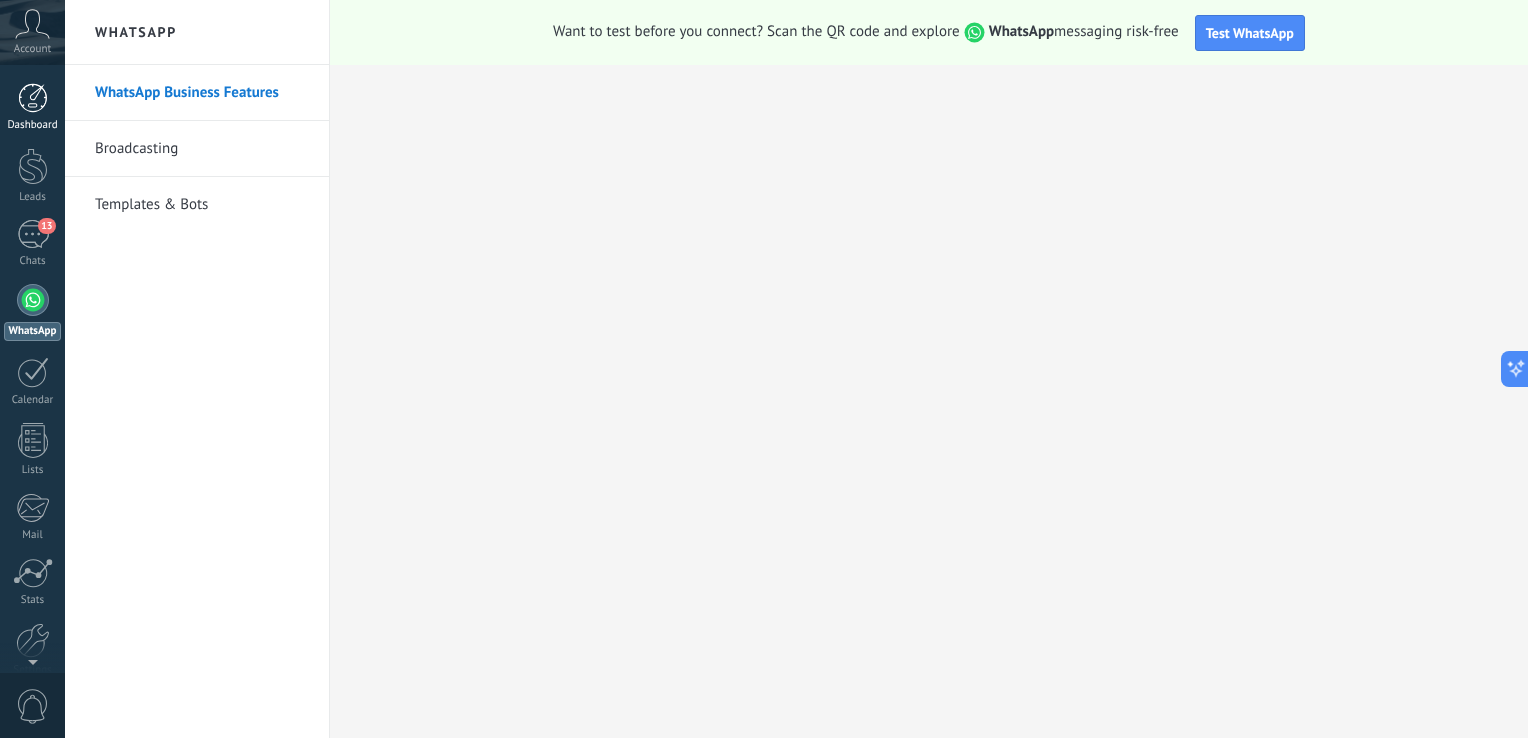 click on "Dashboard" at bounding box center [32, 107] 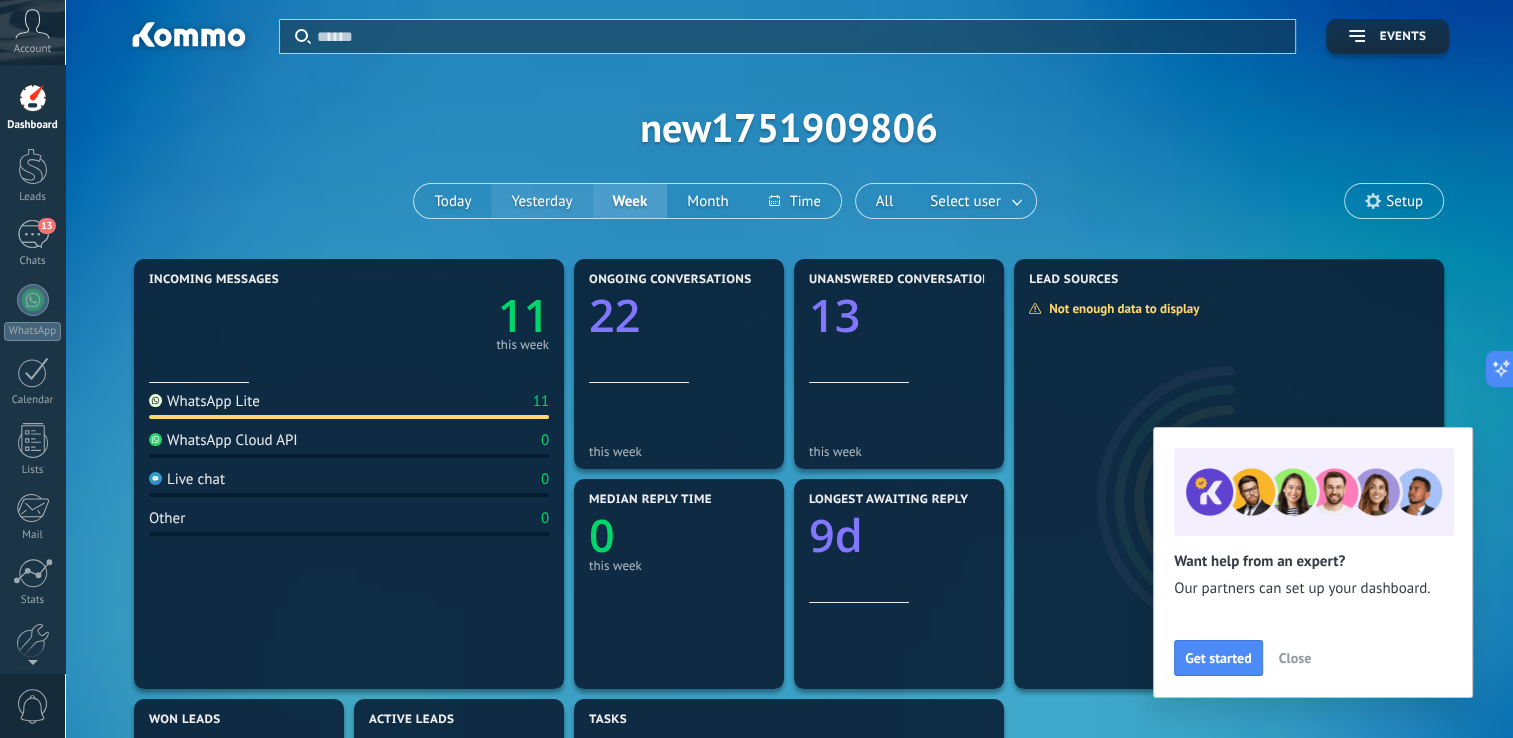 click on "Yesterday" at bounding box center (541, 201) 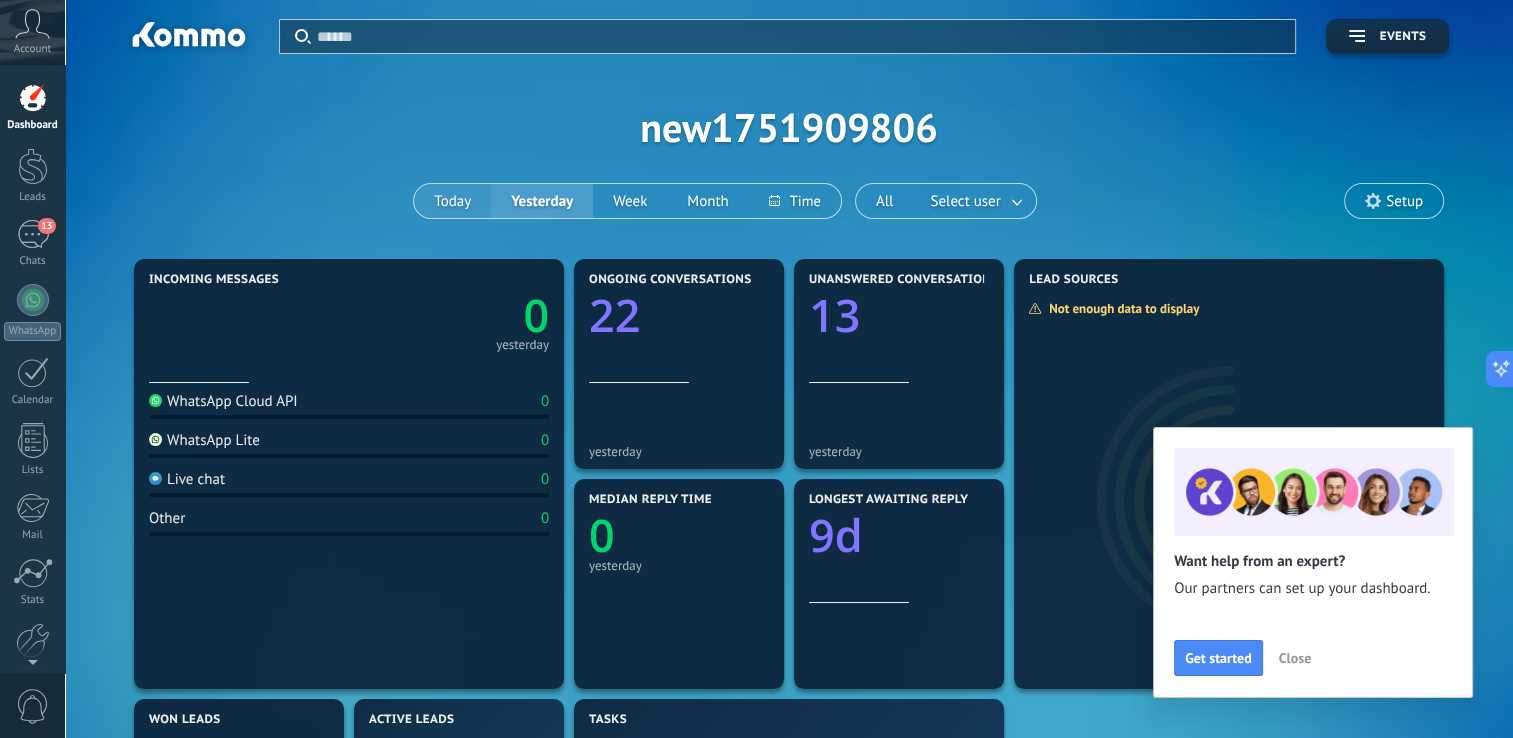 click on "Today" at bounding box center [452, 201] 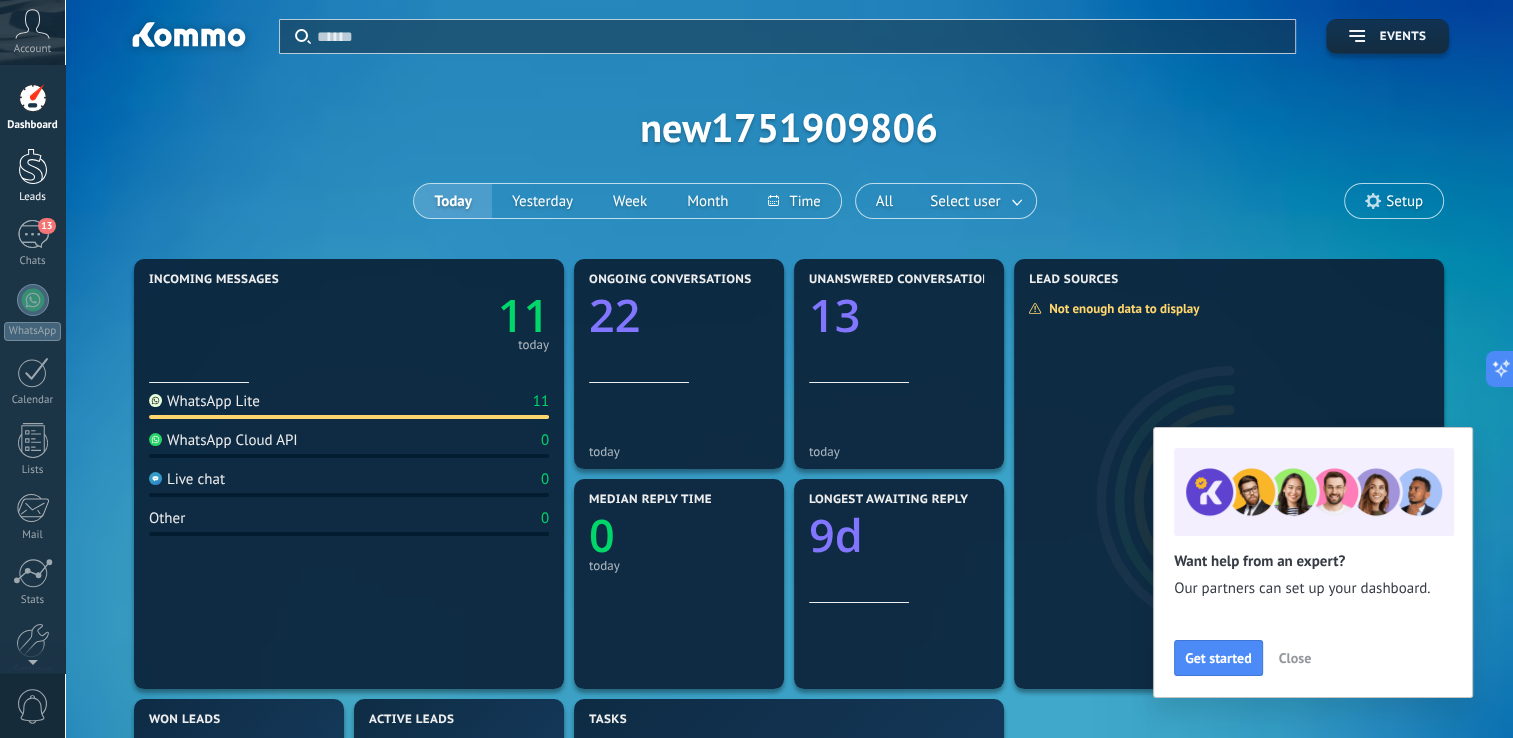 click on "Leads" at bounding box center [32, 176] 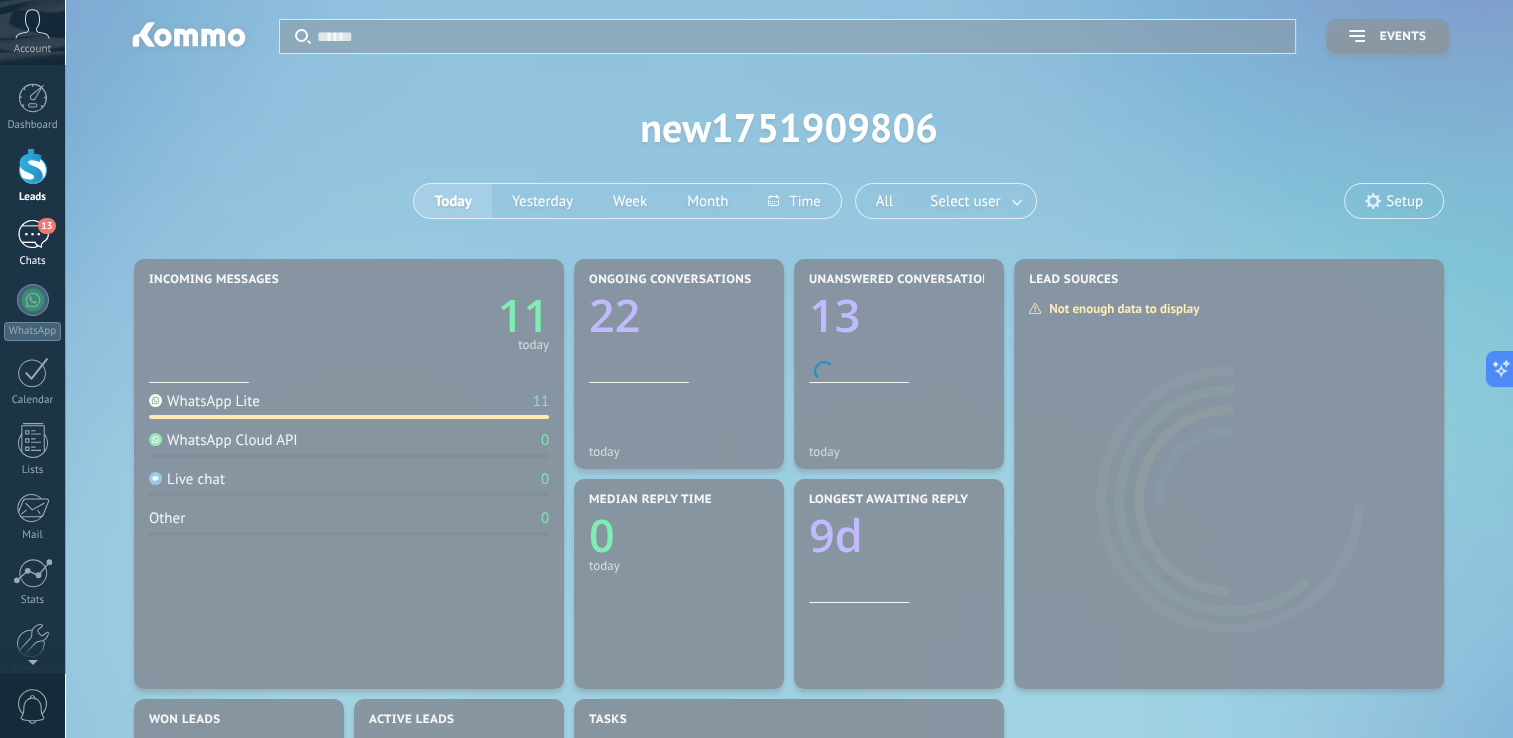 click on "13" at bounding box center [33, 234] 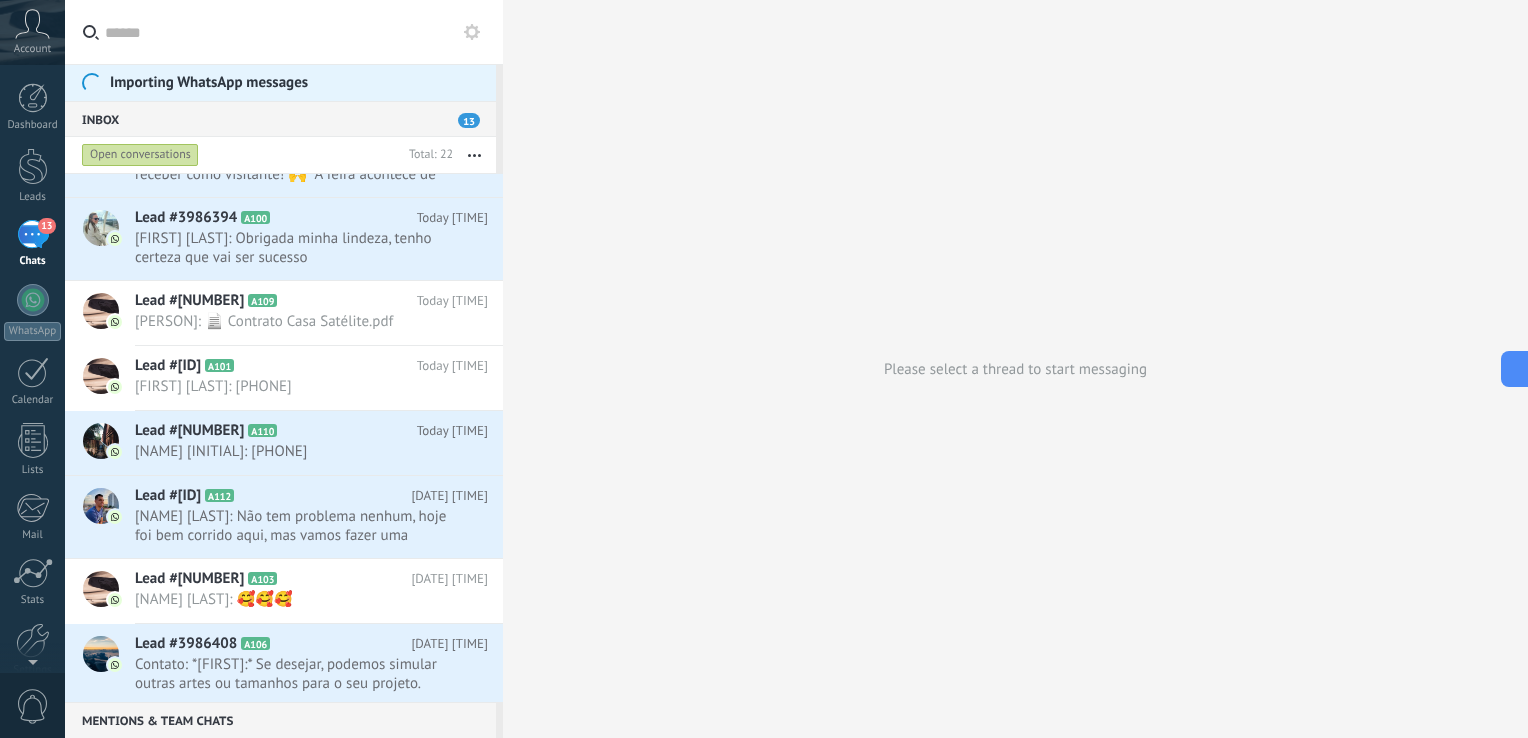 scroll, scrollTop: 148, scrollLeft: 0, axis: vertical 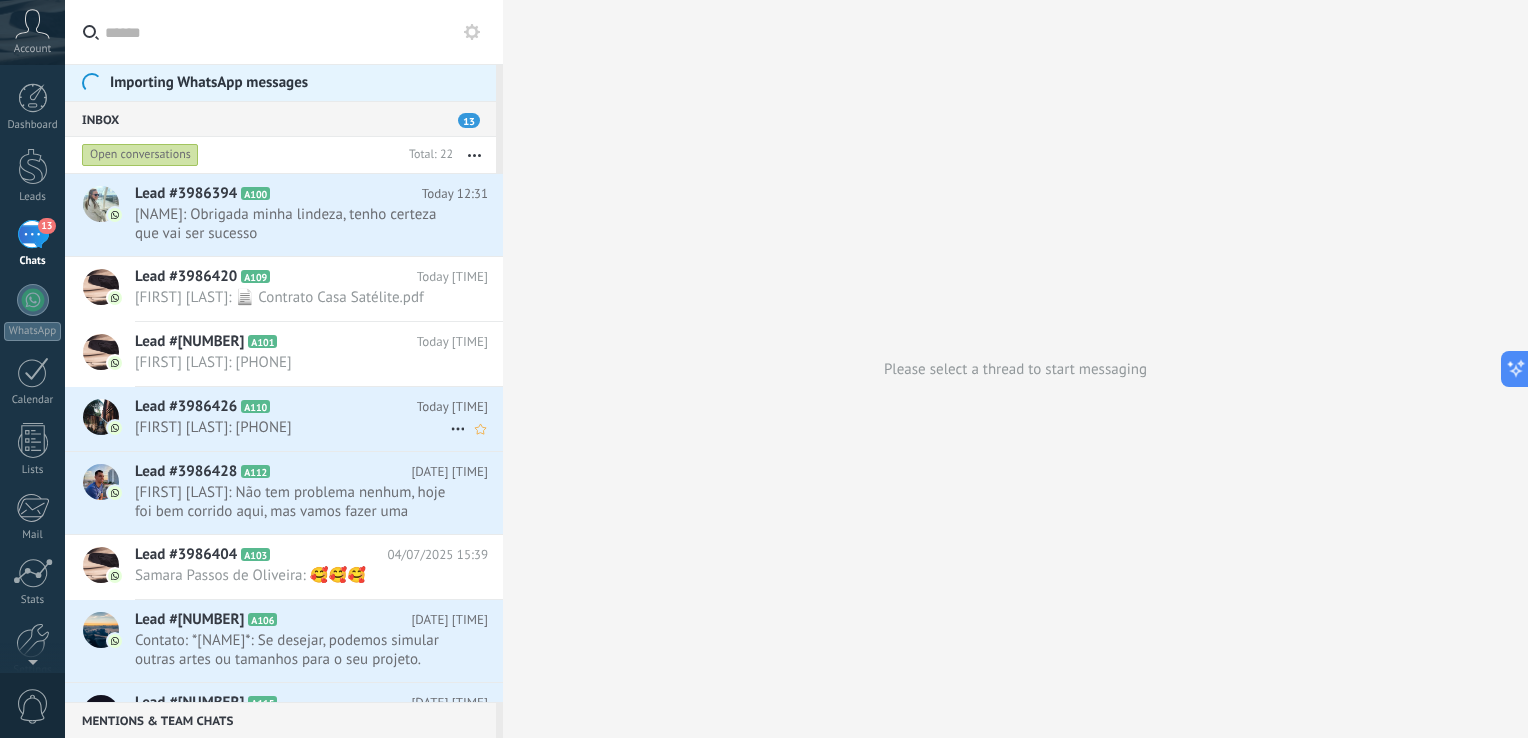click on "Lead #3986426" at bounding box center (186, 407) 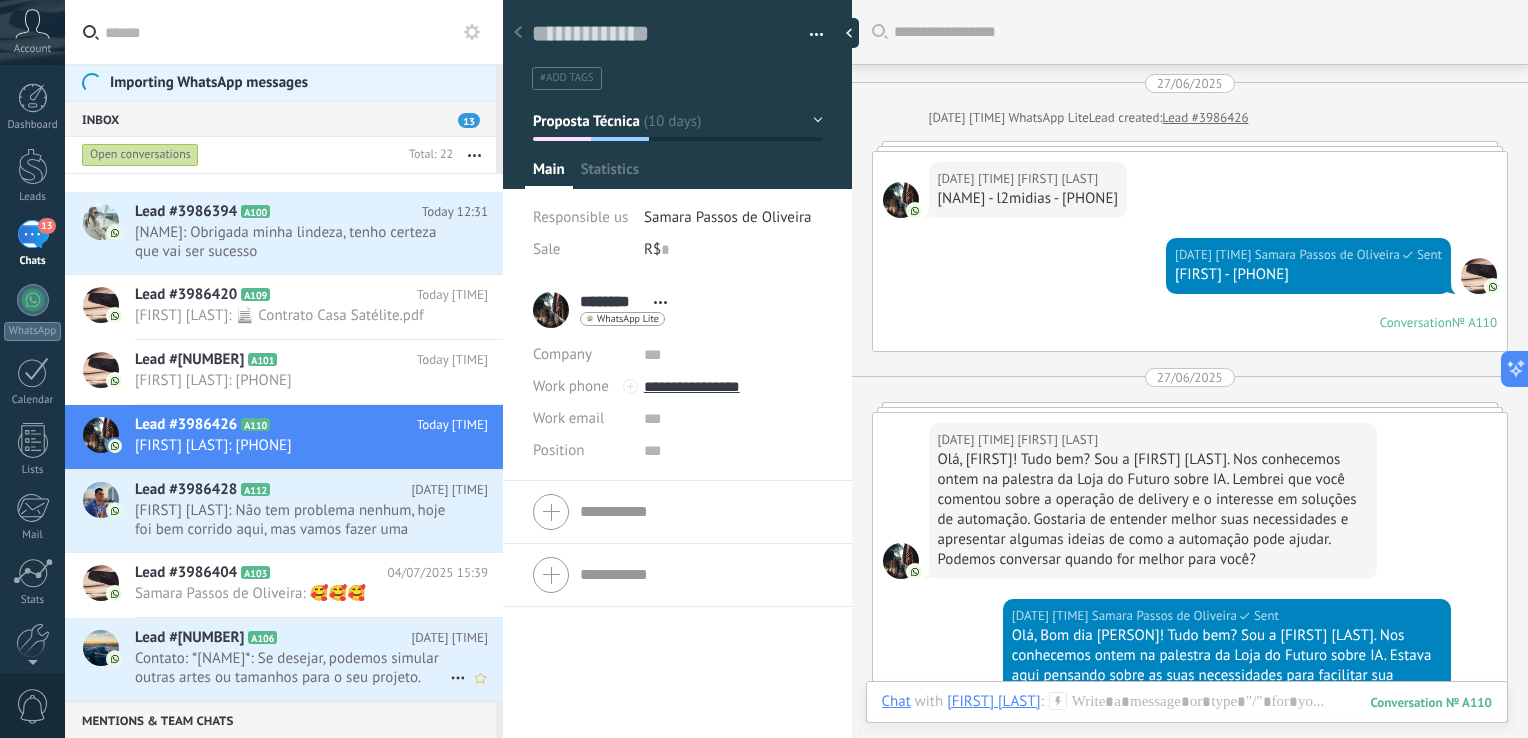scroll, scrollTop: 448, scrollLeft: 0, axis: vertical 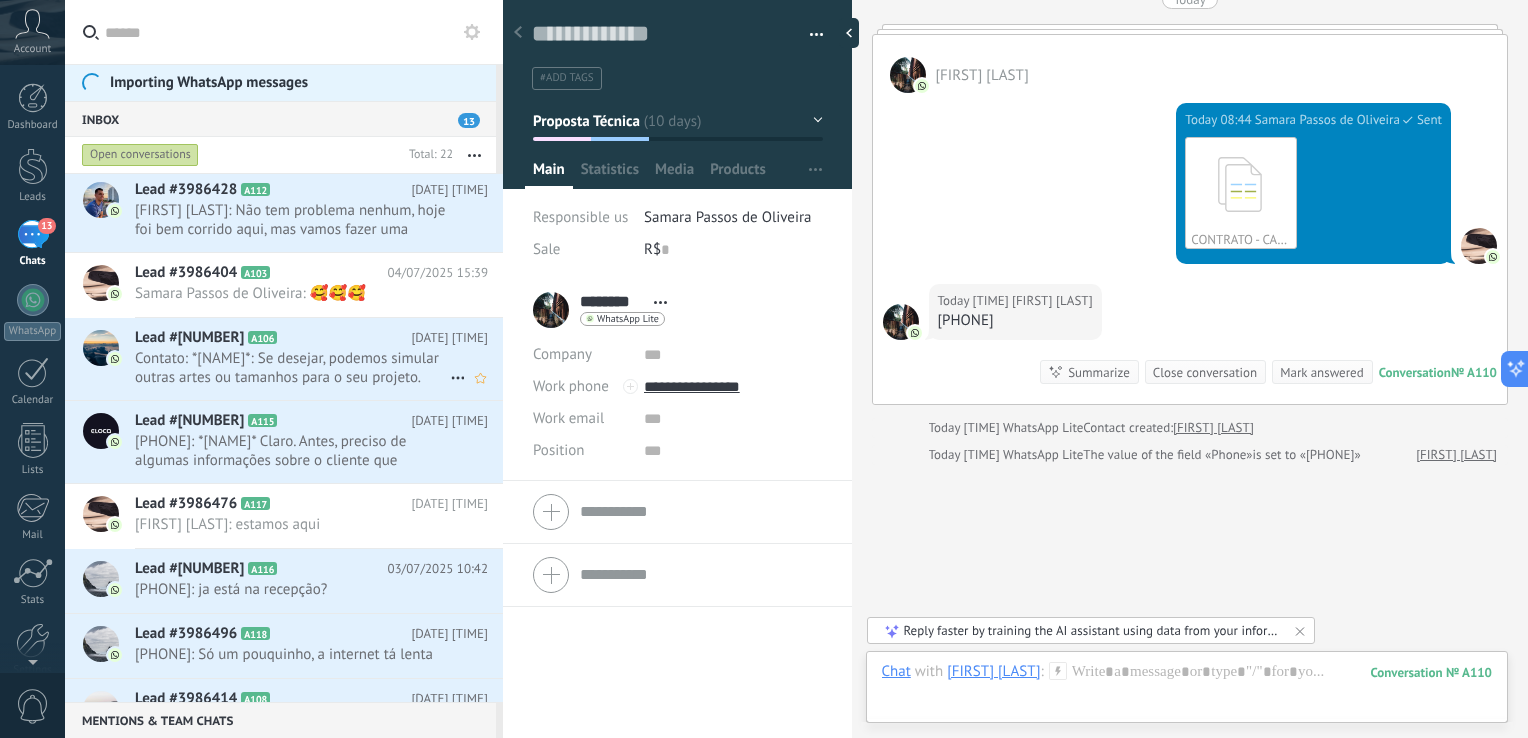 click on "Contato: *[NAME]*:
Se desejar, podemos simular outras artes ou tamanhos para o seu projeto. Fico à disposição!" at bounding box center (292, 368) 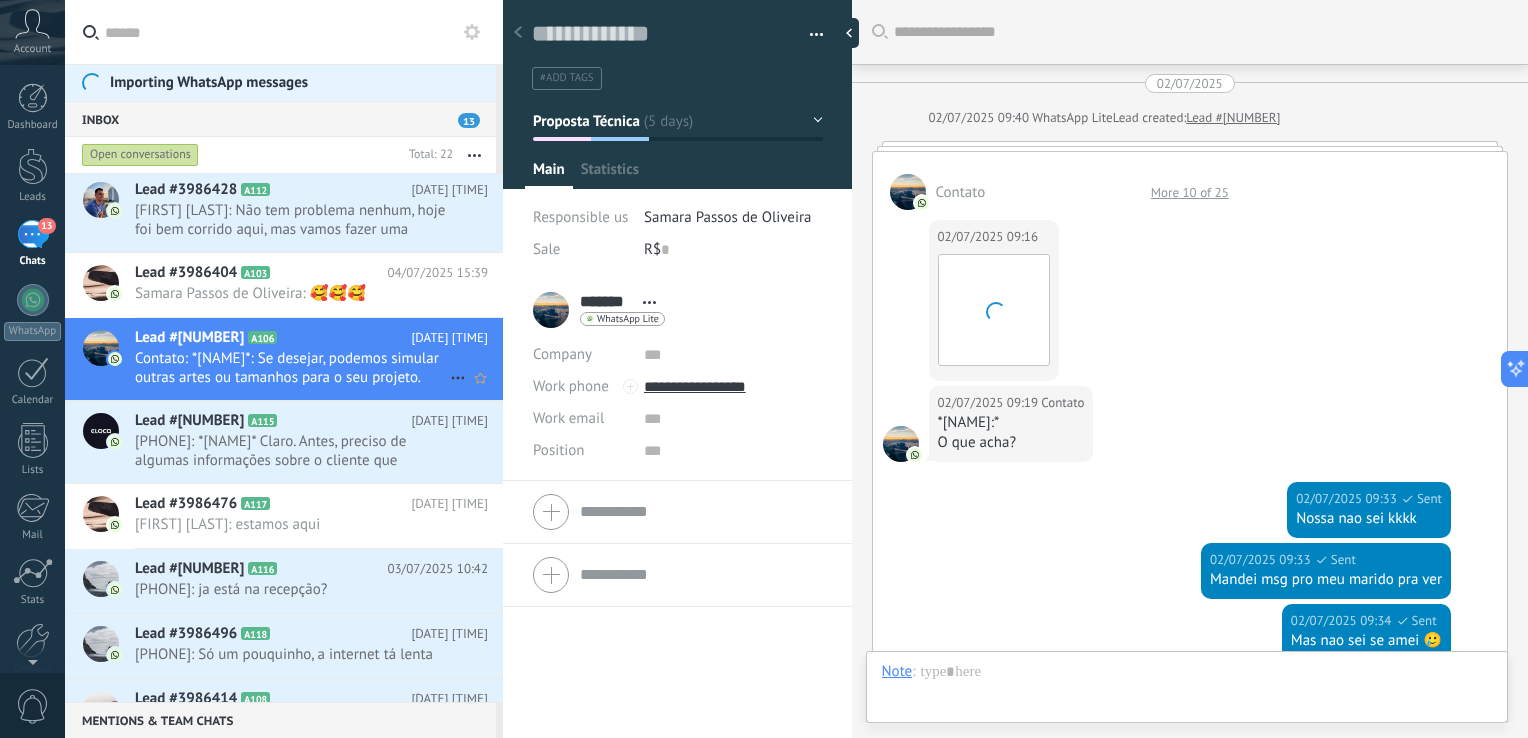 scroll, scrollTop: 29, scrollLeft: 0, axis: vertical 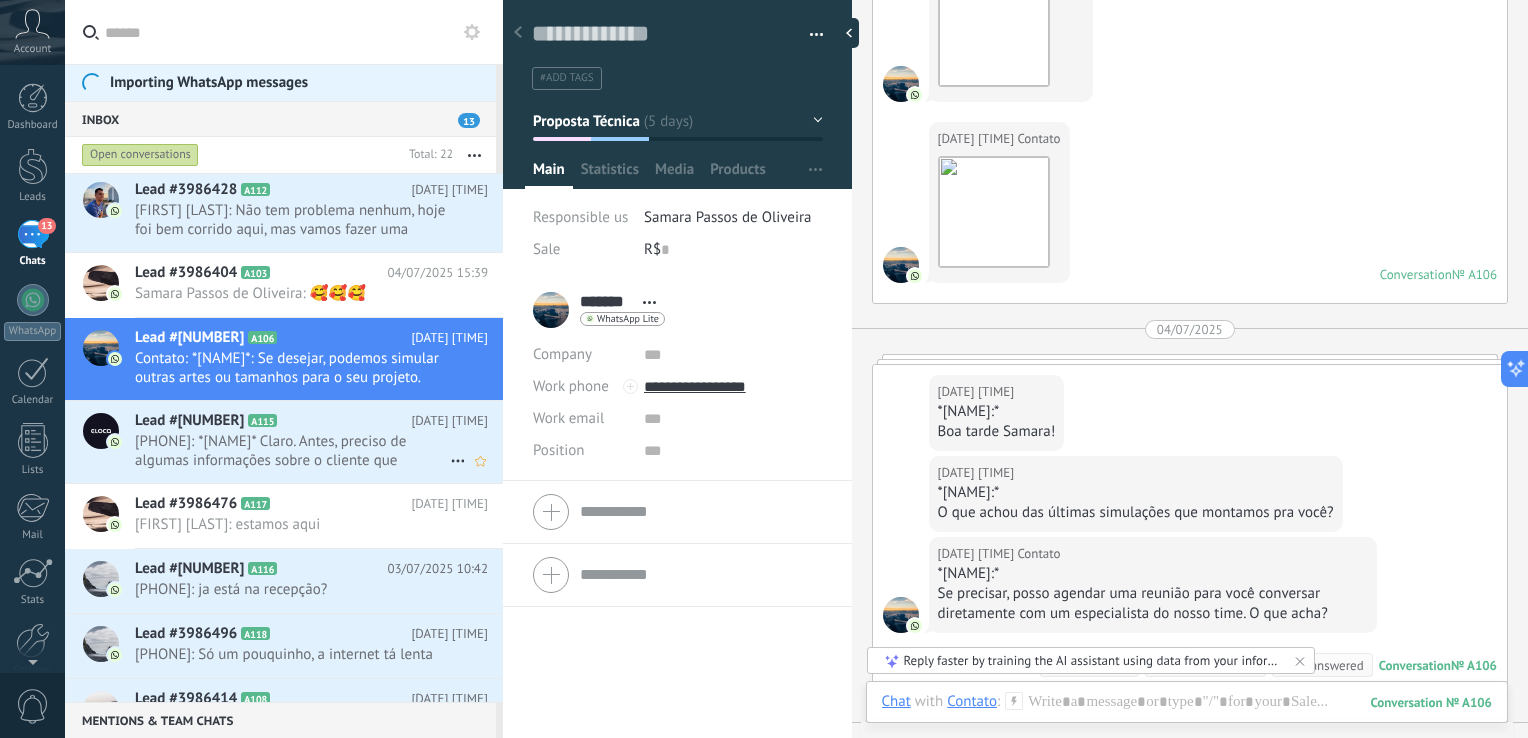 click on "[PHONE]: *[NAME]*
Claro. Antes, preciso de algumas informações sobre o cliente que contratará nossos serviços. Conv..." at bounding box center [292, 451] 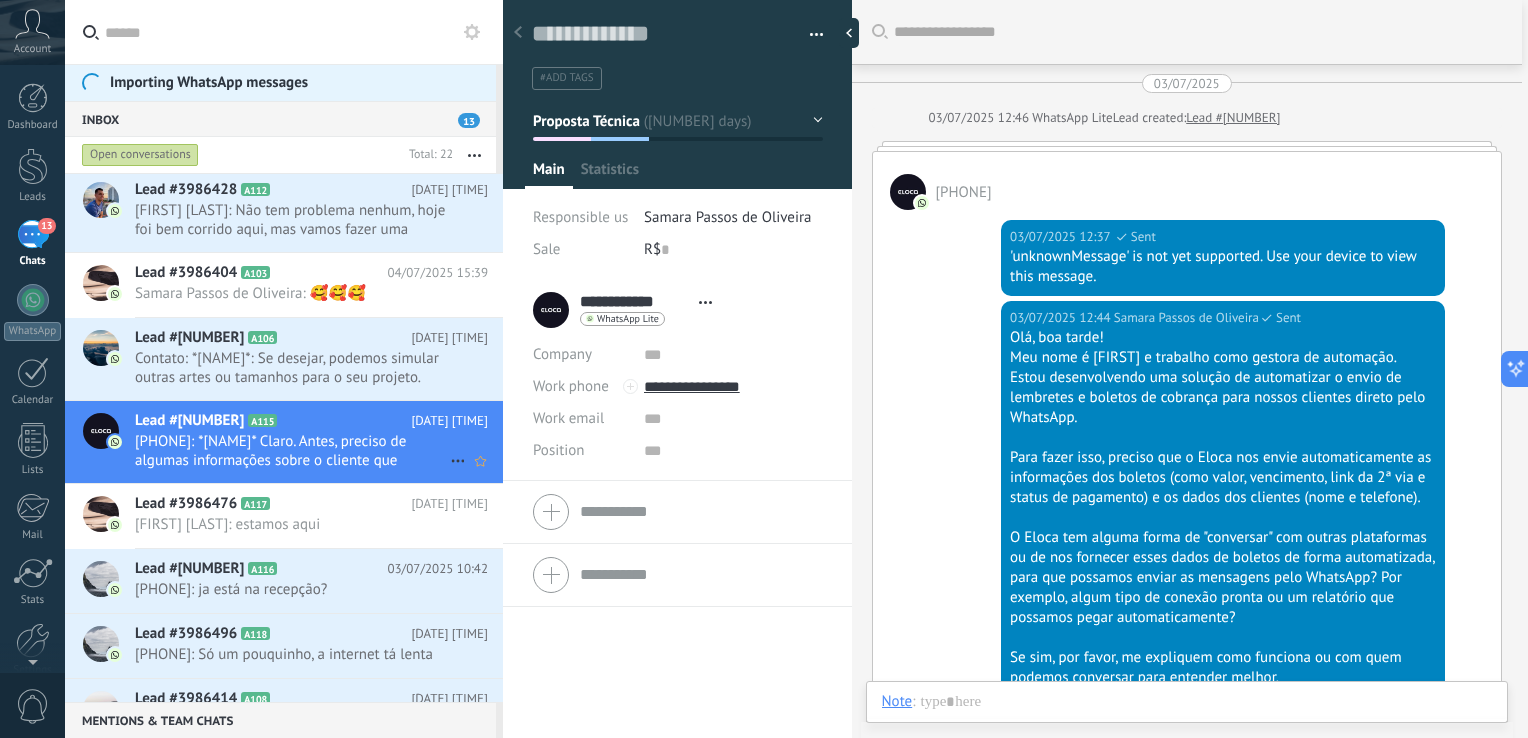 scroll, scrollTop: 2931, scrollLeft: 0, axis: vertical 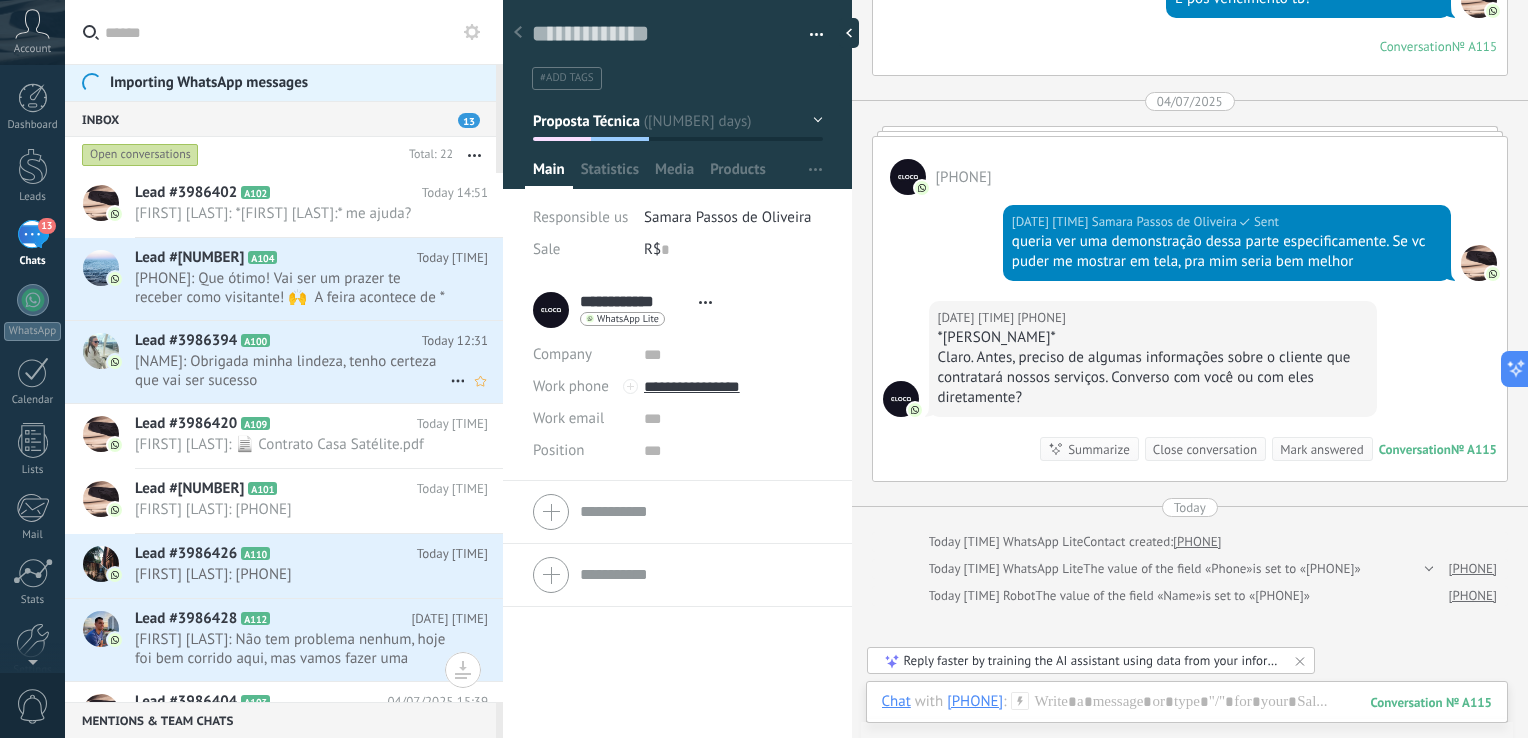 click on "[NAME]: Obrigada minha lindeza, tenho certeza que vai ser sucesso" at bounding box center [292, 371] 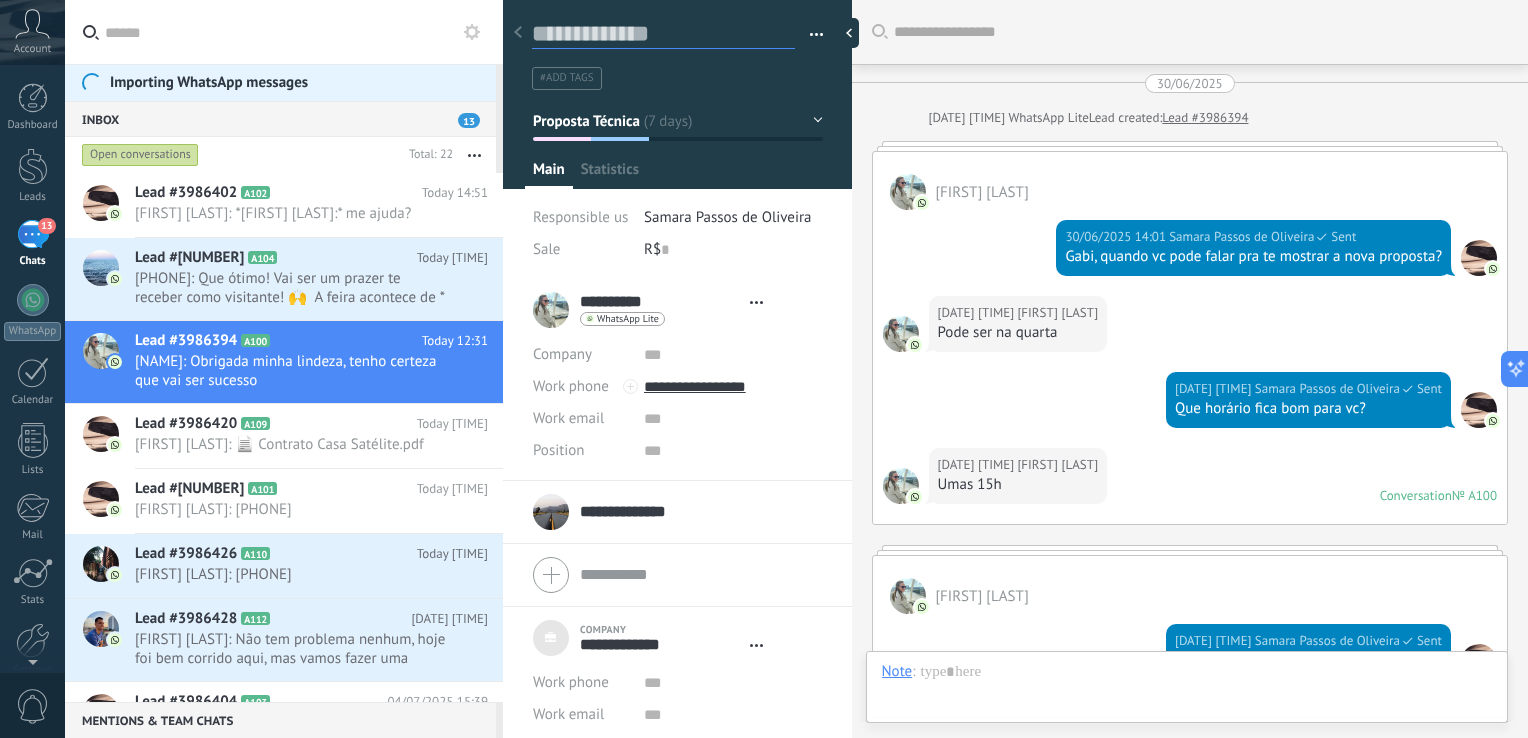 click at bounding box center (663, 34) 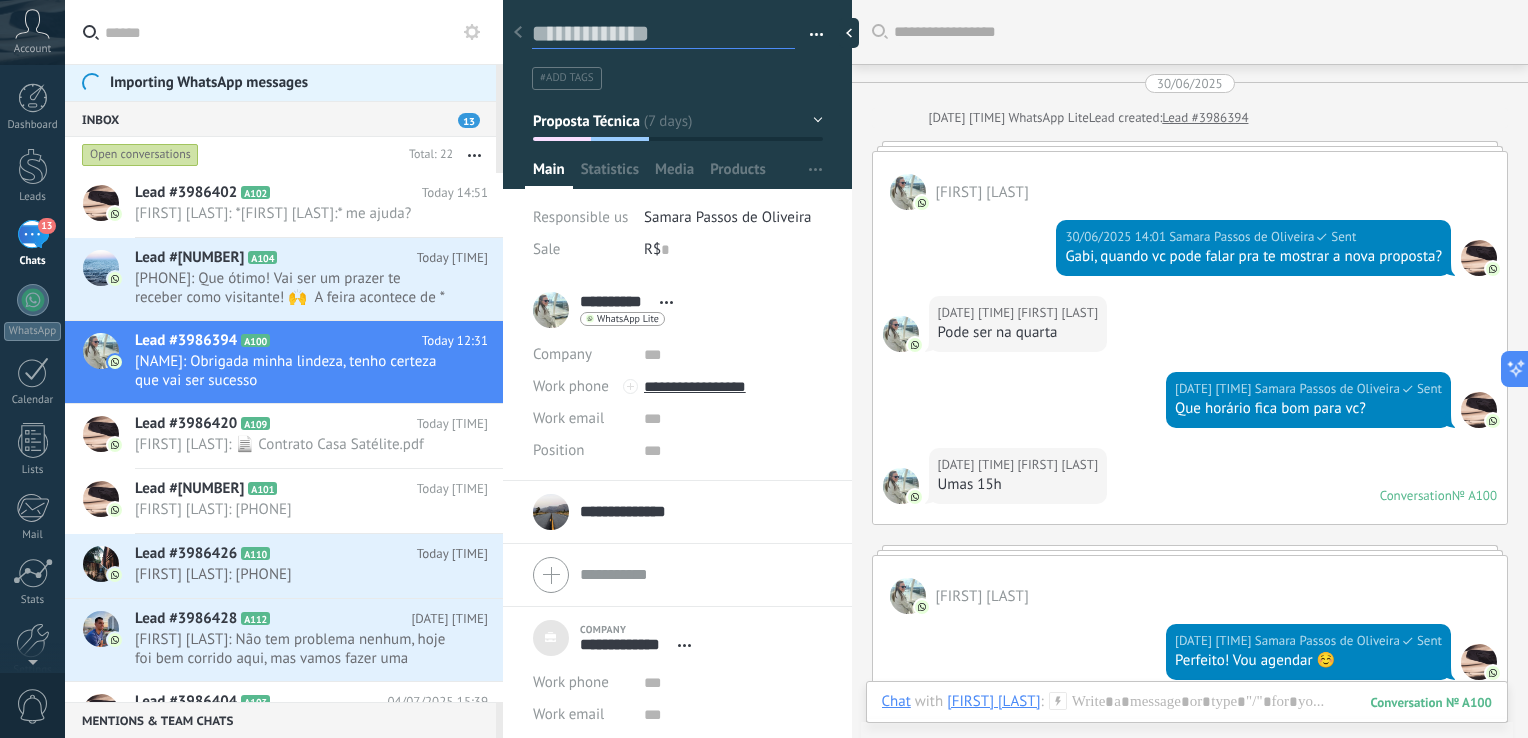 scroll, scrollTop: 20, scrollLeft: 0, axis: vertical 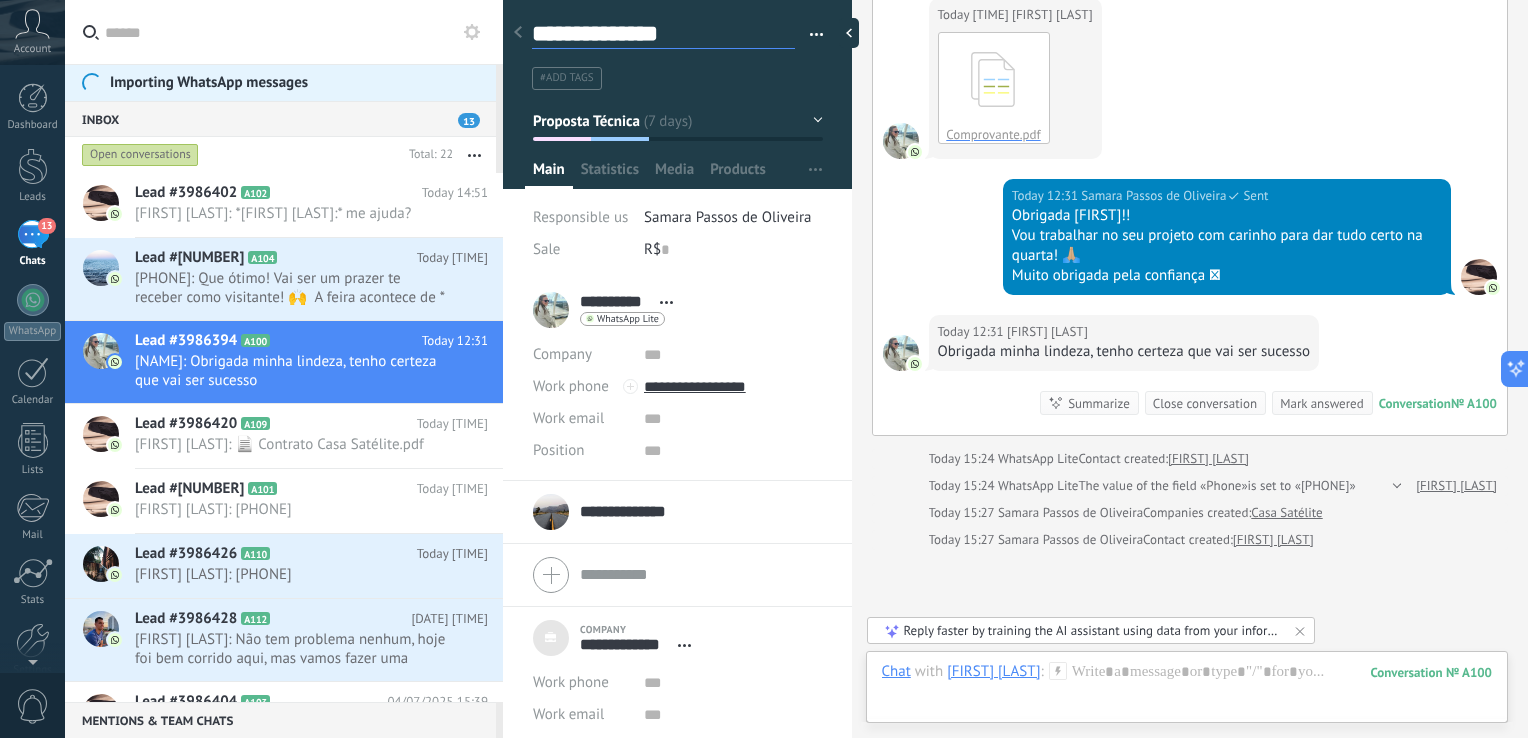 type on "**********" 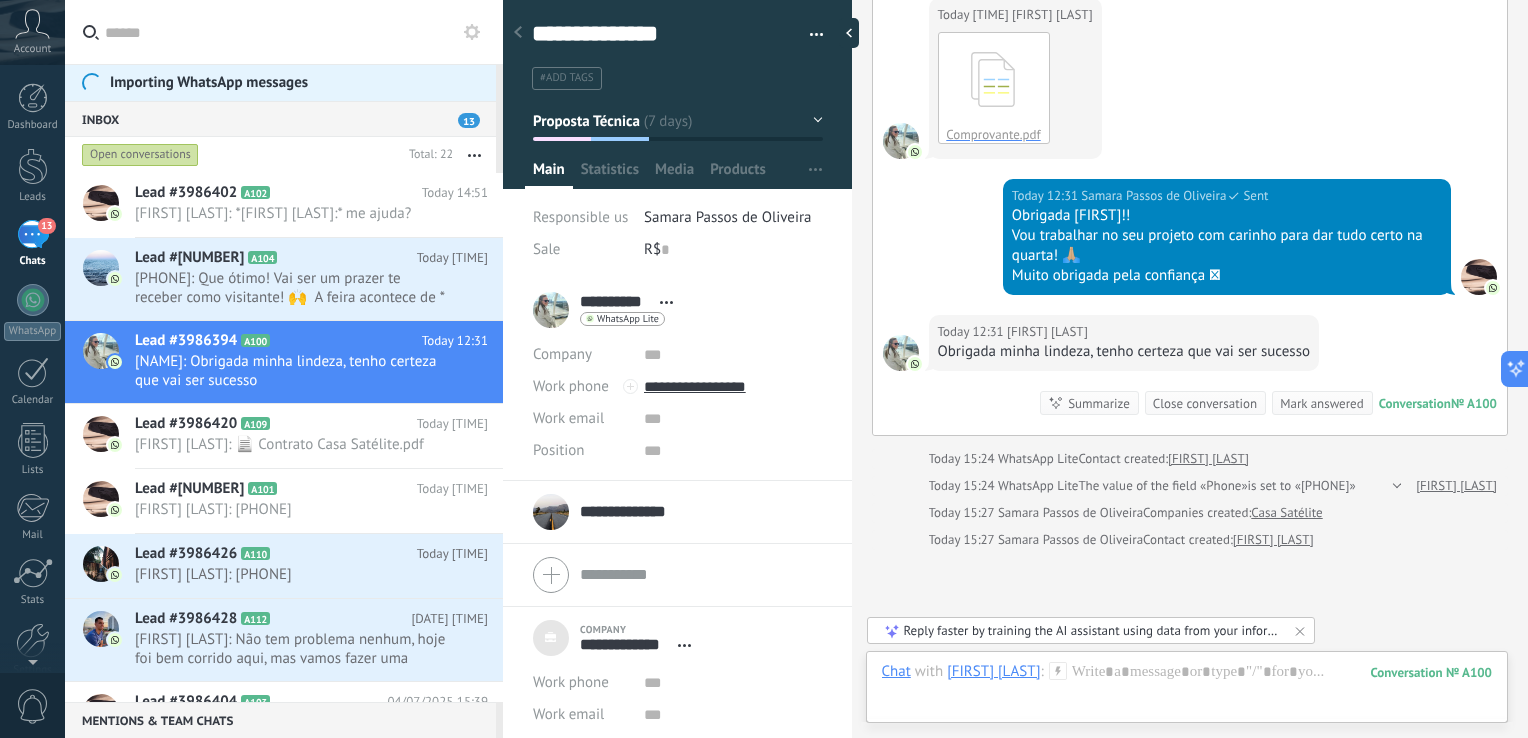 click at bounding box center [809, 35] 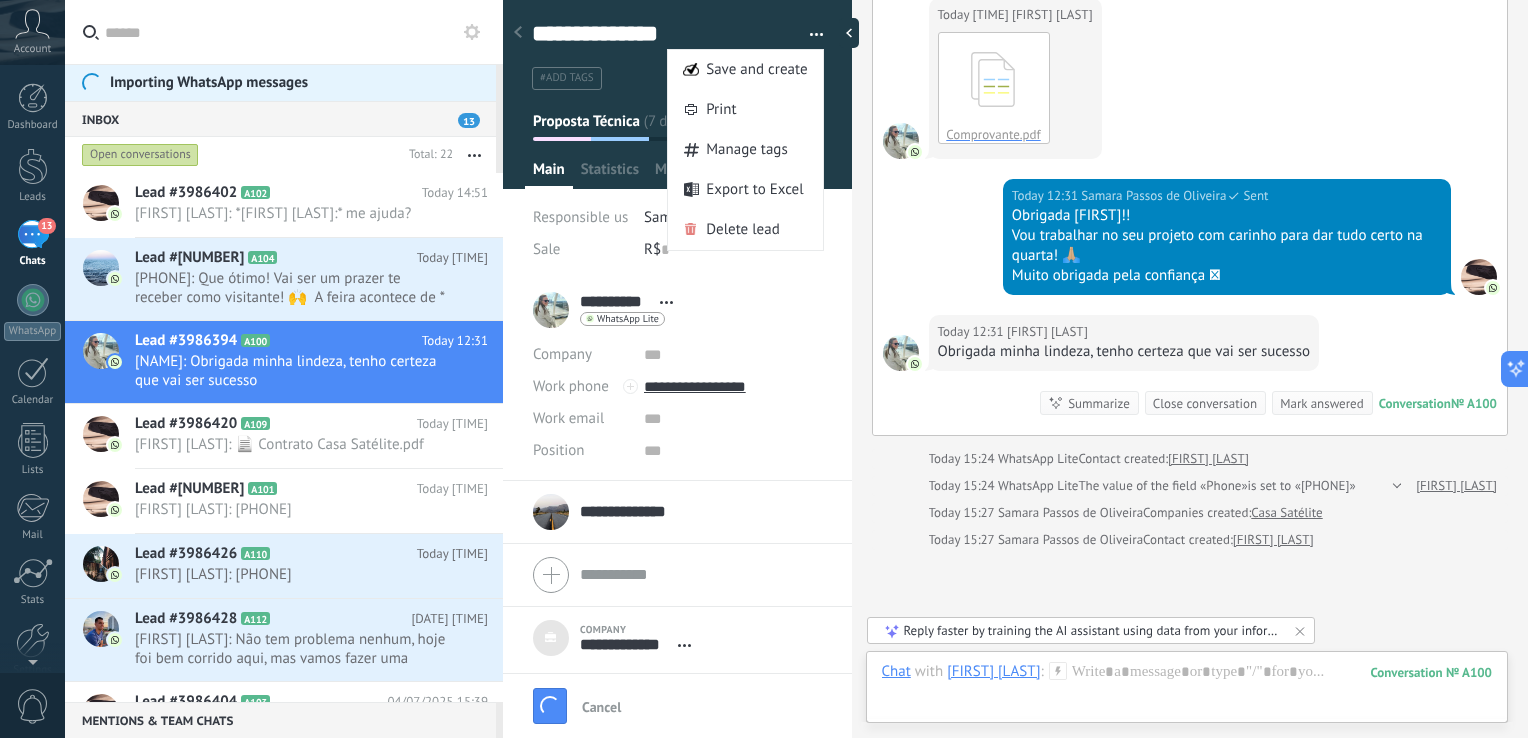 scroll, scrollTop: 29, scrollLeft: 0, axis: vertical 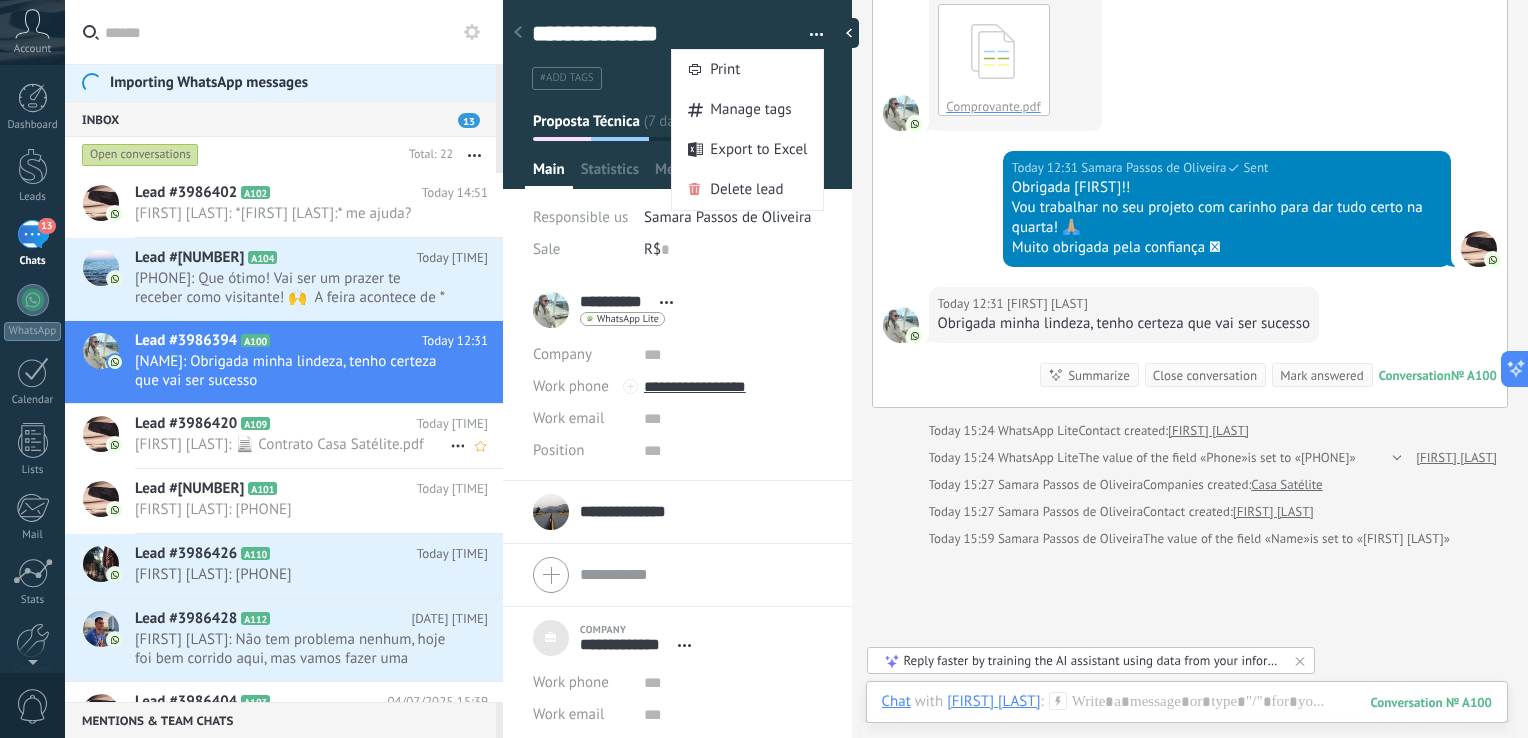 click at bounding box center (286, 424) 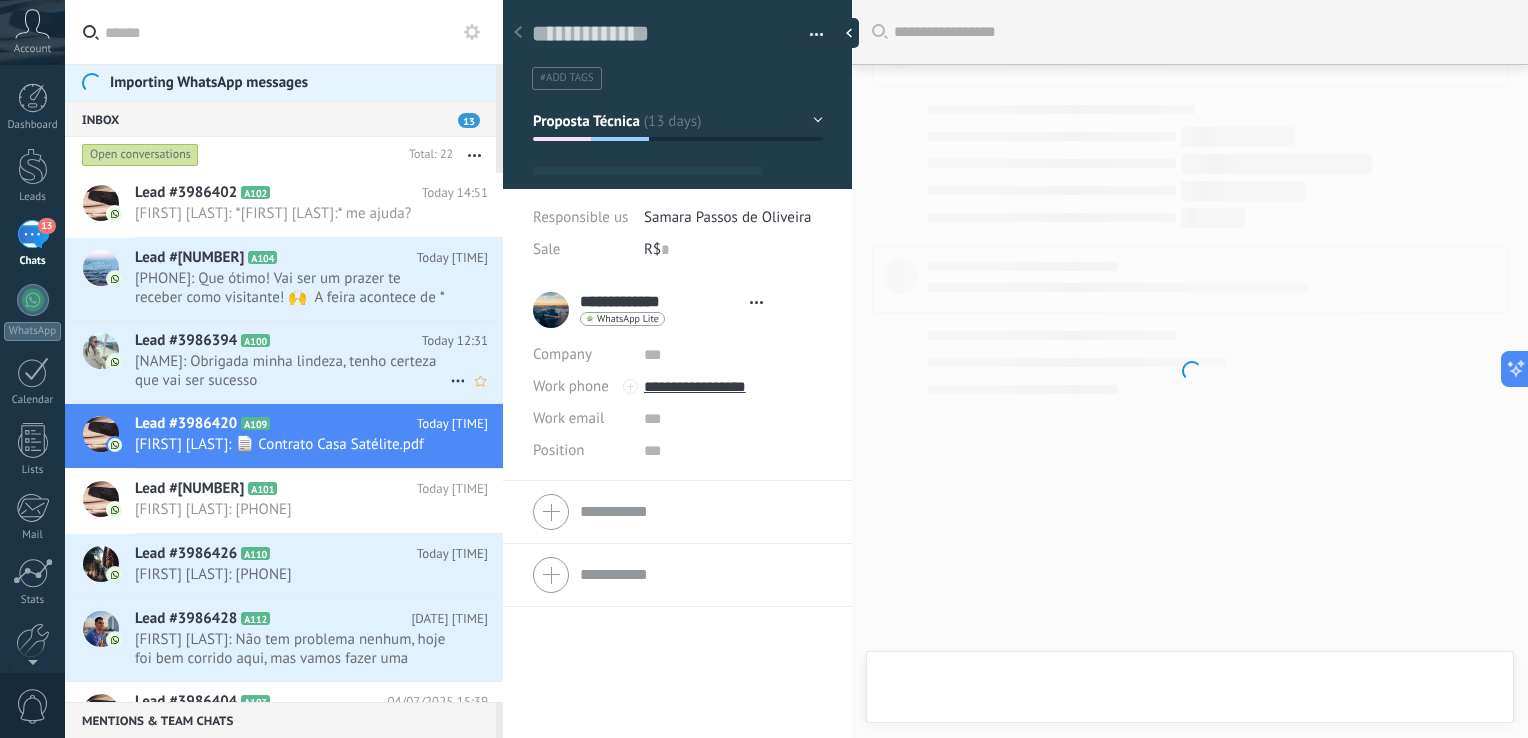 click on "[NAME]: Obrigada minha lindeza, tenho certeza que vai ser sucesso" at bounding box center [292, 371] 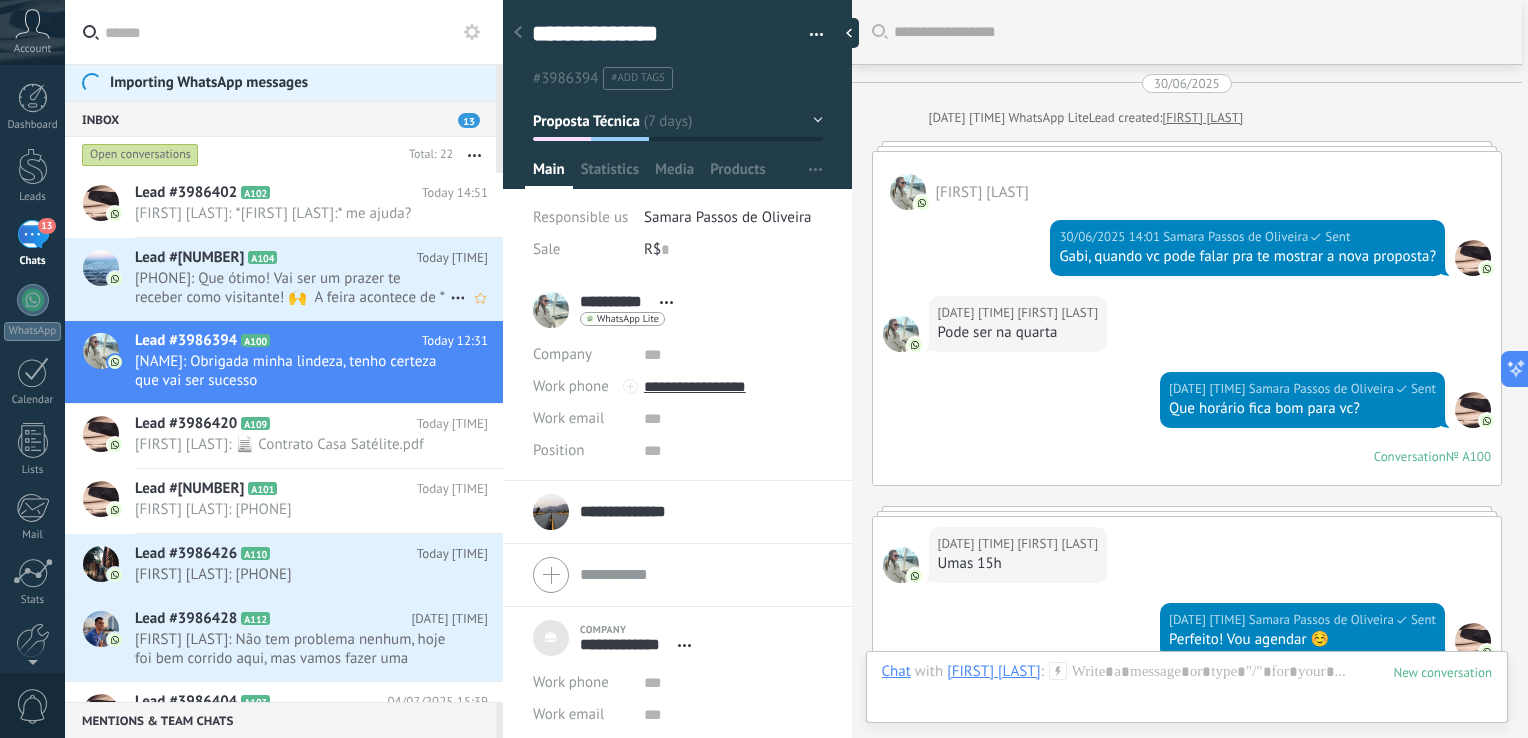 scroll, scrollTop: 20, scrollLeft: 0, axis: vertical 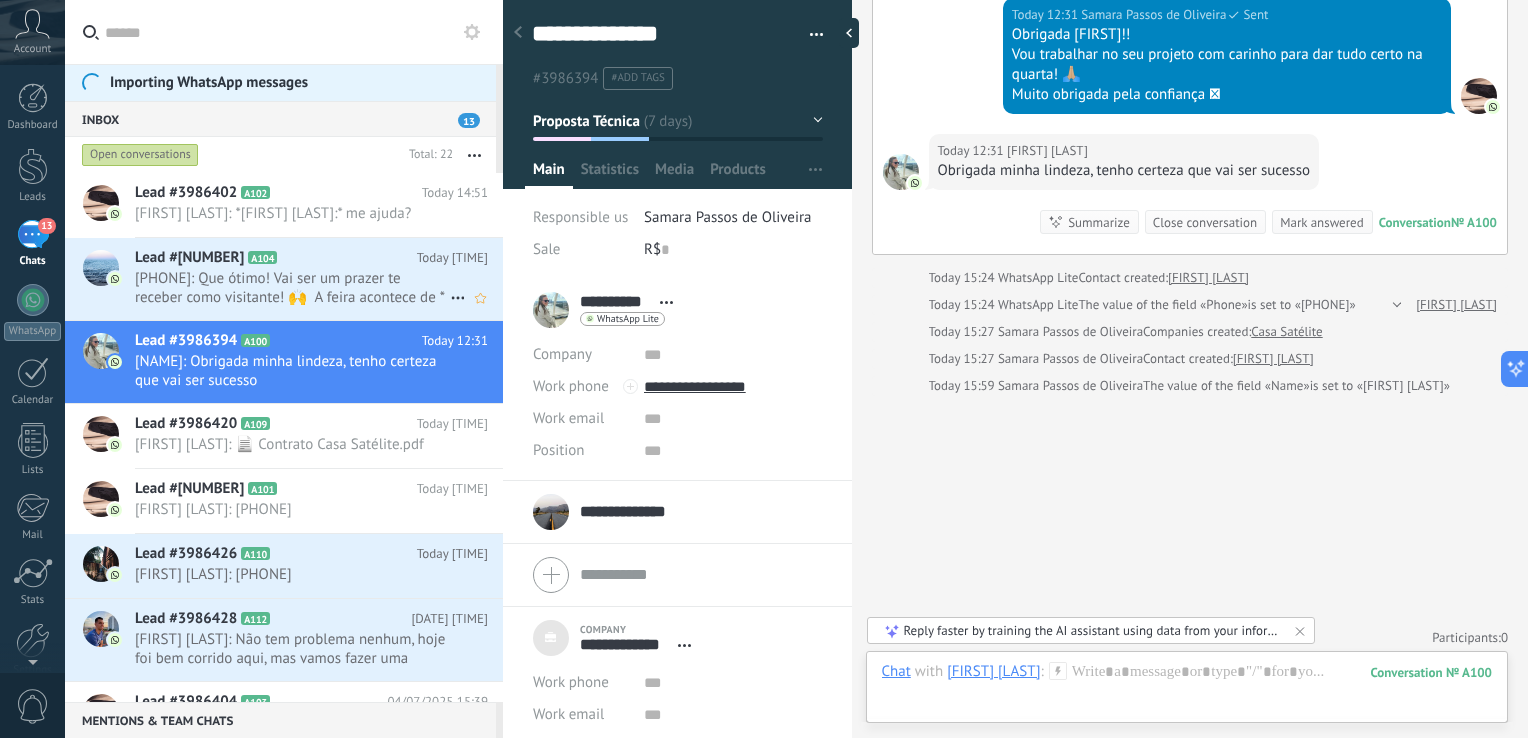 click on "[PHONE]: Que ótimo! Vai ser um prazer te receber como visitante! 🙌
A feira acontece de *[DATE]*, no Vale ..." at bounding box center [292, 288] 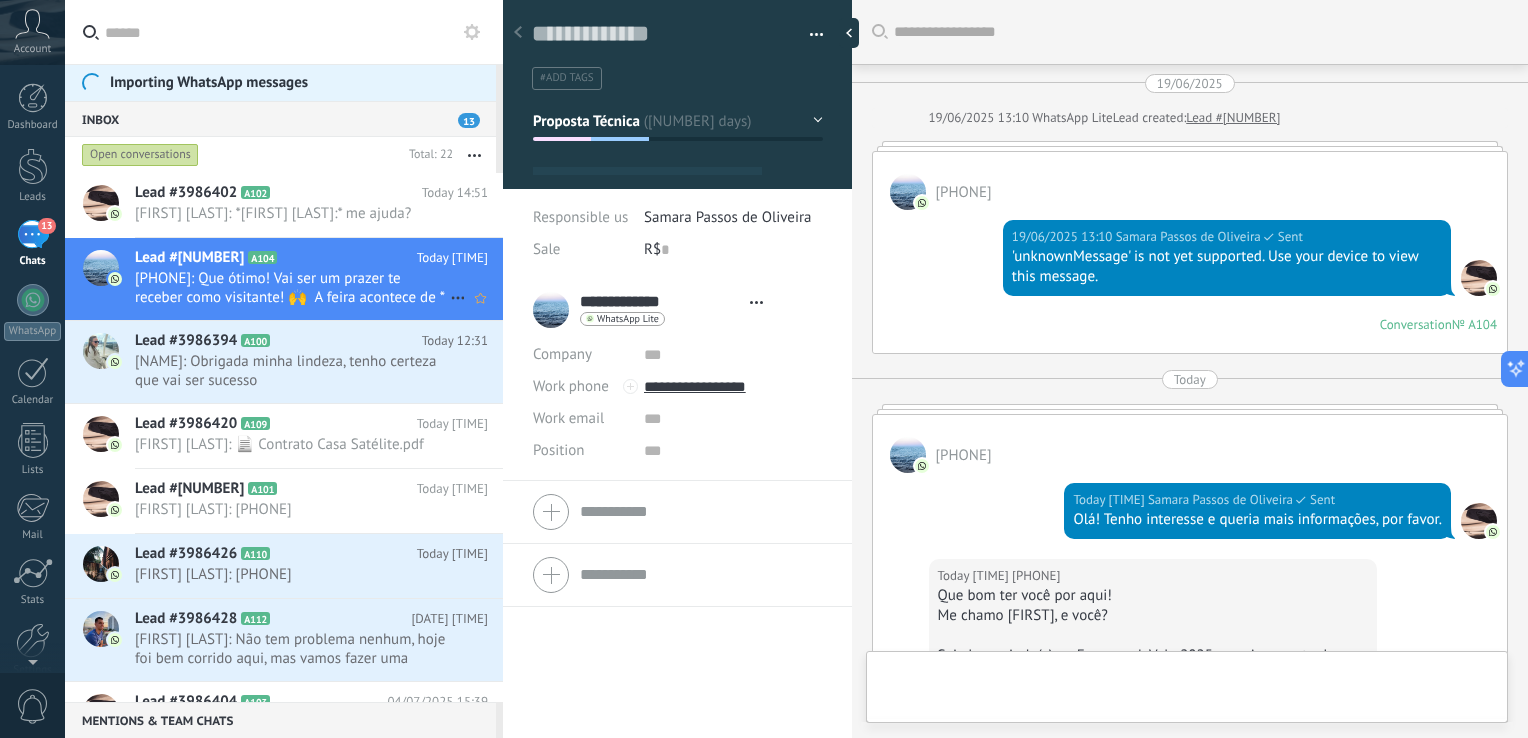 scroll, scrollTop: 800, scrollLeft: 0, axis: vertical 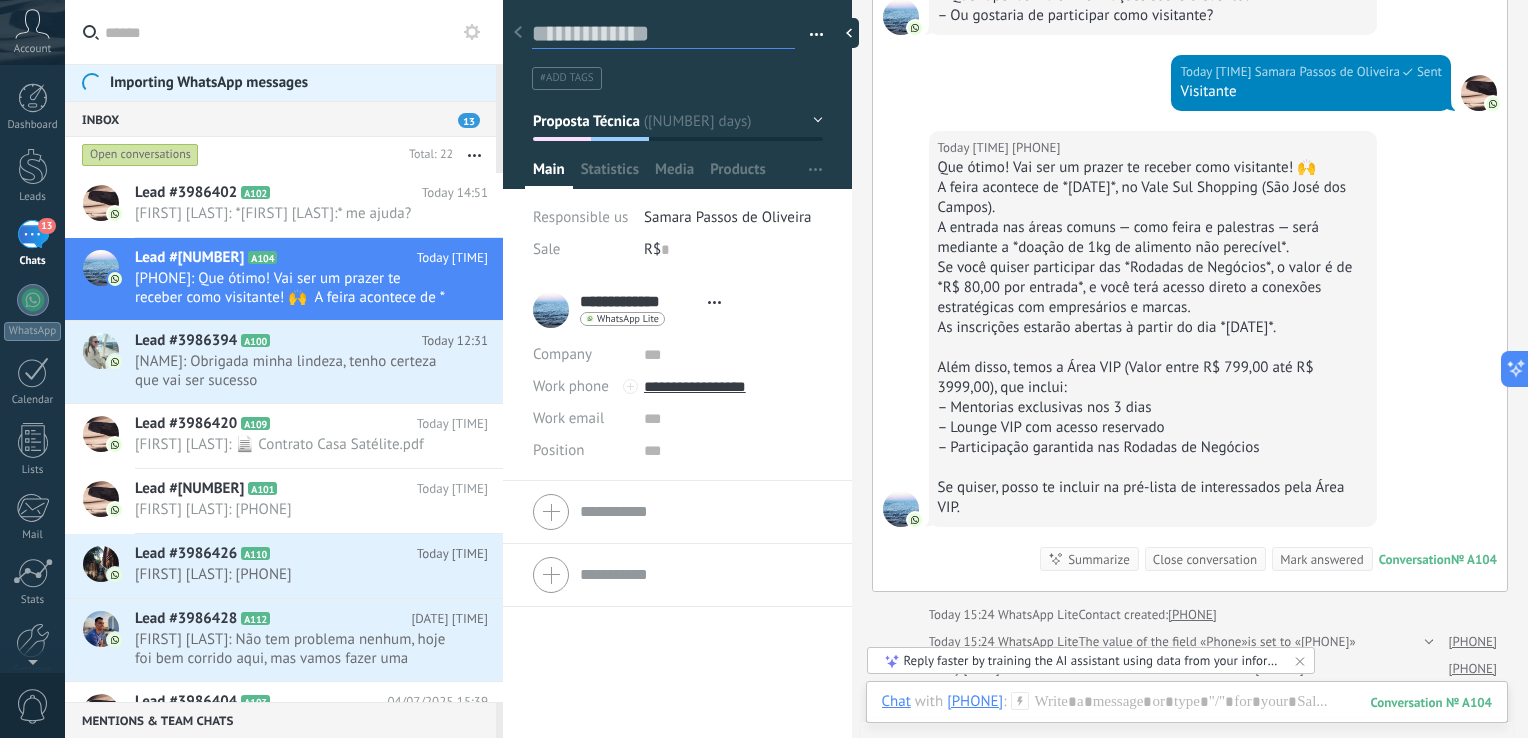 click at bounding box center [663, 34] 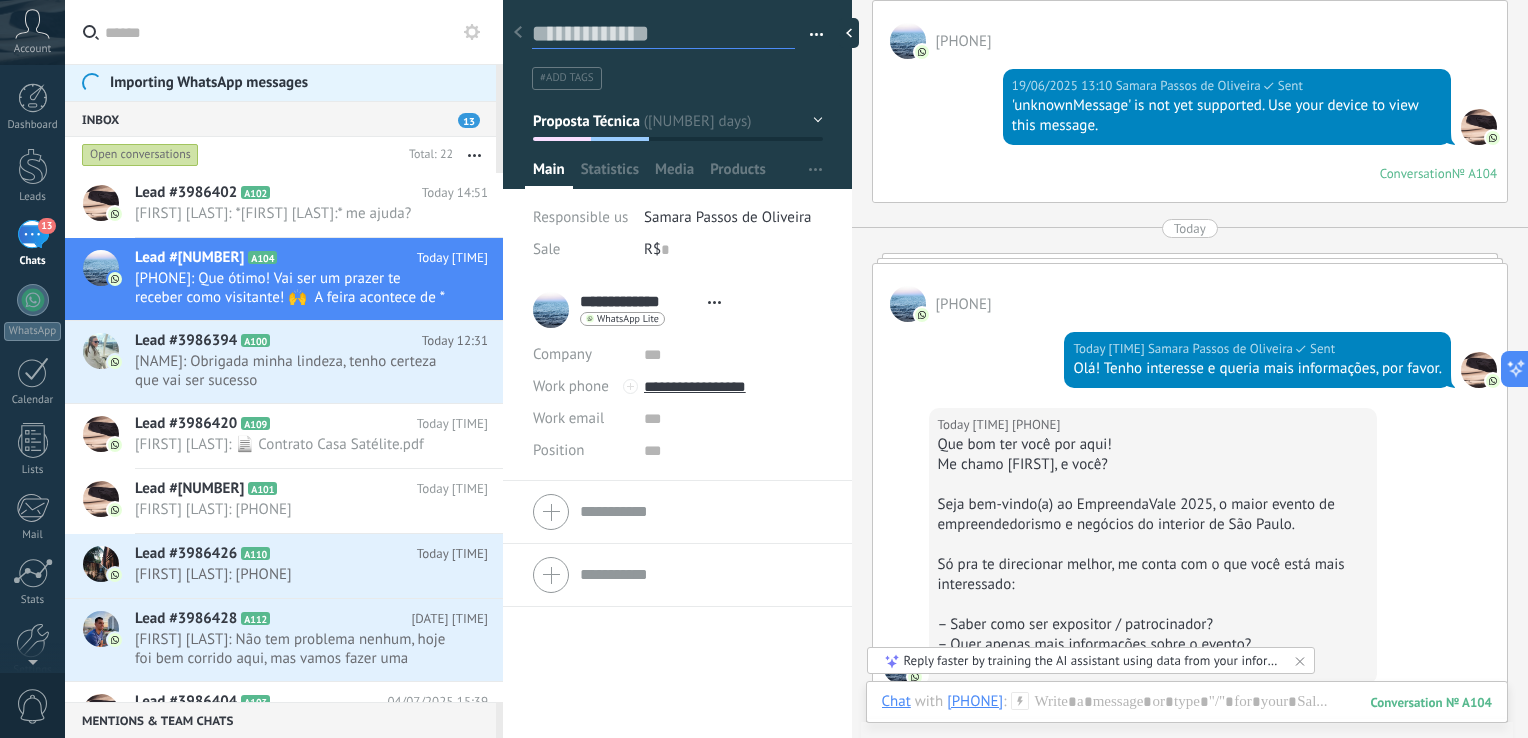 scroll, scrollTop: 200, scrollLeft: 0, axis: vertical 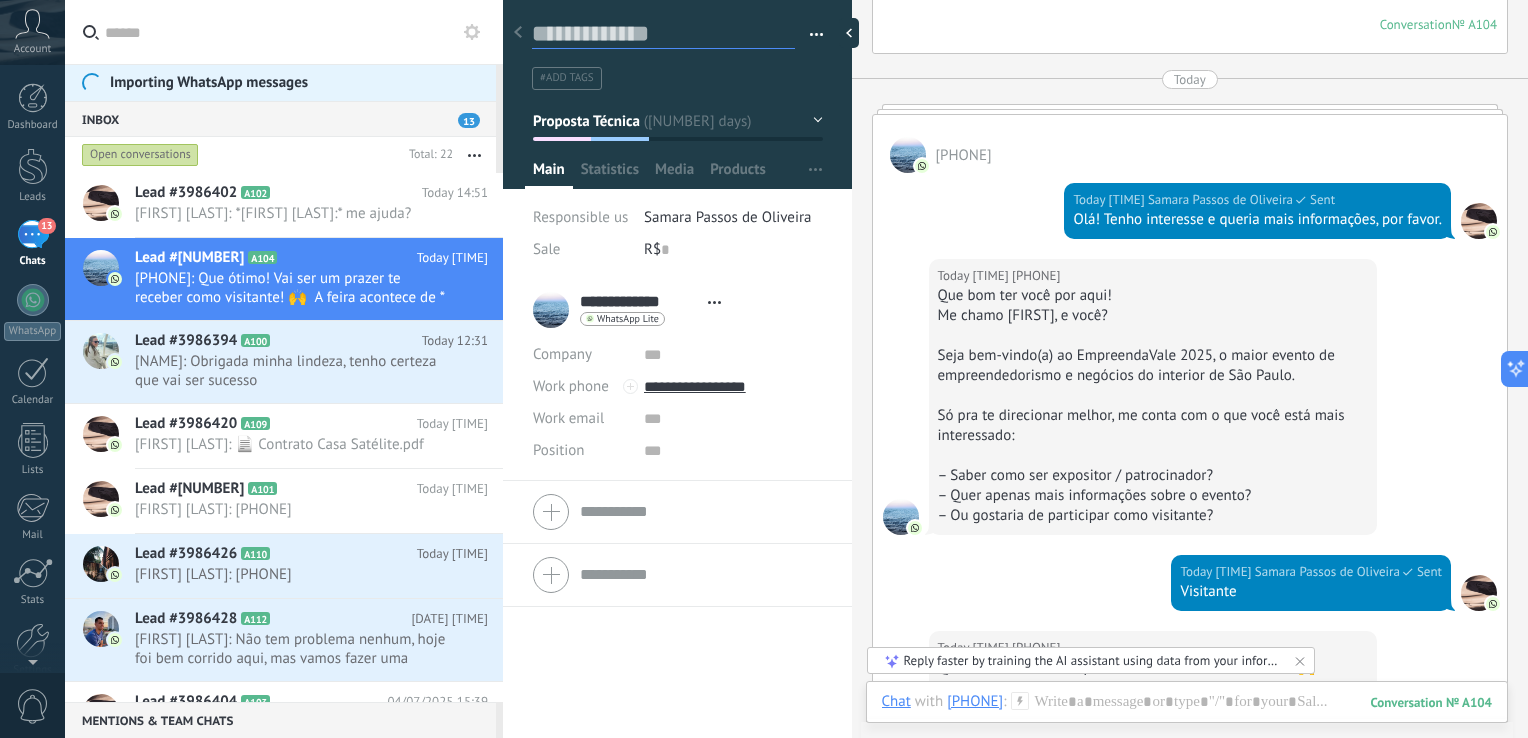 click at bounding box center (663, 34) 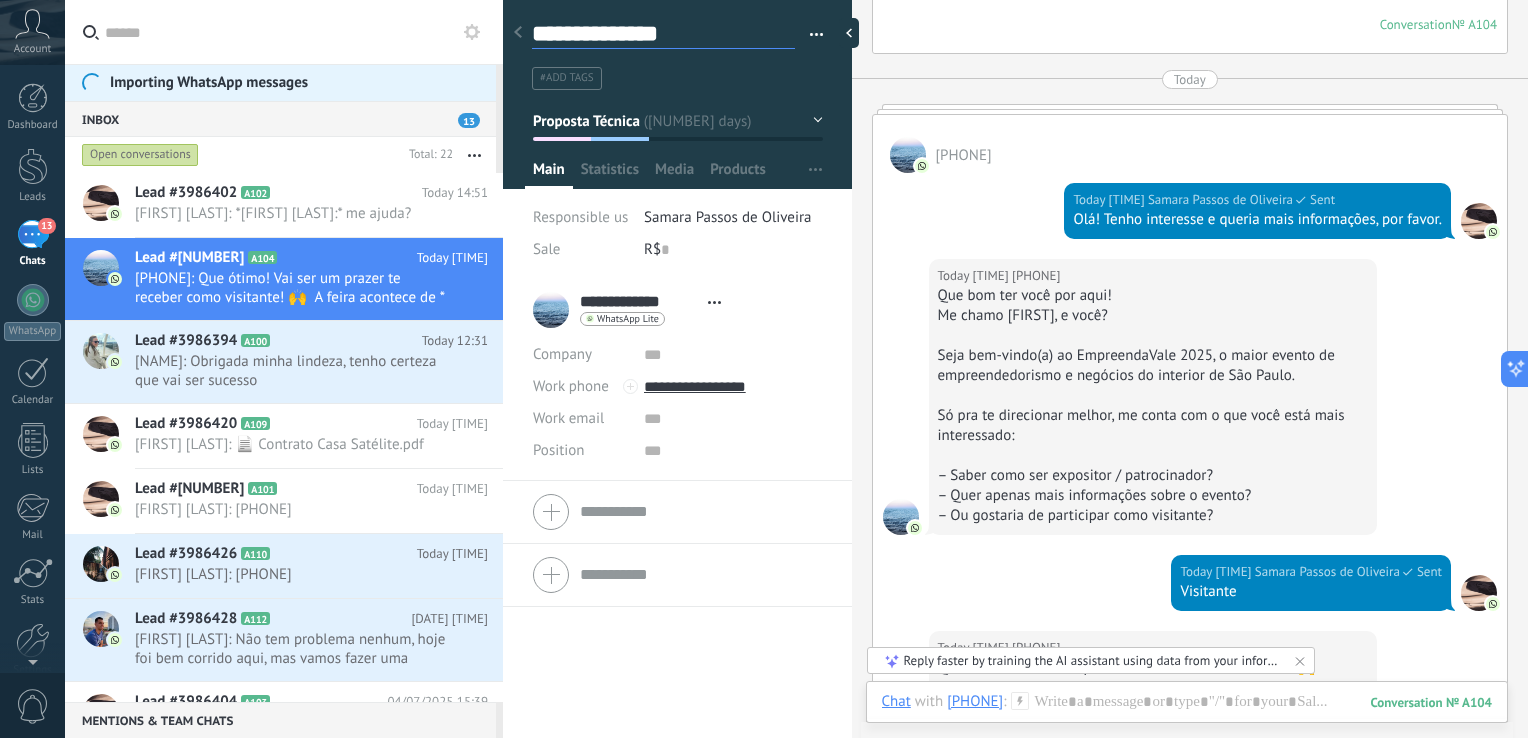 type on "**********" 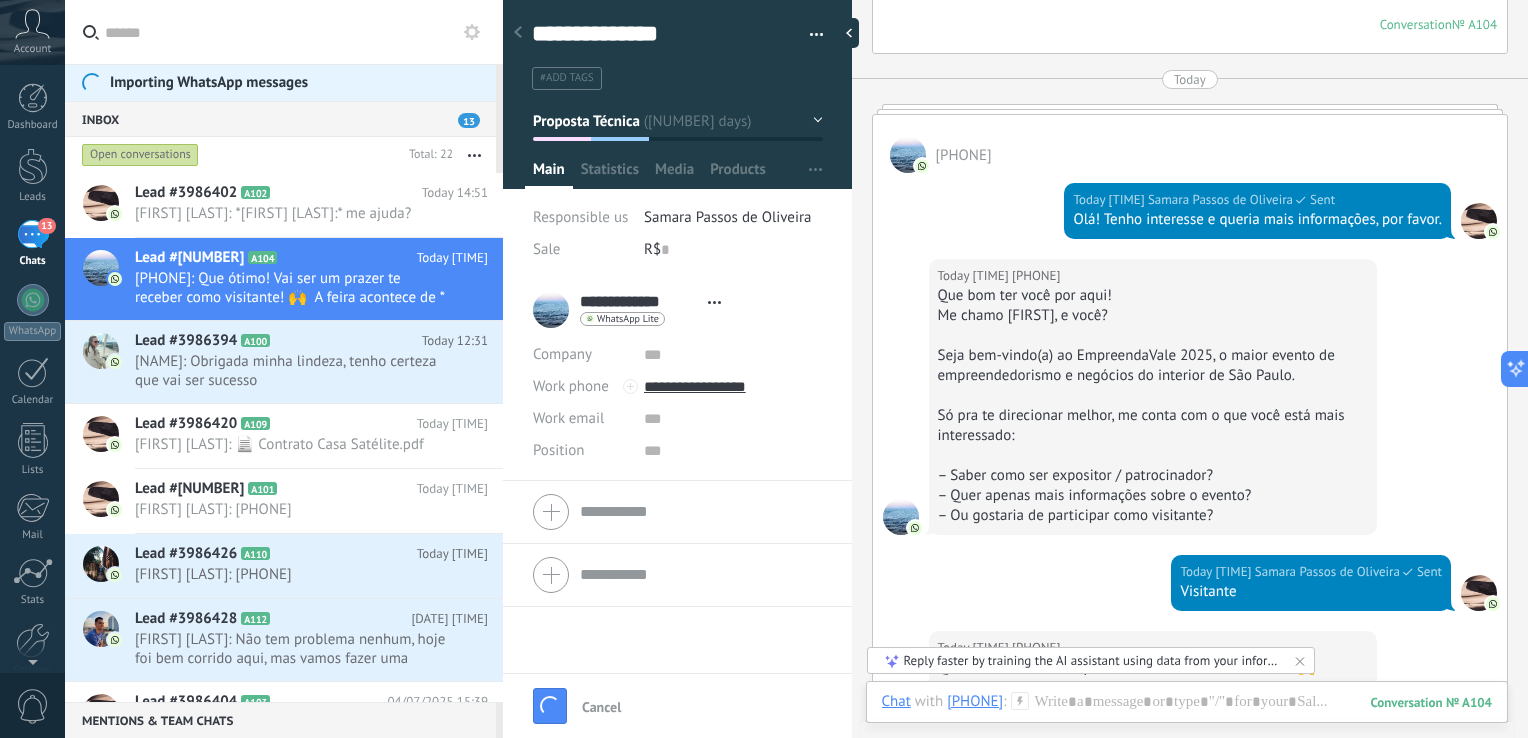 click on "#add tags" at bounding box center (674, 78) 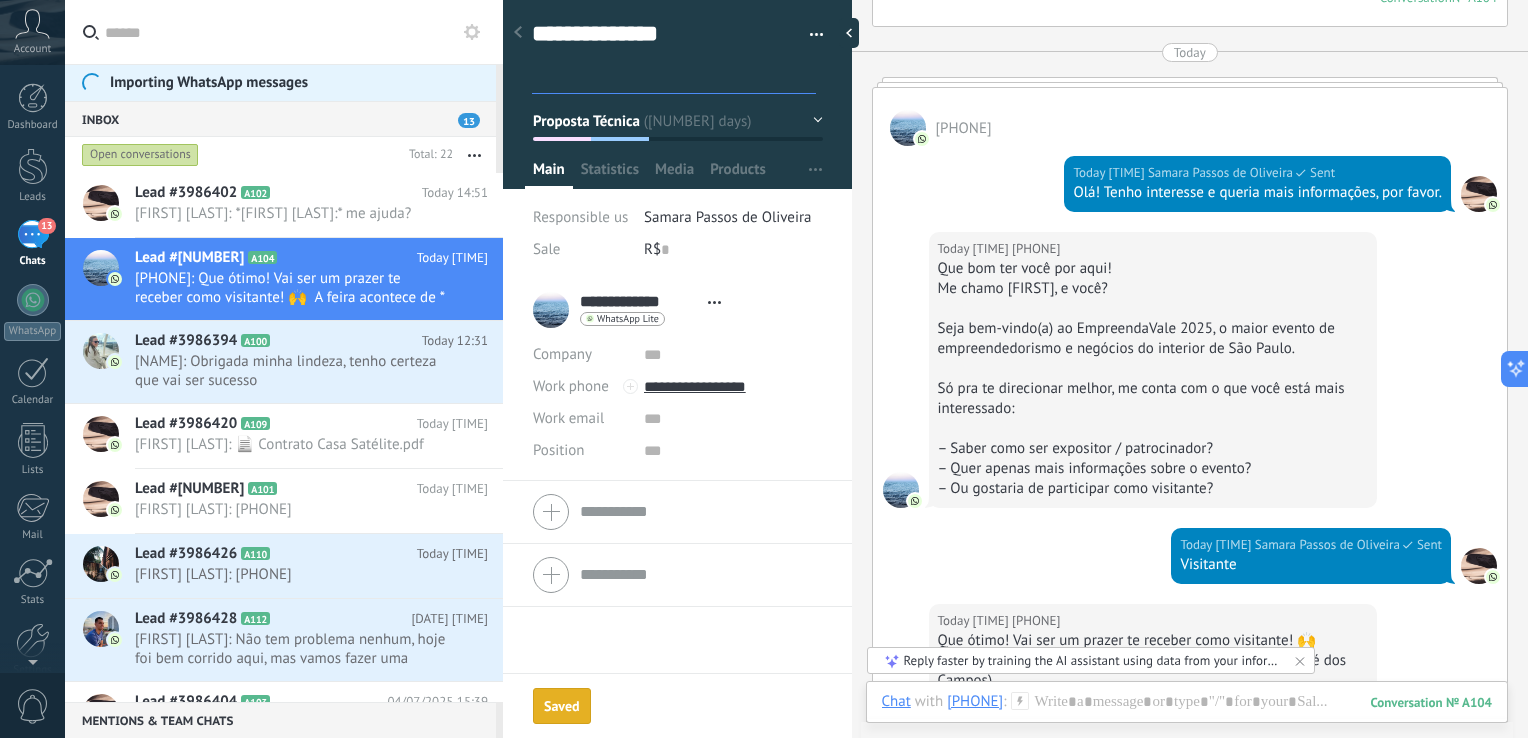 click at bounding box center (809, 35) 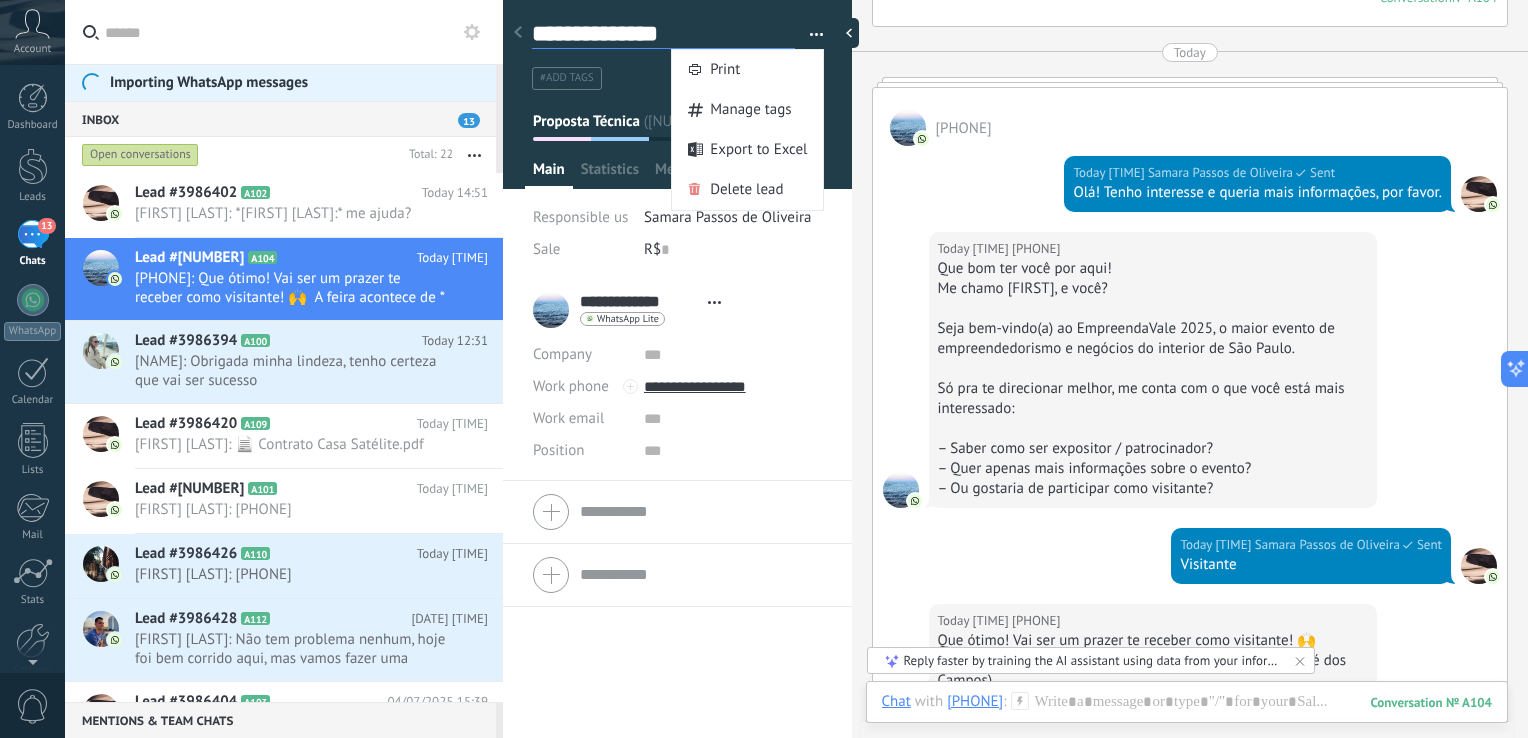 click on "**********" at bounding box center (663, 34) 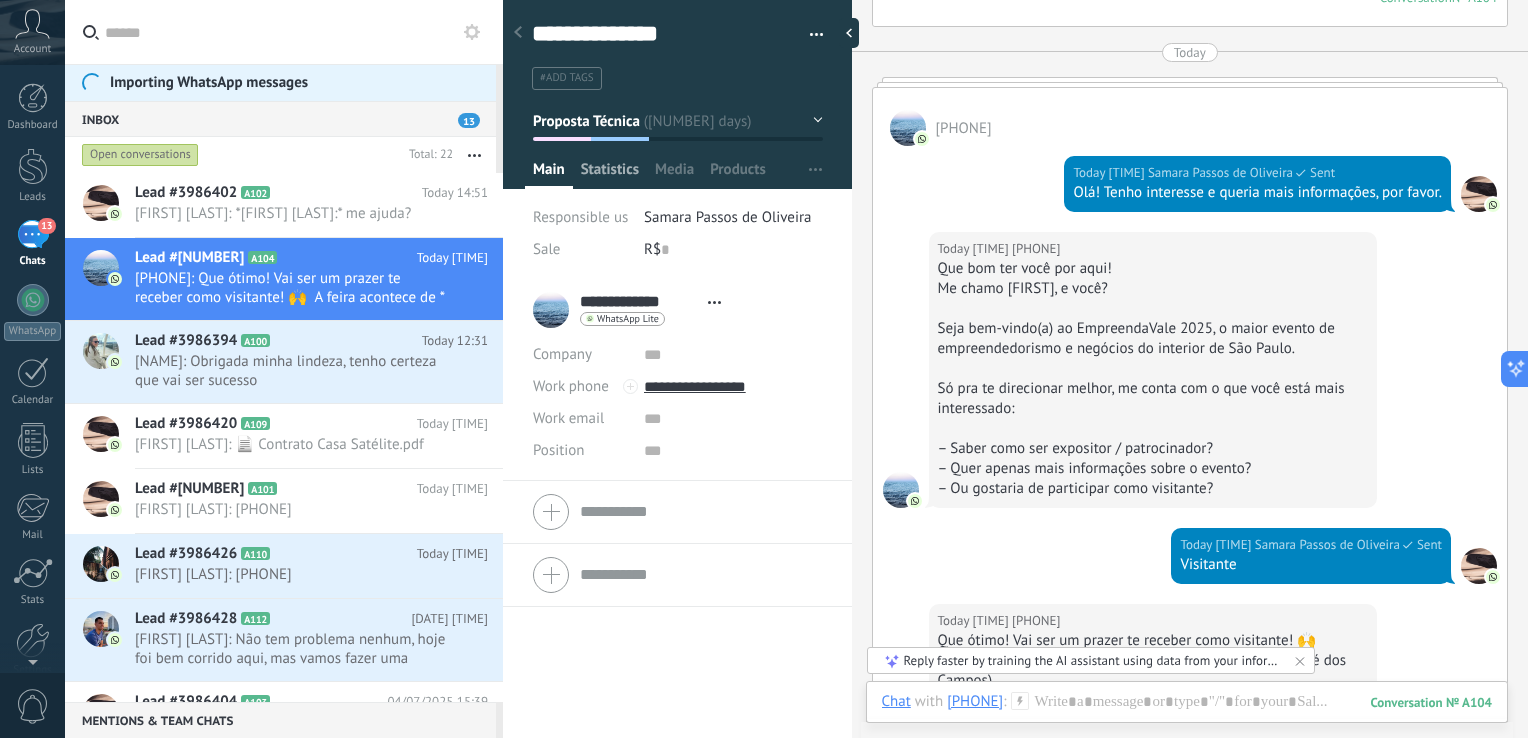 click on "Statistics" at bounding box center [549, 174] 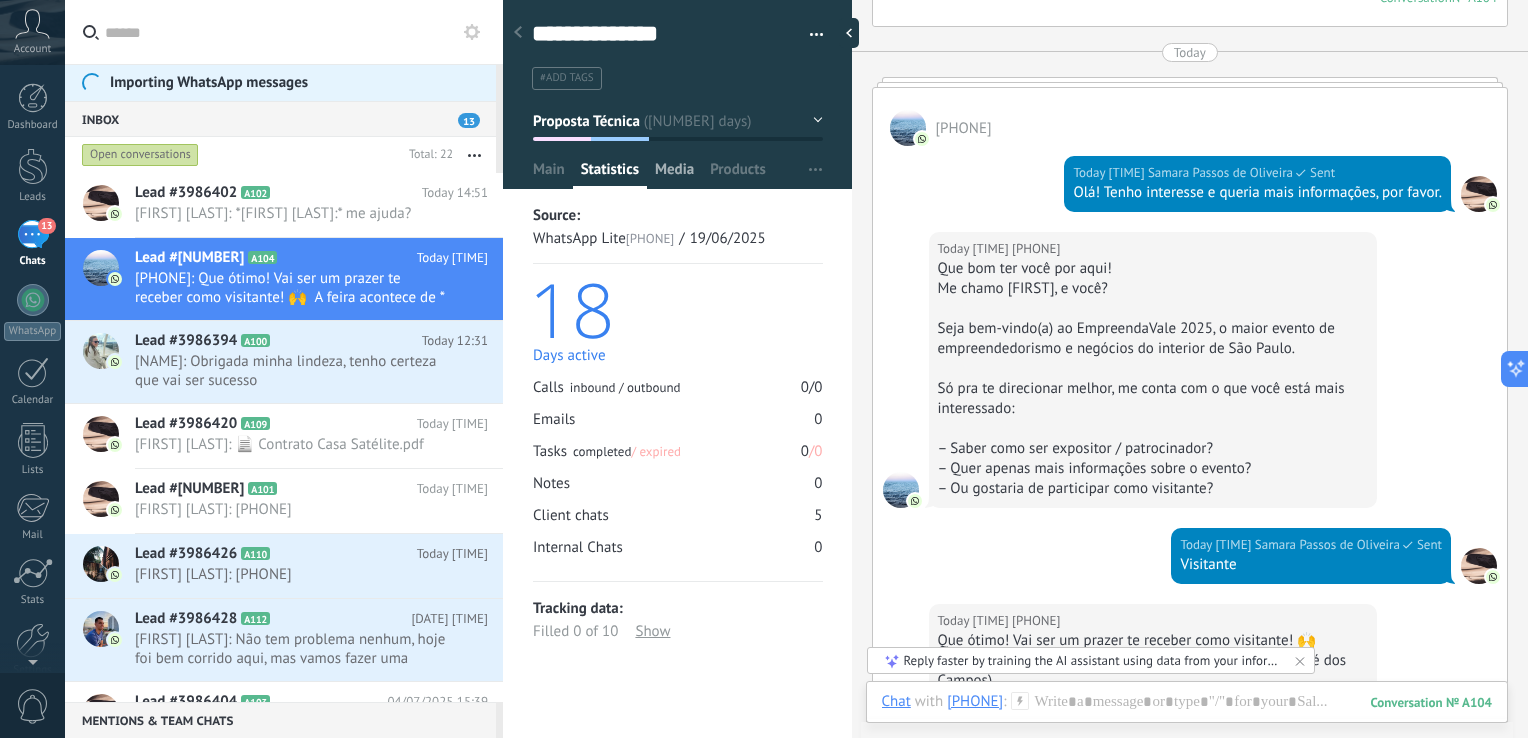 click on "Media" at bounding box center (549, 174) 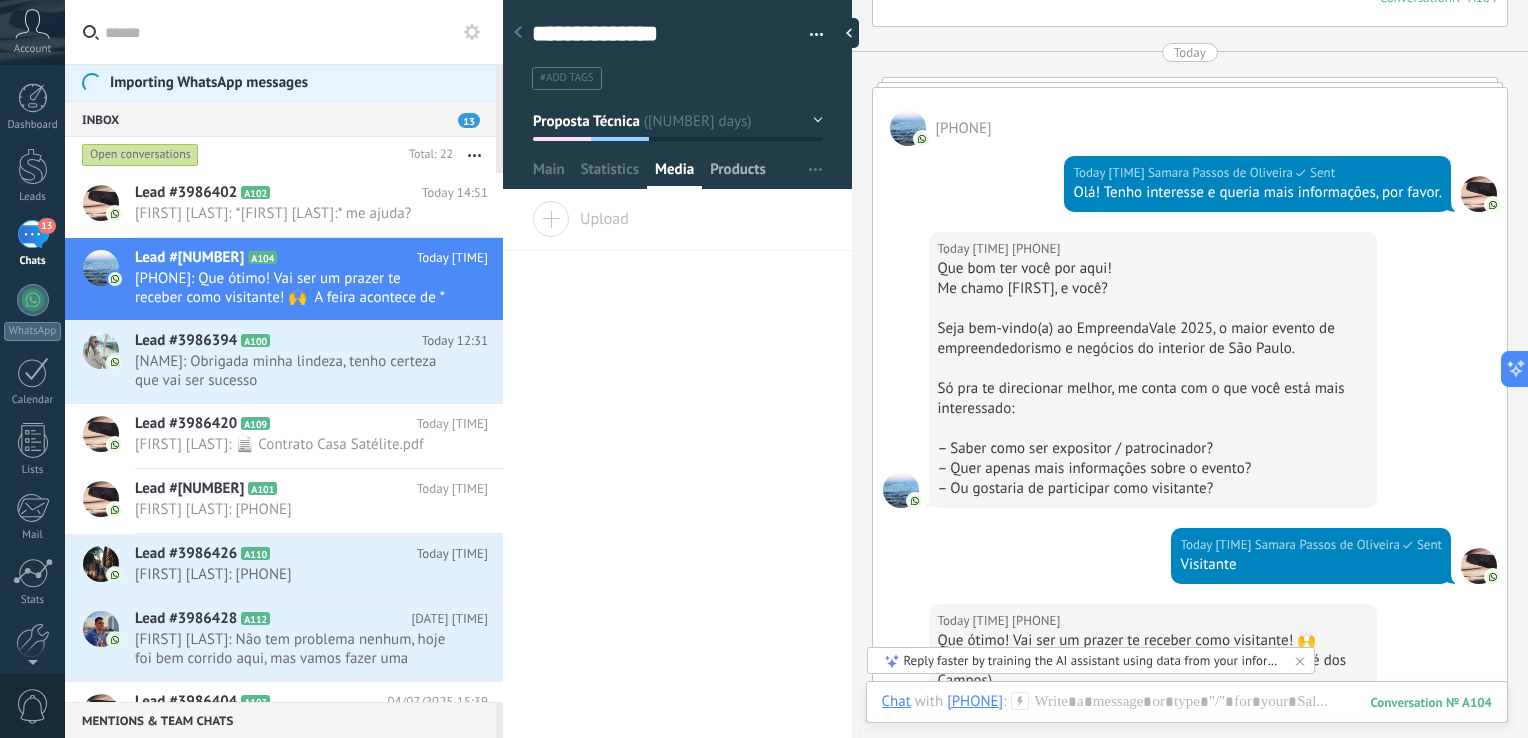 click on "Products" at bounding box center (549, 174) 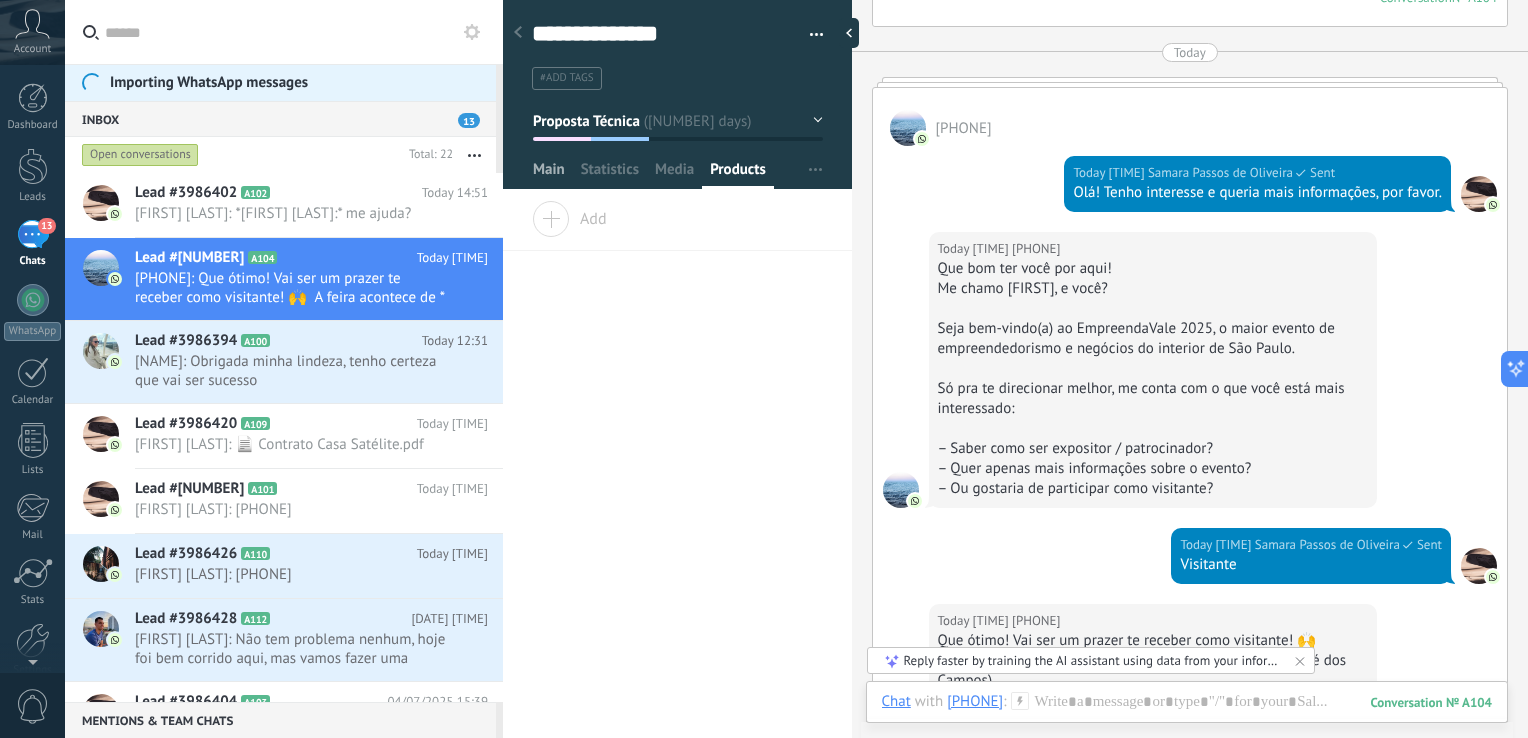 click on "Main" at bounding box center [549, 174] 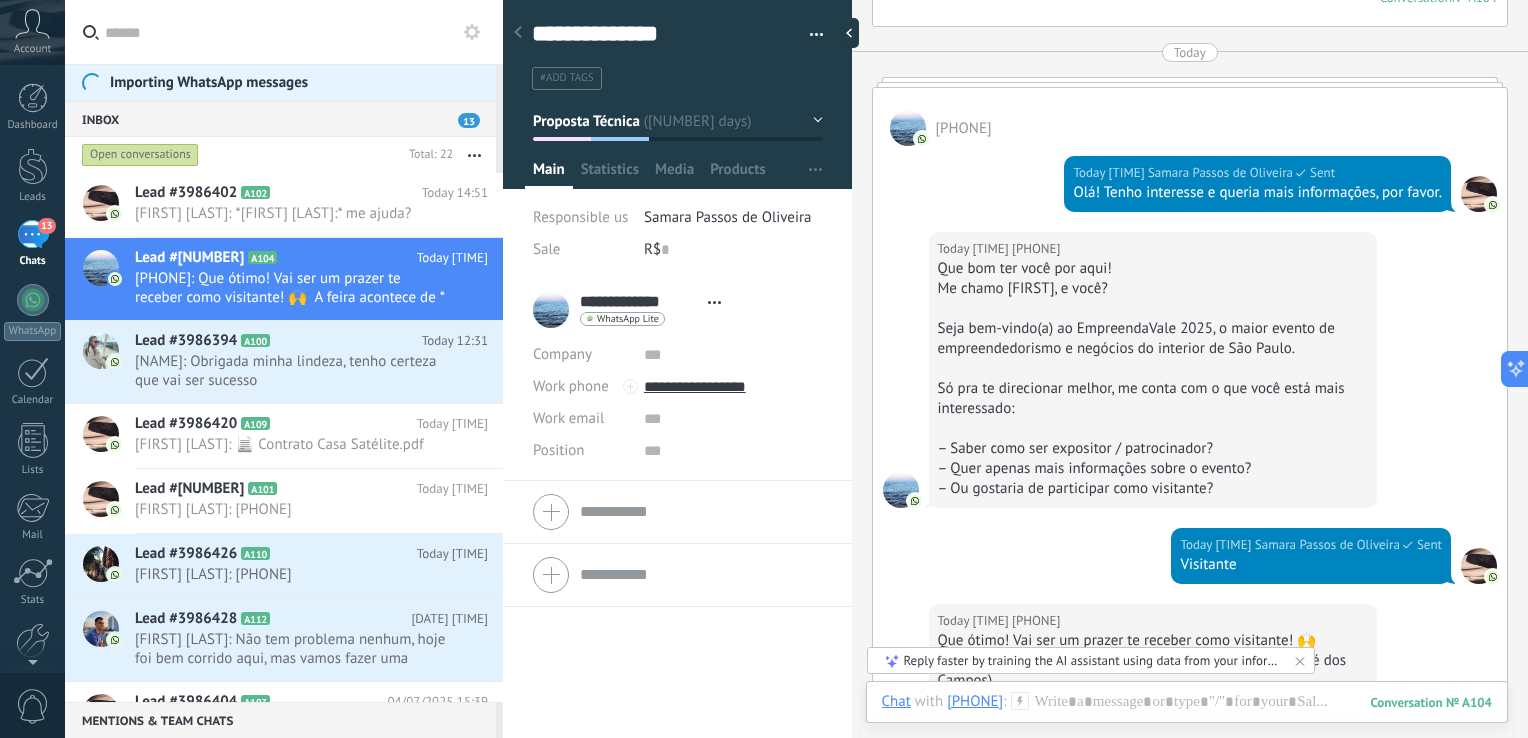 click on "Company
Work phone
Work DD
Mobile
Fax
Home
Other
Work phone
Call
Copy
Edit
Work email
Priv. email
Other email
Work email
Position" at bounding box center (677, 512) 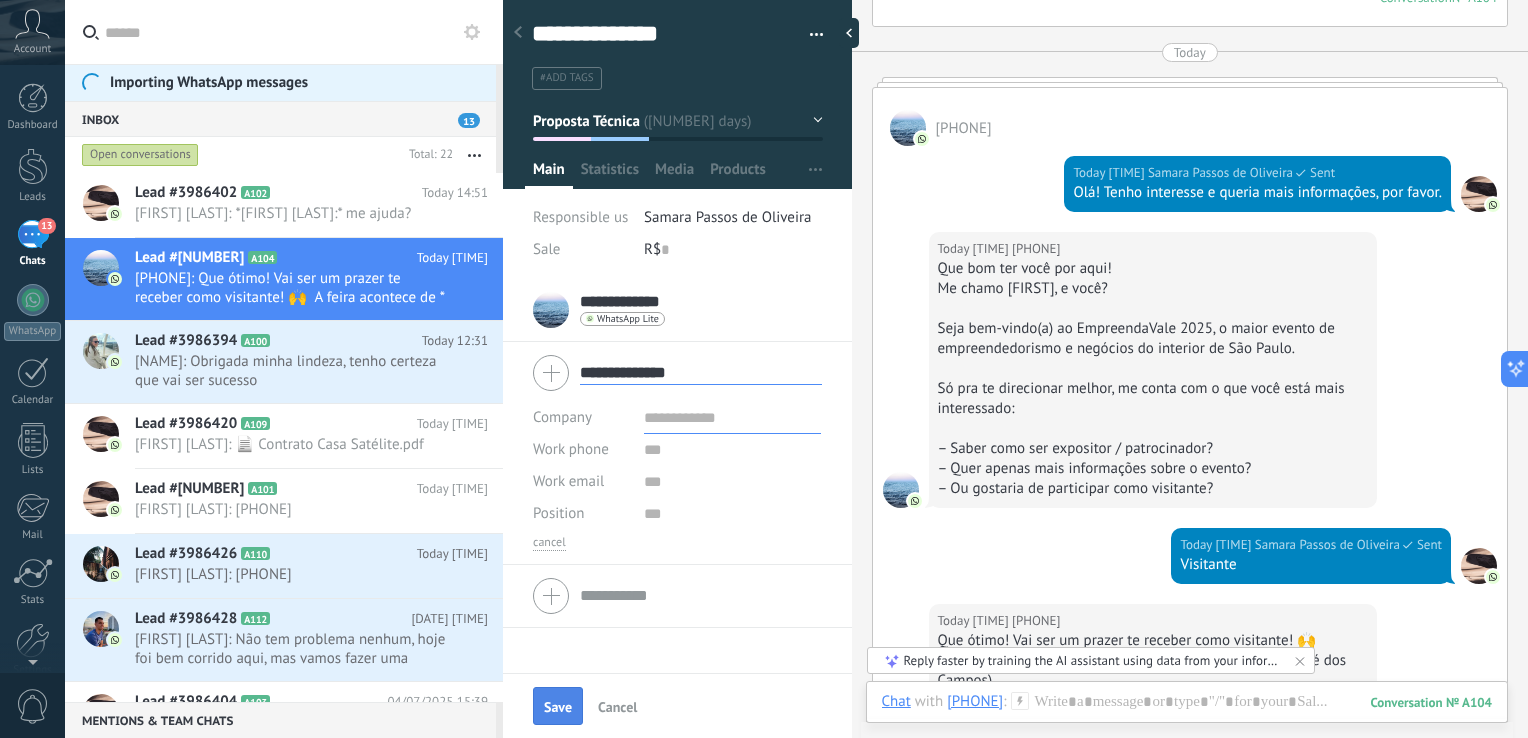 type on "**********" 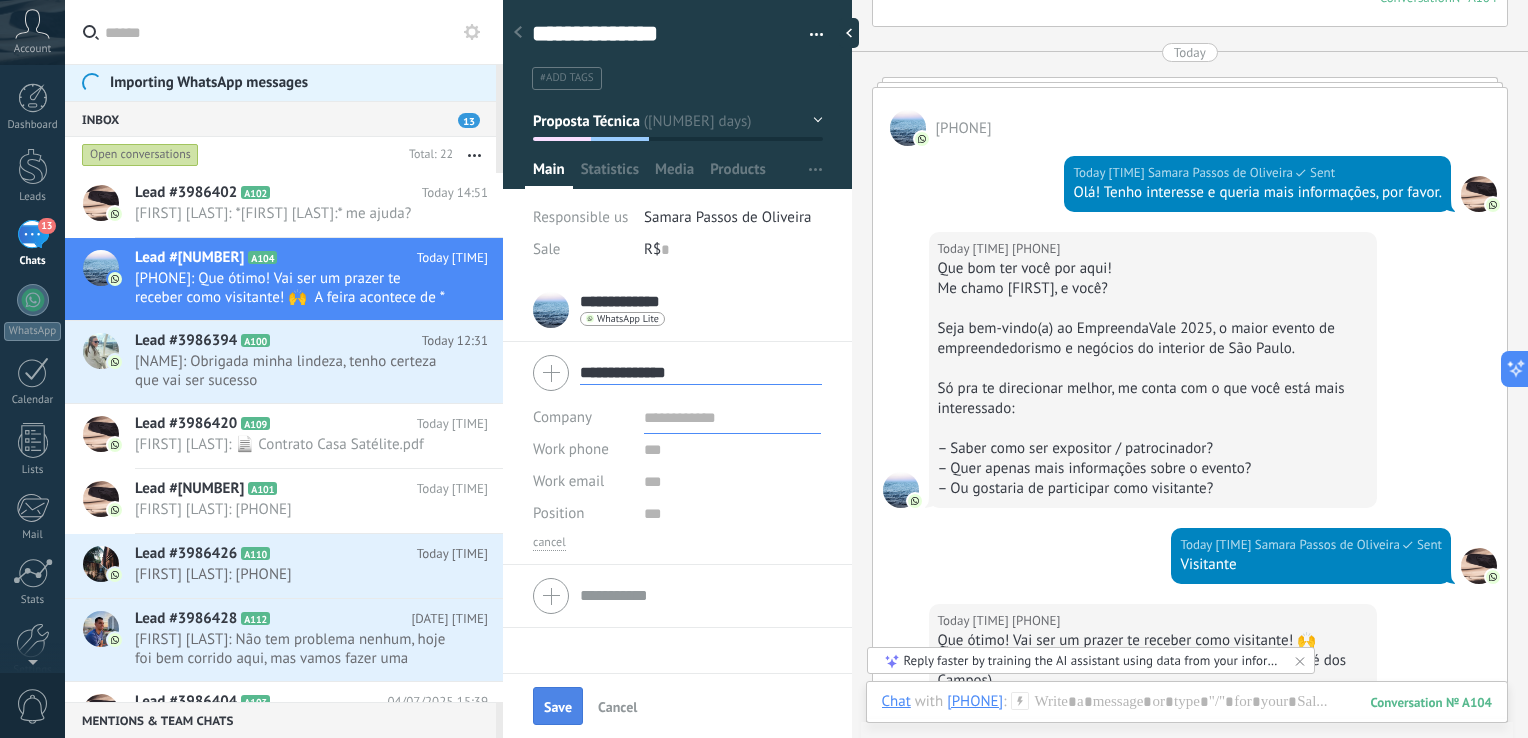 click on "Save" at bounding box center [558, 707] 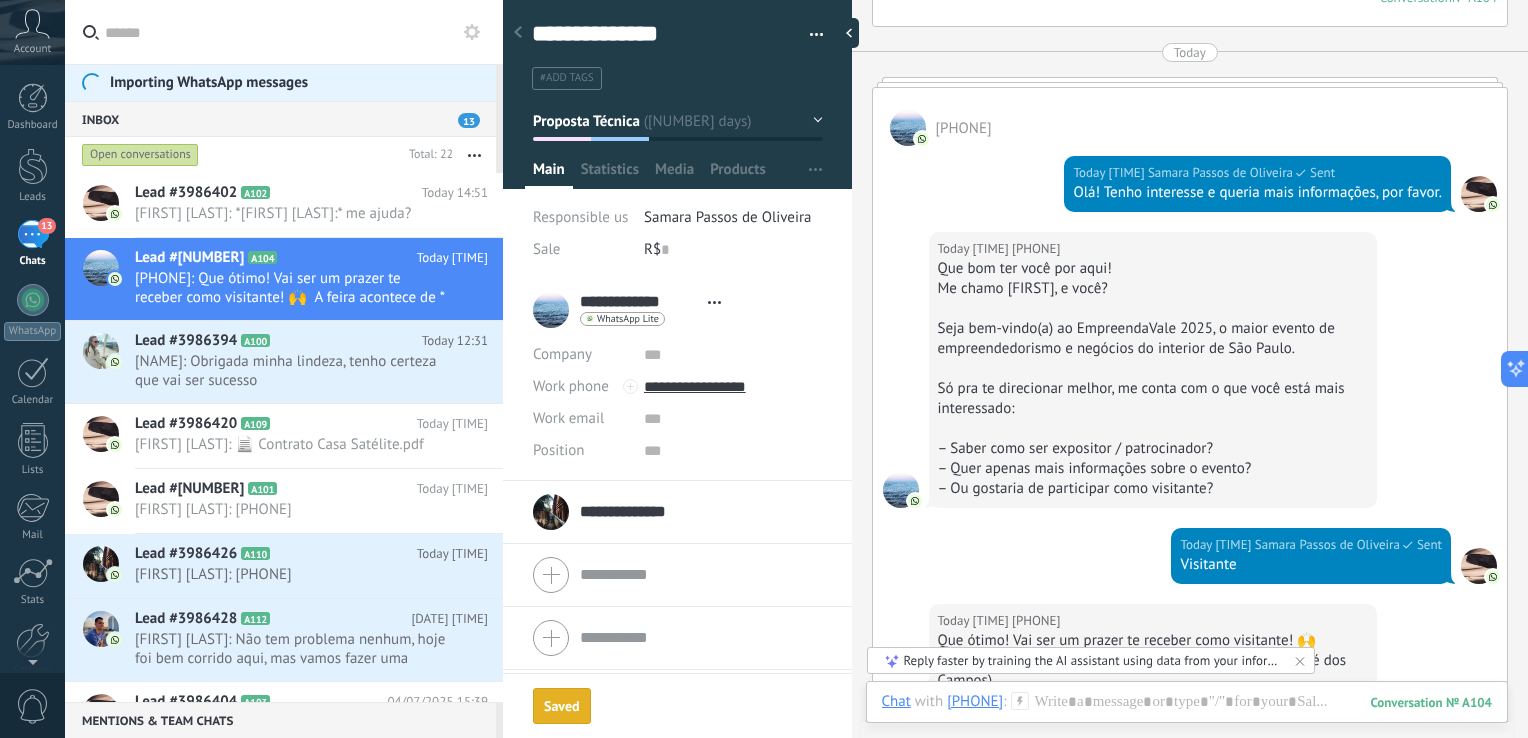 scroll, scrollTop: 1161, scrollLeft: 0, axis: vertical 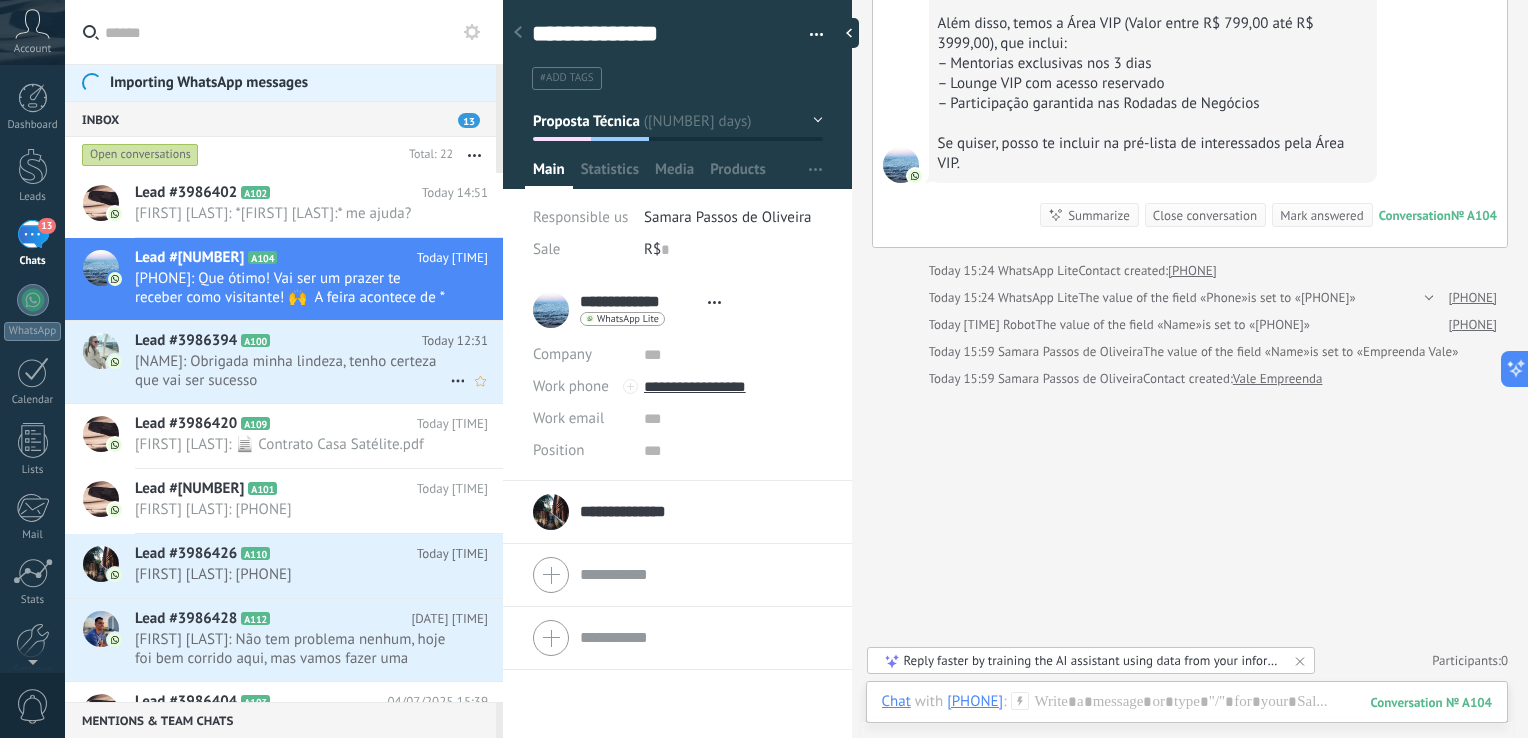 click on "Lead #3986394" at bounding box center [186, 341] 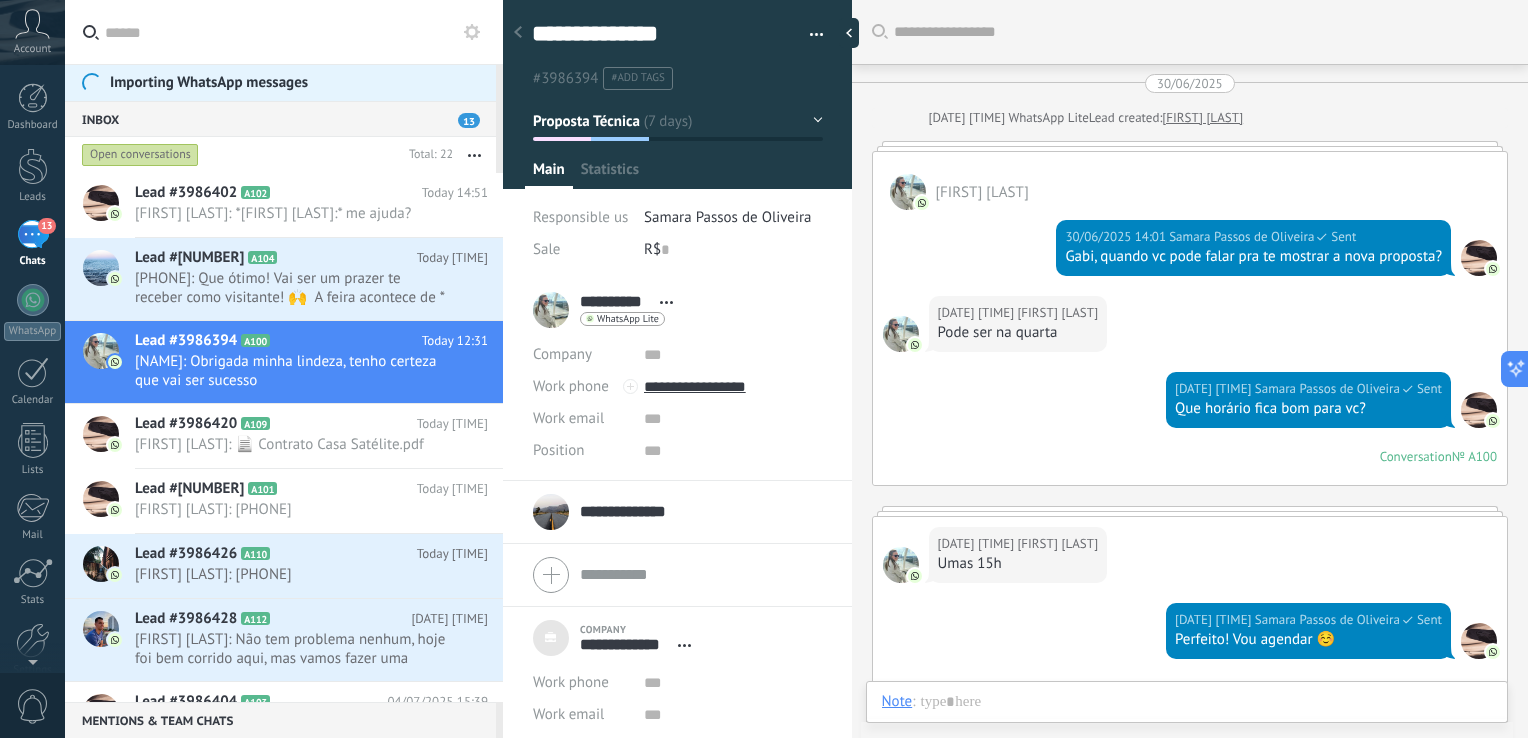 scroll, scrollTop: 3482, scrollLeft: 0, axis: vertical 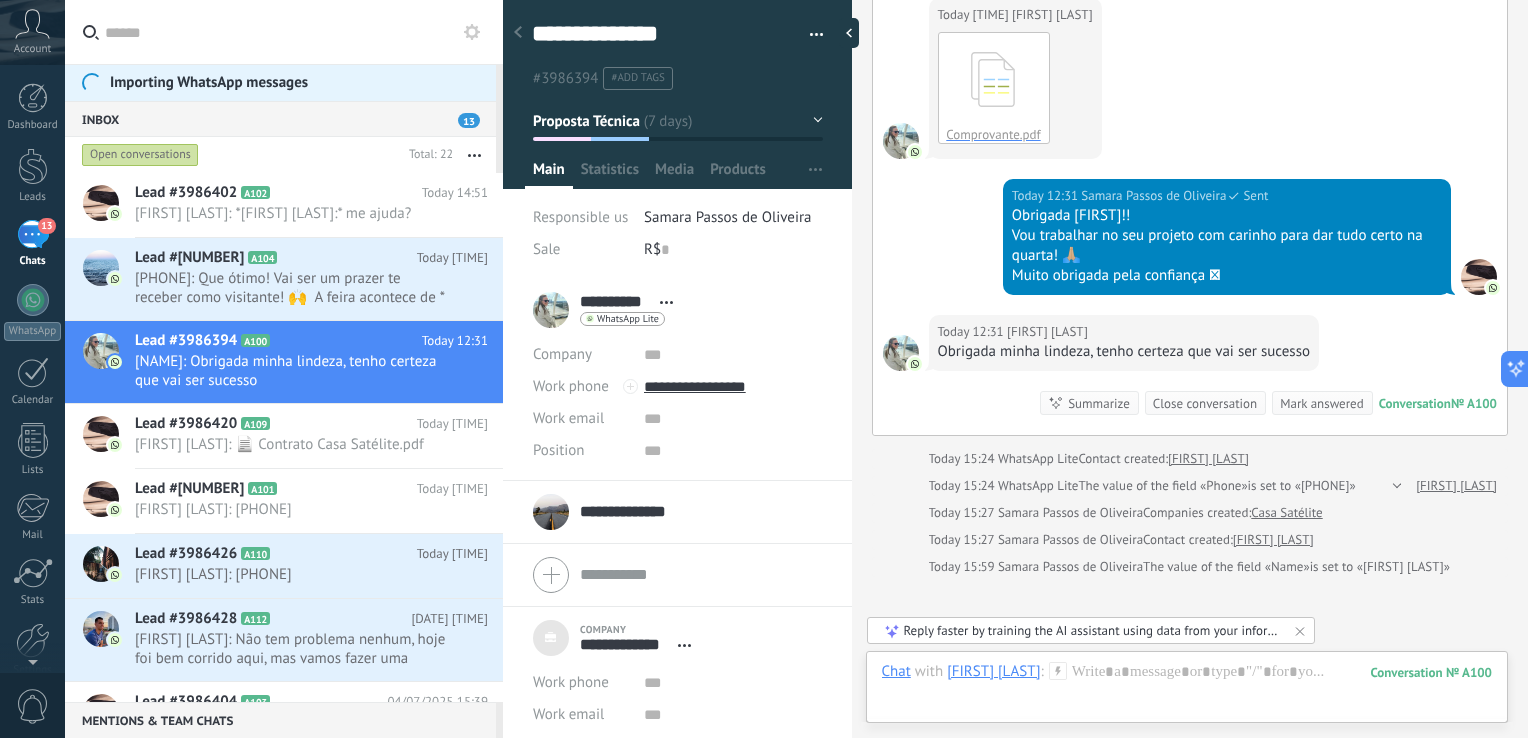 click on "#3986394" at bounding box center (565, 78) 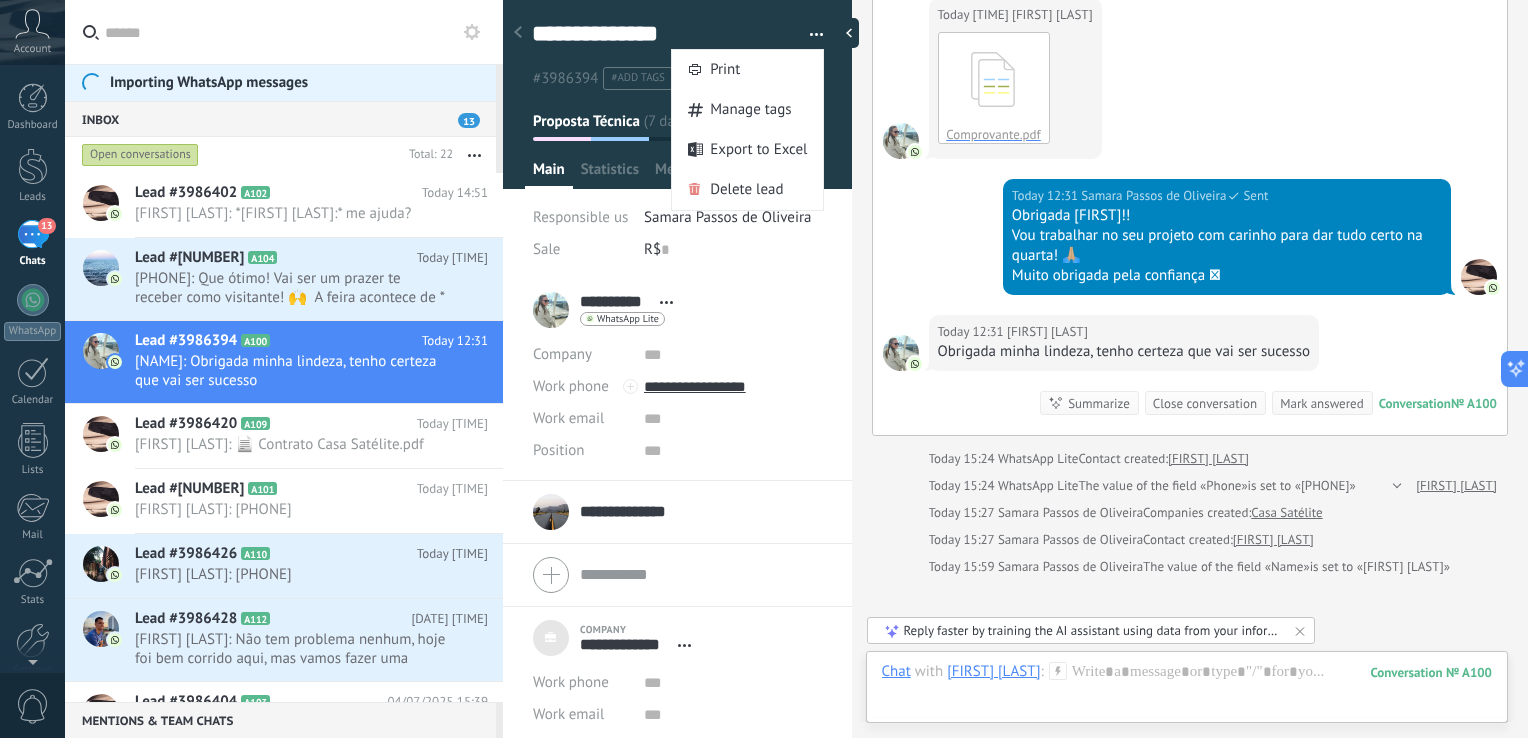 click at bounding box center (809, 35) 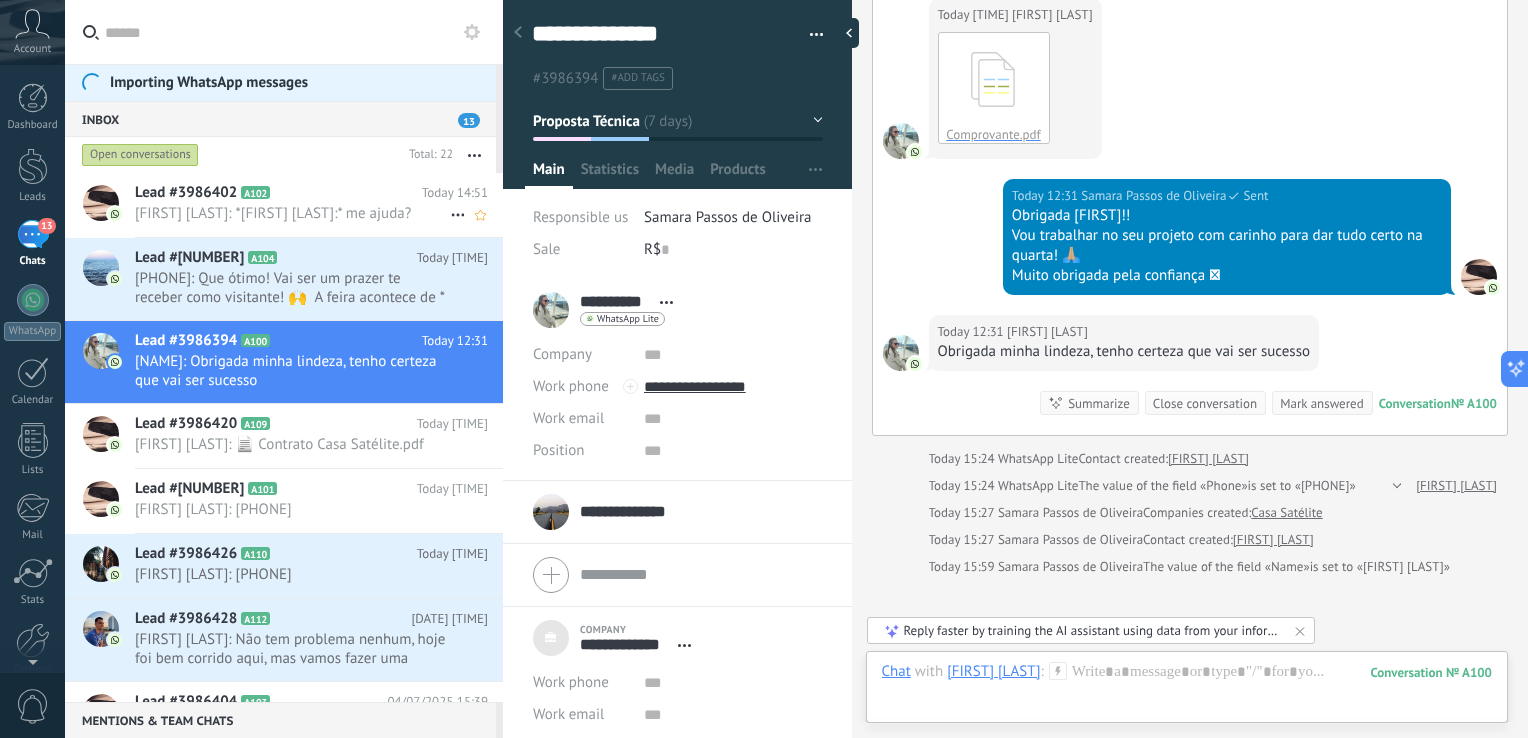 click on "[FIRST] [LAST]: *[FIRST] [LAST]:*
me ajuda?" at bounding box center [292, 213] 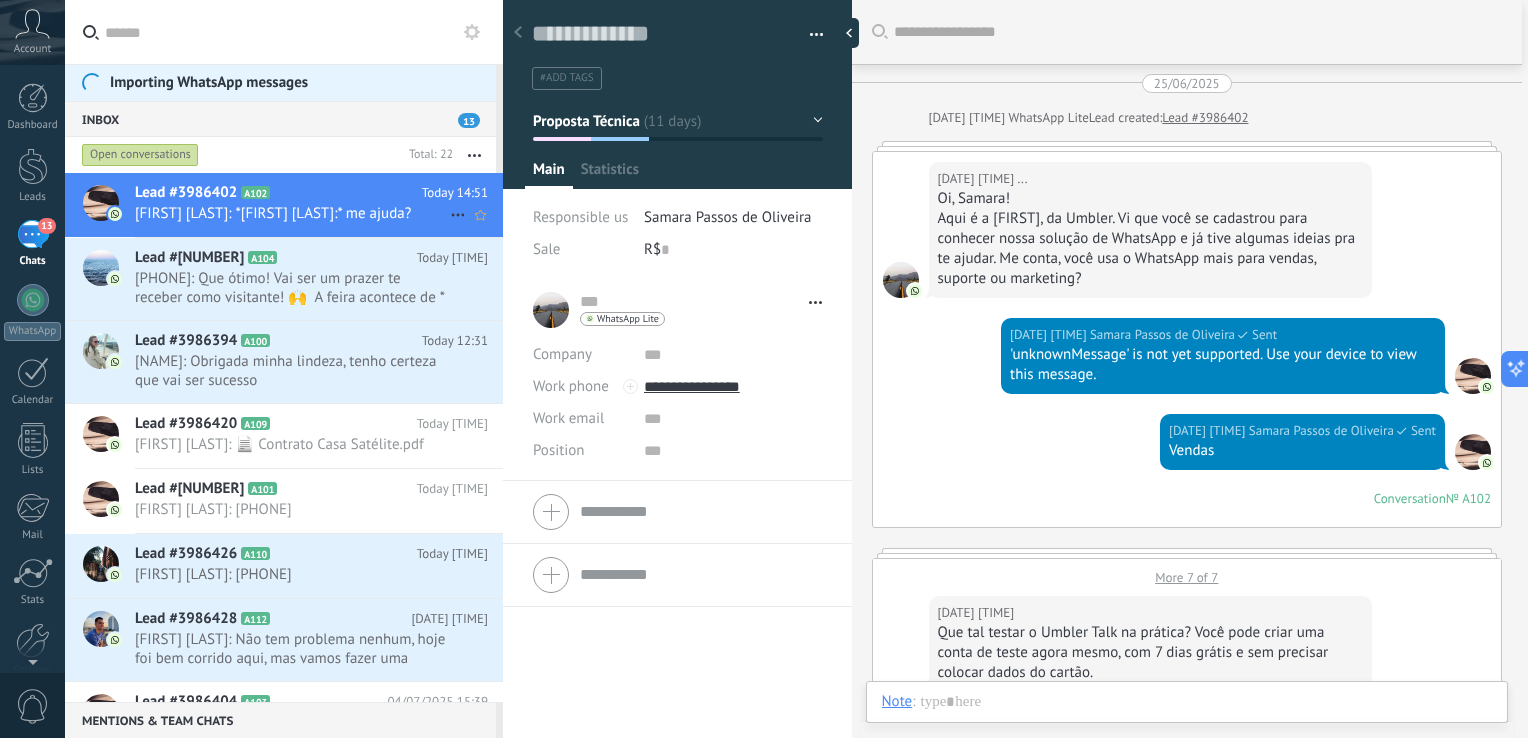 scroll, scrollTop: 1312, scrollLeft: 0, axis: vertical 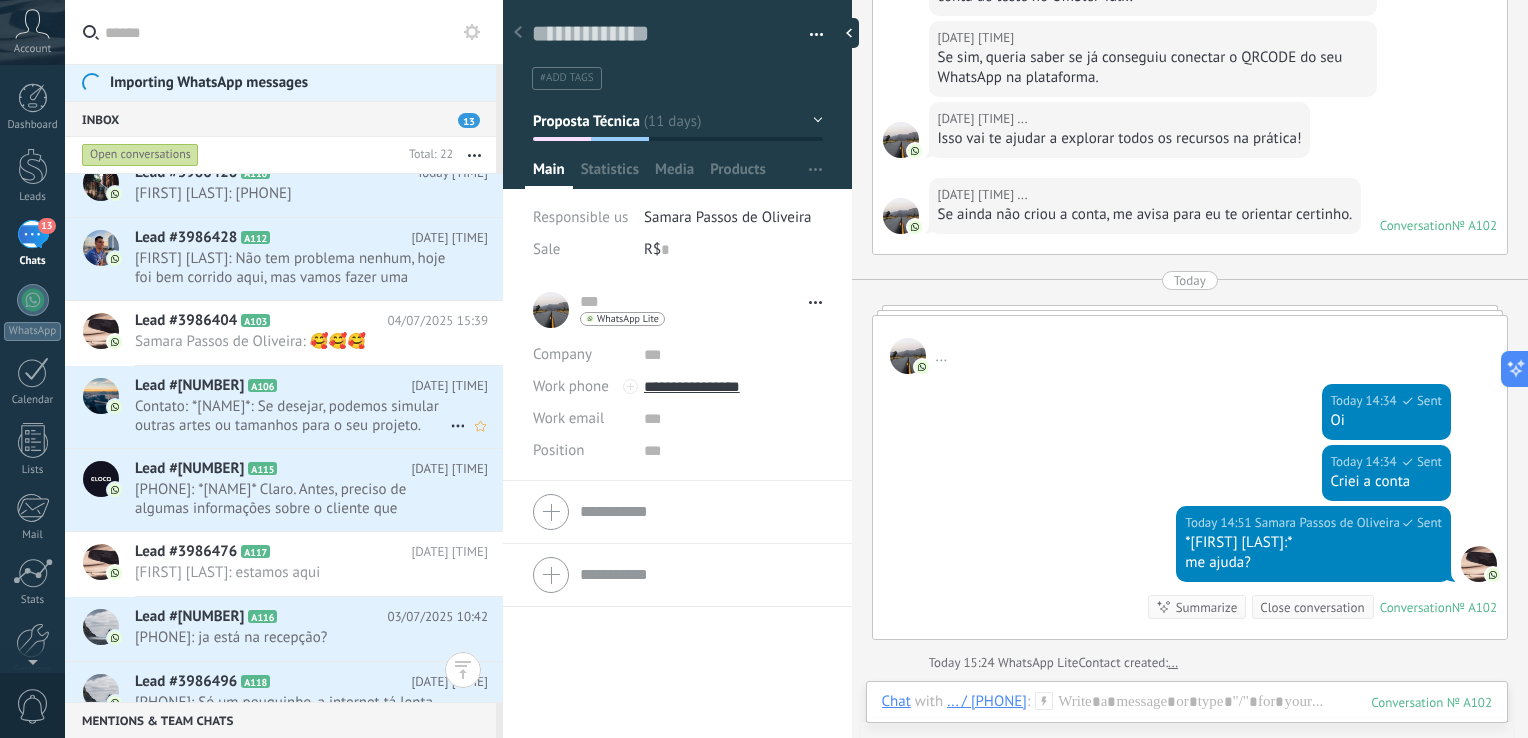 click on "Contato: *[NAME]*:
Se desejar, podemos simular outras artes ou tamanhos para o seu projeto. Fico à disposição!" at bounding box center (292, 416) 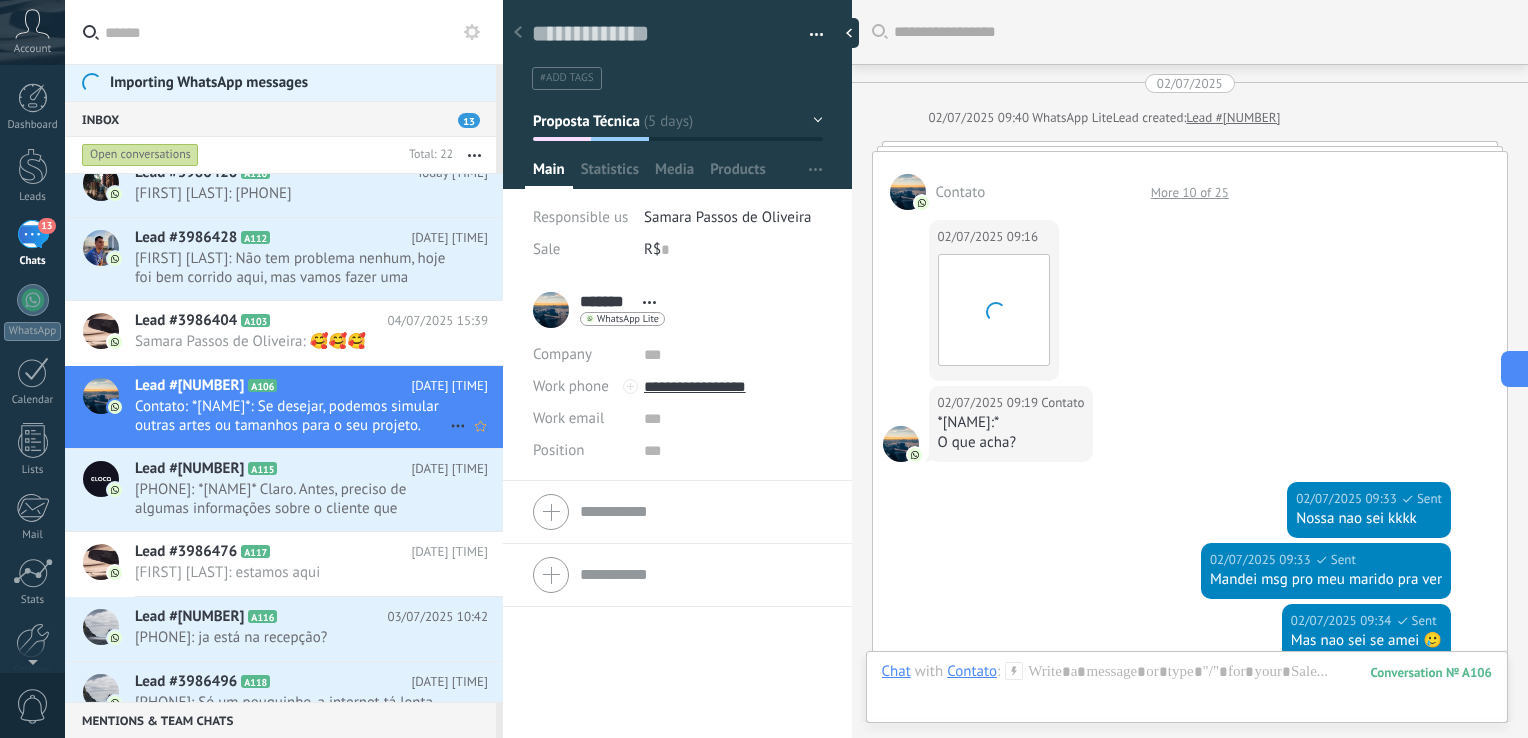 scroll, scrollTop: 29, scrollLeft: 0, axis: vertical 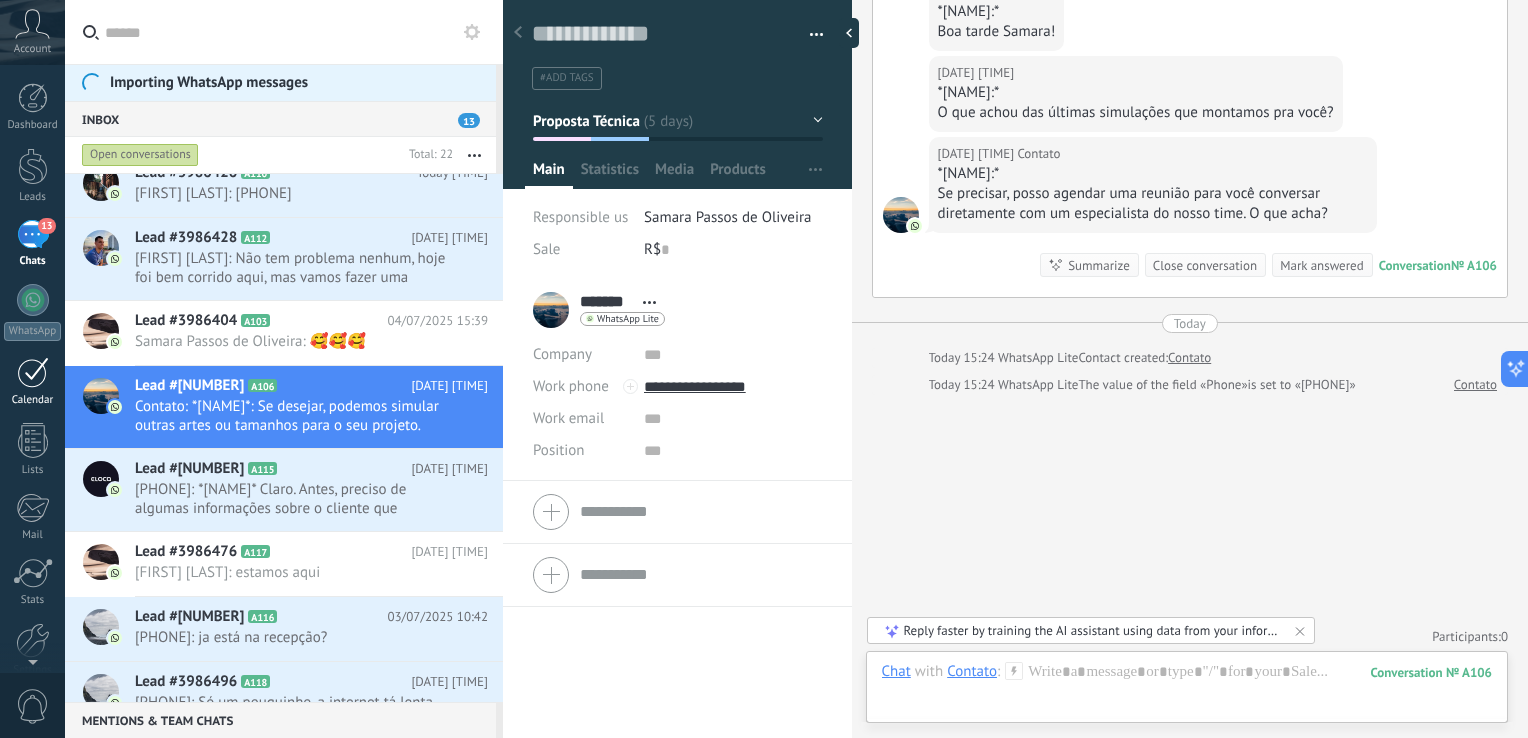 click at bounding box center (33, 372) 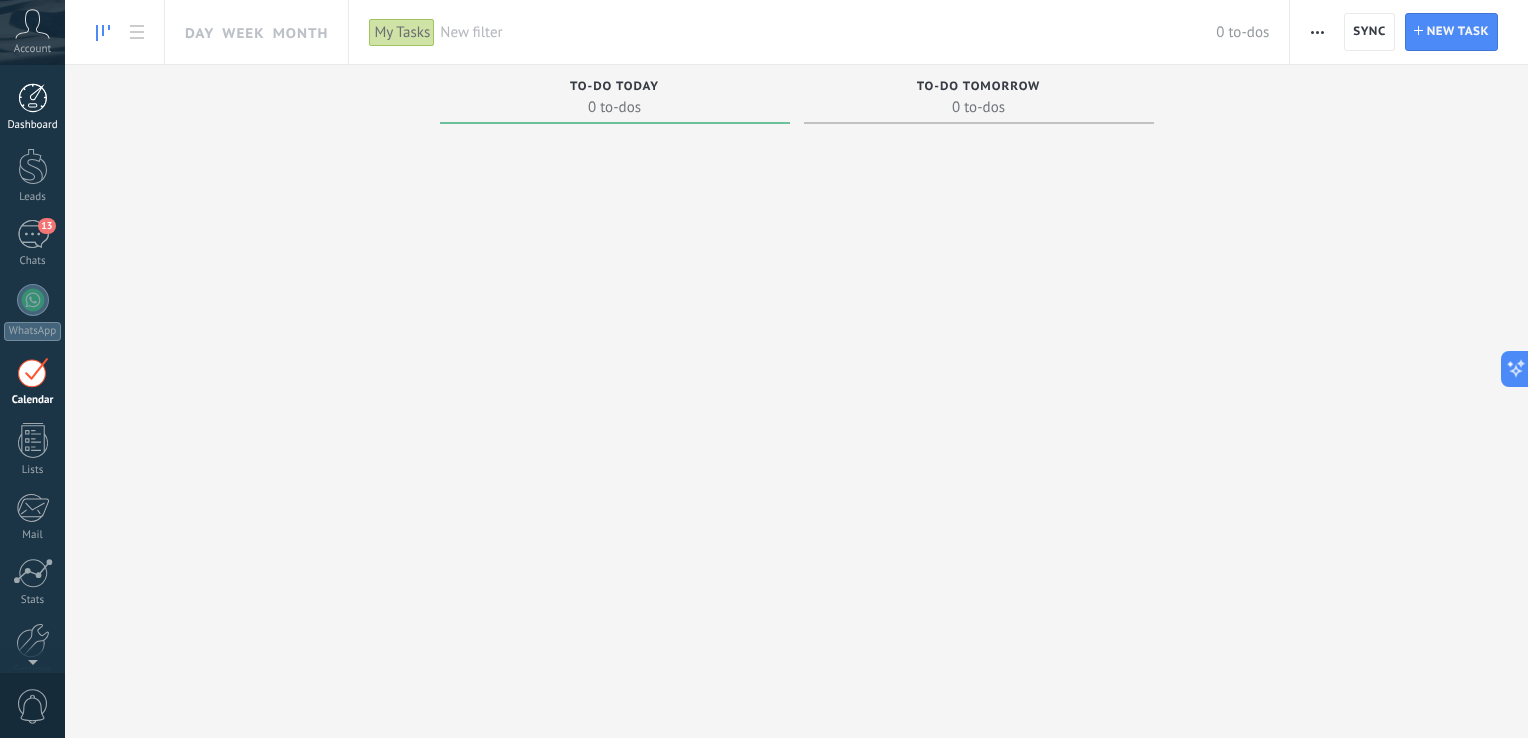 click at bounding box center (33, 98) 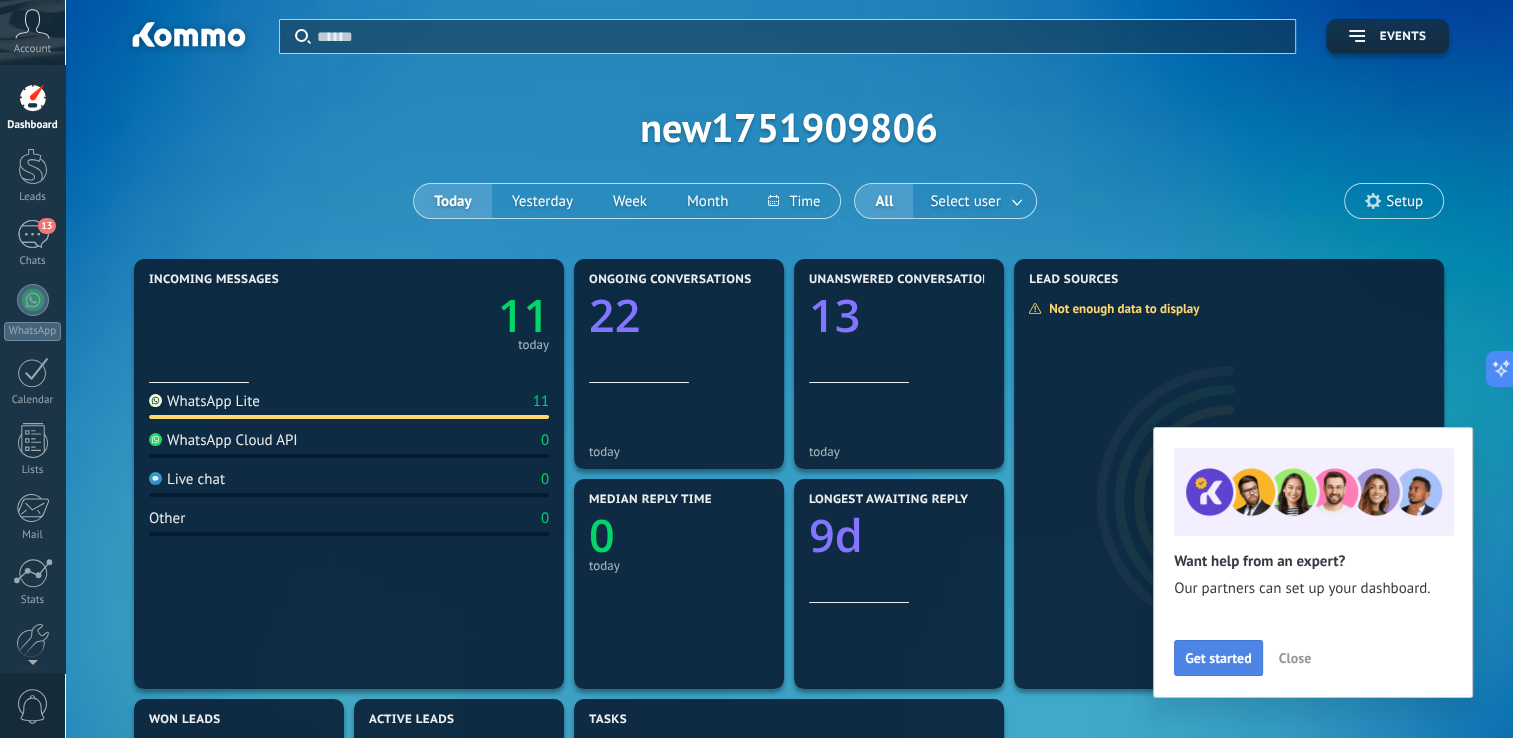click on "Get started" at bounding box center (1218, 658) 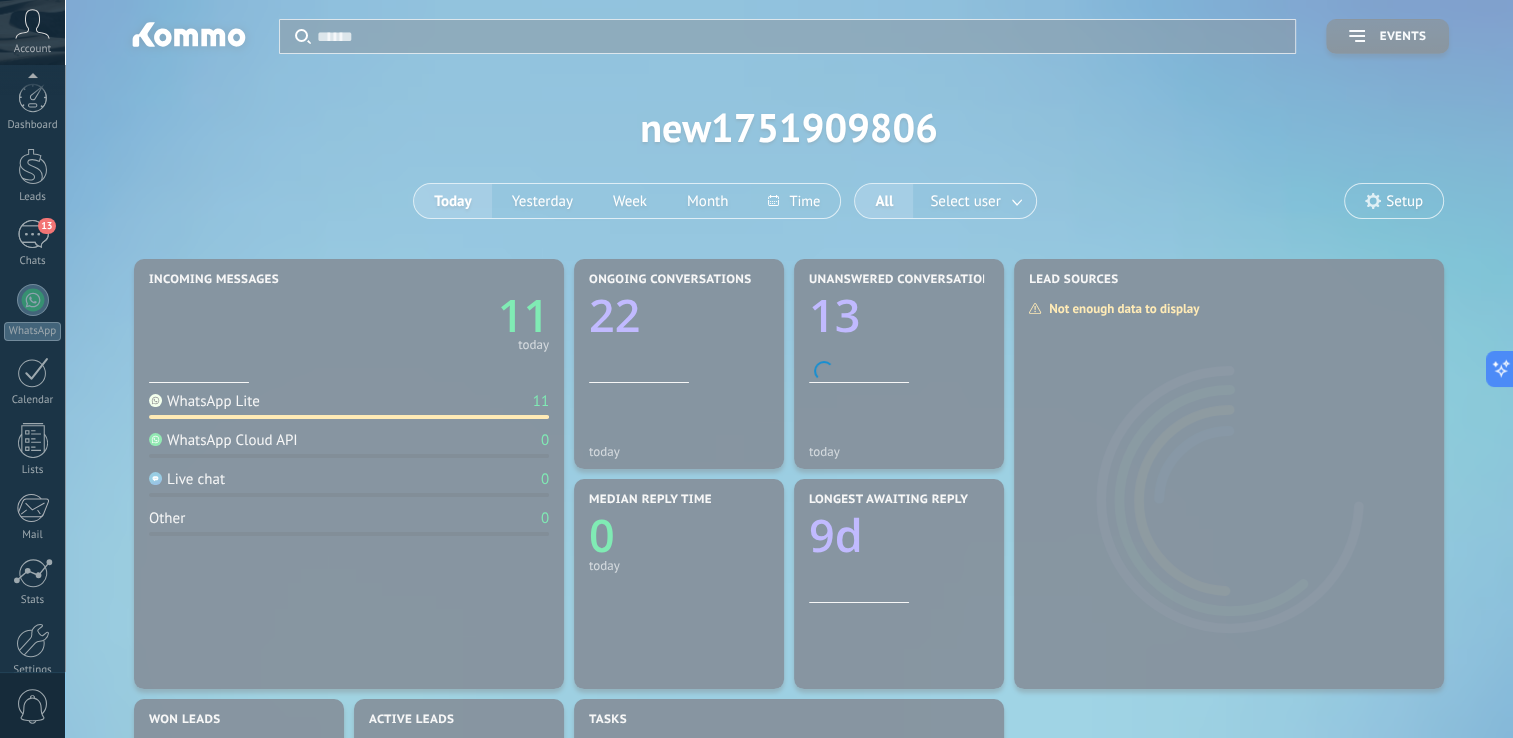 scroll, scrollTop: 92, scrollLeft: 0, axis: vertical 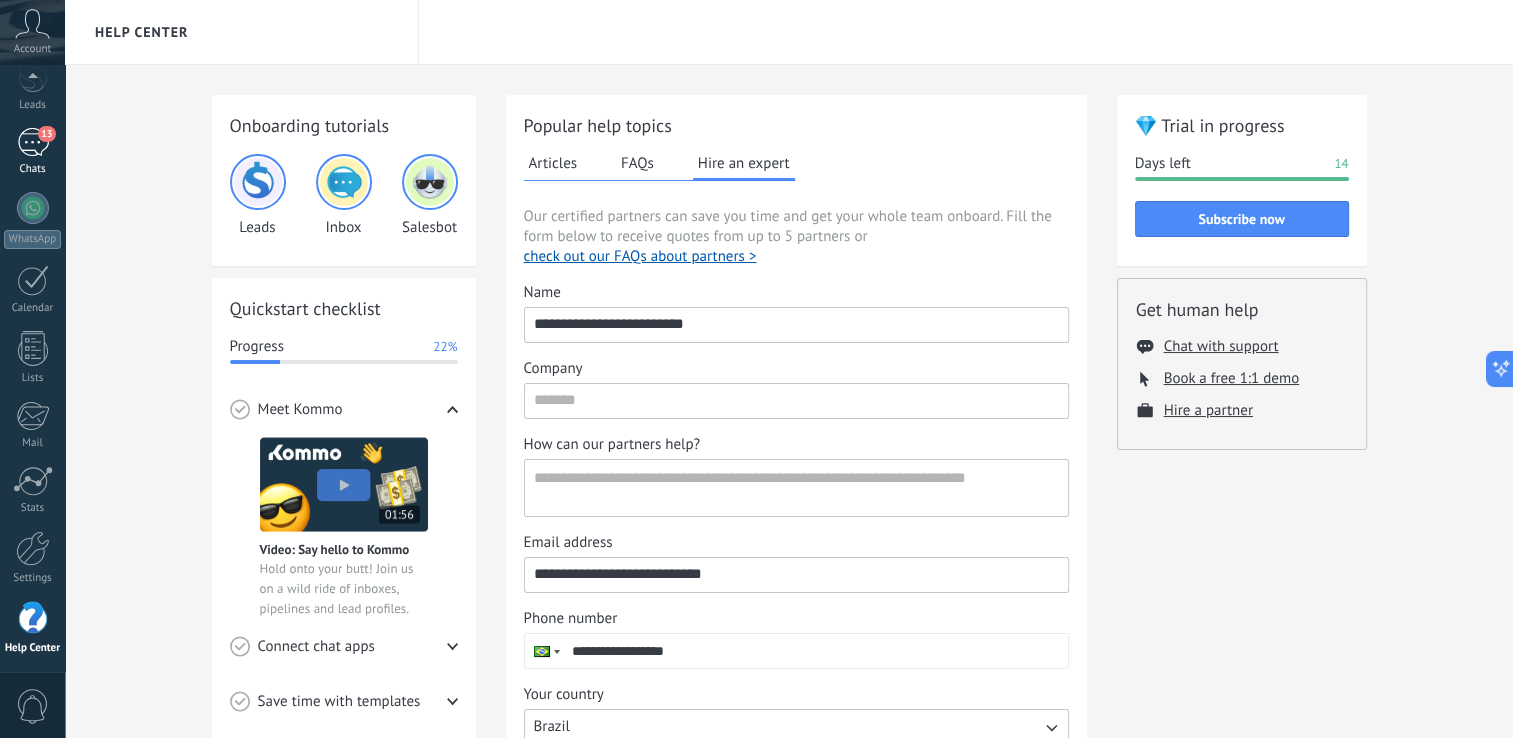 click on "13" at bounding box center [33, 142] 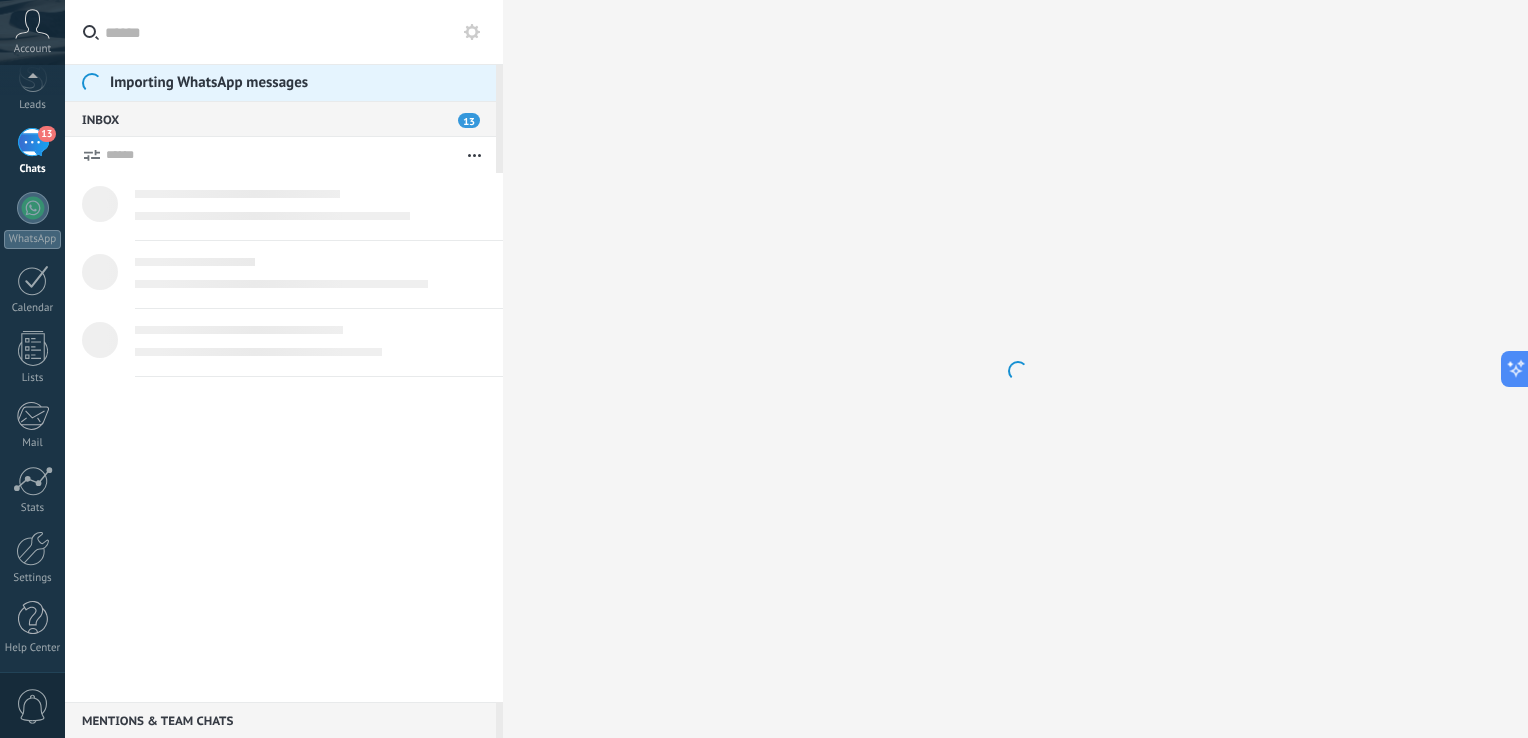 scroll, scrollTop: 0, scrollLeft: 0, axis: both 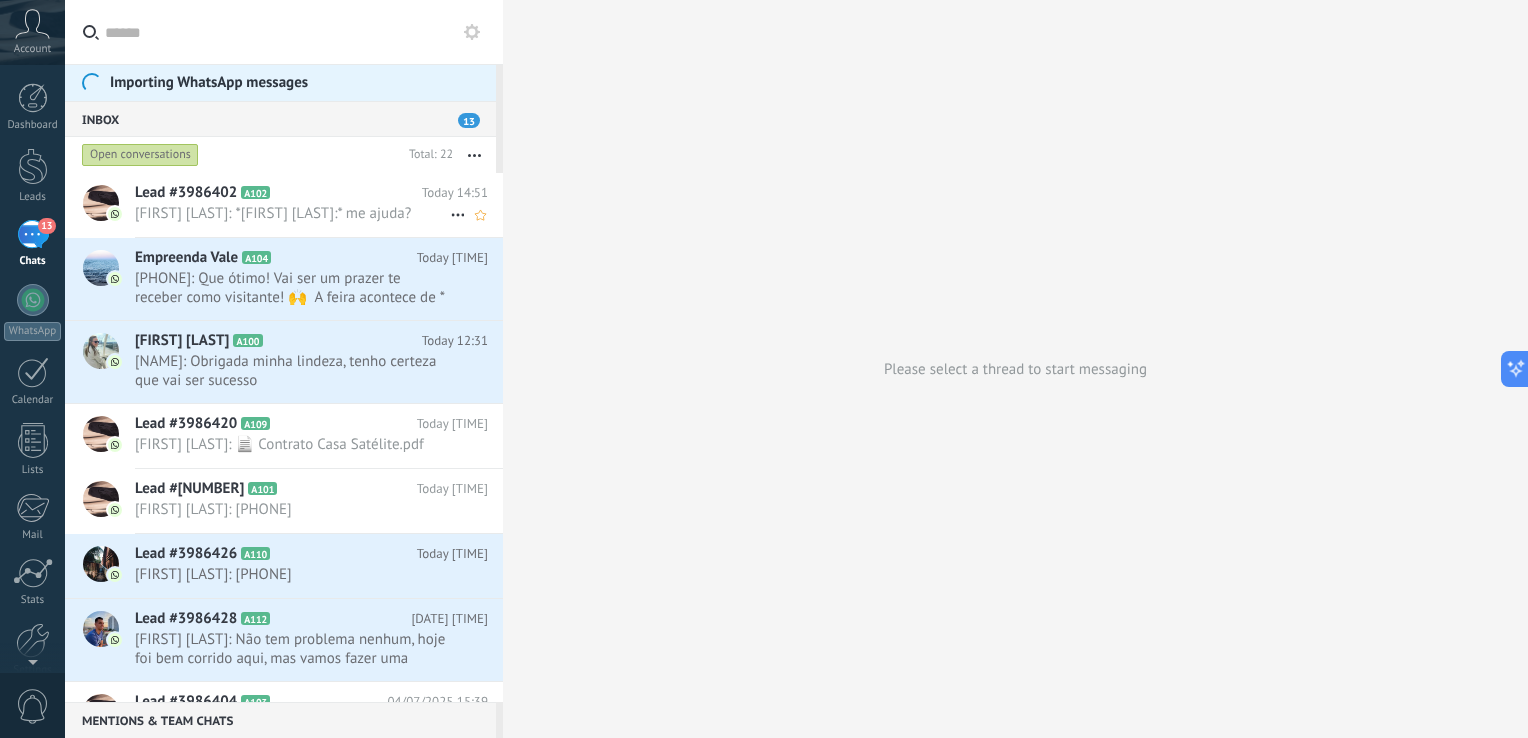 click on "[FIRST] [LAST]: *[FIRST] [LAST]:*
me ajuda?" at bounding box center [292, 213] 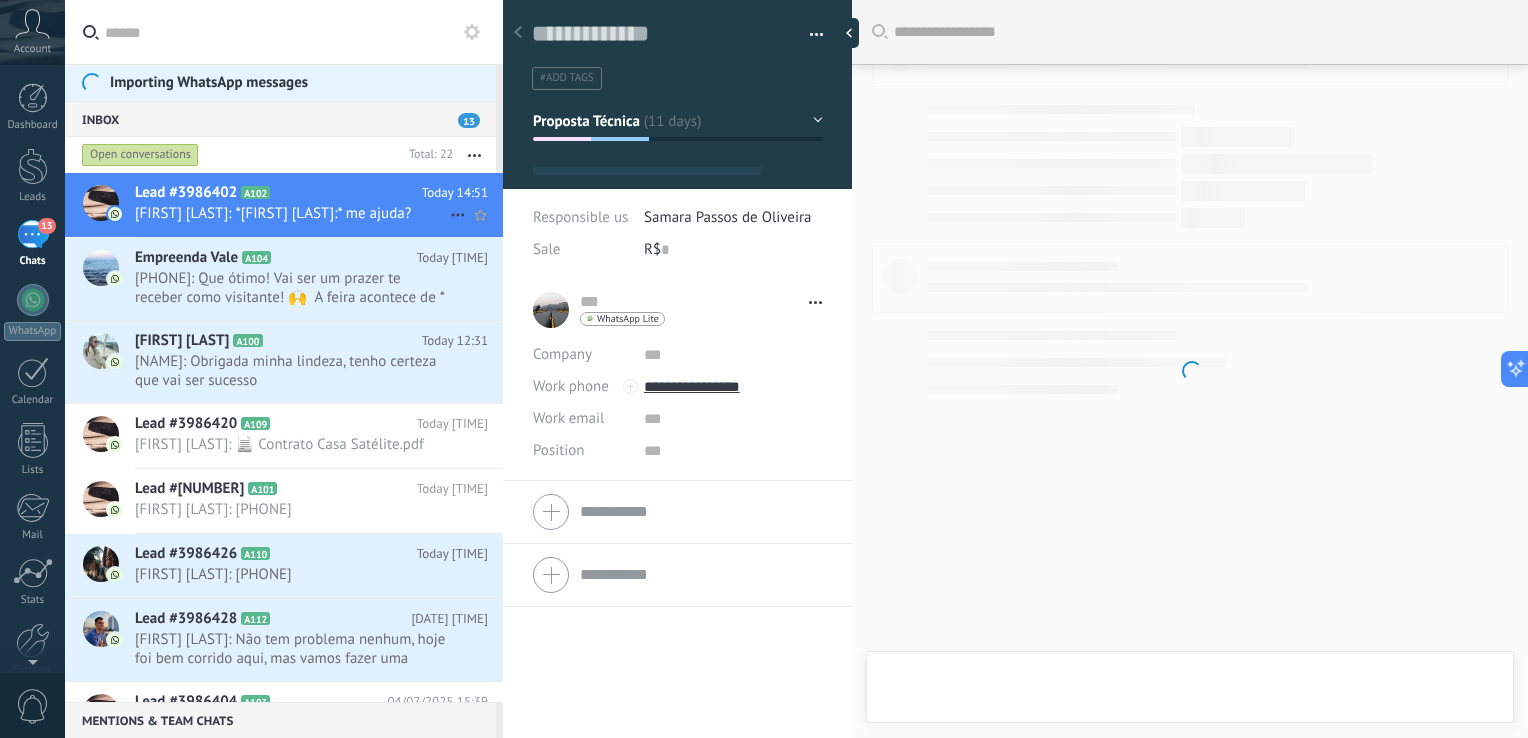 scroll, scrollTop: 1312, scrollLeft: 0, axis: vertical 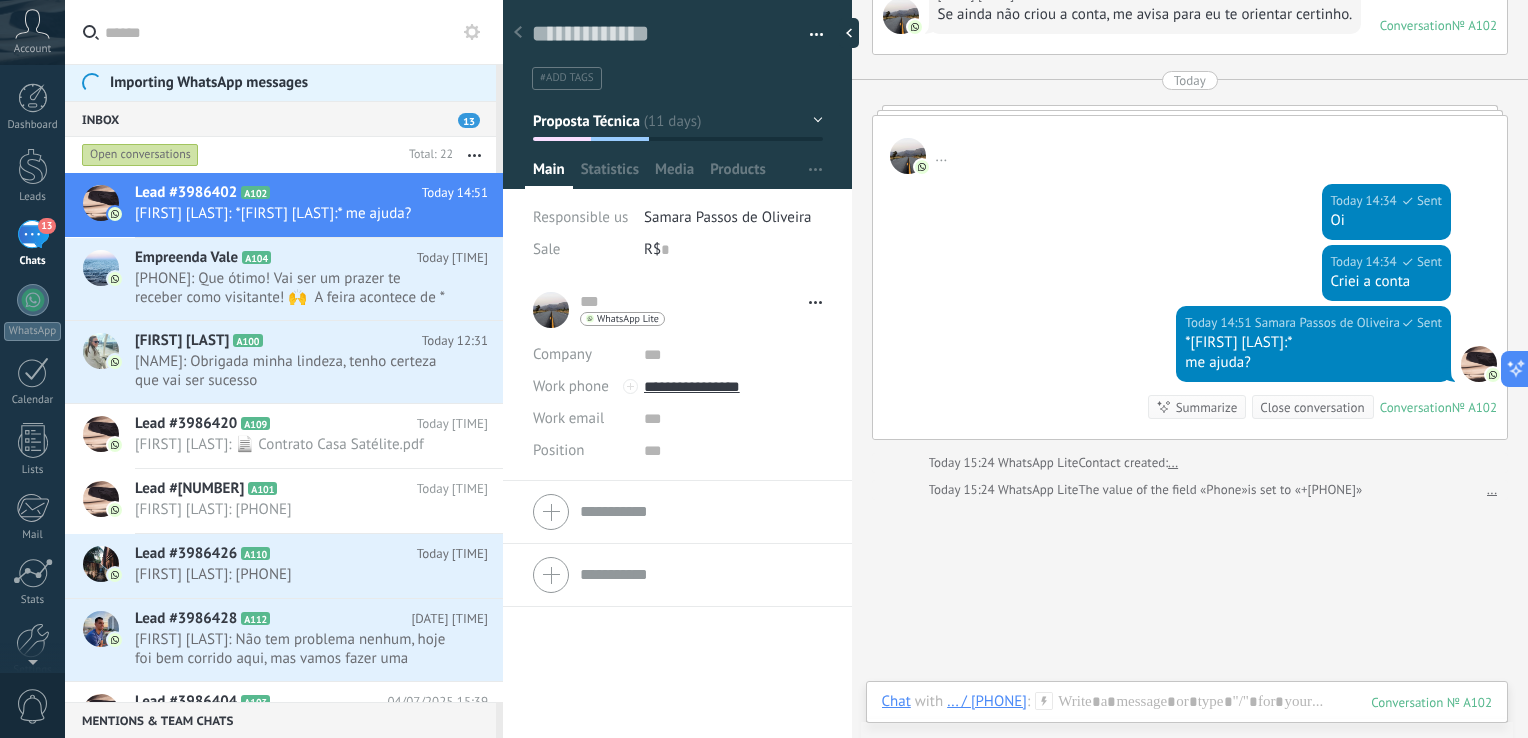 click on "Dashboard
Leads
13
Chats
WhatsApp
Customers" at bounding box center [65, 369] 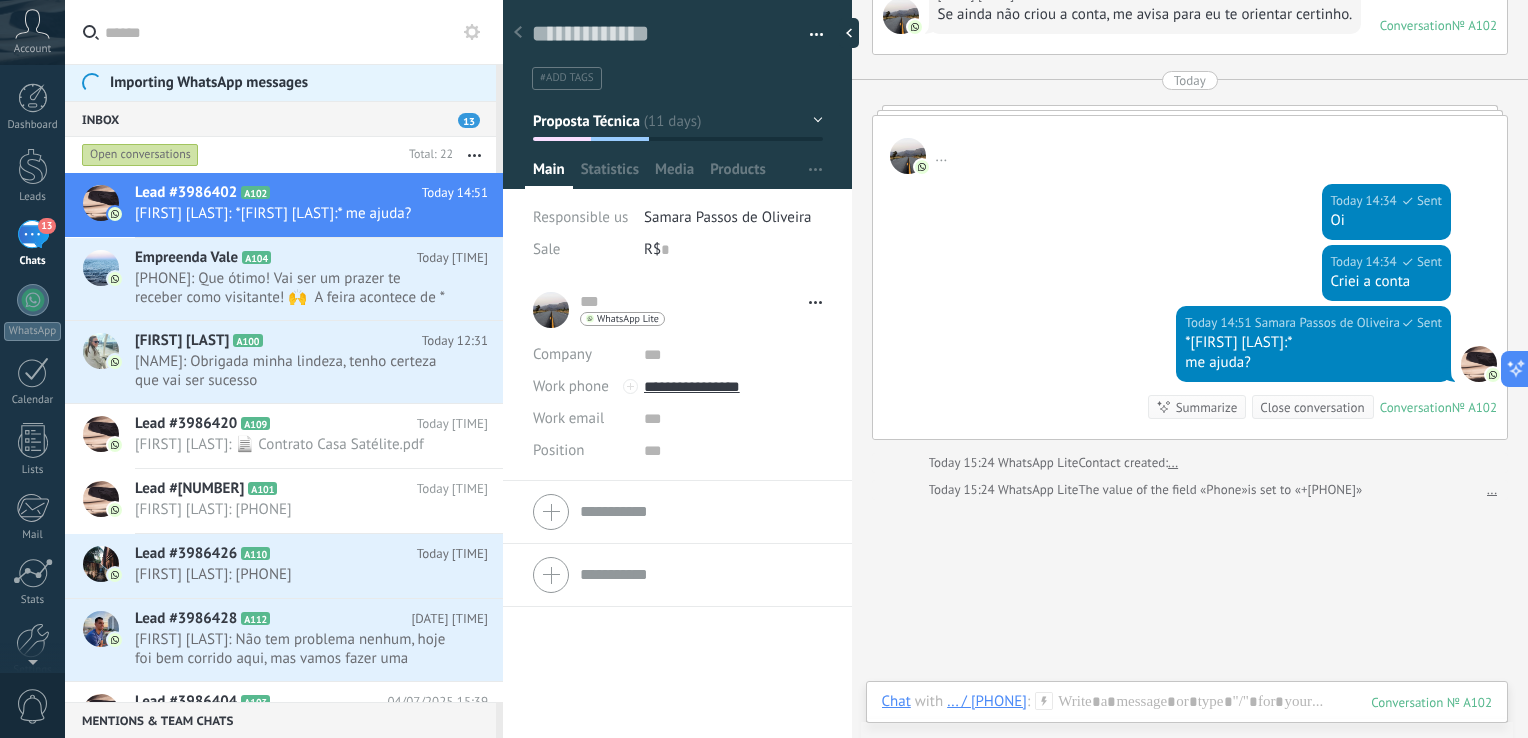 click on "Account" at bounding box center (32, 49) 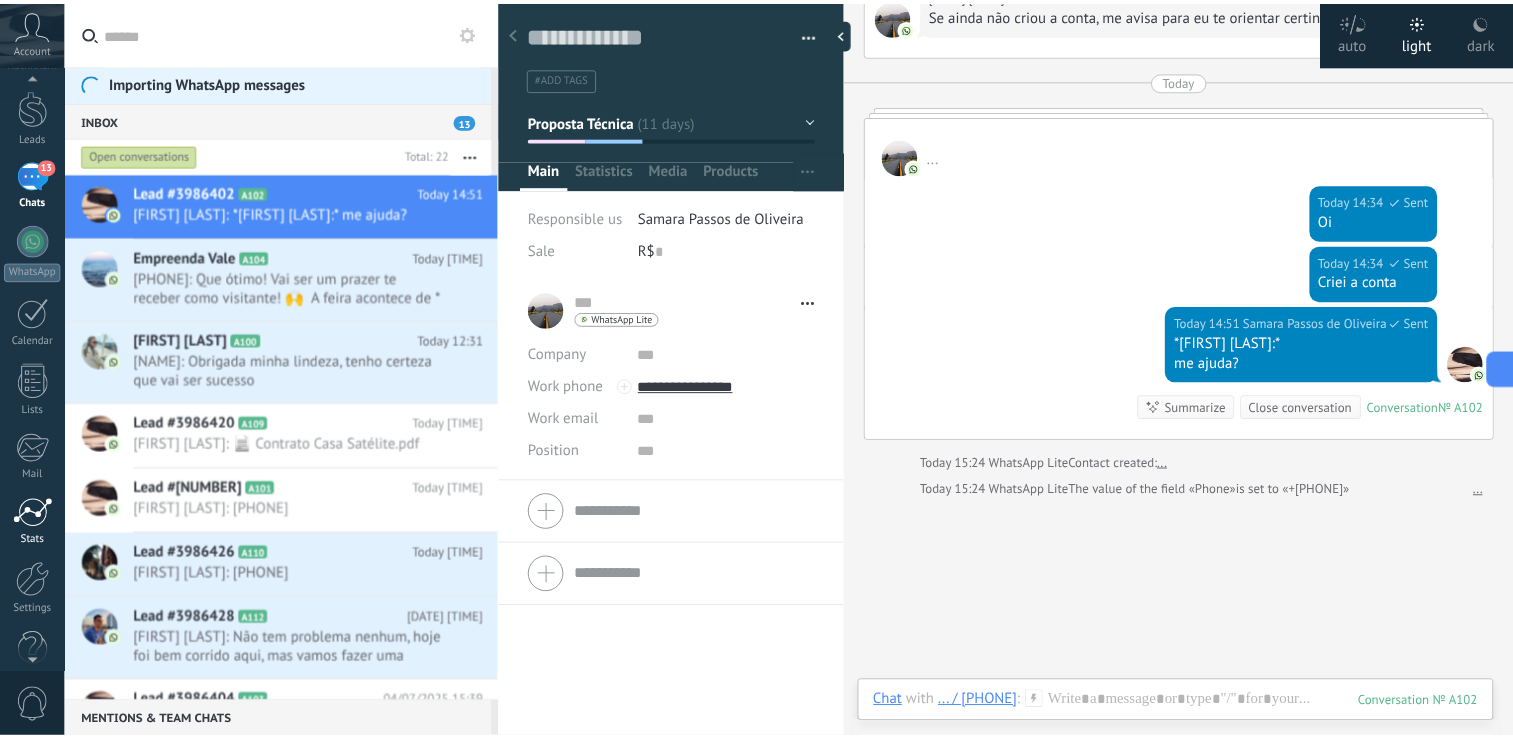 scroll, scrollTop: 92, scrollLeft: 0, axis: vertical 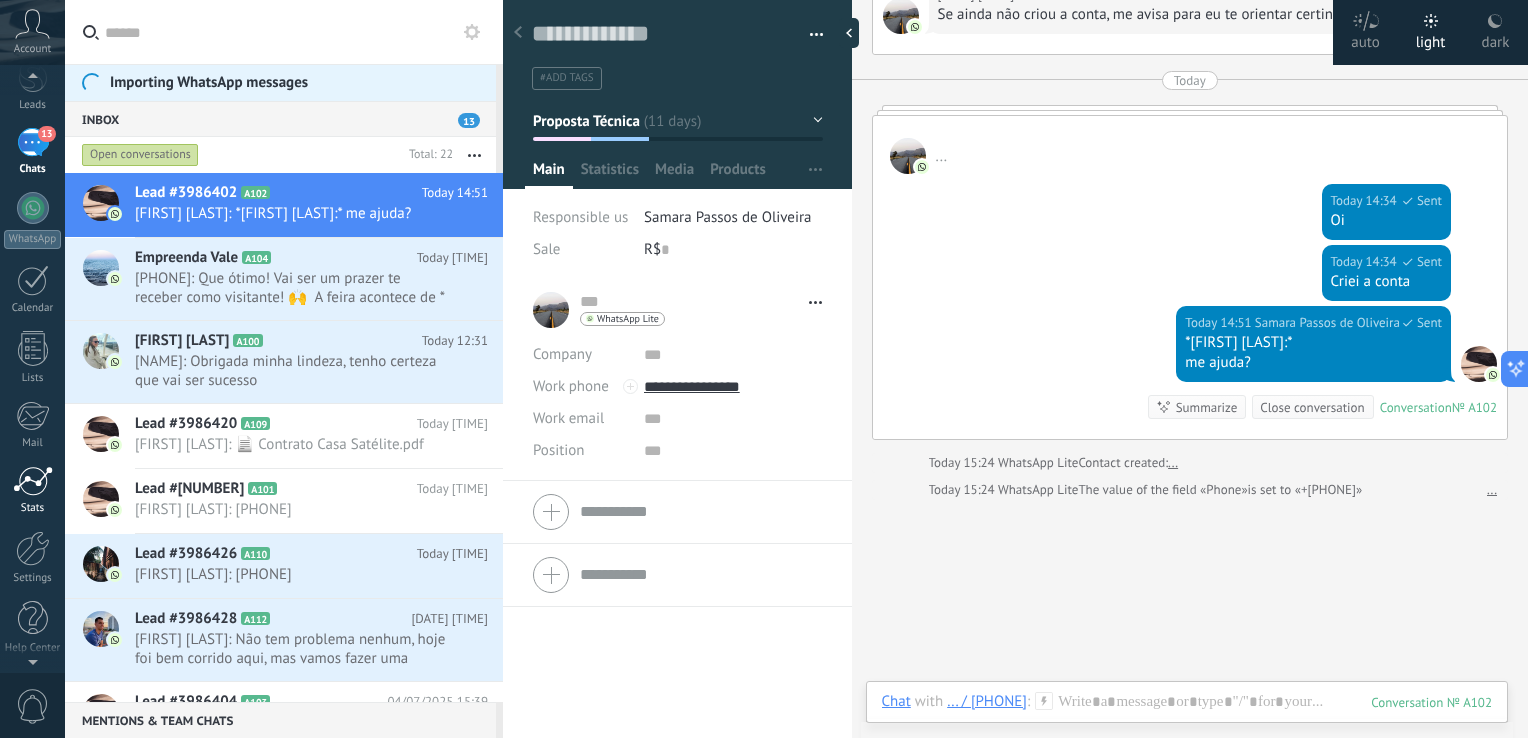 click at bounding box center [33, 481] 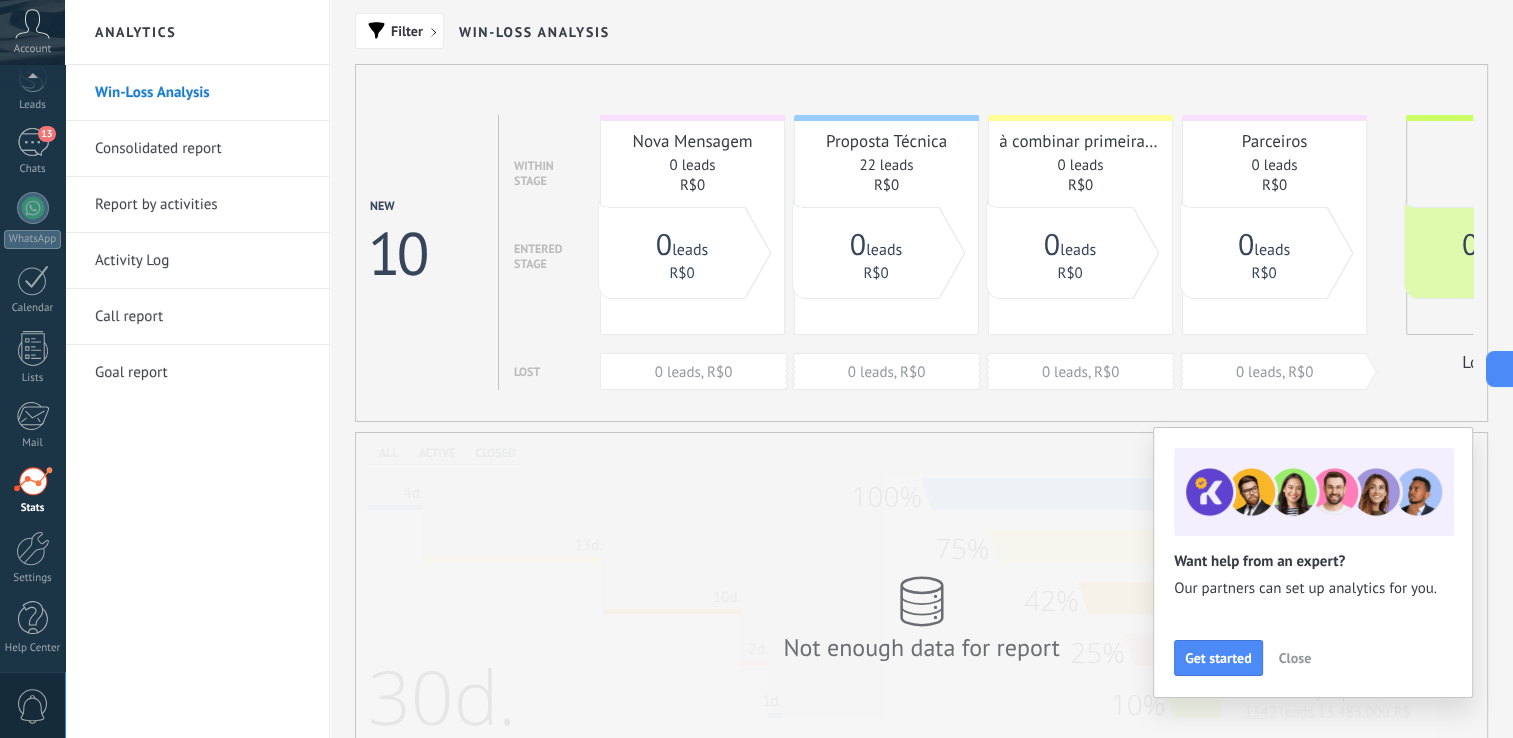 click on "Consolidated report" at bounding box center [202, 149] 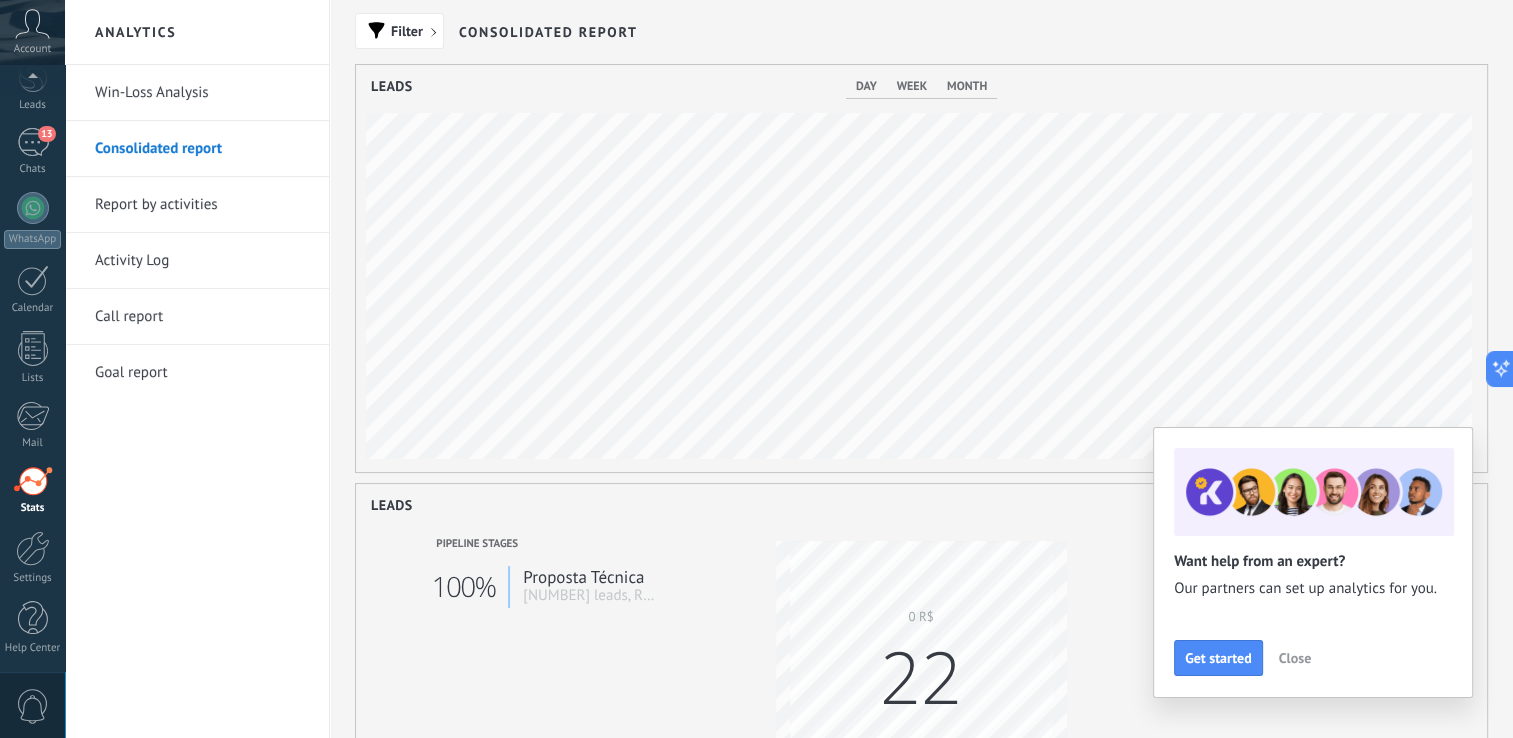 scroll, scrollTop: 999592, scrollLeft: 998868, axis: both 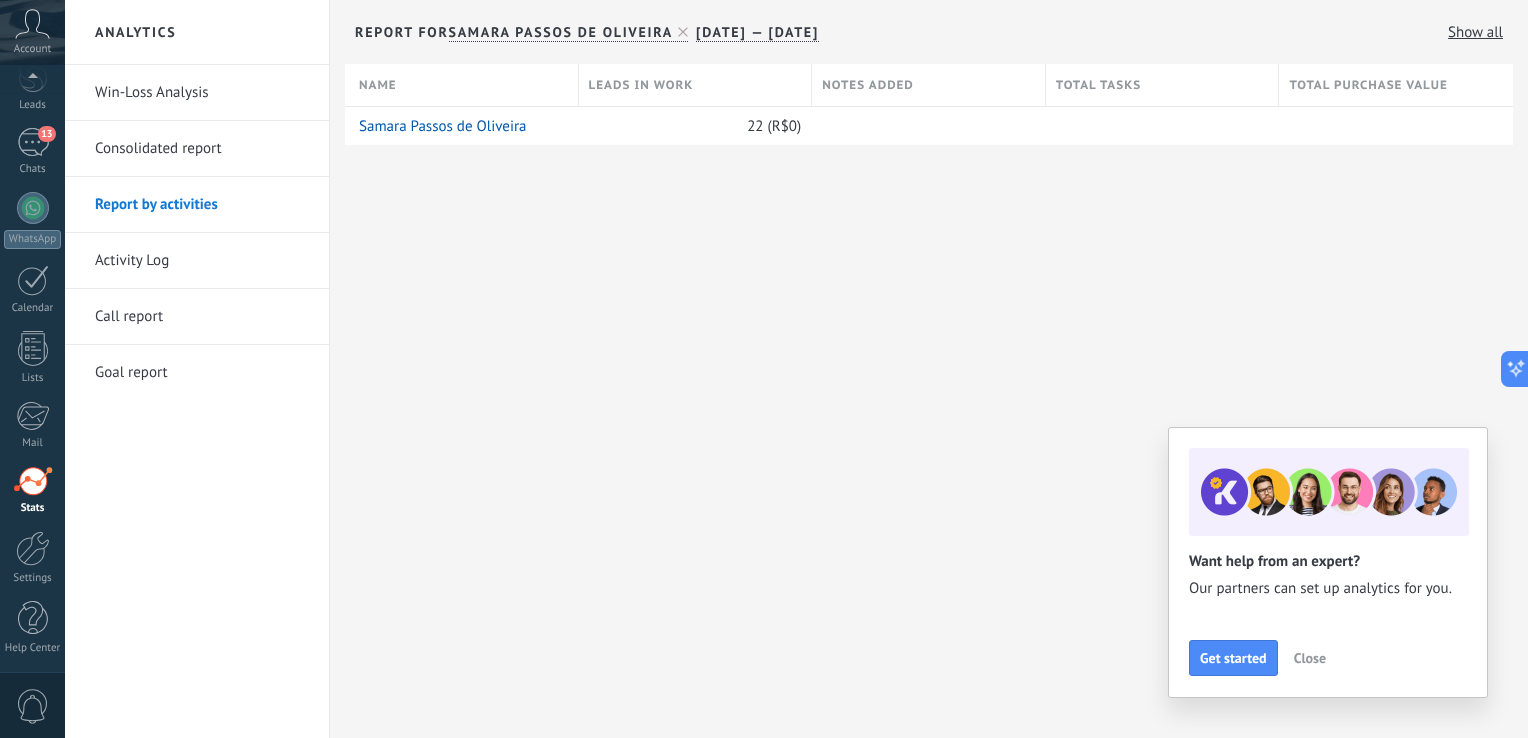 click on "Activity Log" at bounding box center [202, 261] 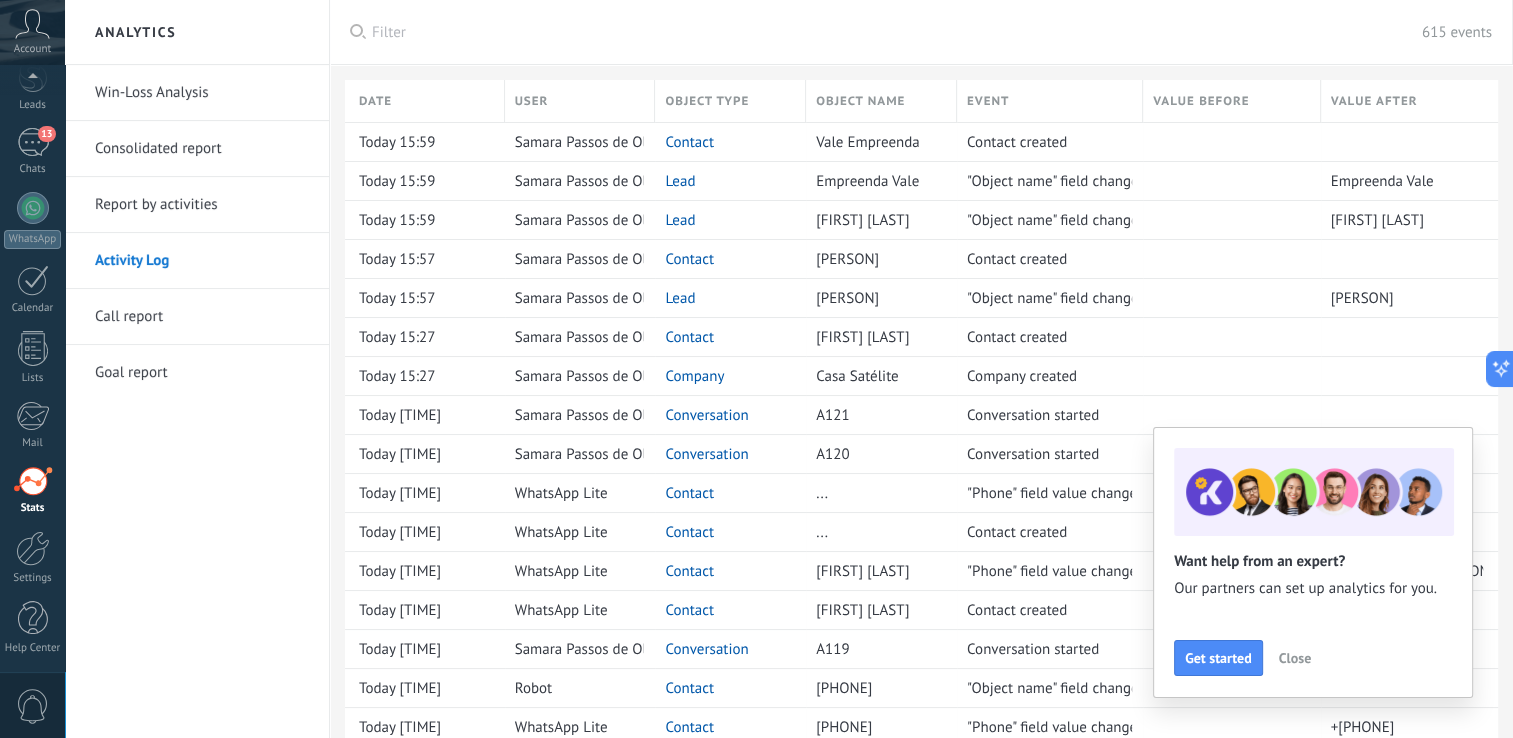 click on "Report by activities" at bounding box center (202, 205) 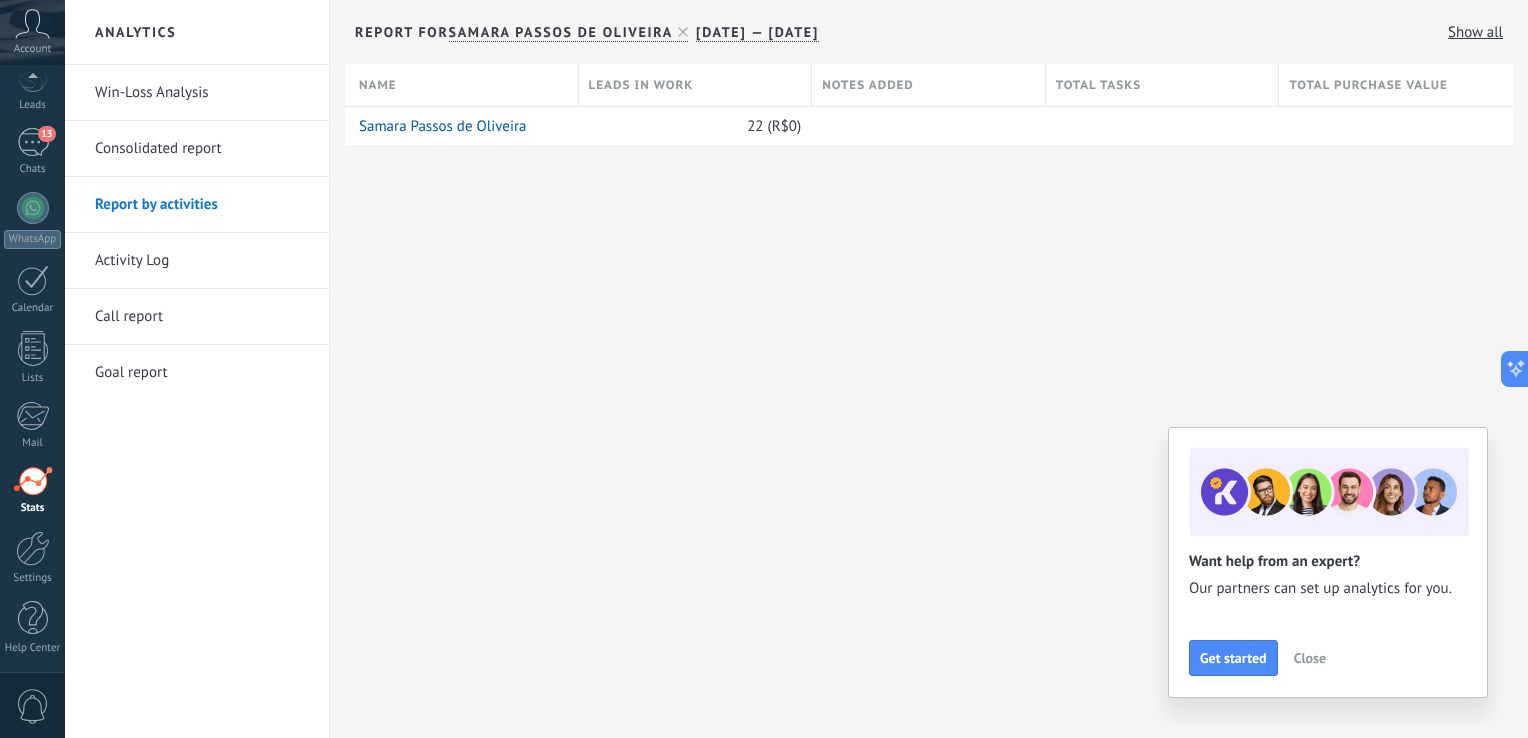 click on "Call report" at bounding box center (202, 317) 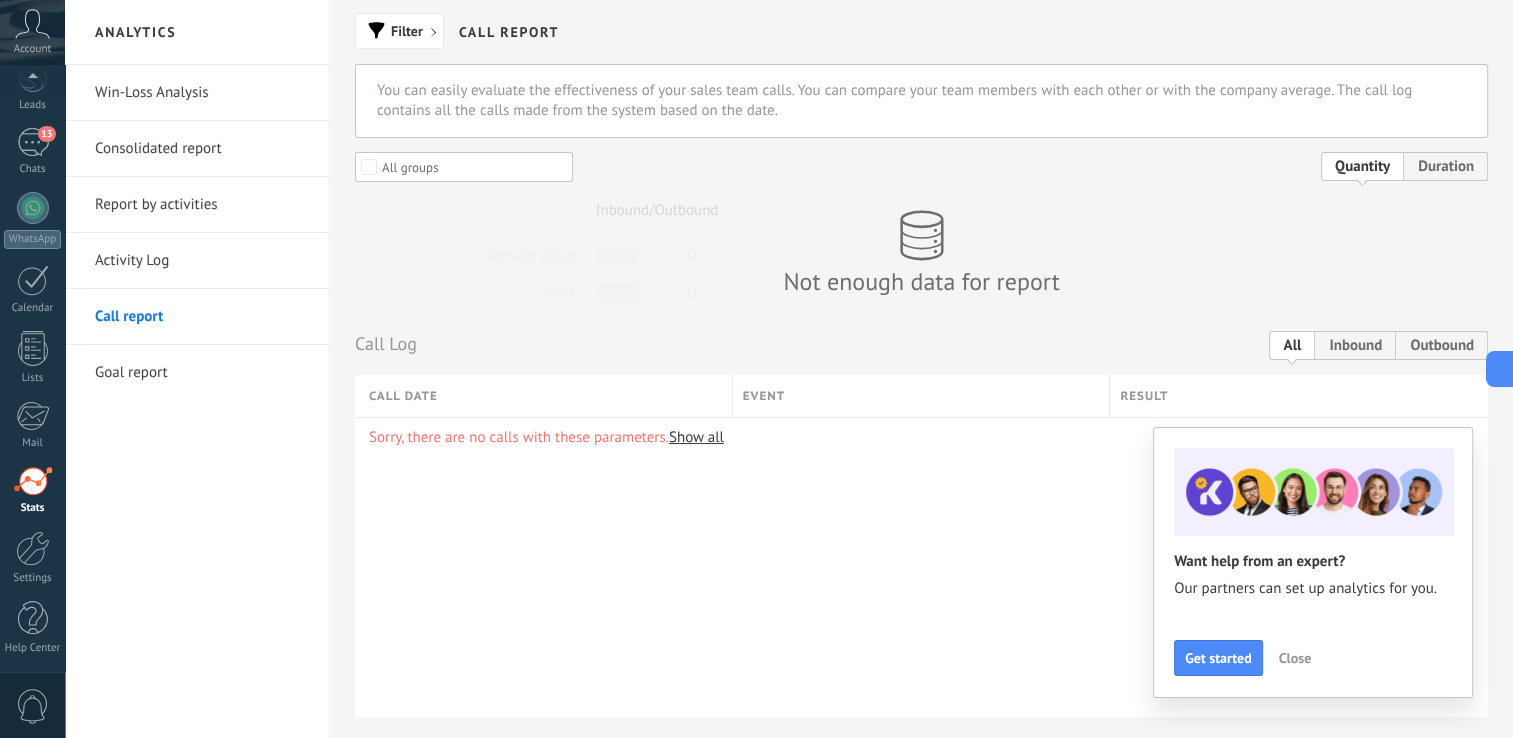 click on "Goal report" at bounding box center [202, 373] 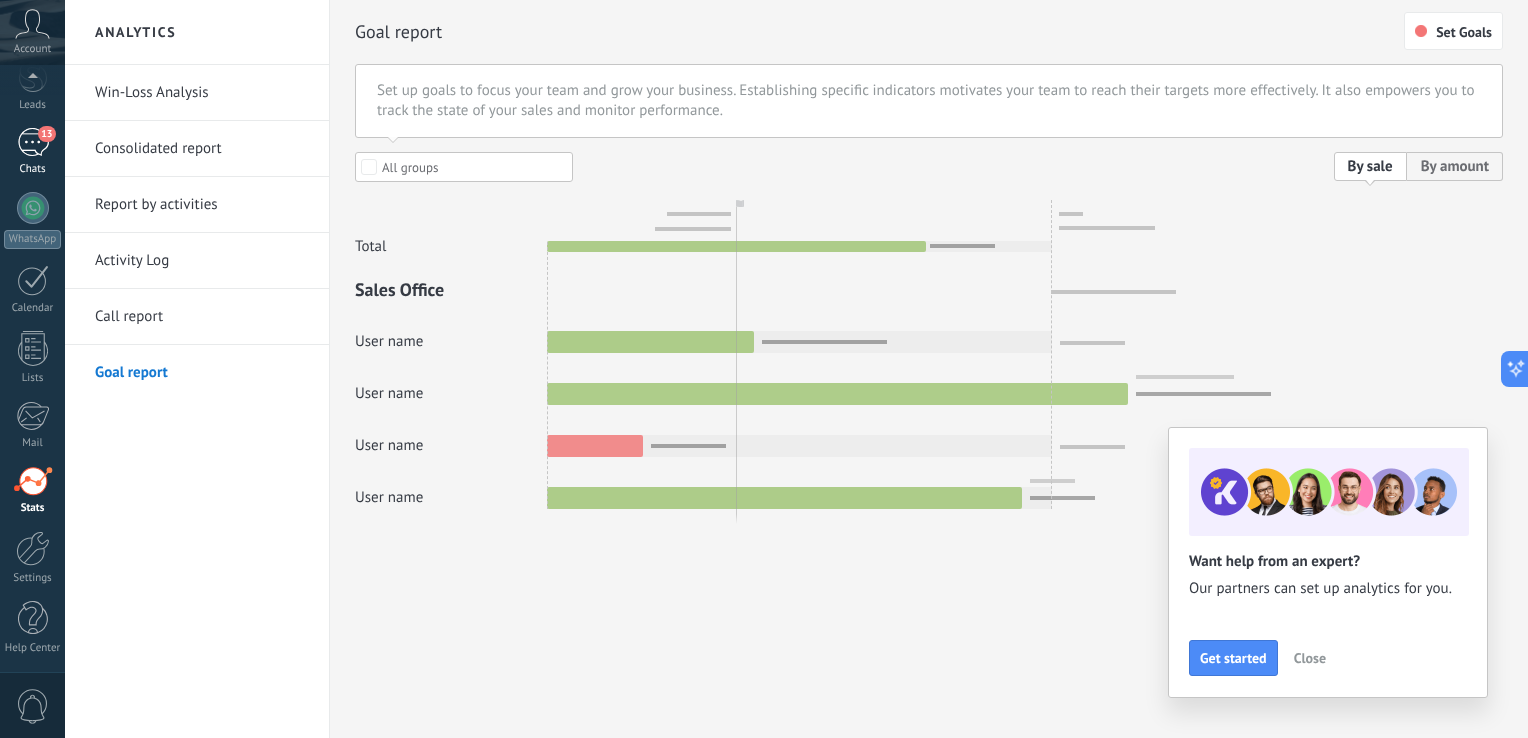 click on "Chats" at bounding box center (33, 169) 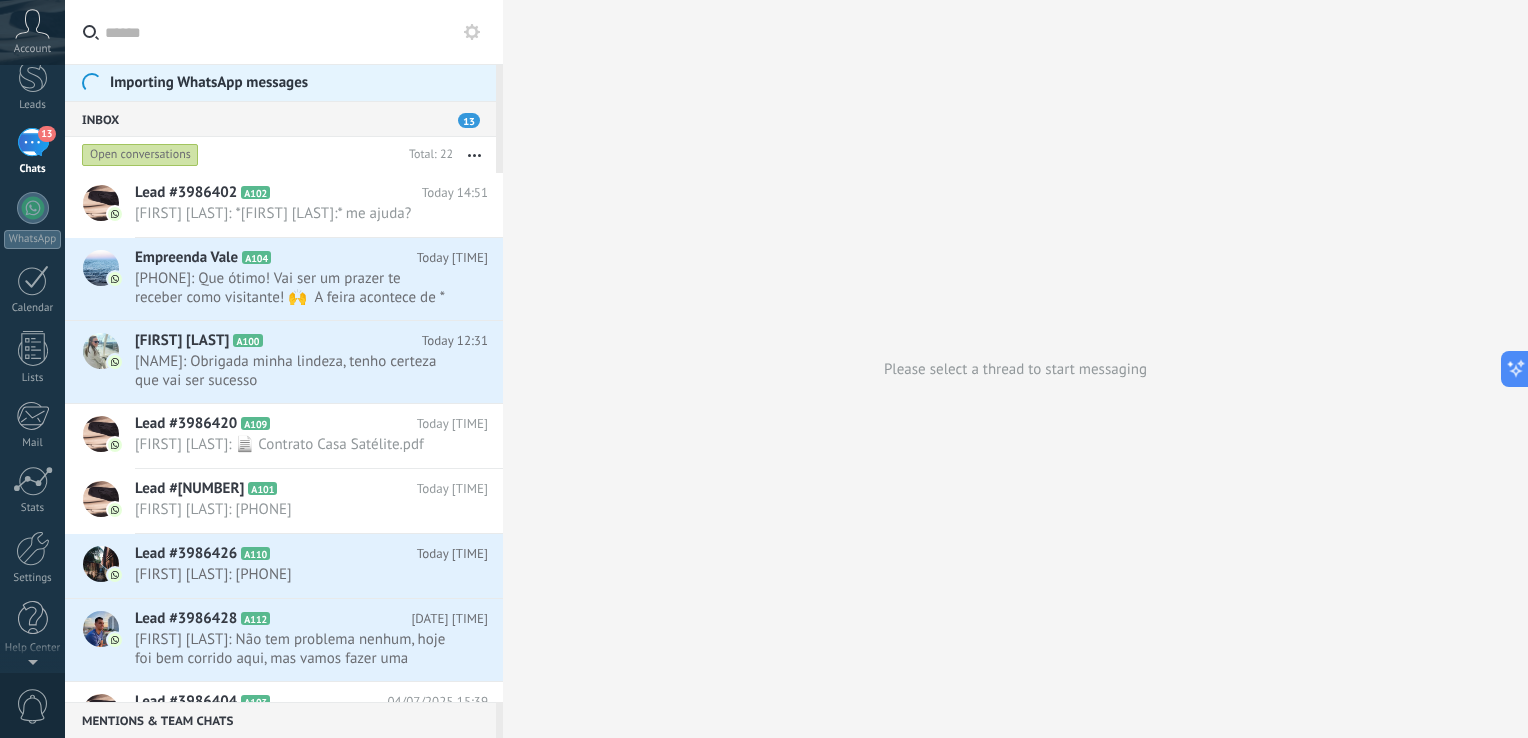 scroll, scrollTop: 0, scrollLeft: 0, axis: both 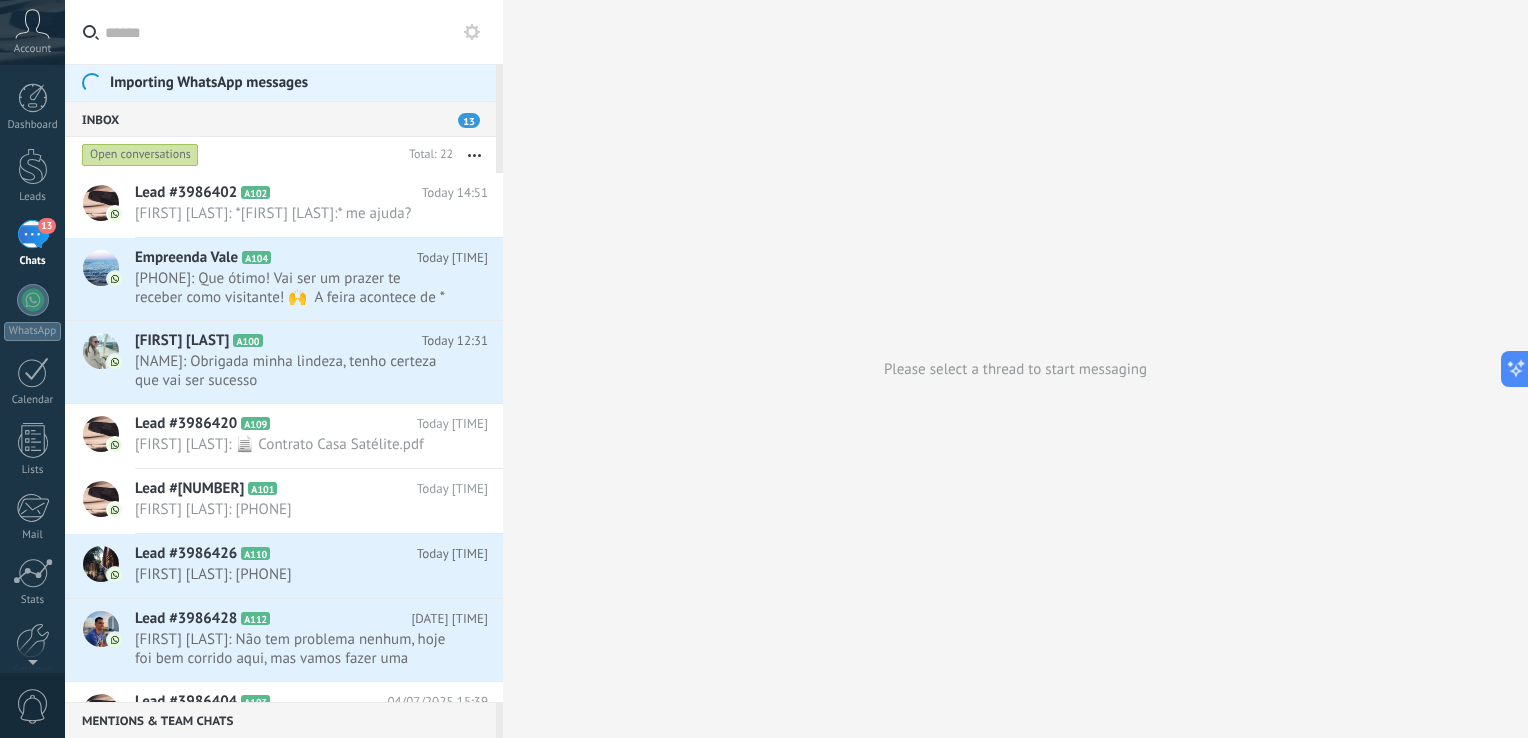 click at bounding box center [472, 32] 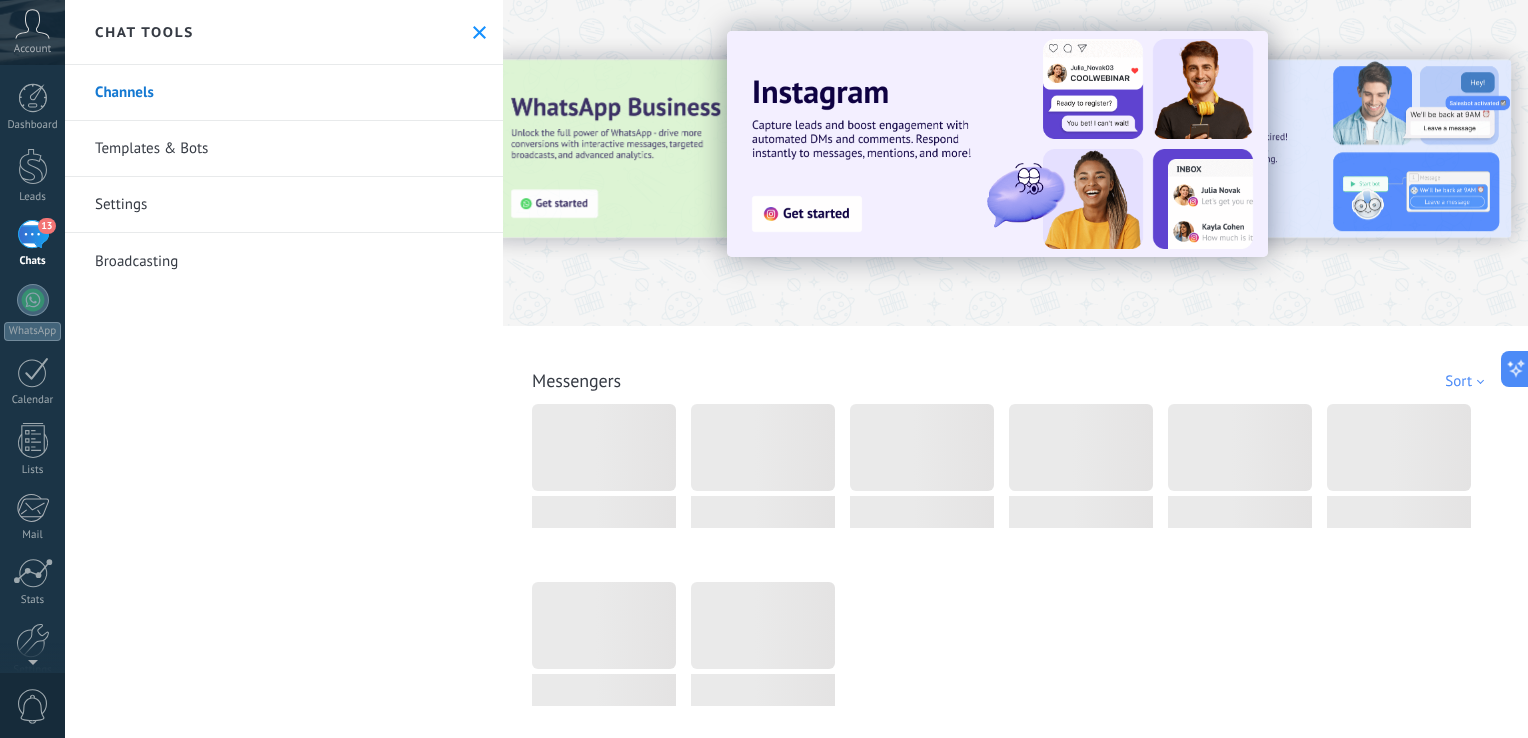 click on "Broadcasting" at bounding box center [284, 261] 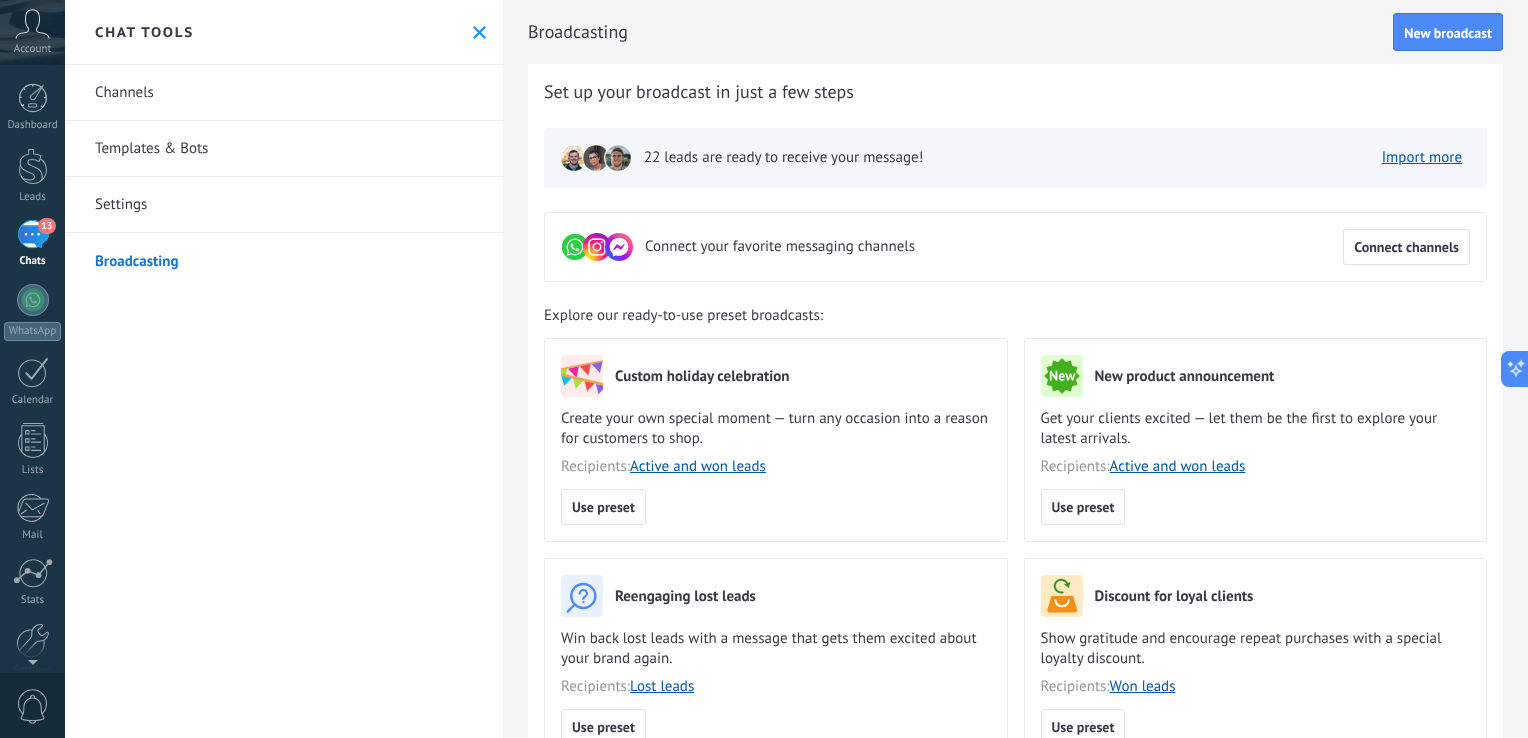 click at bounding box center [479, 32] 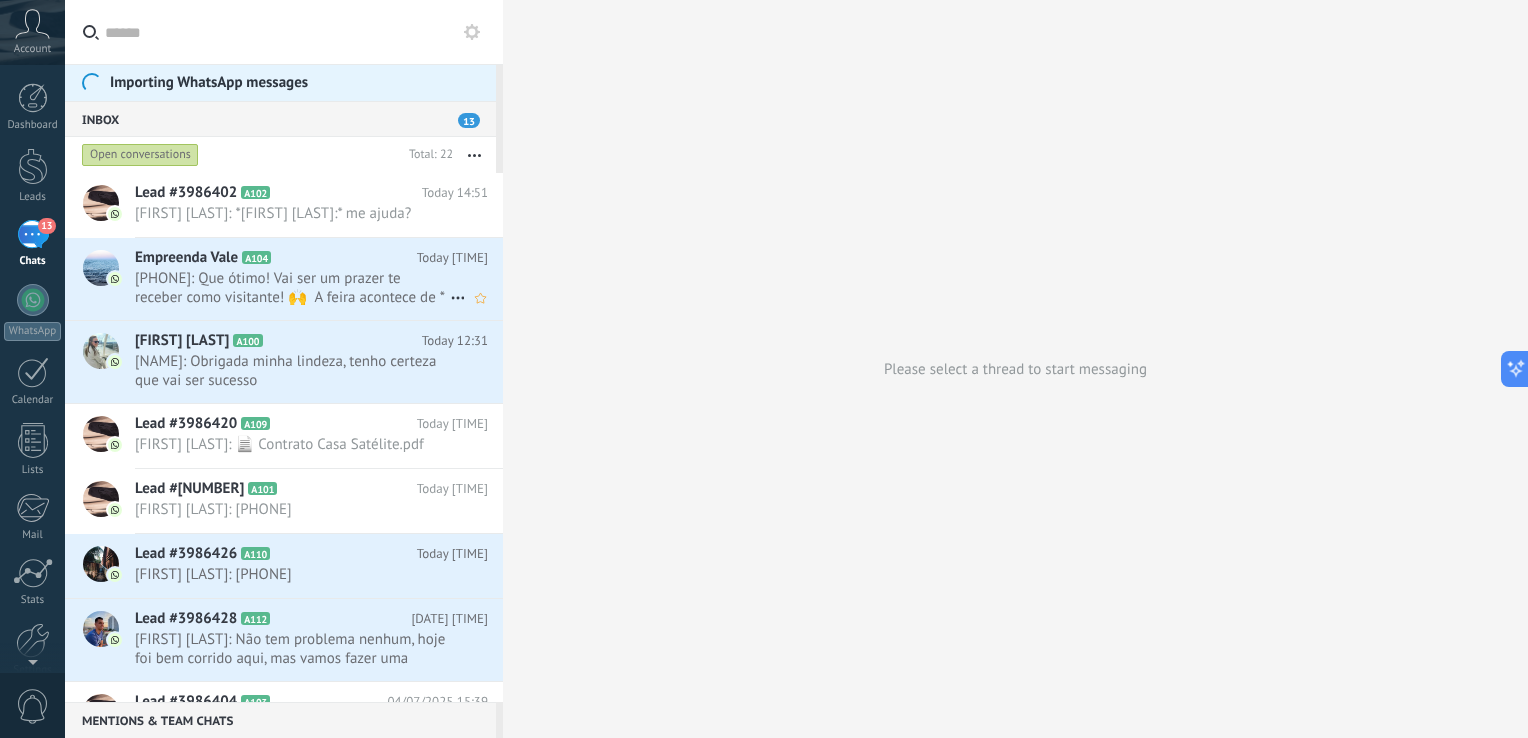 click on "[PHONE]: Que ótimo! Vai ser um prazer te receber como visitante! 🙌
A feira acontece de *[DATE]*, no Vale ..." at bounding box center (292, 288) 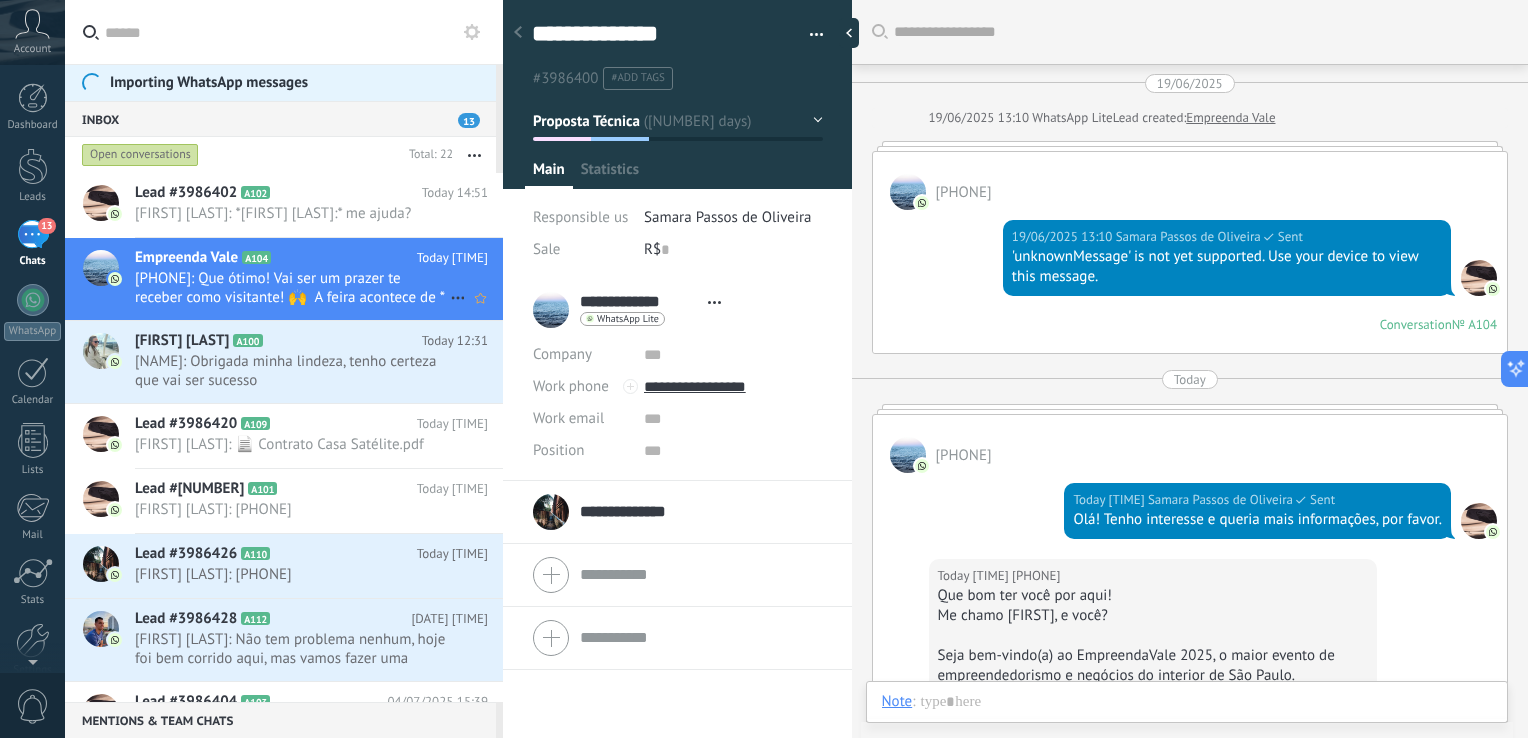 scroll, scrollTop: 29, scrollLeft: 0, axis: vertical 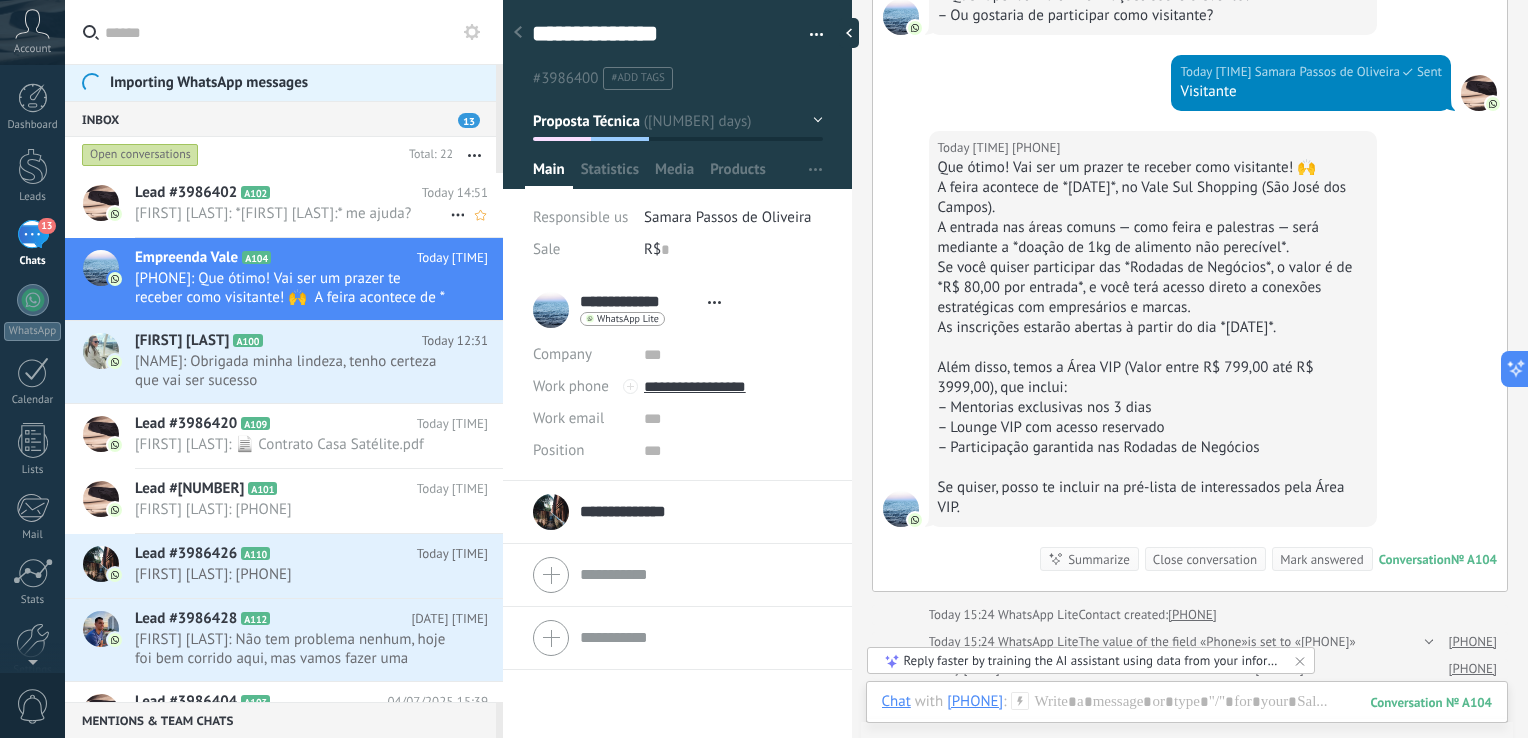 click on "[FIRST] [LAST]: *[FIRST] [LAST]:*
me ajuda?" at bounding box center (292, 213) 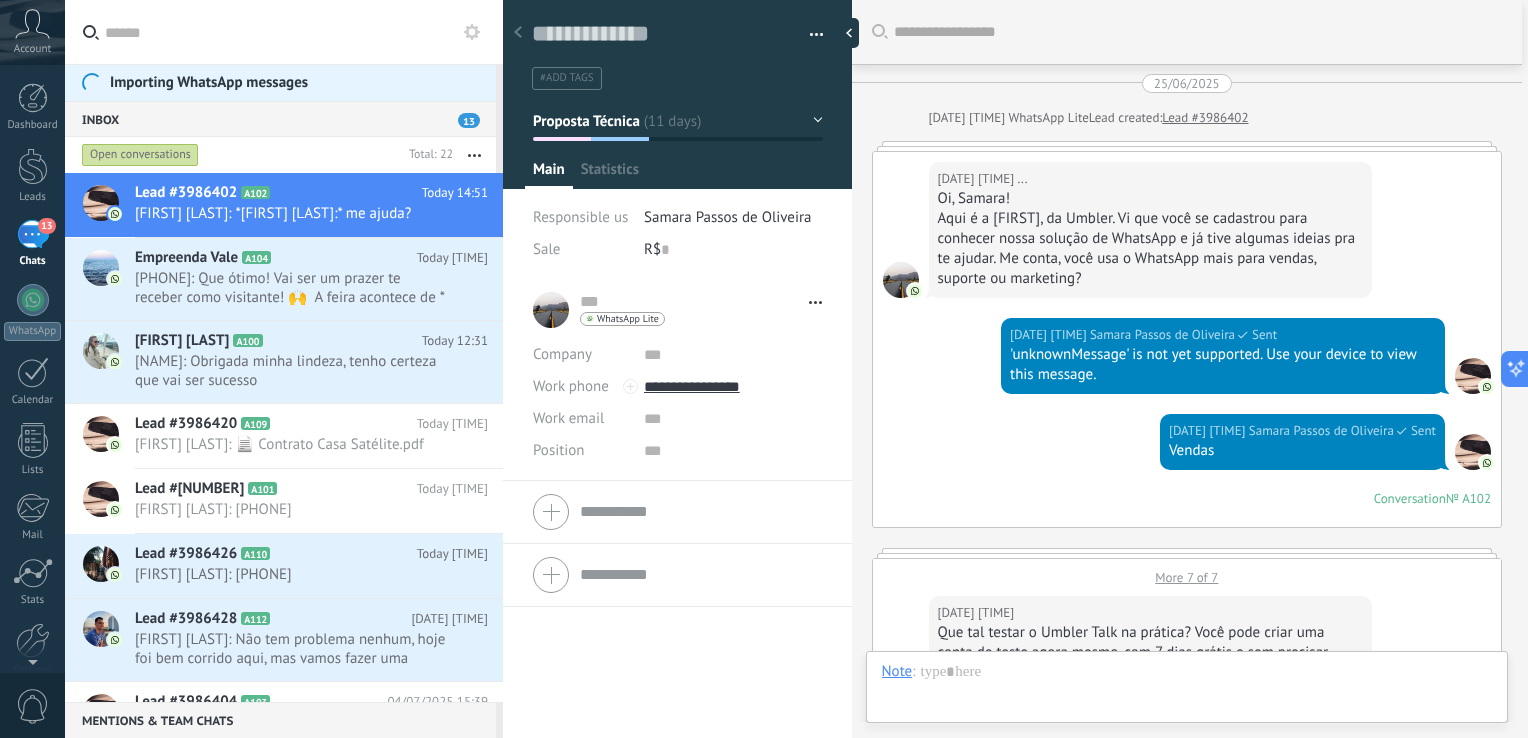 scroll, scrollTop: 1312, scrollLeft: 0, axis: vertical 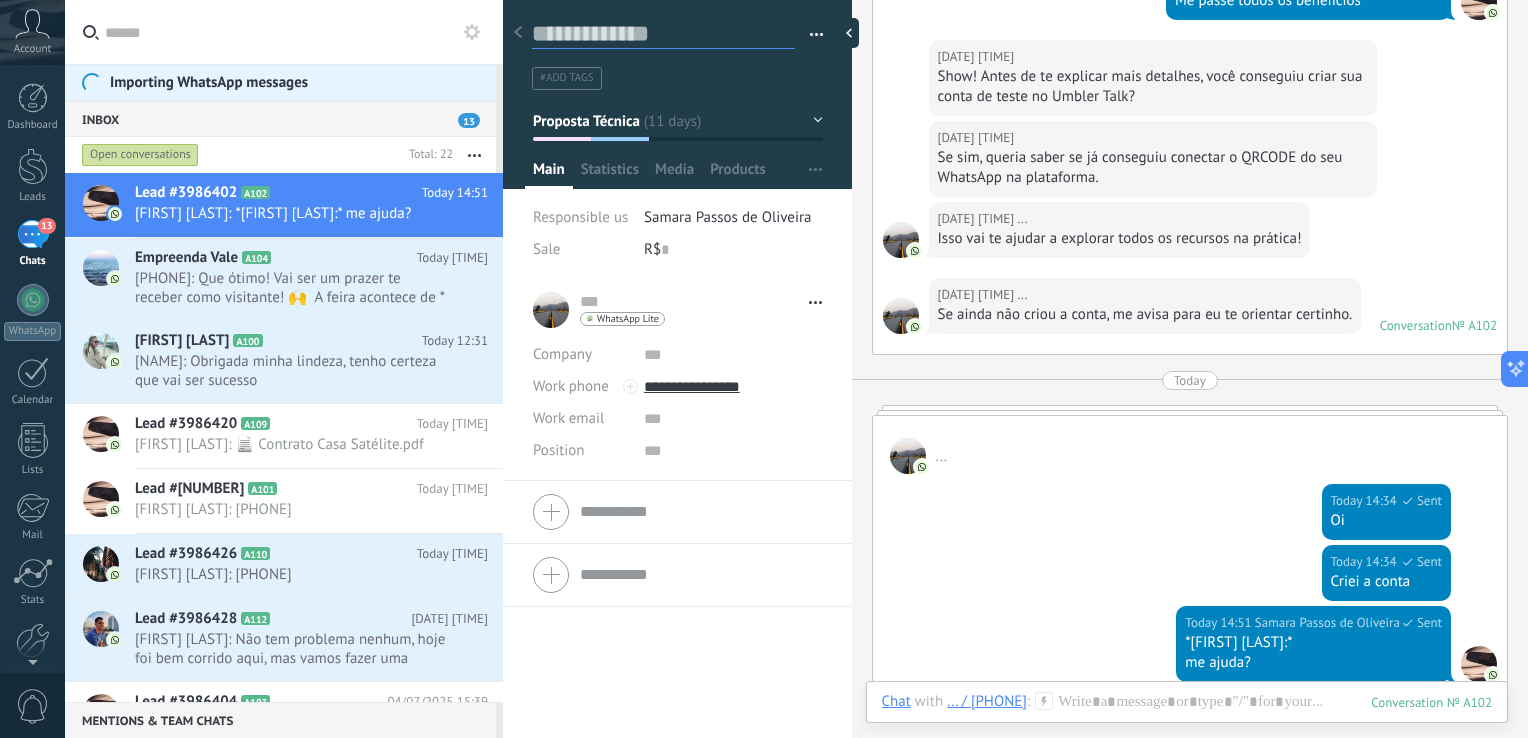 click at bounding box center [663, 34] 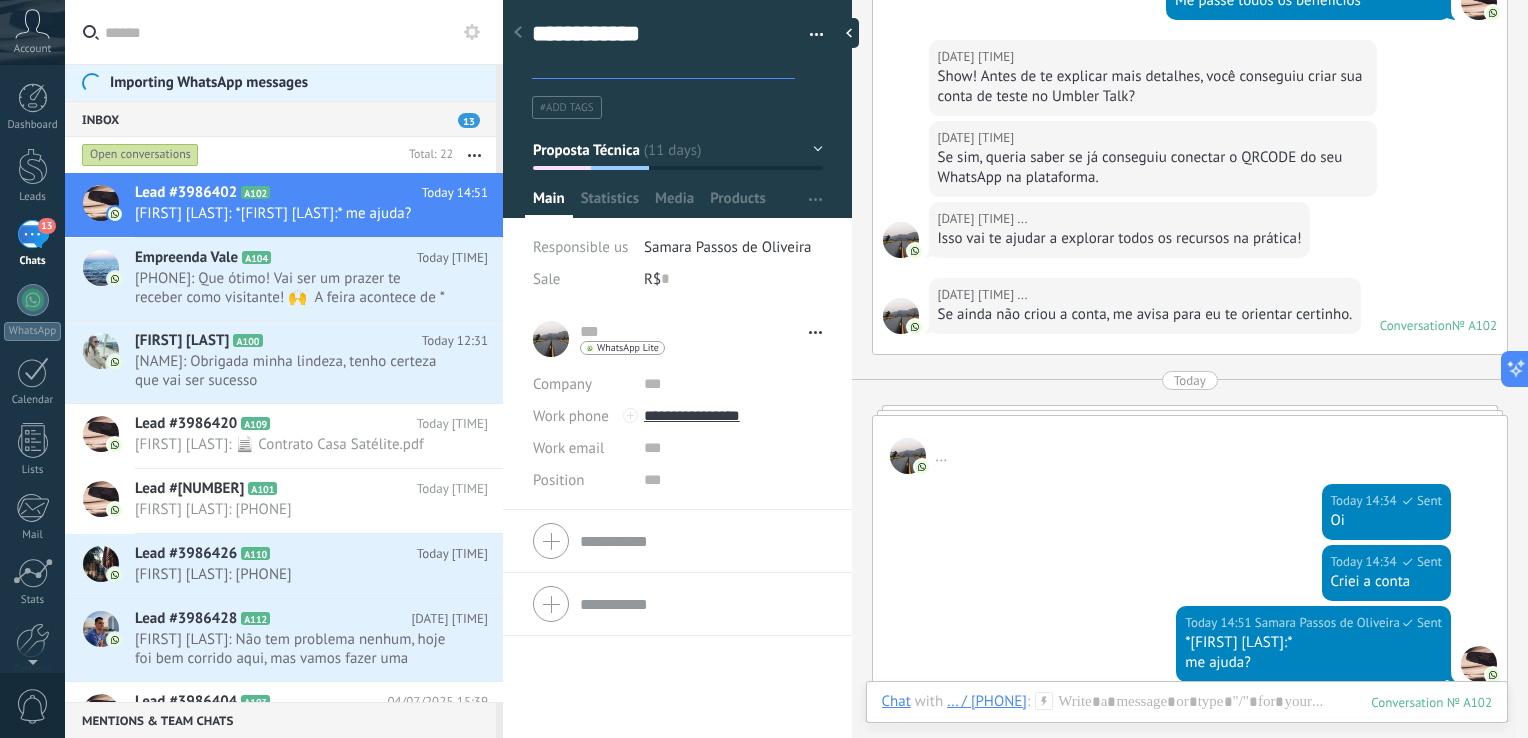 scroll, scrollTop: 29, scrollLeft: 0, axis: vertical 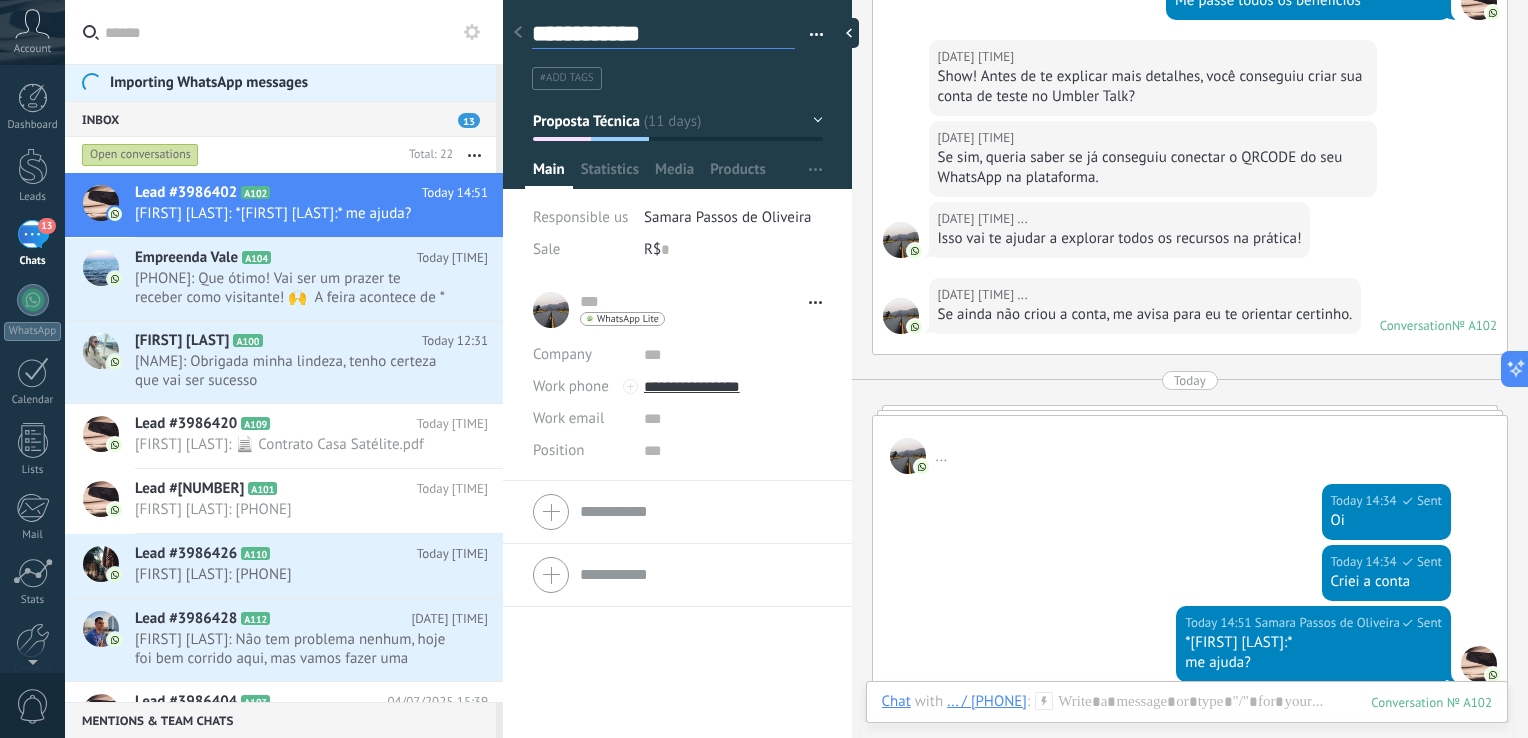 type on "**********" 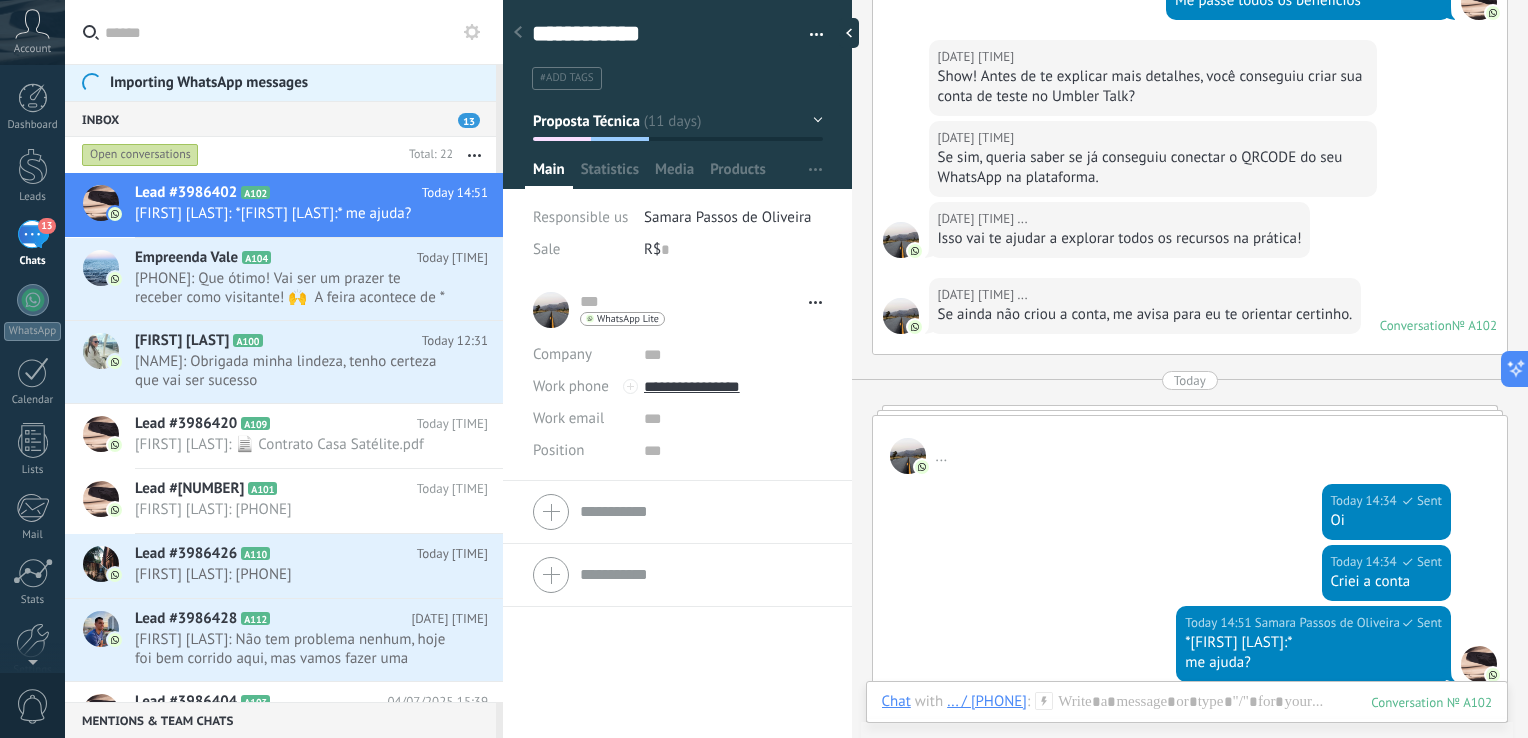 click at bounding box center (677, 512) 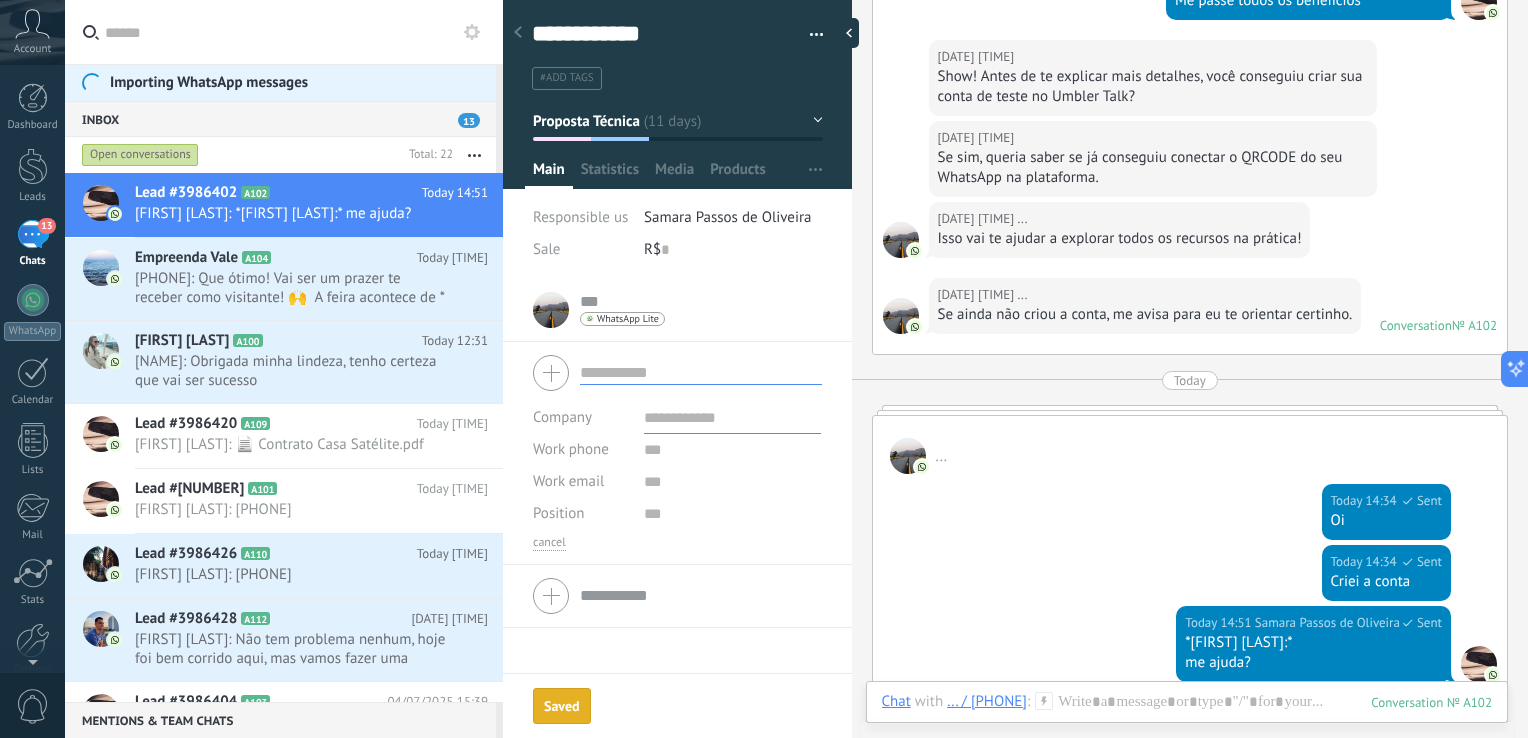 scroll, scrollTop: 29, scrollLeft: 0, axis: vertical 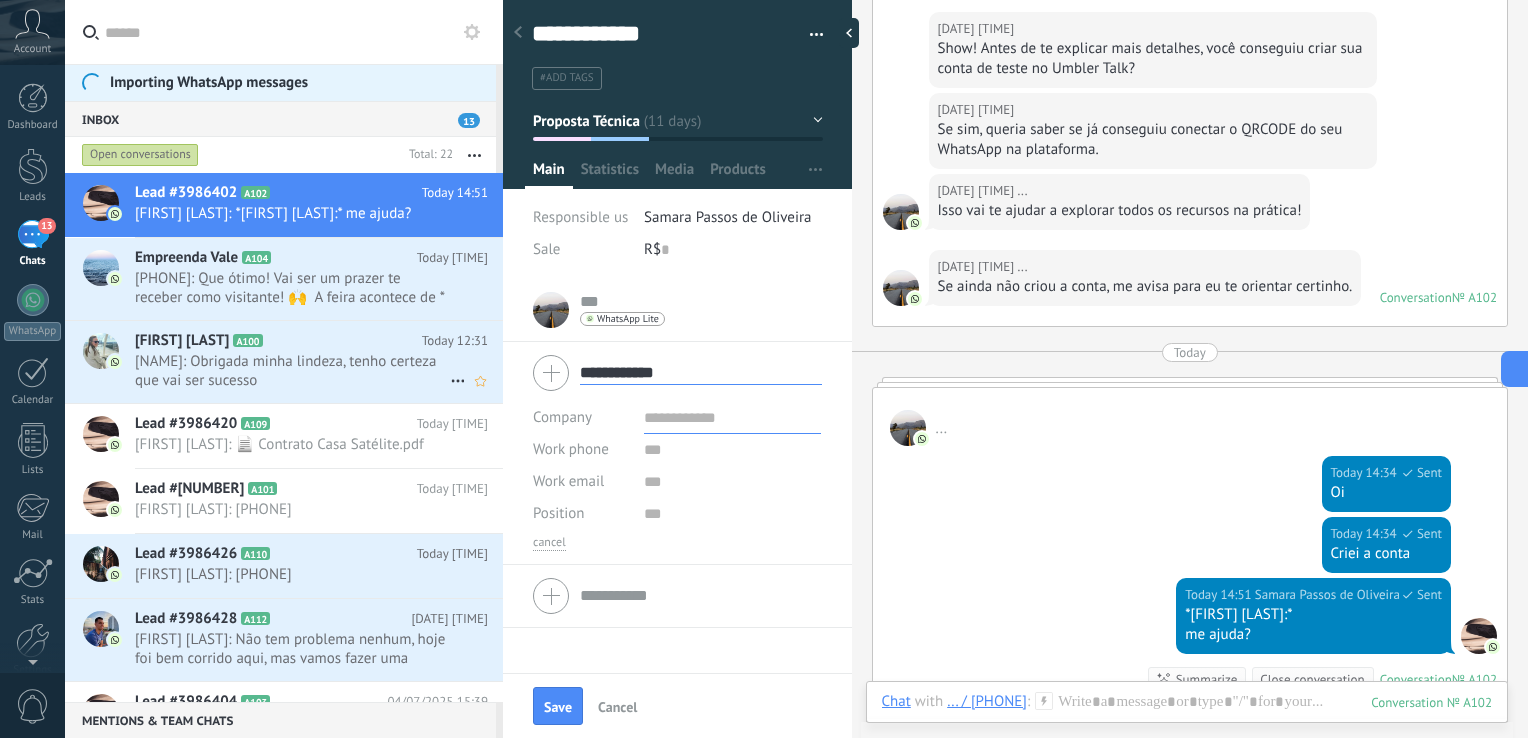 drag, startPoint x: 692, startPoint y: 375, endPoint x: 373, endPoint y: 354, distance: 319.69046 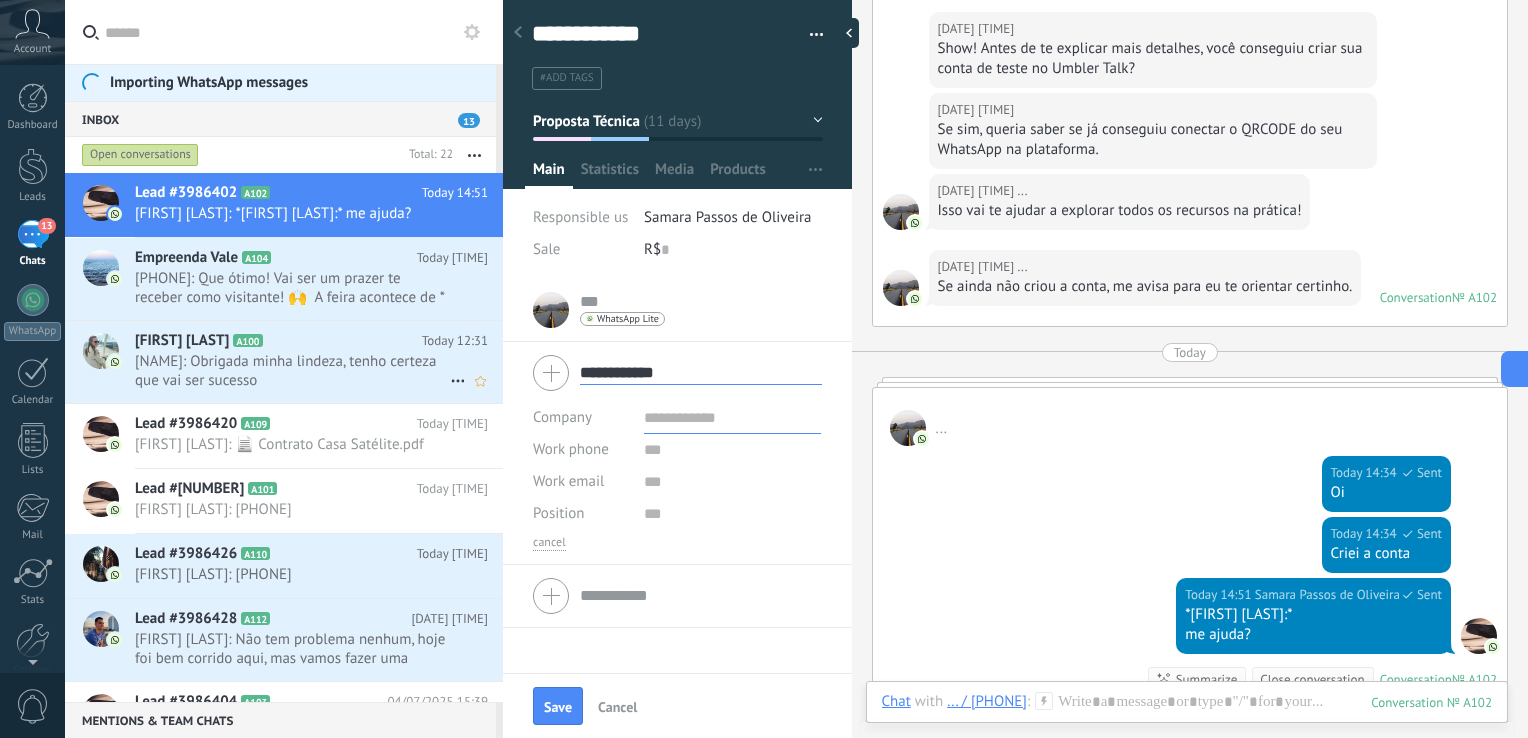 click on "Importing WhatsApp messages Inbox [NUMBER] Open conversations Total: [NUMBER]
Mute Multiple actions Sort Newest Longest wait Starred Negative Open conversations Unanswered Assigned to me Subscribed Starred Save Any time Any time Today Yesterday Last  ** [NUMBER]  days This week Last week This month Last month This quarter This year Incoming leads Nova Mensagem Proposta Técnica à combinar primeira reunião Parceiros Closed - won Closed - lost Select none Open Closed Open Select all Starred conversations Not starred conversations Starred conversations Select all Answered Unanswered All answer statuses Select all Inbound conversation Outbound: No reply received Outbound: Reply received Interaction status Select all Kommo Demo [PHONE] WhatsApp Lite Chat sources Select all Negative Neutral All values Apply Reset Mark answered Close talk" at bounding box center (764, 369) 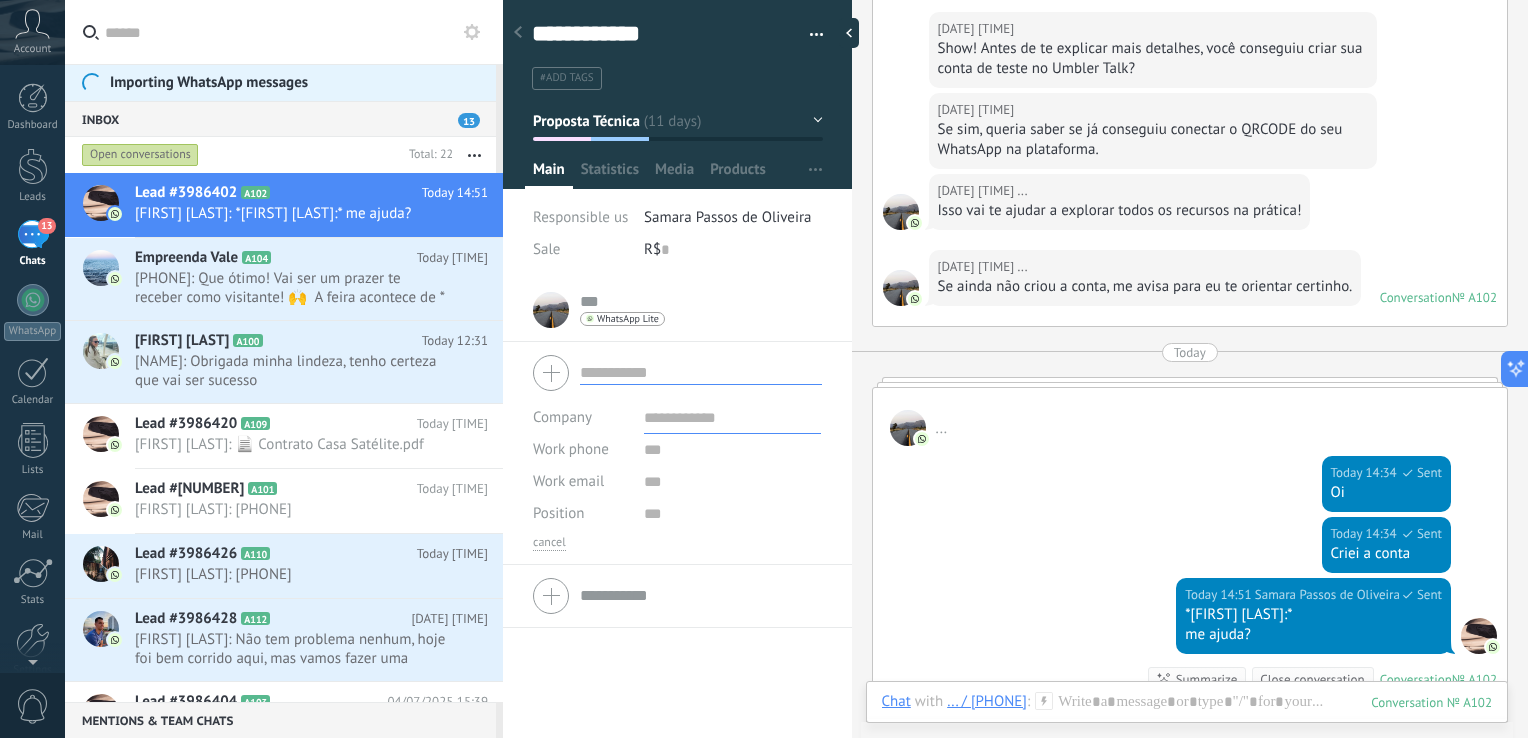 click at bounding box center [733, 418] 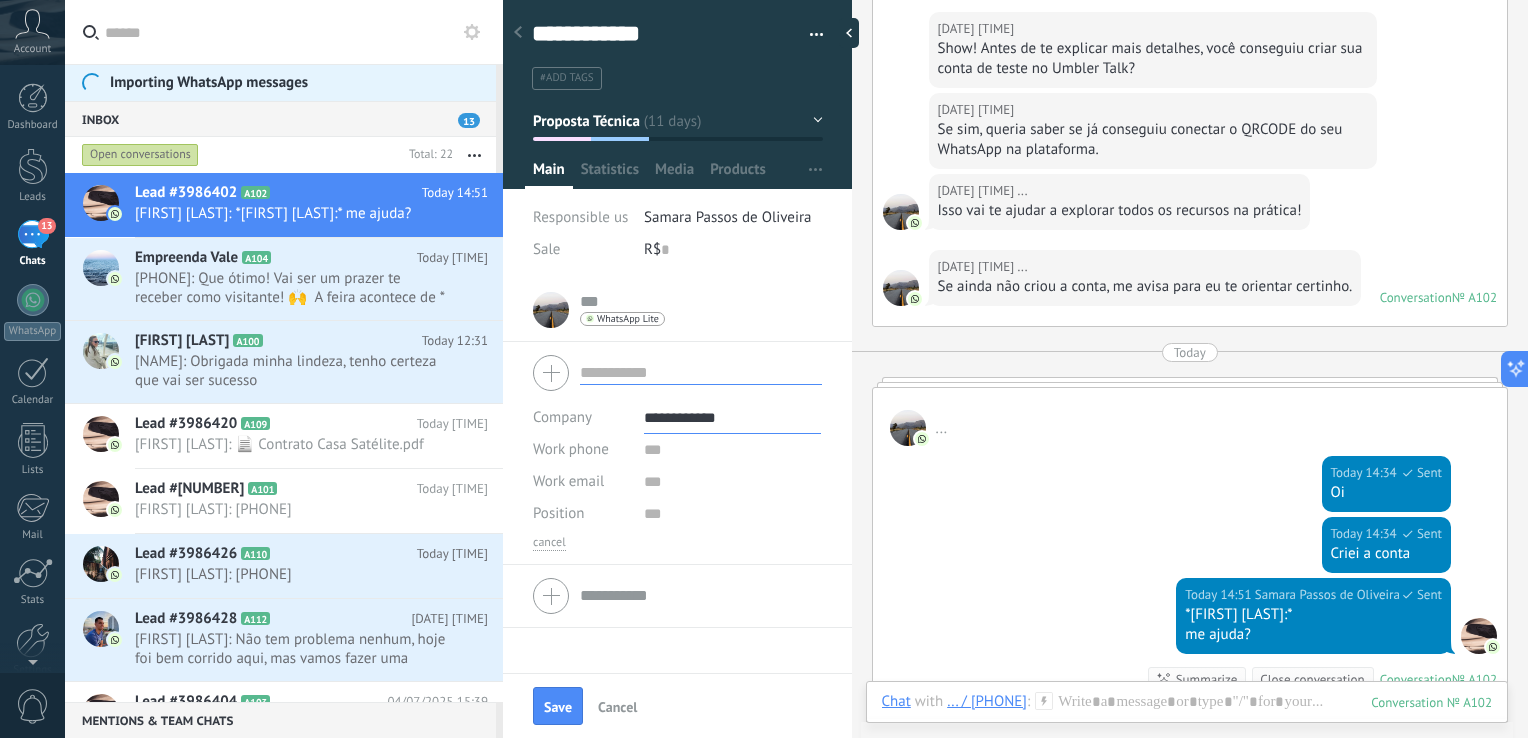 type on "**********" 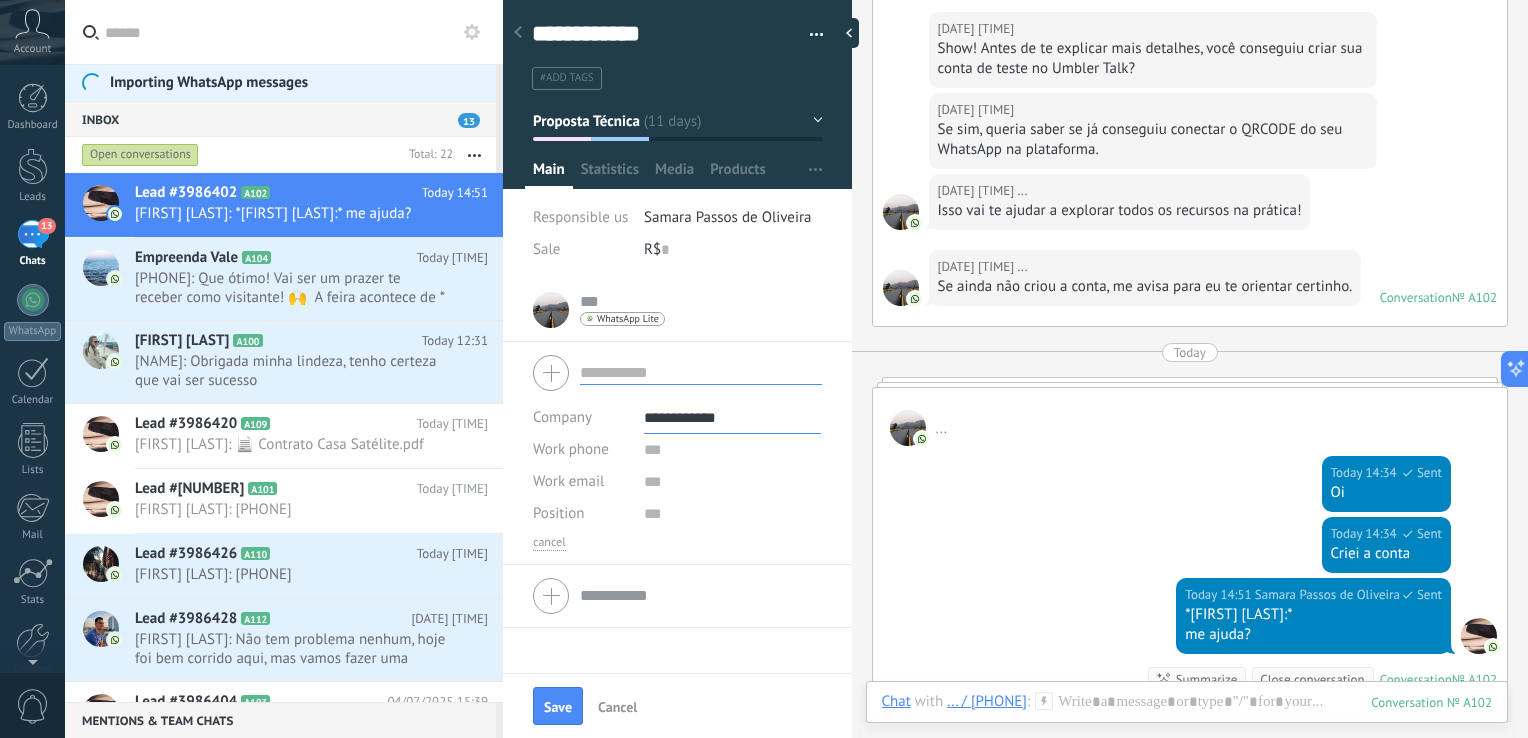 click at bounding box center [677, 373] 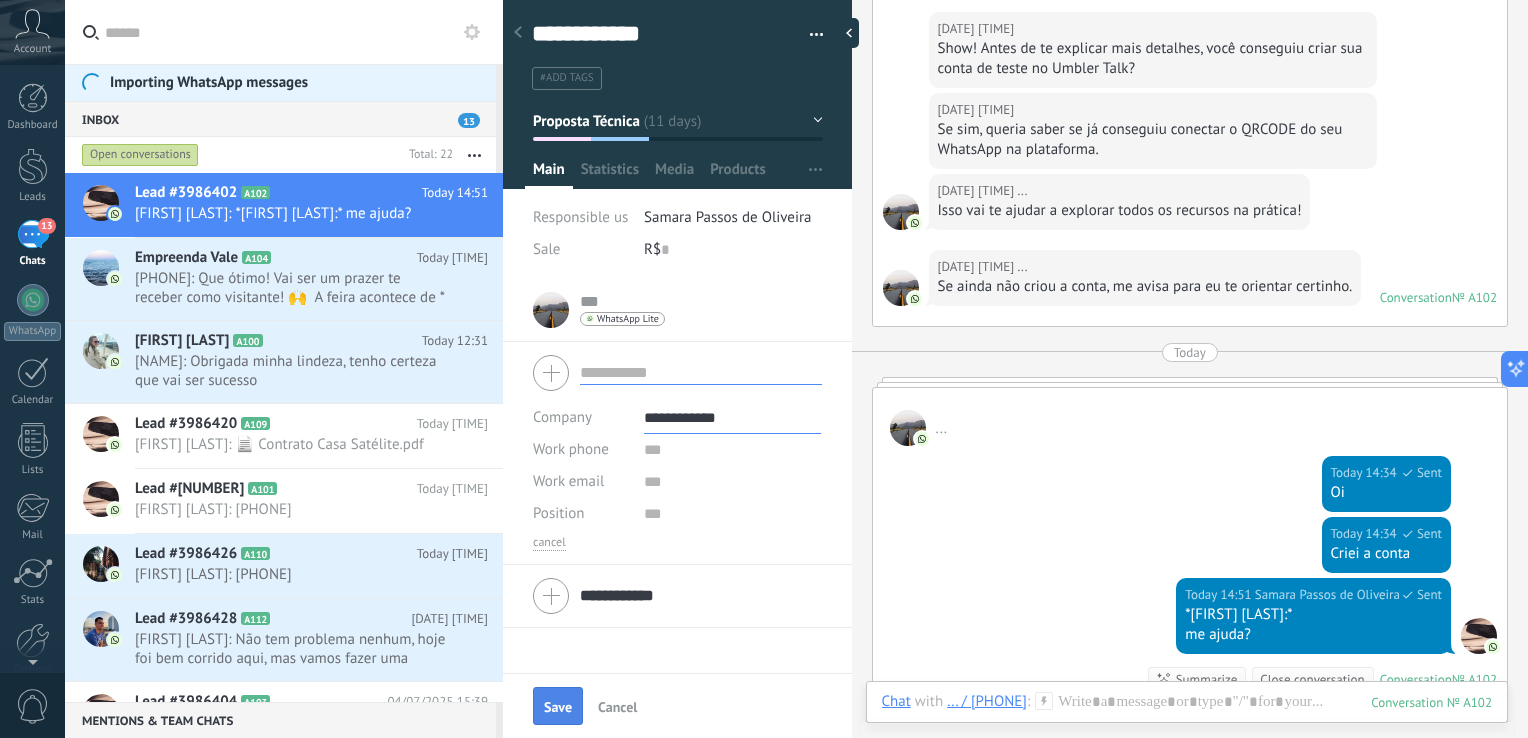 click on "Save" at bounding box center [558, 706] 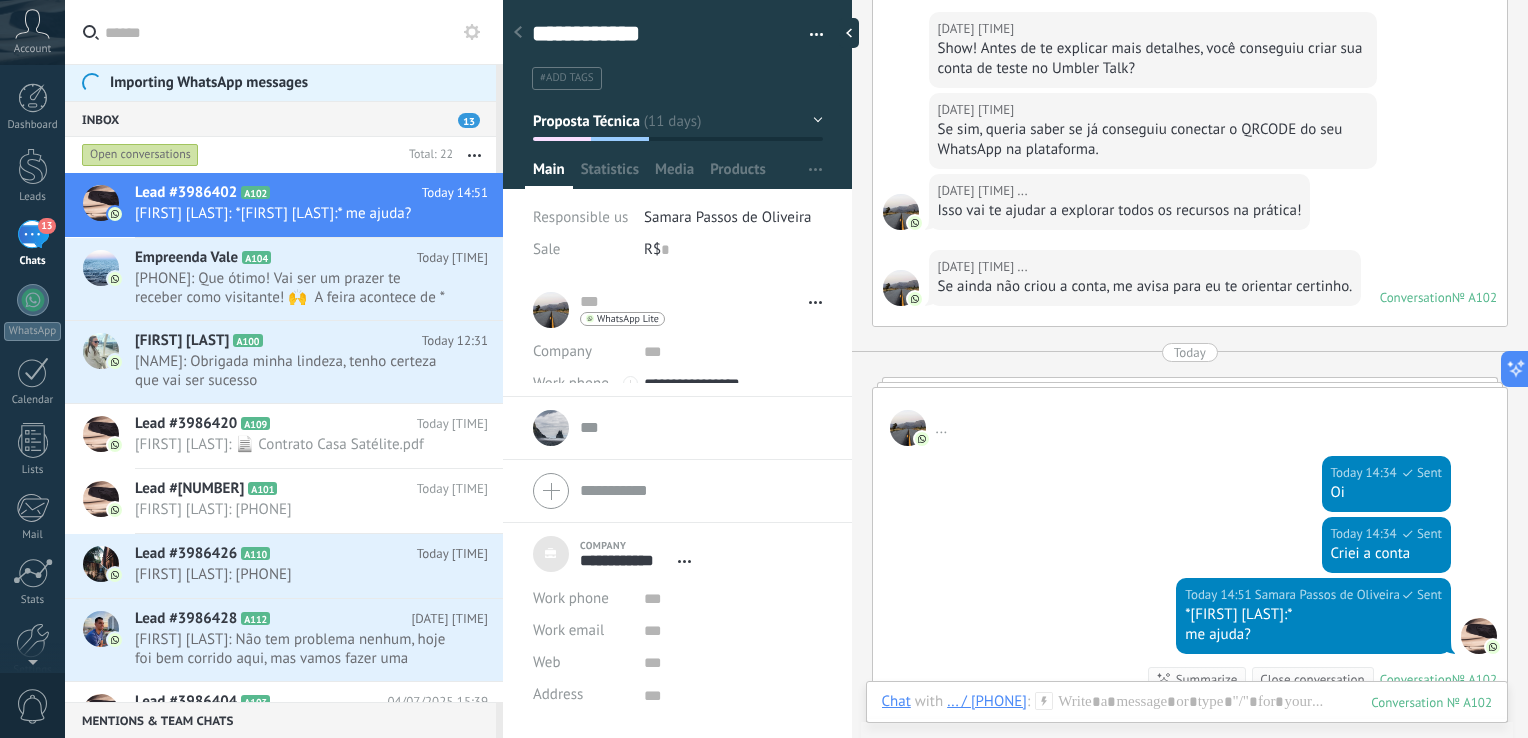 scroll, scrollTop: 20, scrollLeft: 0, axis: vertical 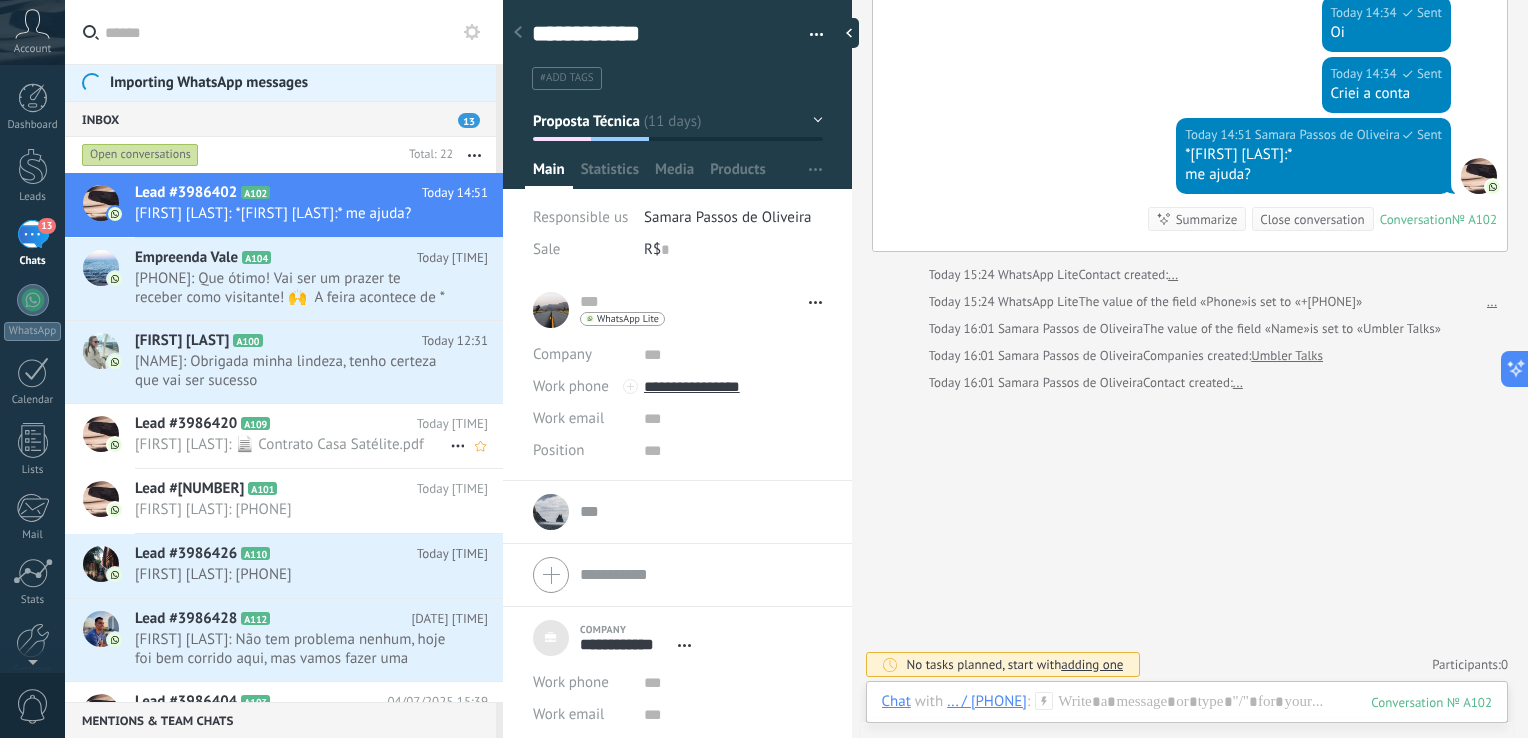 click on "[FIRST] [LAST]: 📄 Contrato Casa Satélite.pdf" at bounding box center (292, 444) 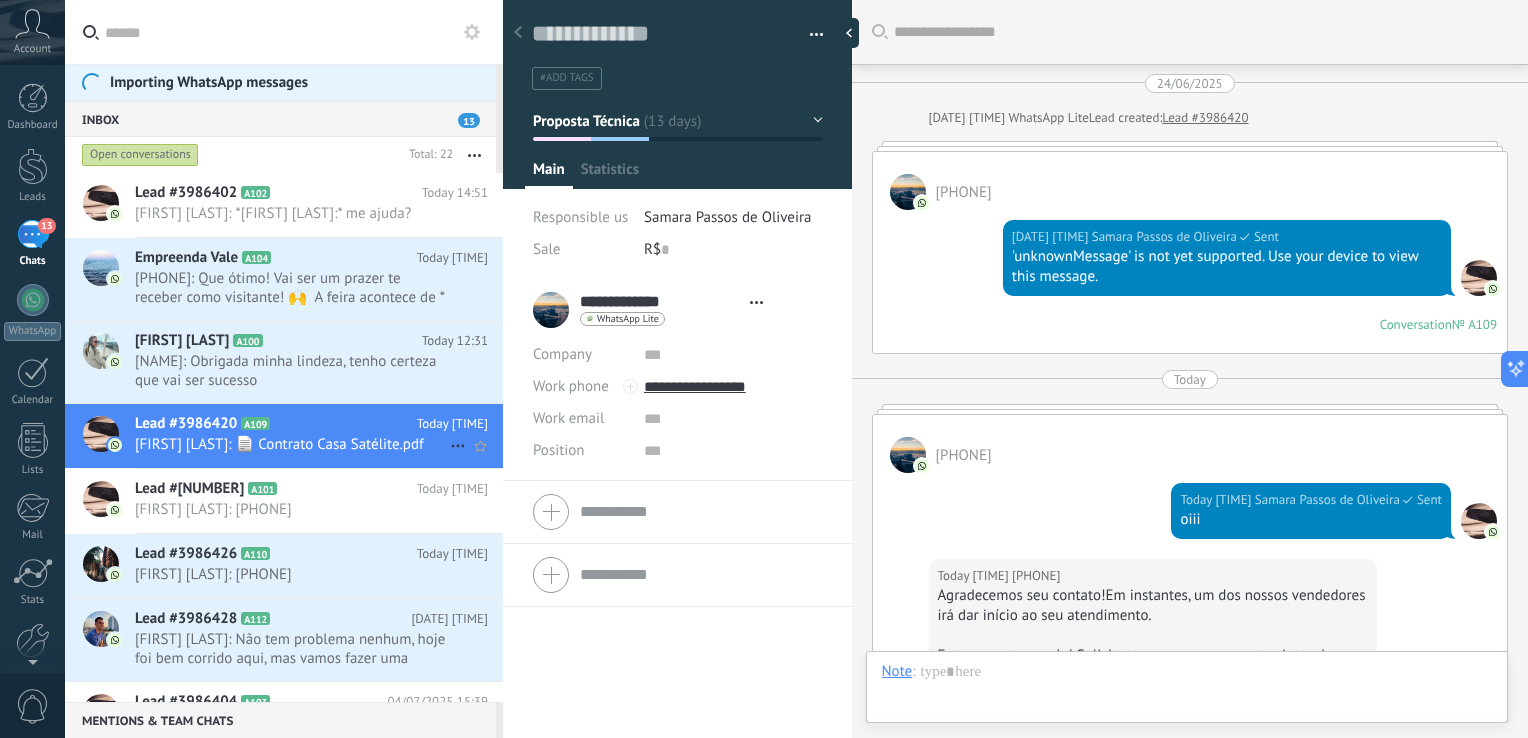 scroll, scrollTop: 911, scrollLeft: 0, axis: vertical 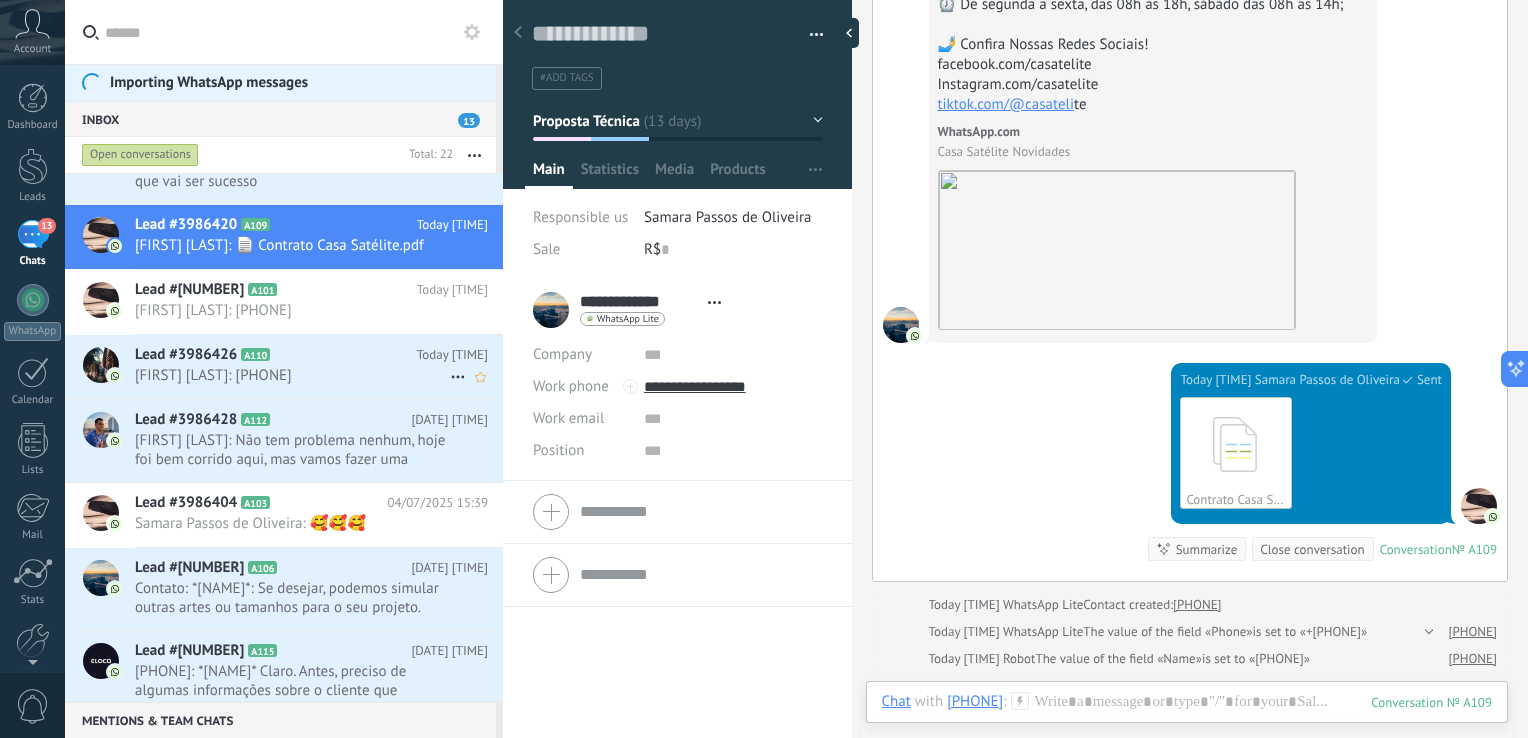 click on "[FIRST] [LAST]: [PHONE]" at bounding box center [292, 375] 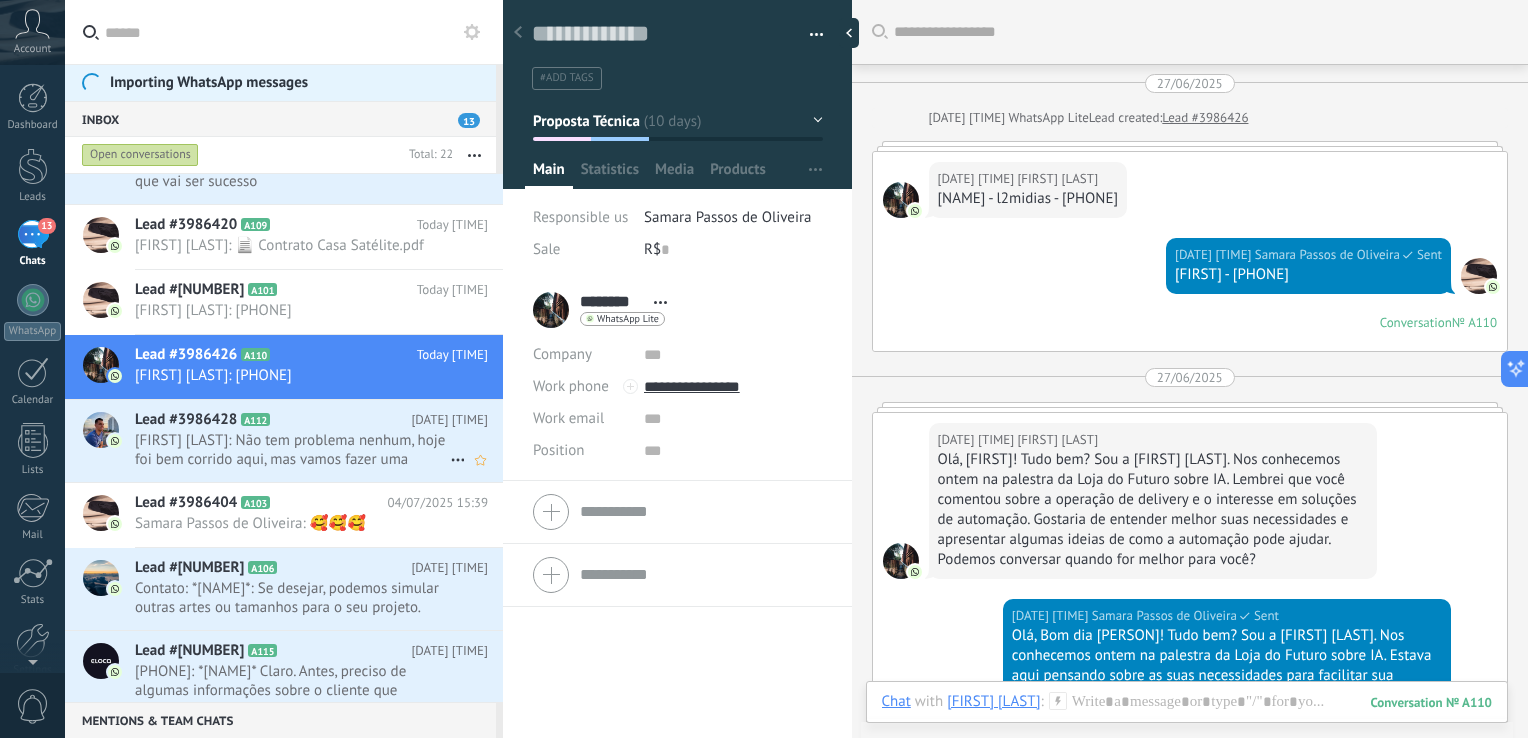 scroll, scrollTop: 5528, scrollLeft: 0, axis: vertical 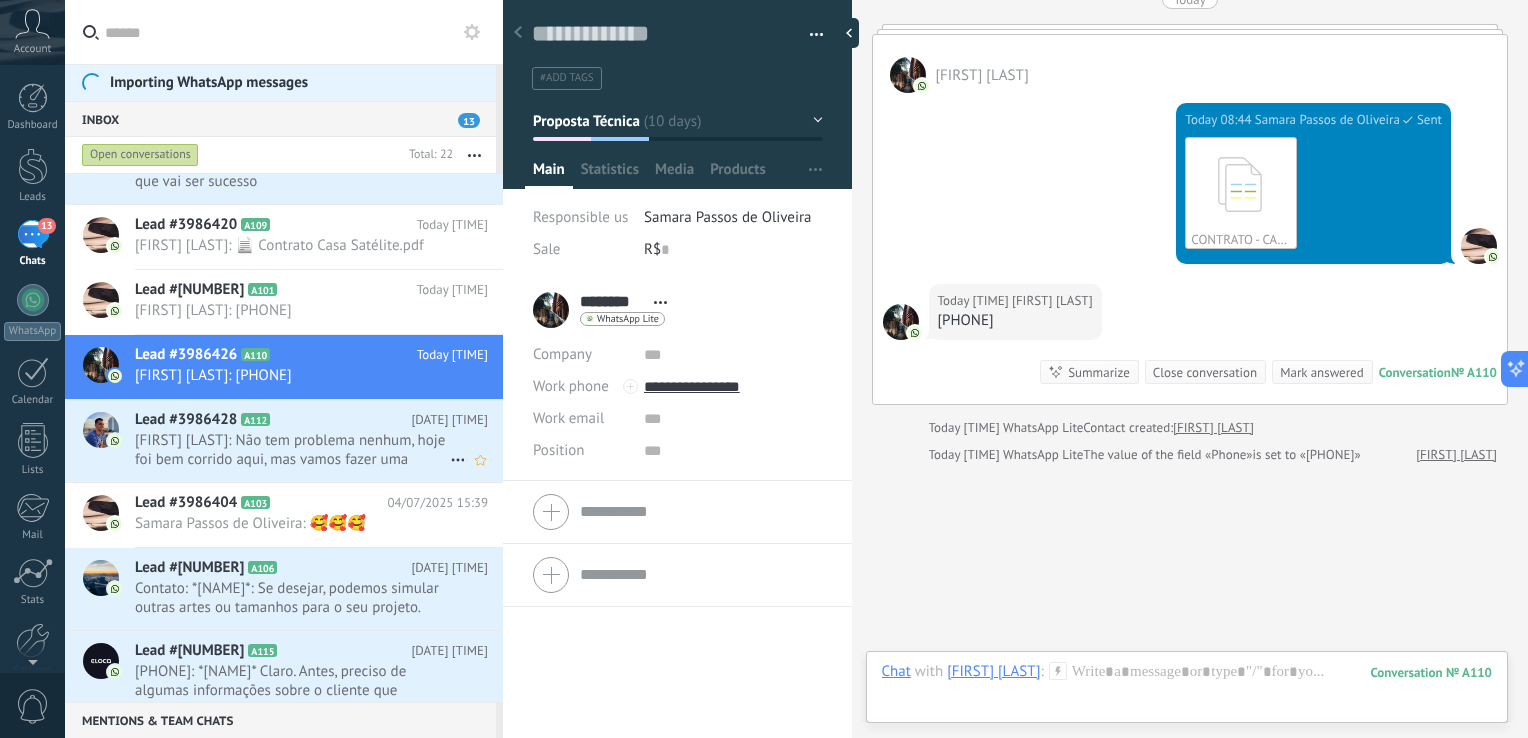 click on "[FIRST] [LAST]: Não tem problema nenhum, hoje foi bem corrido aqui, mas vamos fazer uma parceria legal sim! Conte comigo" at bounding box center [292, 450] 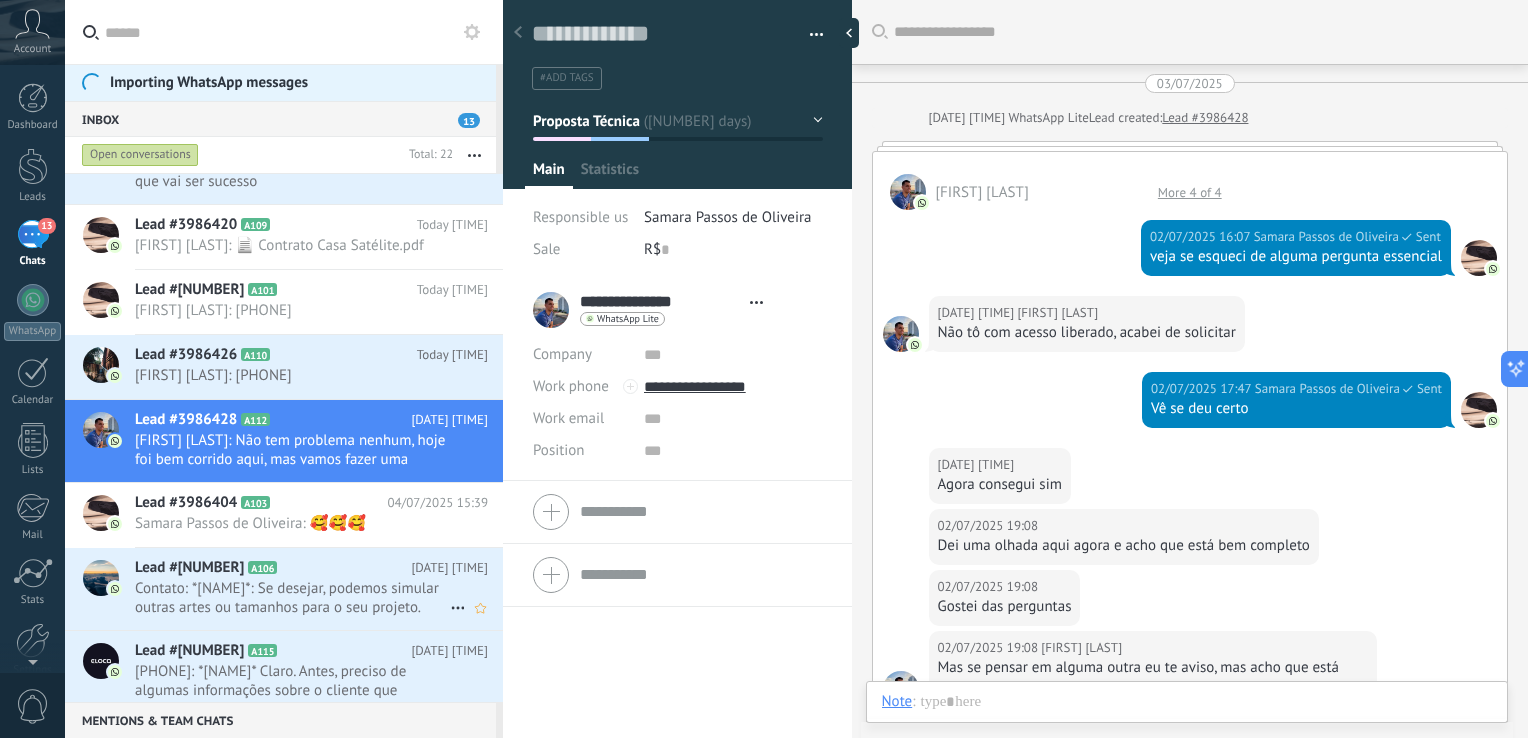 scroll, scrollTop: 300, scrollLeft: 0, axis: vertical 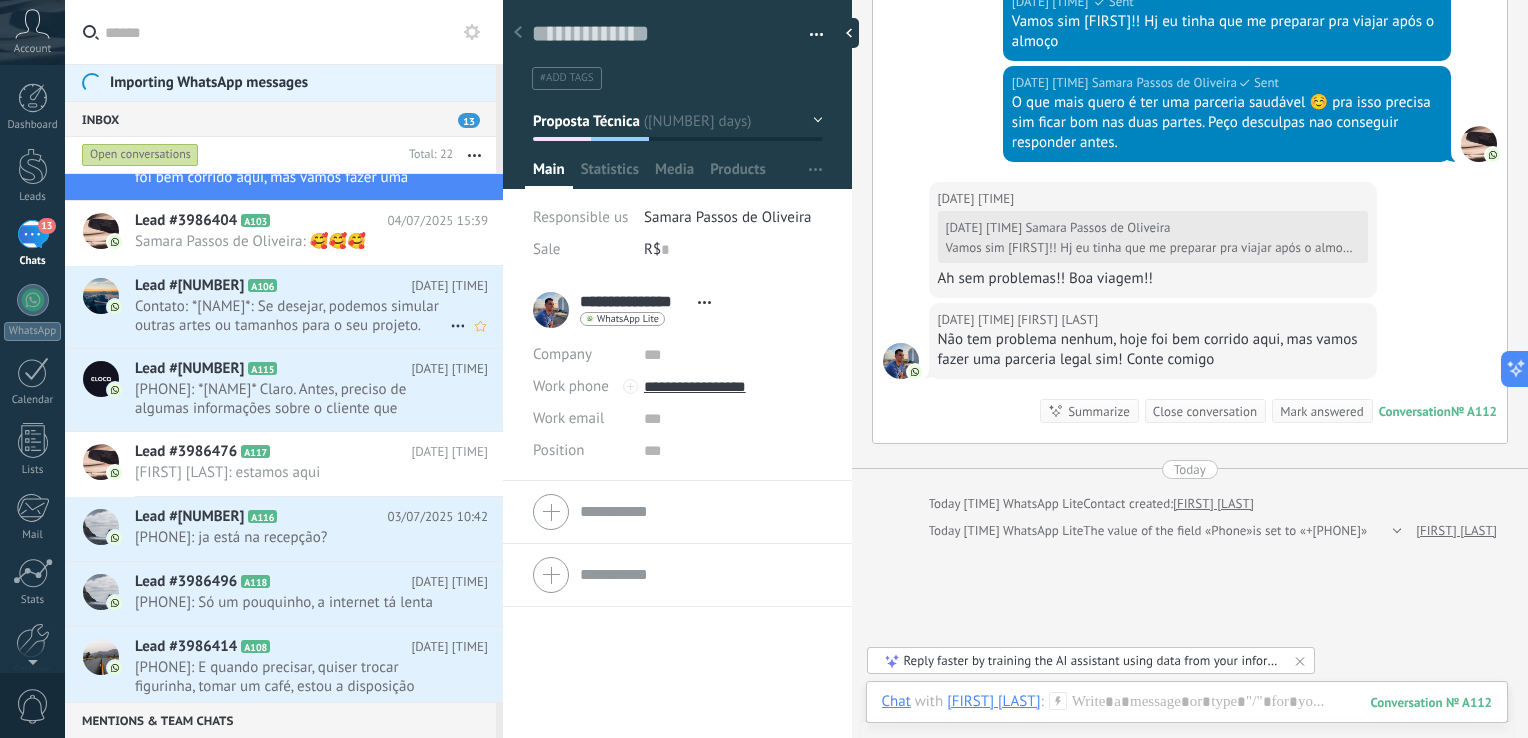 click on "Contato: *[NAME]*:
Se desejar, podemos simular outras artes ou tamanhos para o seu projeto. Fico à disposição!" at bounding box center (292, 316) 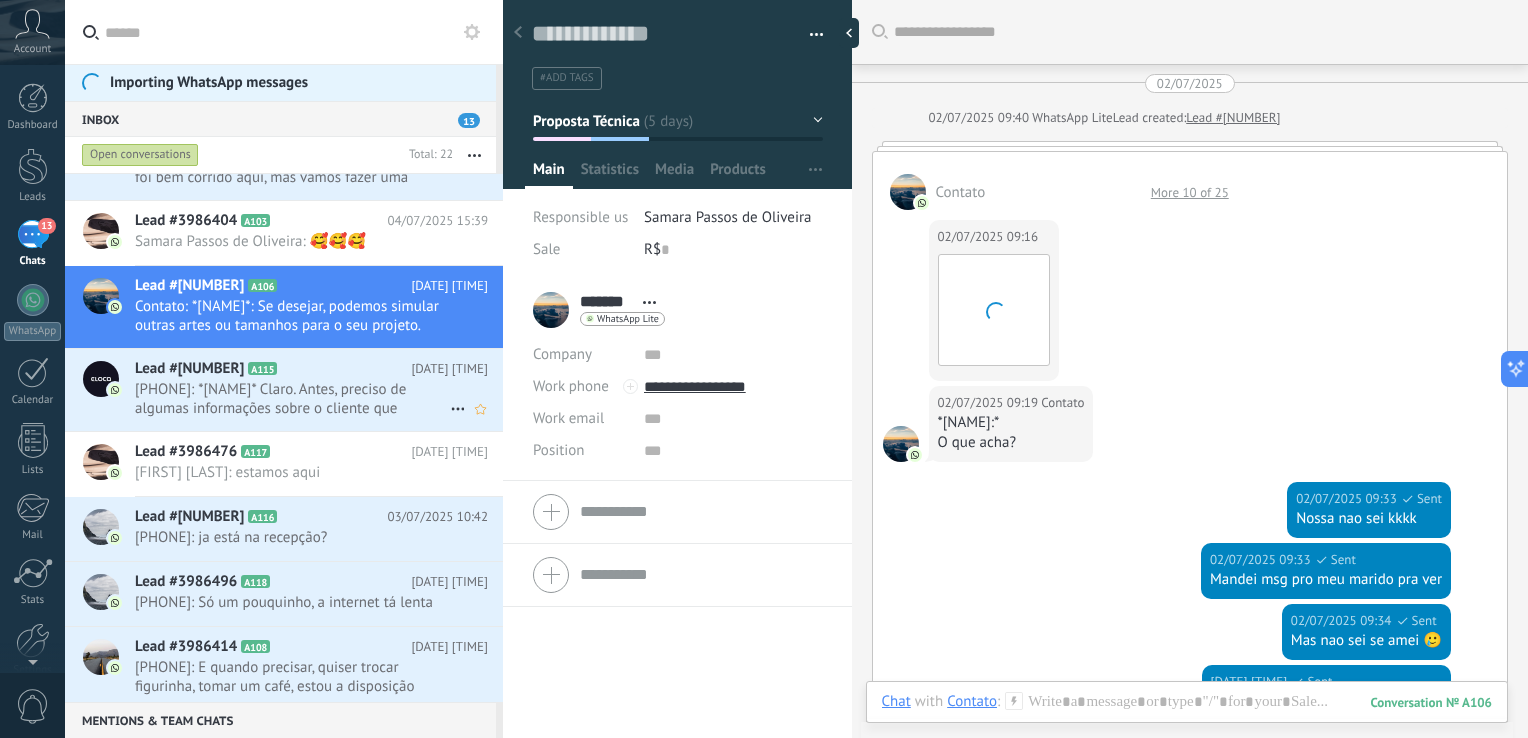 scroll, scrollTop: 2262, scrollLeft: 0, axis: vertical 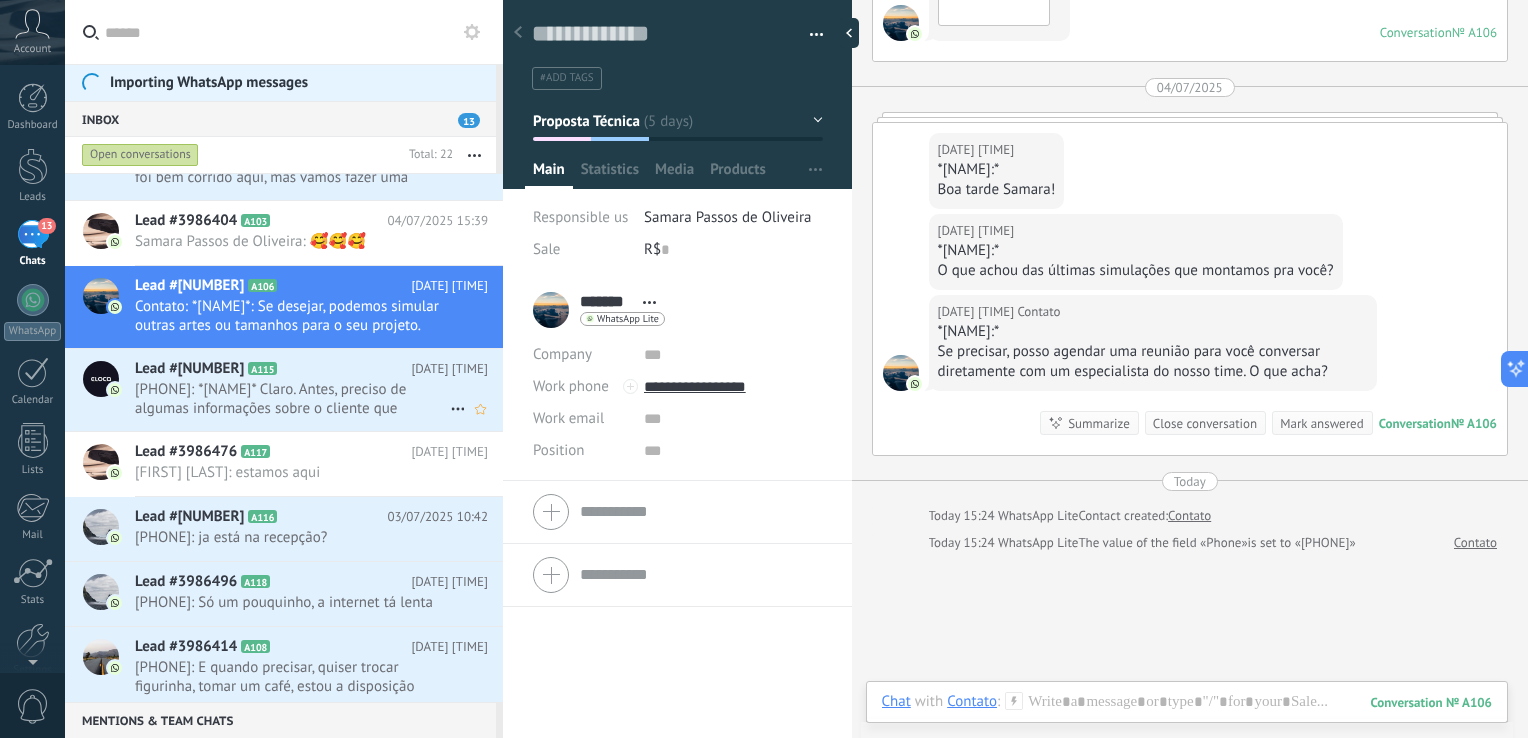 click on "Lead #[NUMBER]
A[NUMBER]" at bounding box center [273, 369] 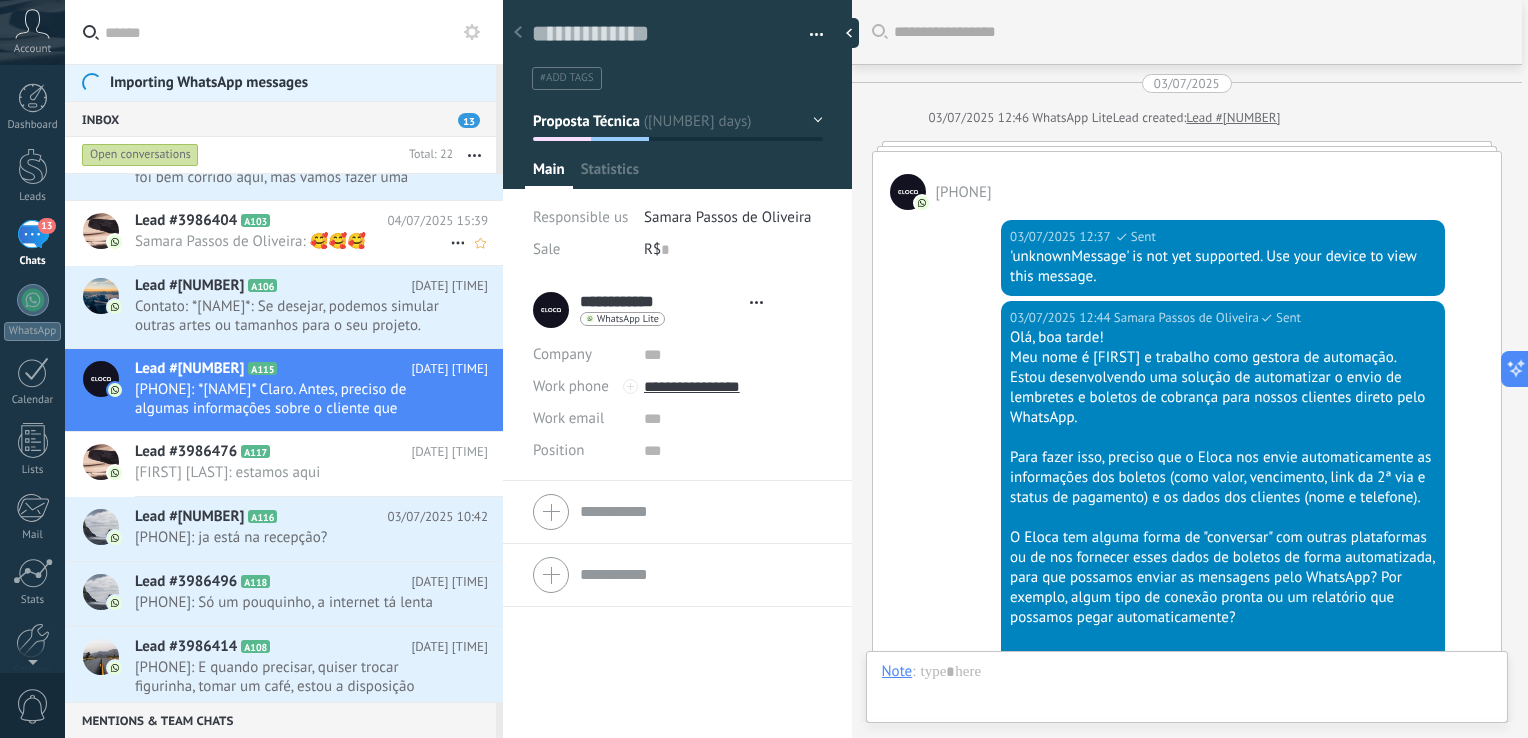 scroll, scrollTop: 2931, scrollLeft: 0, axis: vertical 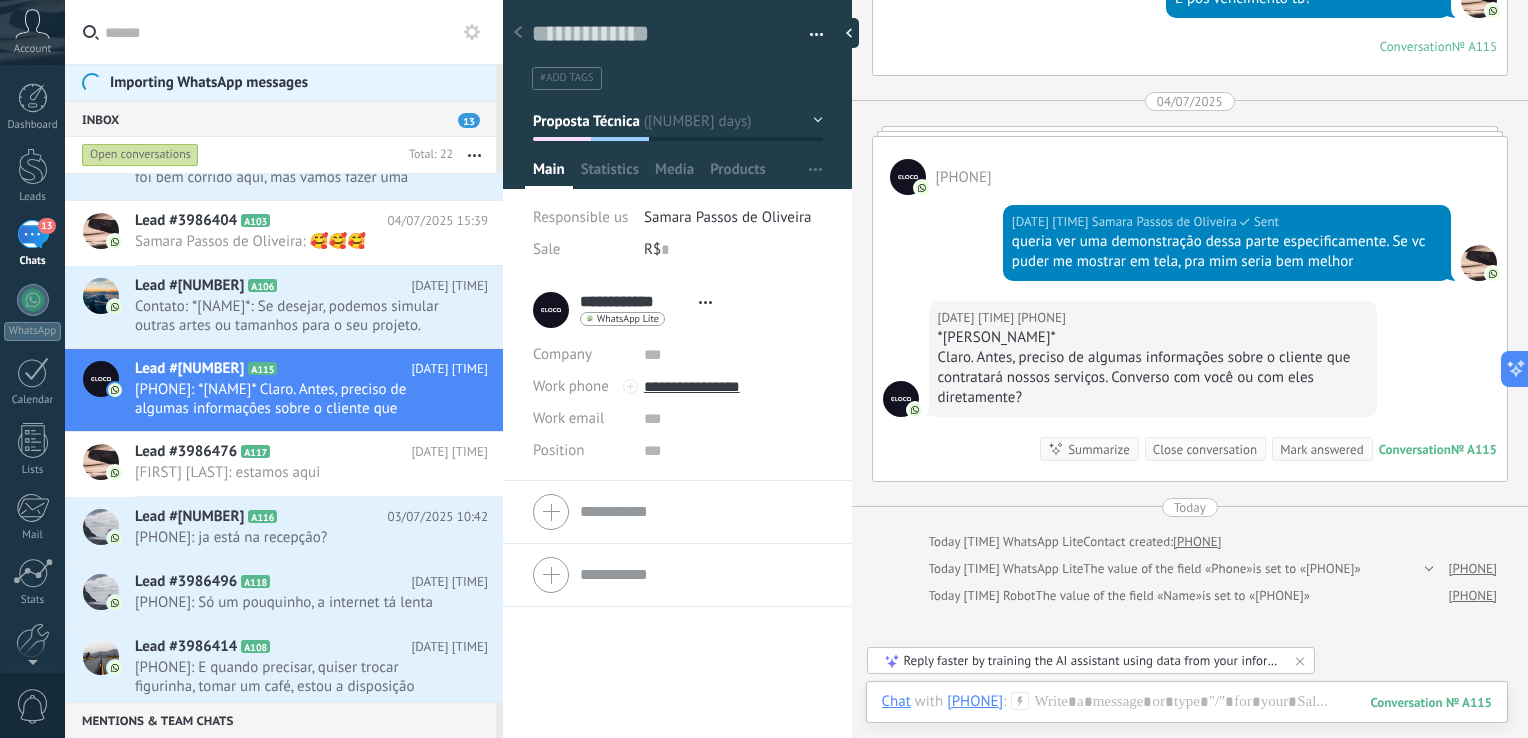 click on "Open conversations" at bounding box center (140, 155) 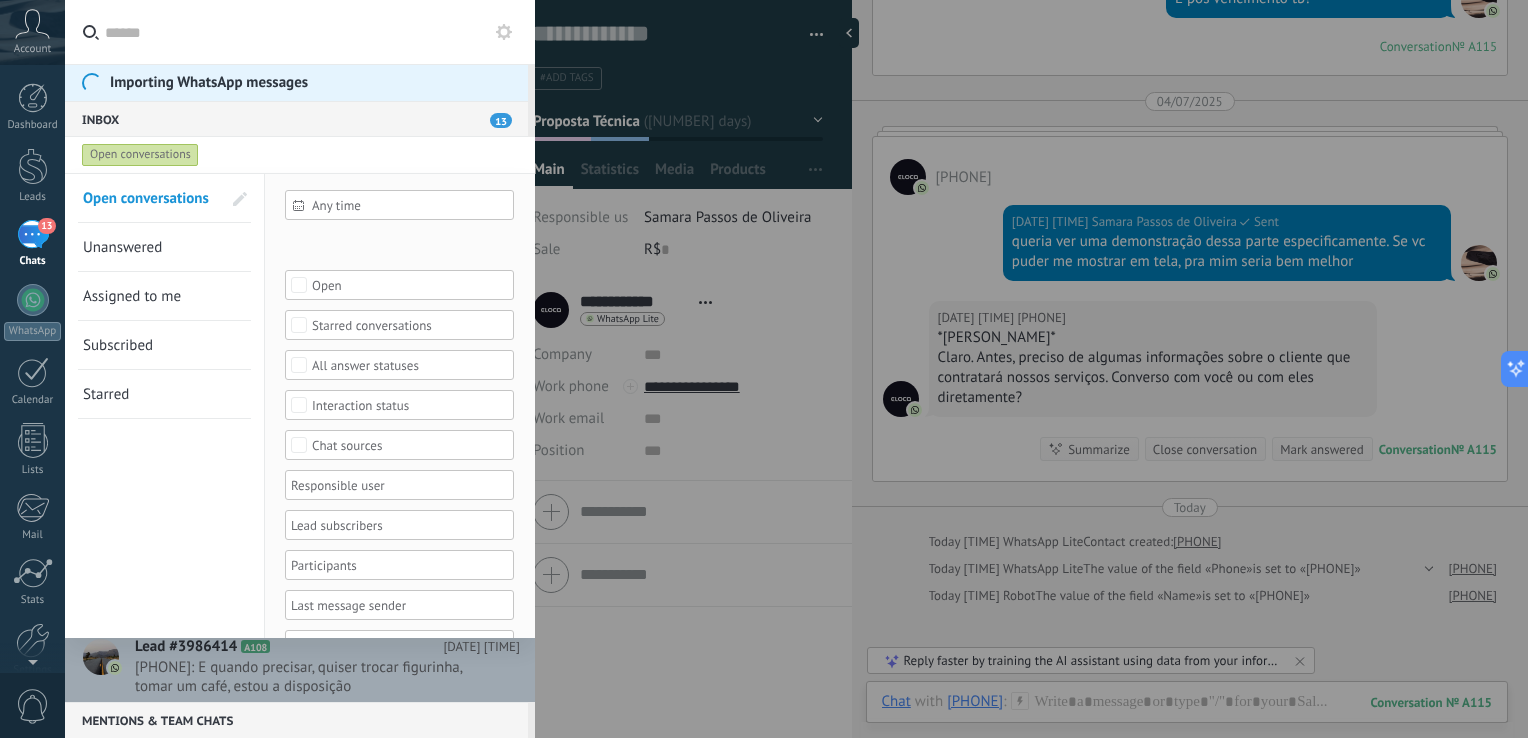 click on "Open conversations" at bounding box center (140, 155) 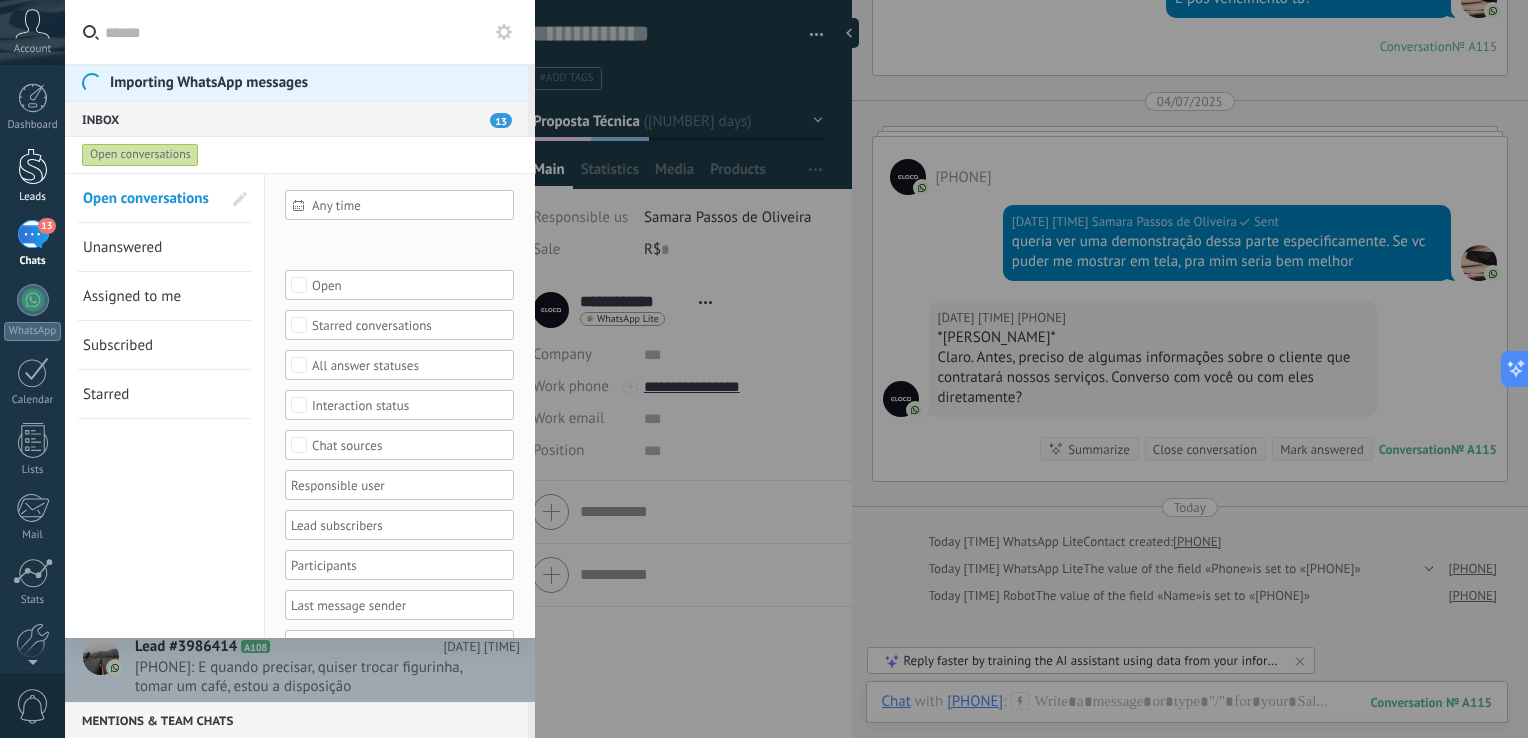 click on "Leads" at bounding box center (32, 176) 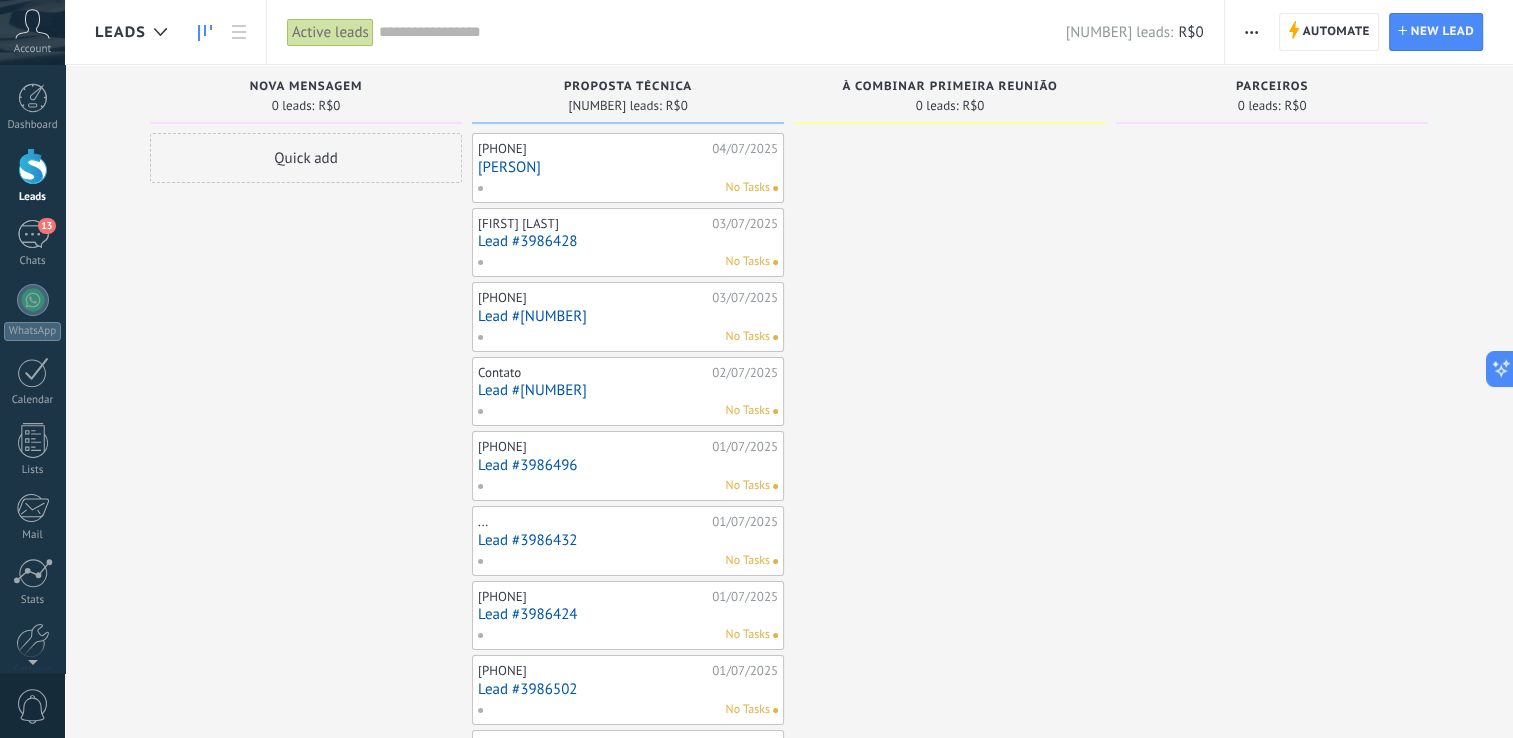 click at bounding box center (33, 166) 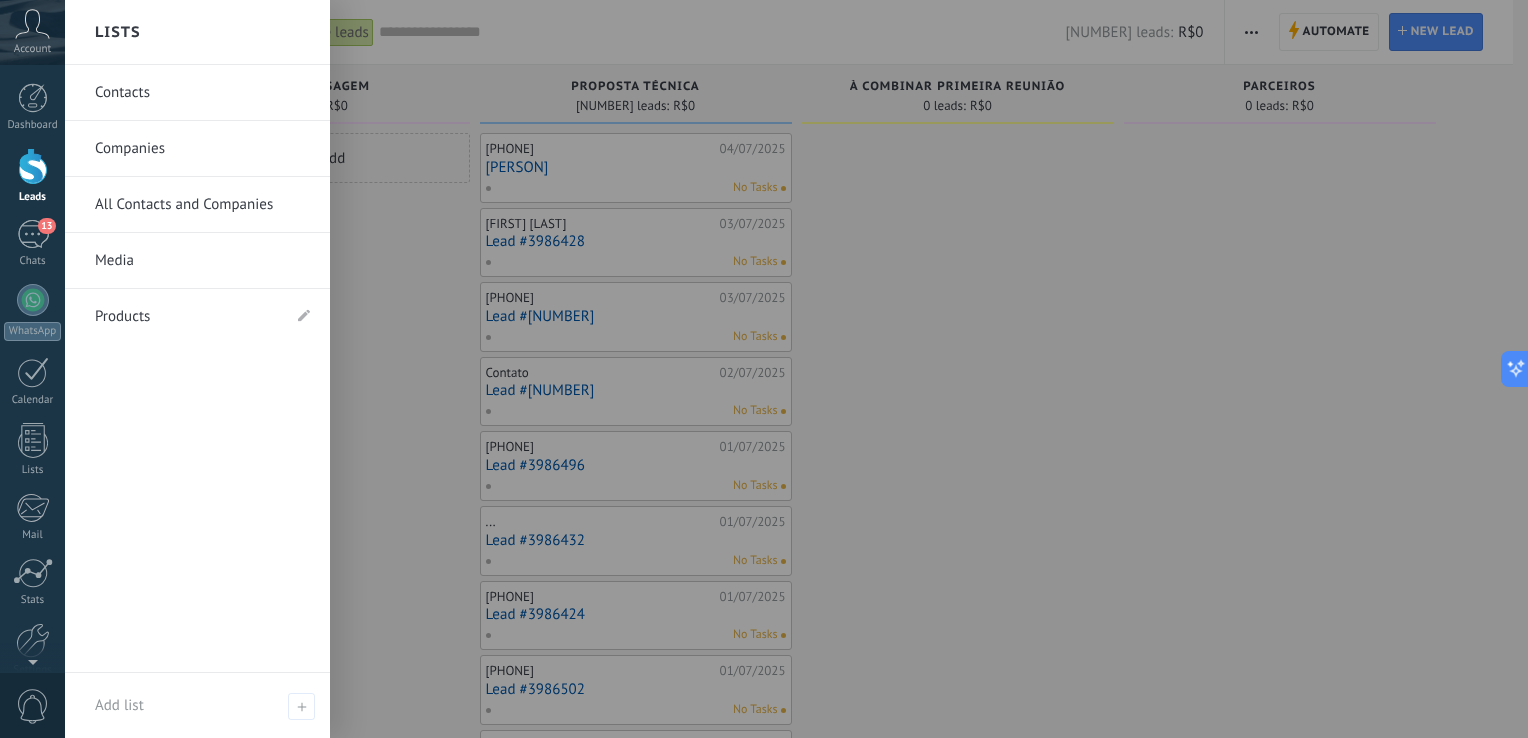 click at bounding box center [33, 166] 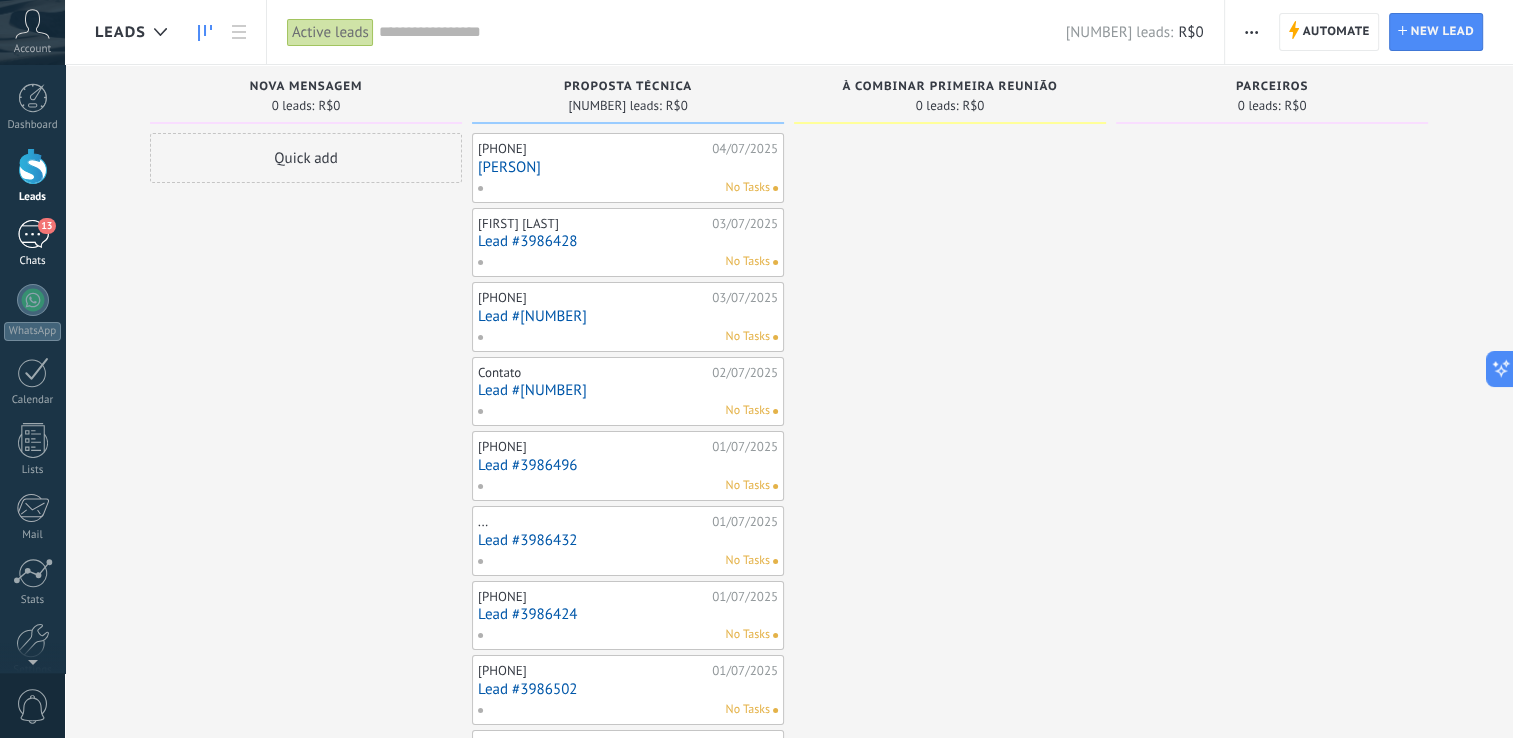 click on "13" at bounding box center [46, 226] 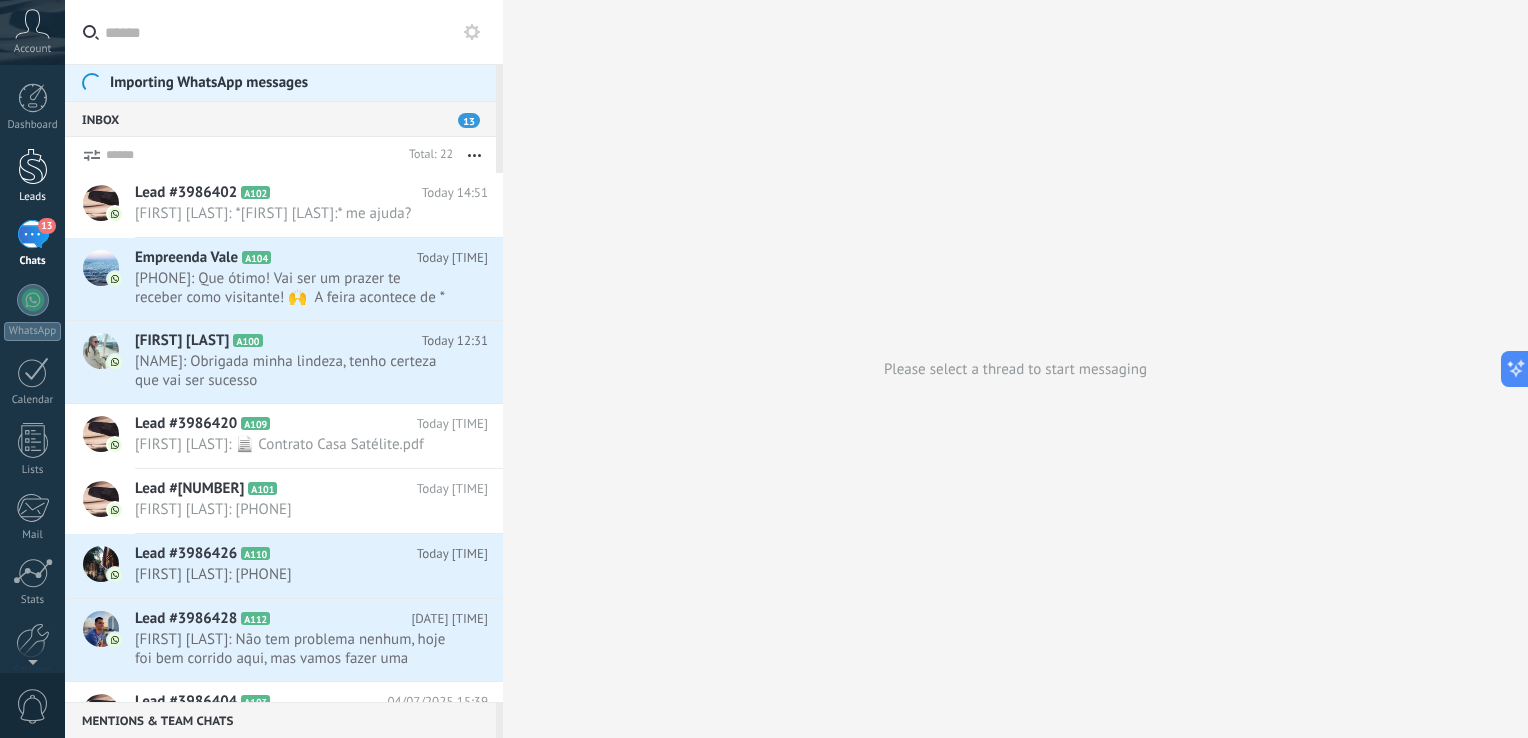 click on "Leads" at bounding box center [32, 176] 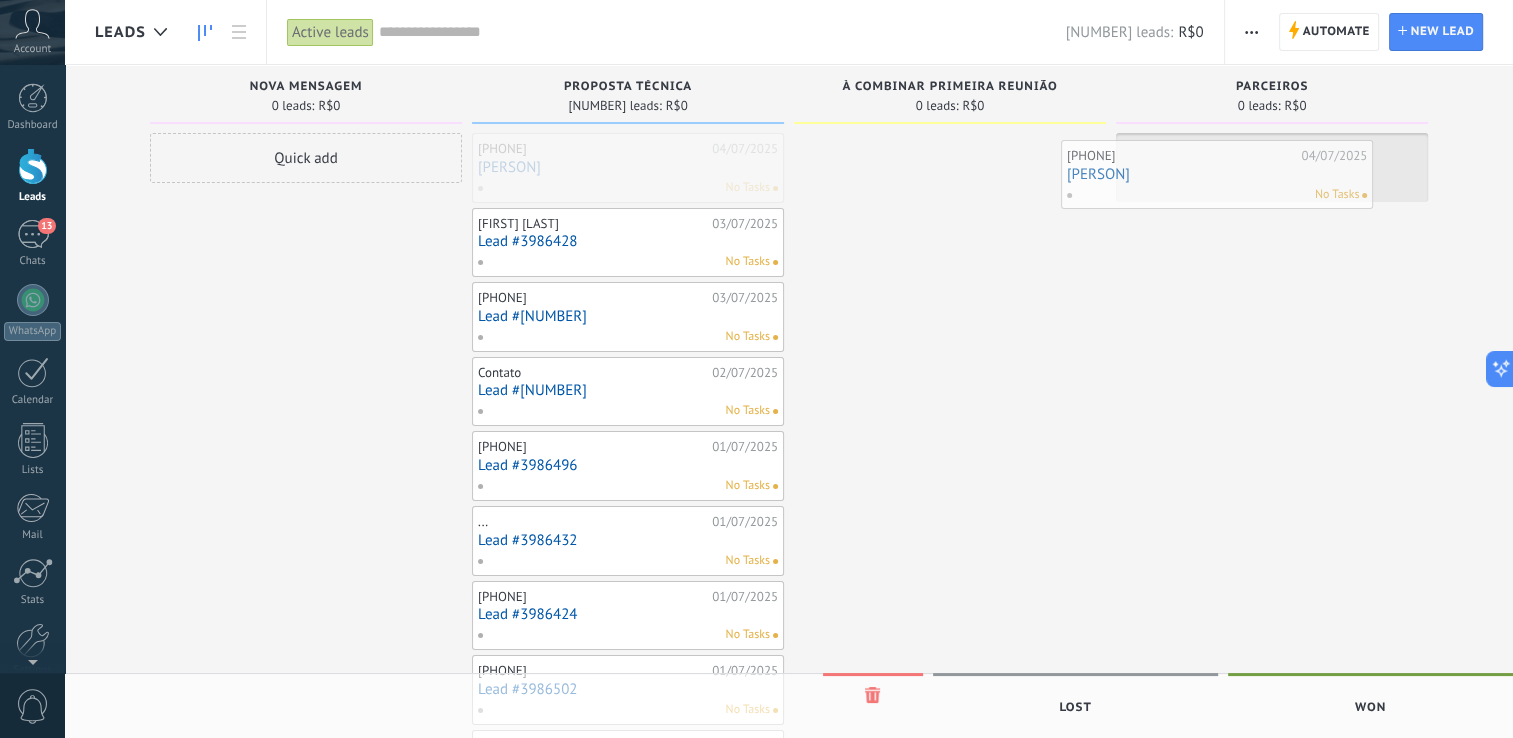 drag, startPoint x: 584, startPoint y: 186, endPoint x: 1173, endPoint y: 193, distance: 589.04156 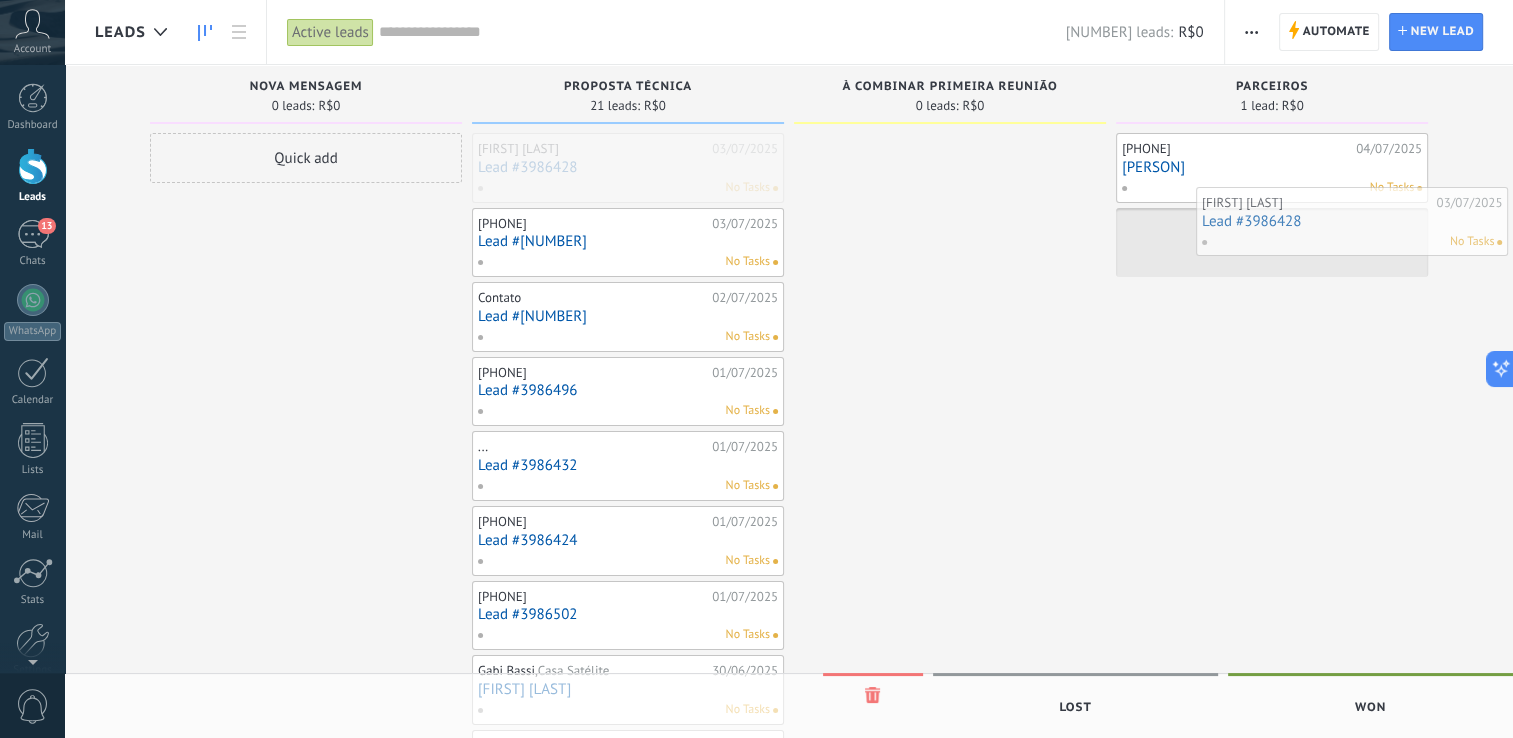 drag, startPoint x: 604, startPoint y: 177, endPoint x: 1328, endPoint y: 231, distance: 726.01105 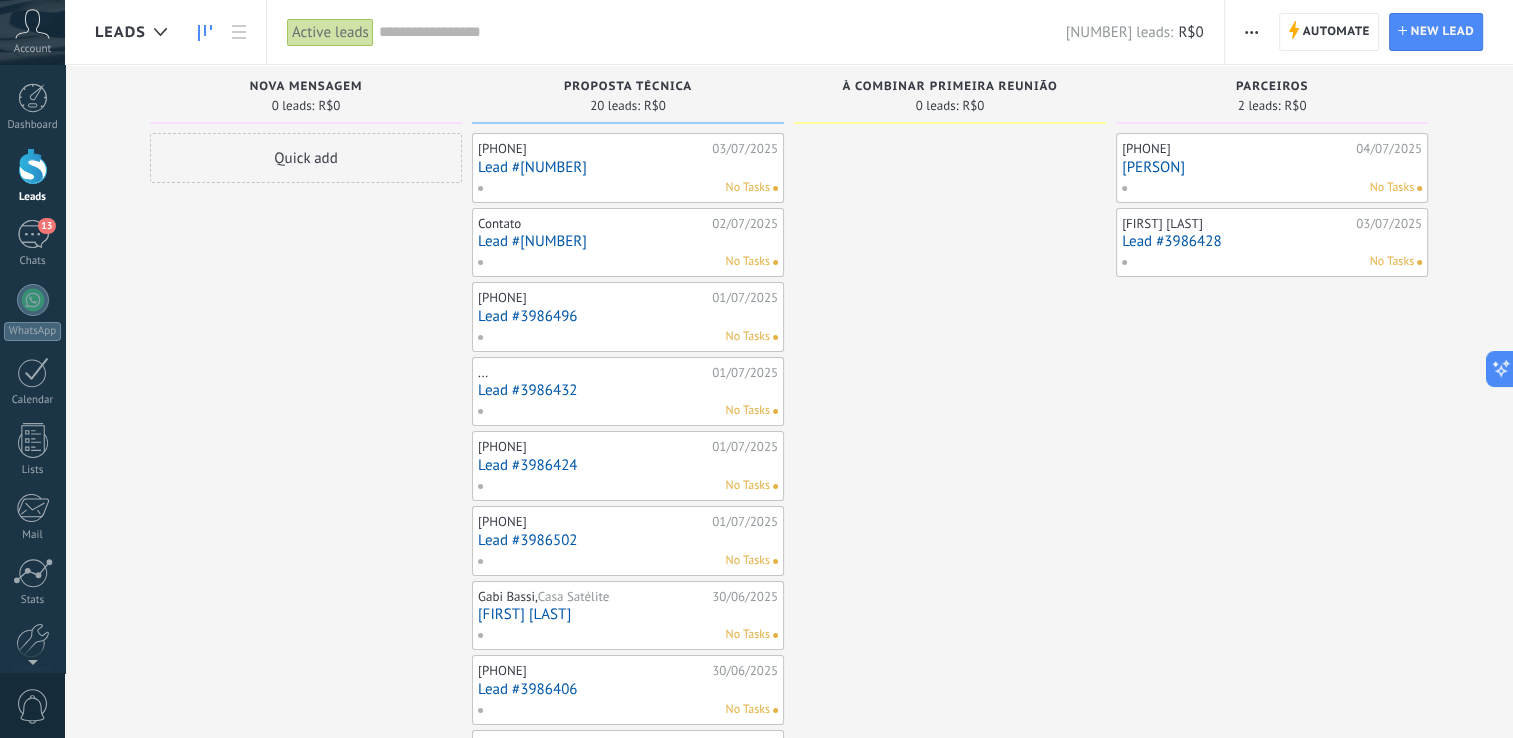 click on "Lead #[NUMBER]" at bounding box center (628, 167) 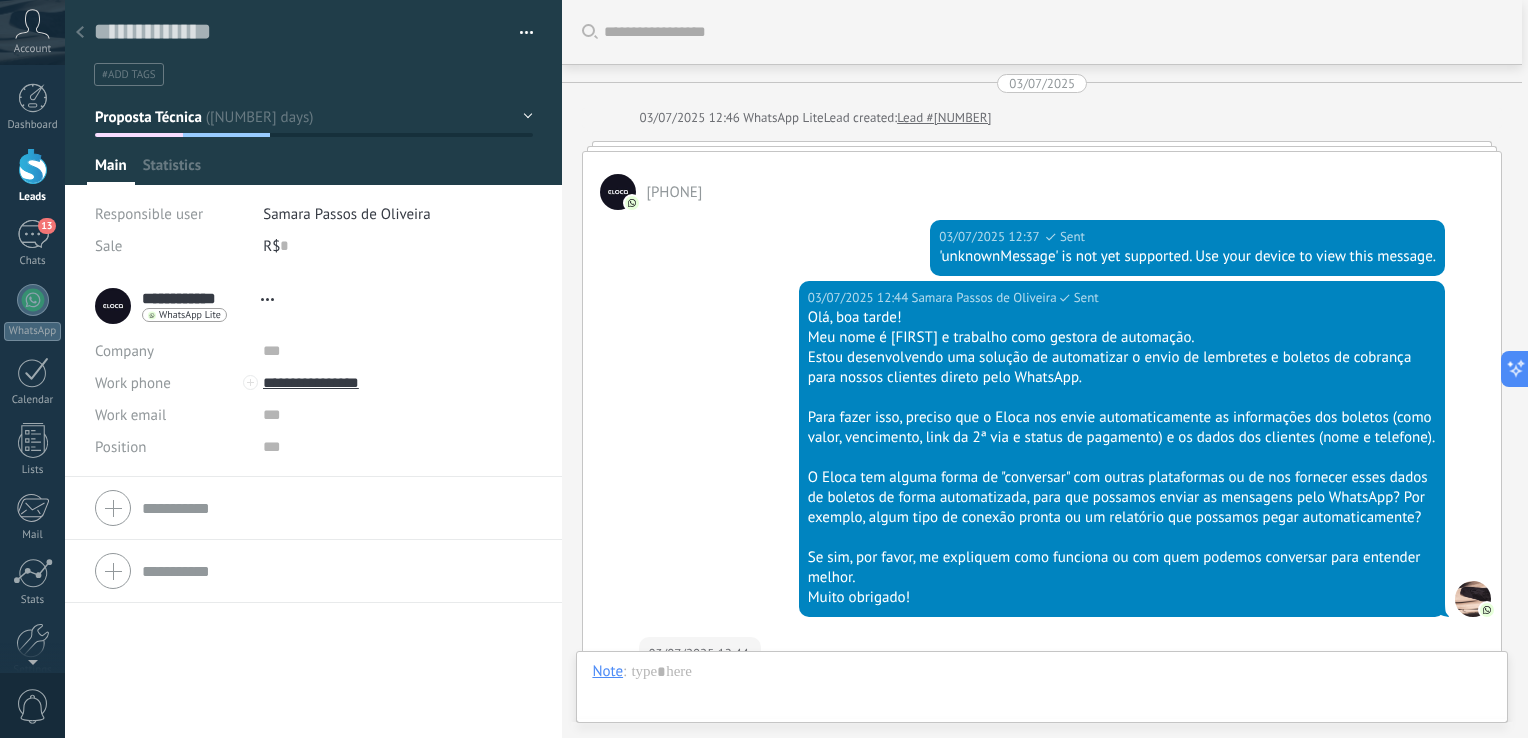scroll, scrollTop: 29, scrollLeft: 0, axis: vertical 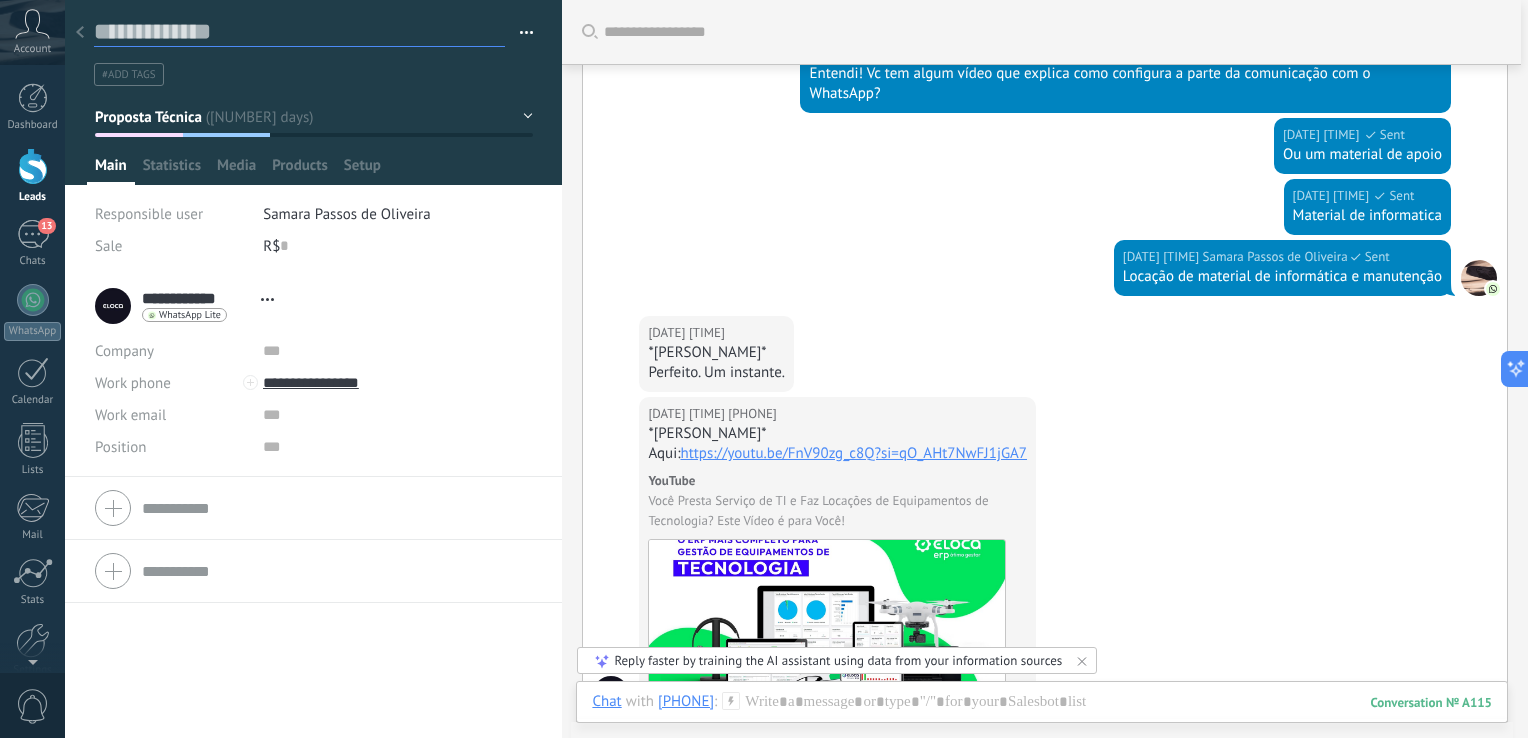 click at bounding box center (299, 32) 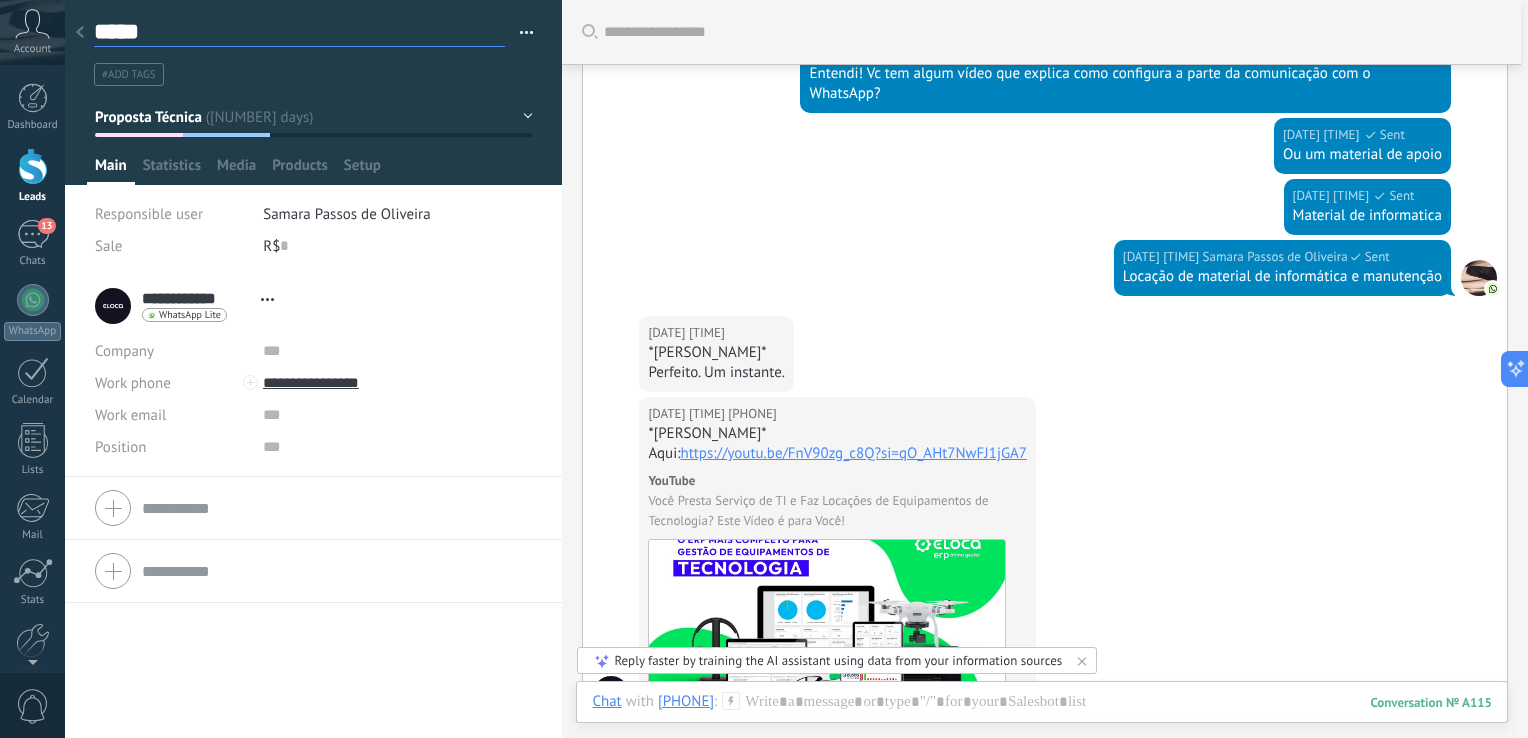 scroll, scrollTop: 29, scrollLeft: 0, axis: vertical 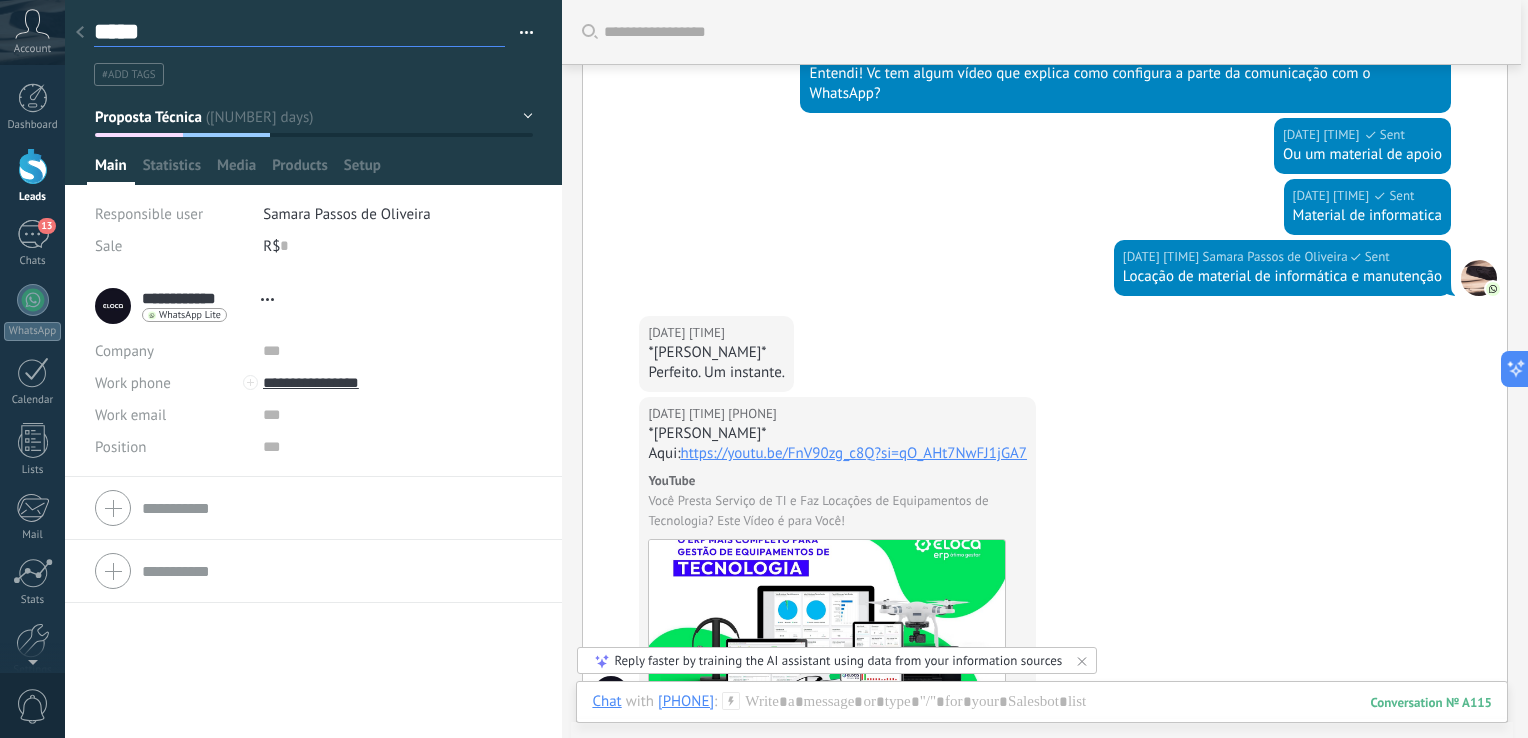 type on "*****" 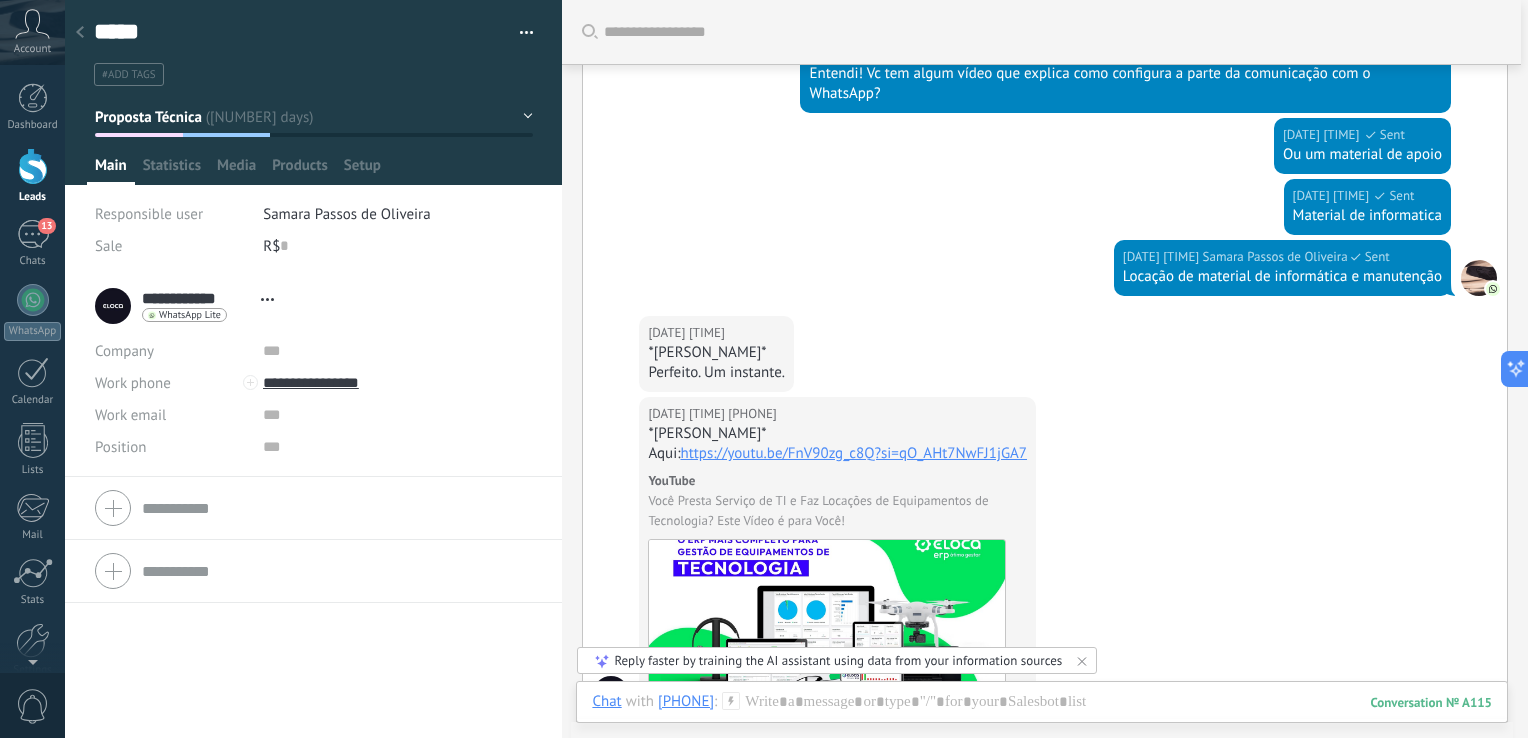 click at bounding box center [313, 508] 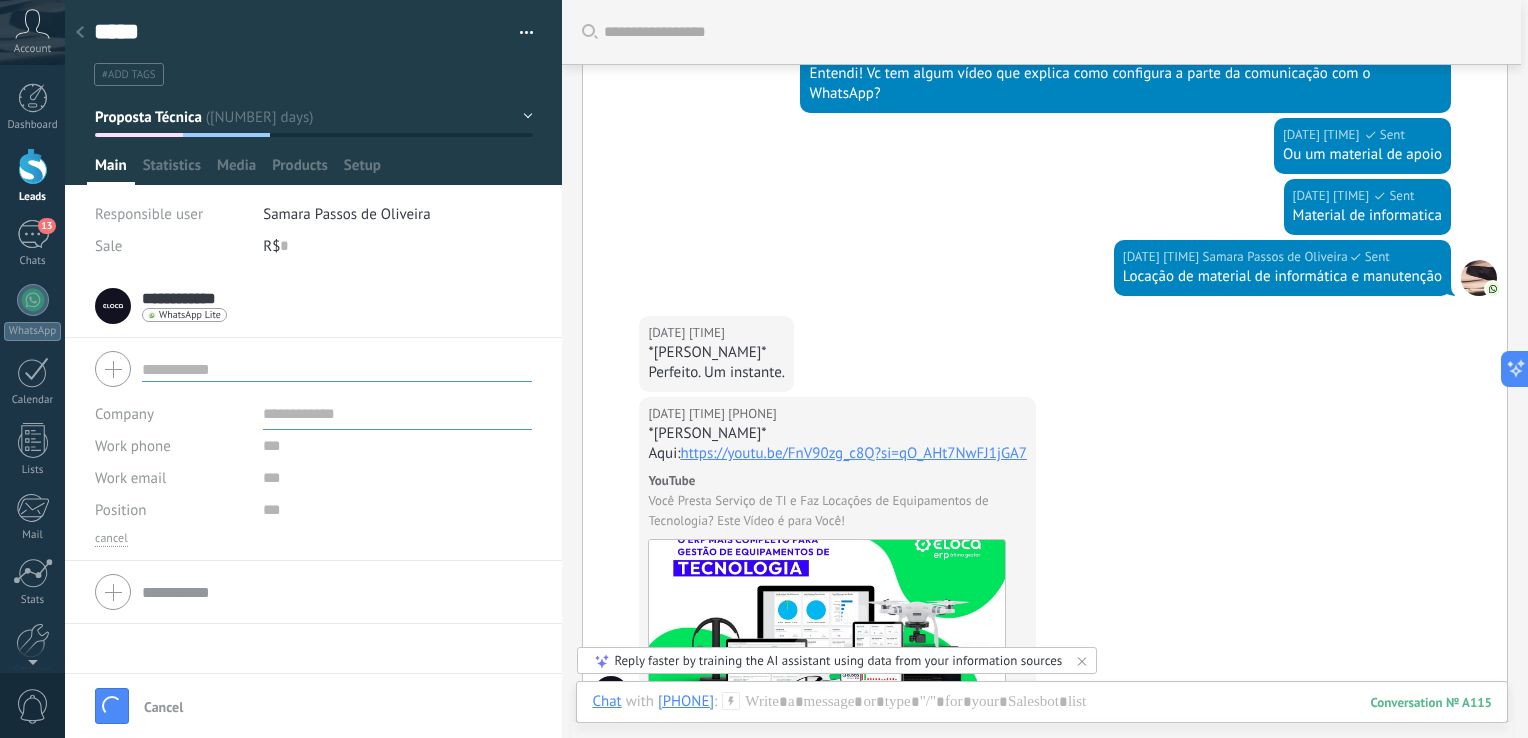 scroll, scrollTop: 29, scrollLeft: 0, axis: vertical 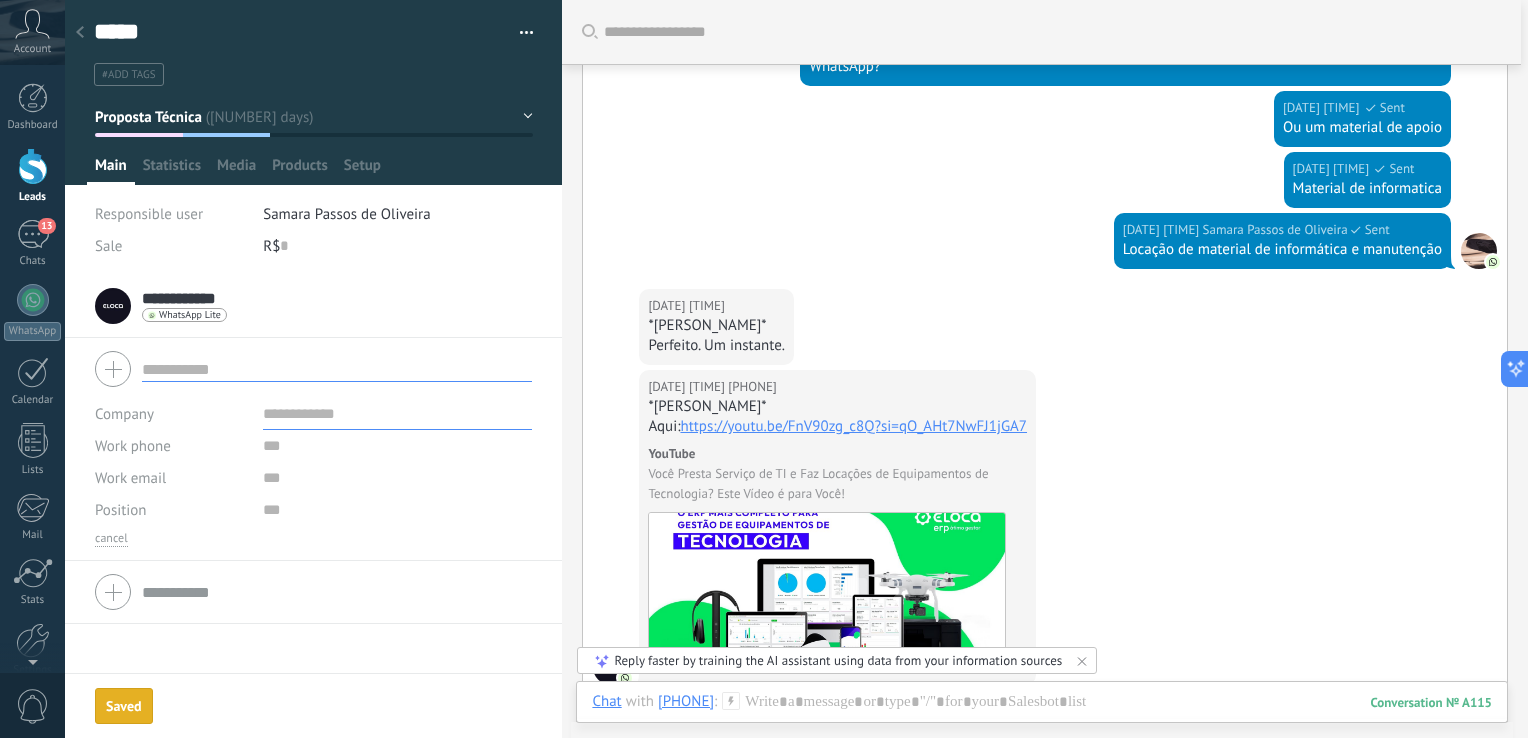 click at bounding box center [398, 414] 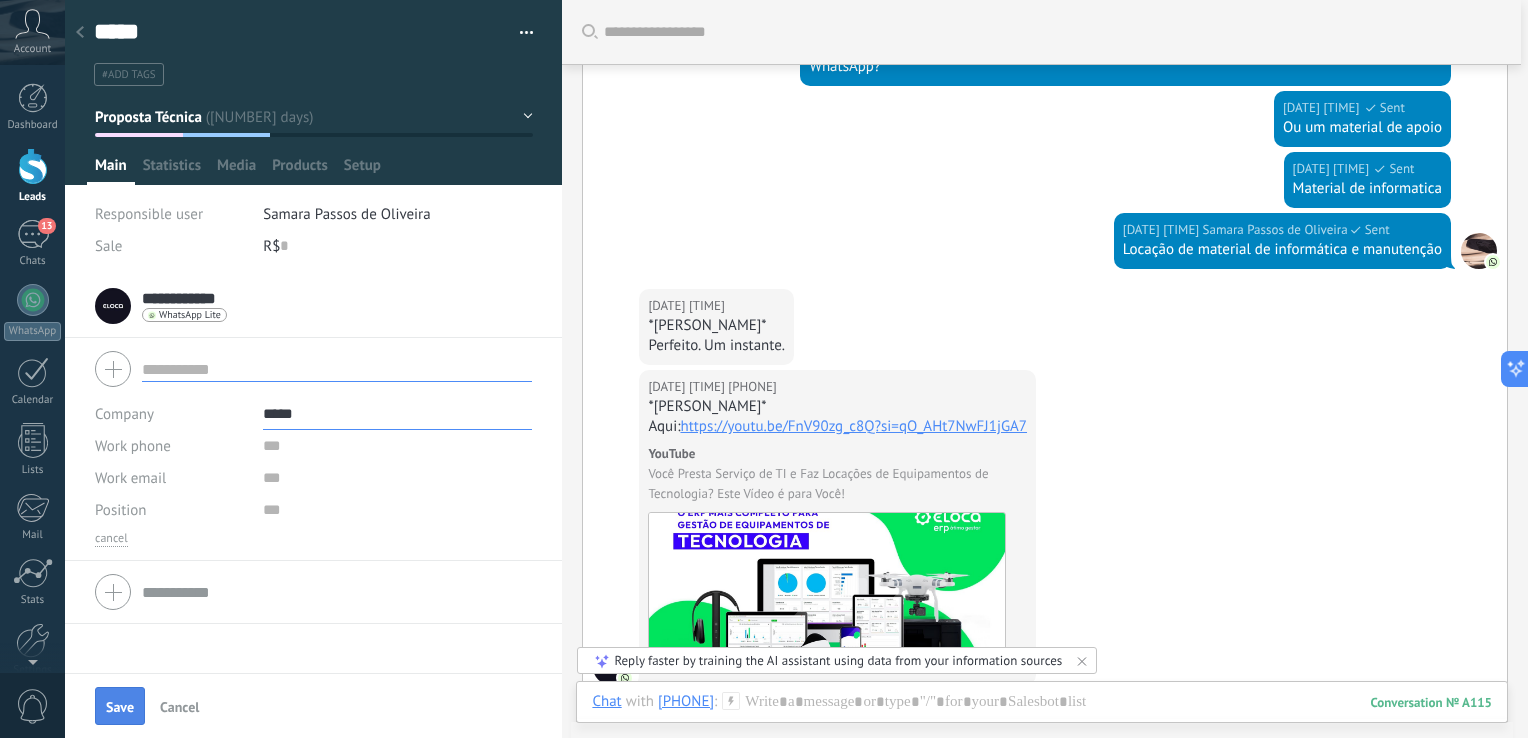 type on "*****" 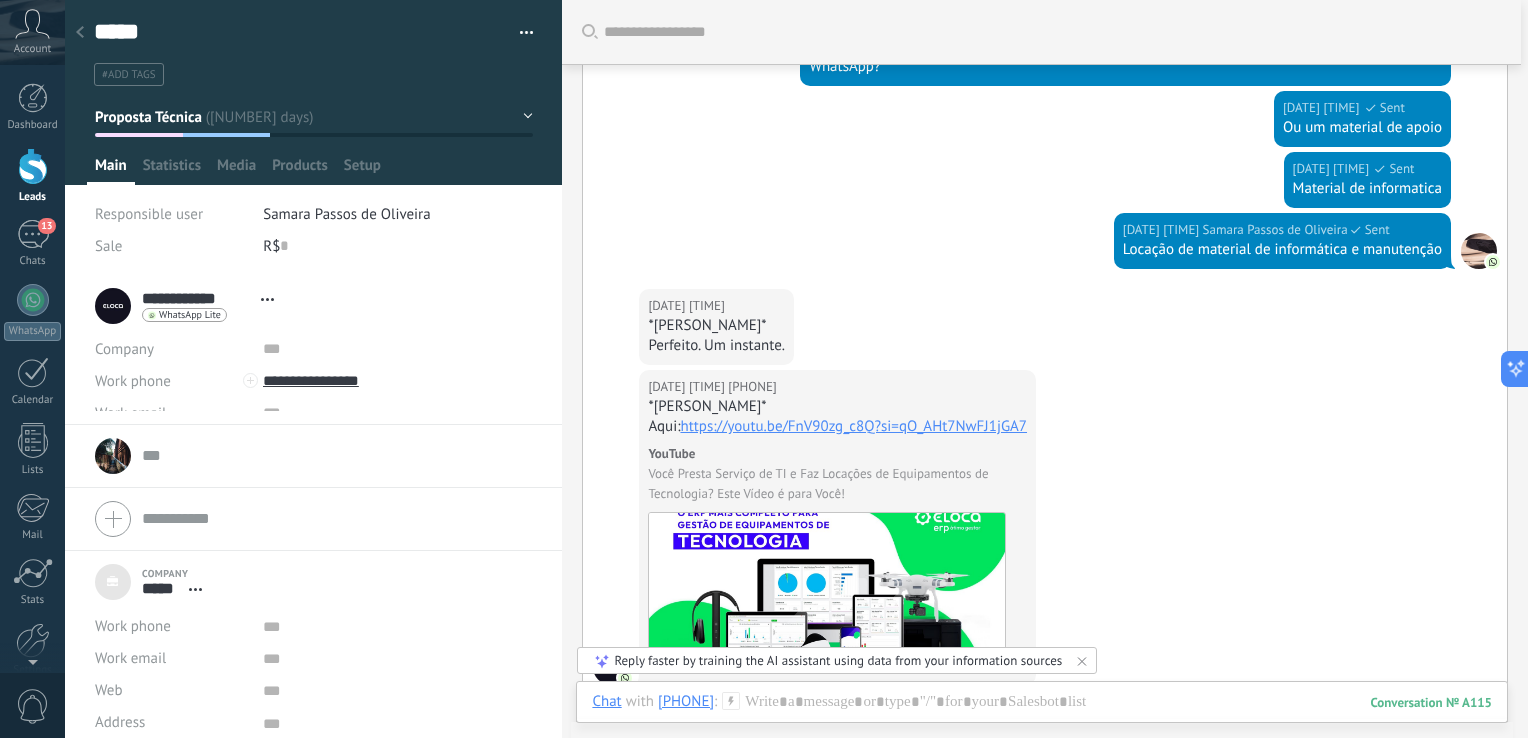 scroll, scrollTop: 20, scrollLeft: 0, axis: vertical 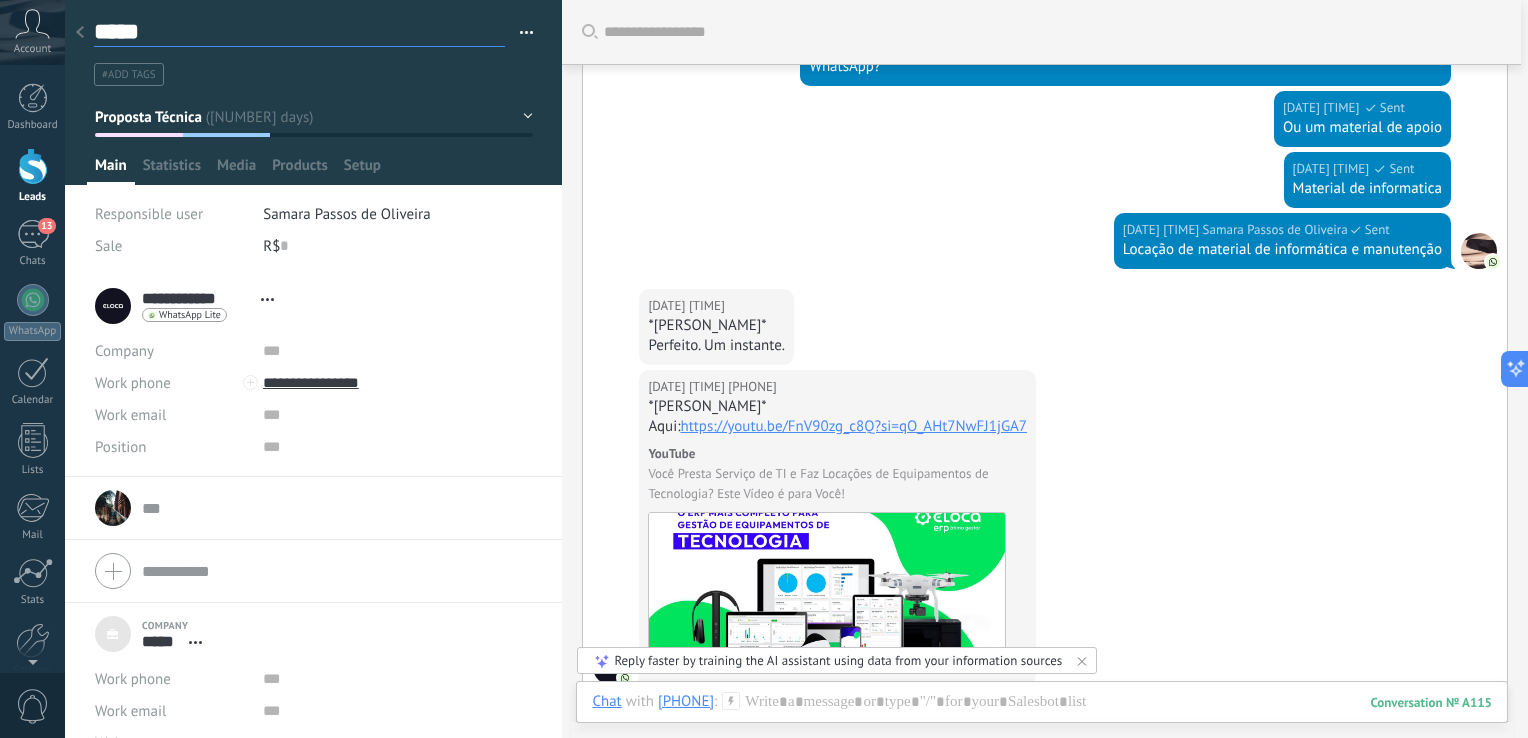 click on "*****" at bounding box center (299, 32) 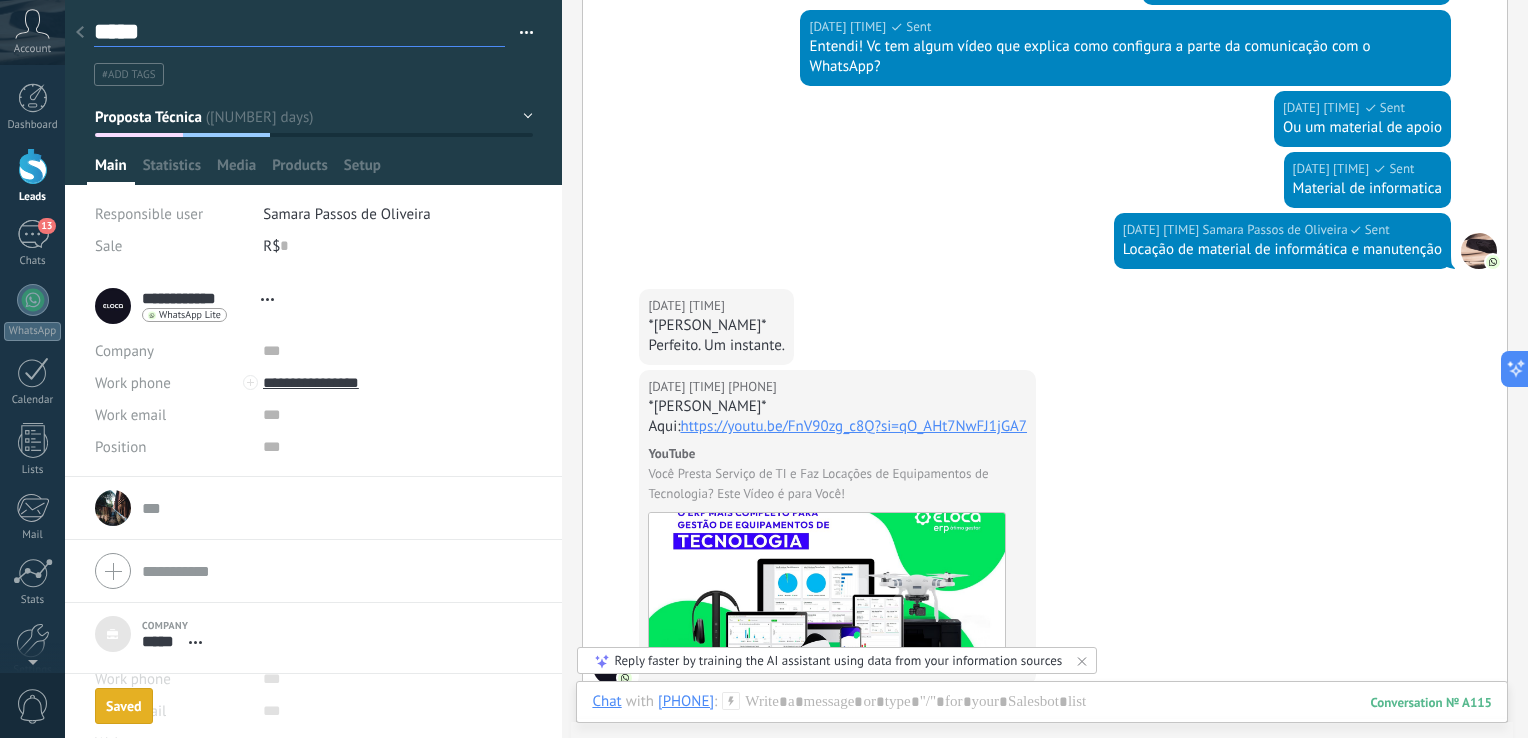 scroll, scrollTop: 2930, scrollLeft: 0, axis: vertical 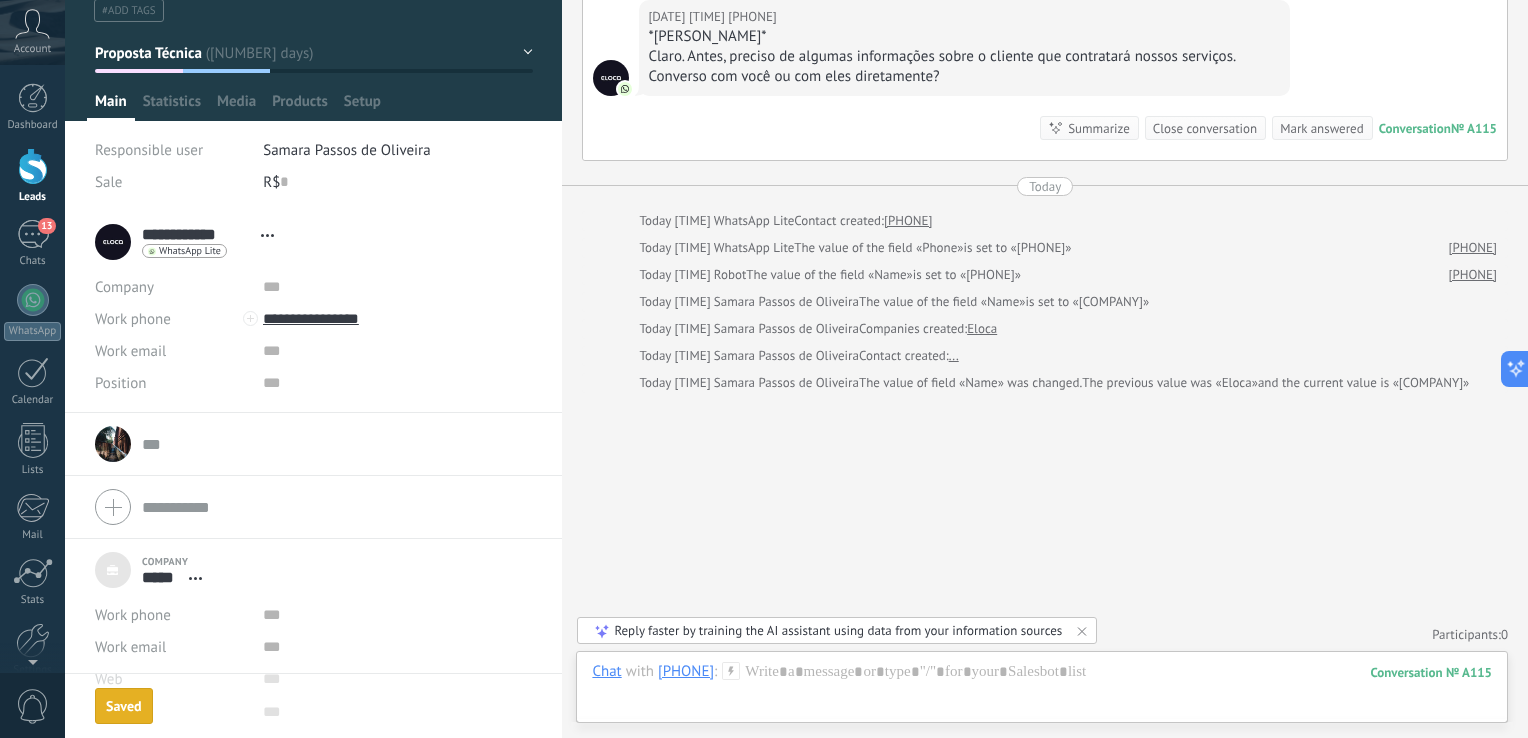 type on "*********" 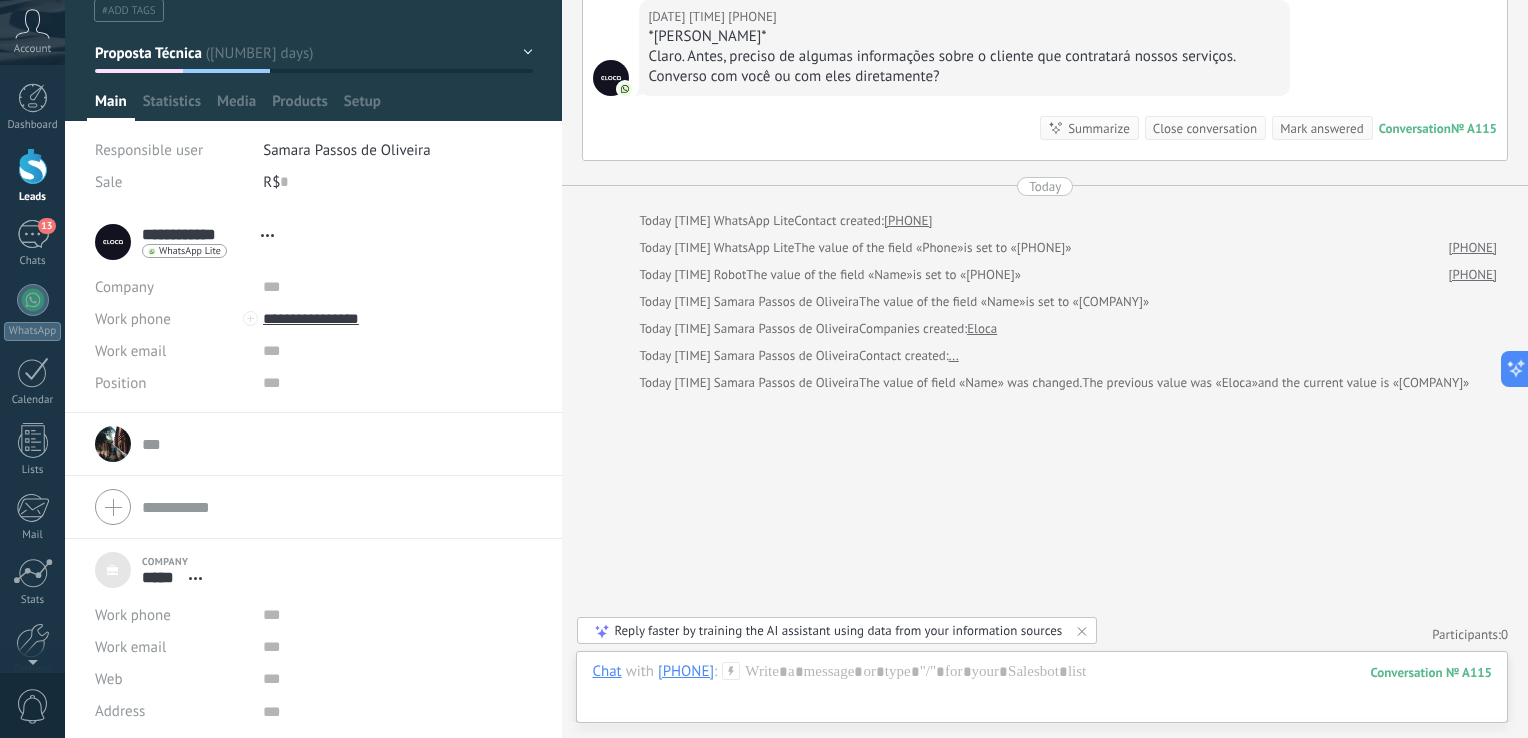 click at bounding box center [33, 166] 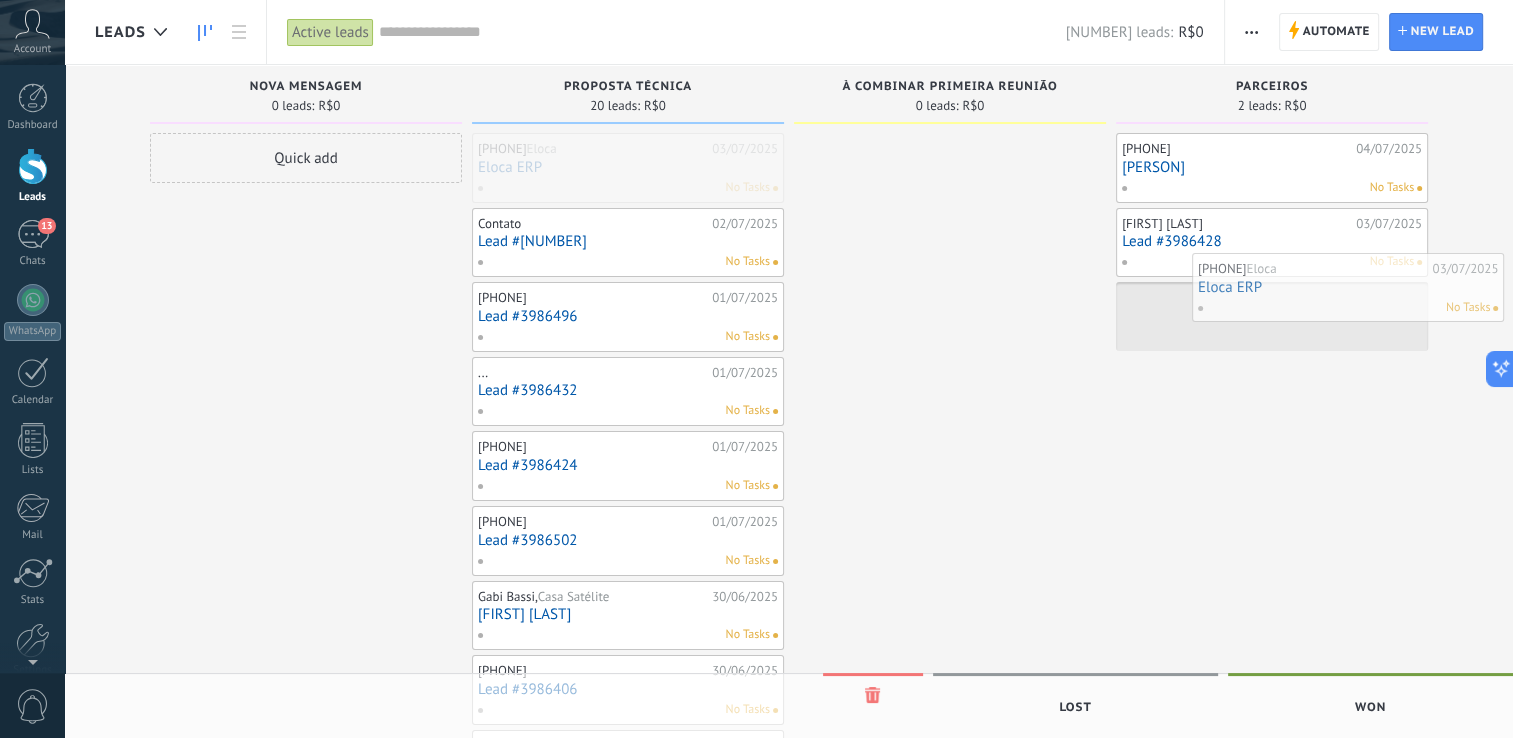 drag, startPoint x: 617, startPoint y: 182, endPoint x: 1334, endPoint y: 306, distance: 727.64343 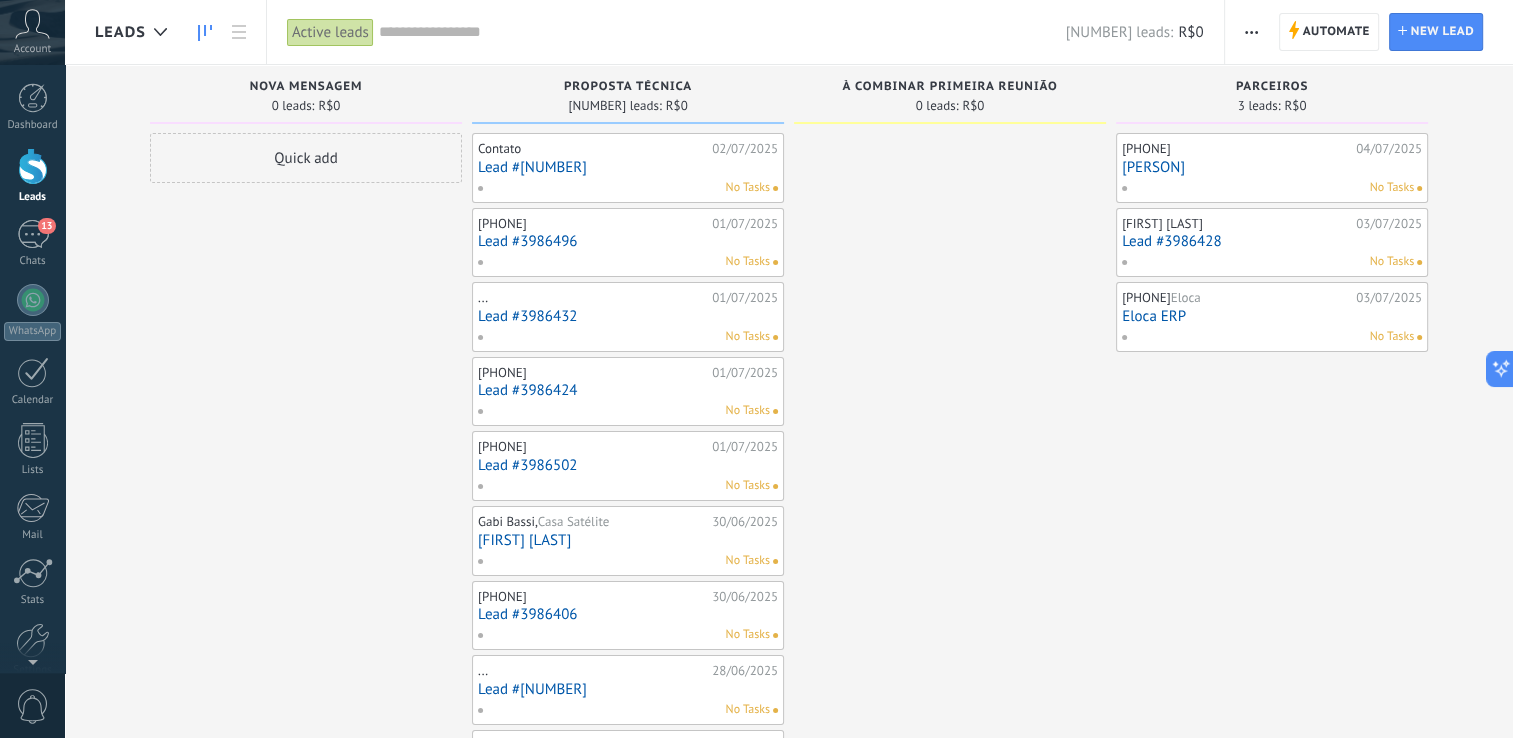 click on "Contato [DATE] Lead #[NUMBER] No Tasks" at bounding box center (628, 168) 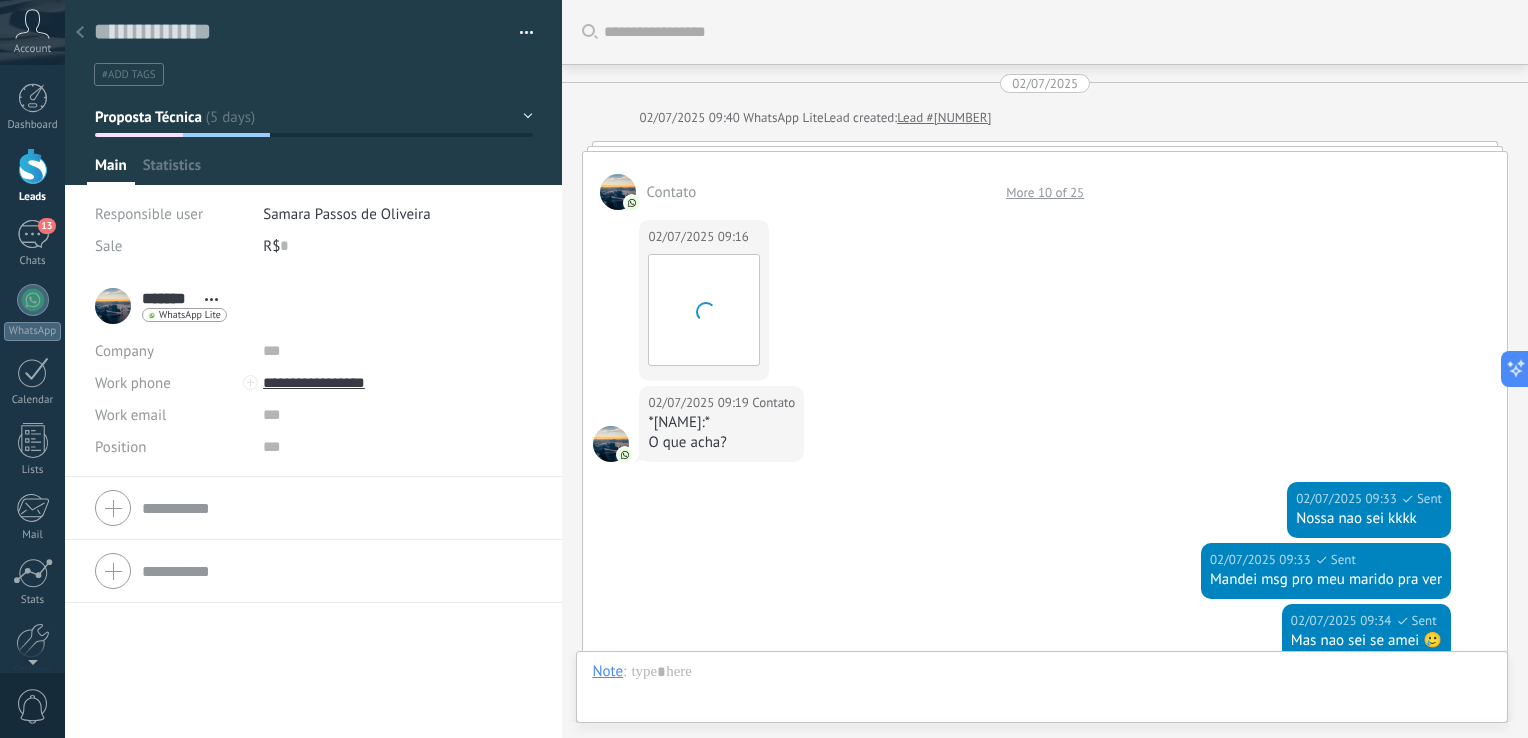 scroll, scrollTop: 2379, scrollLeft: 0, axis: vertical 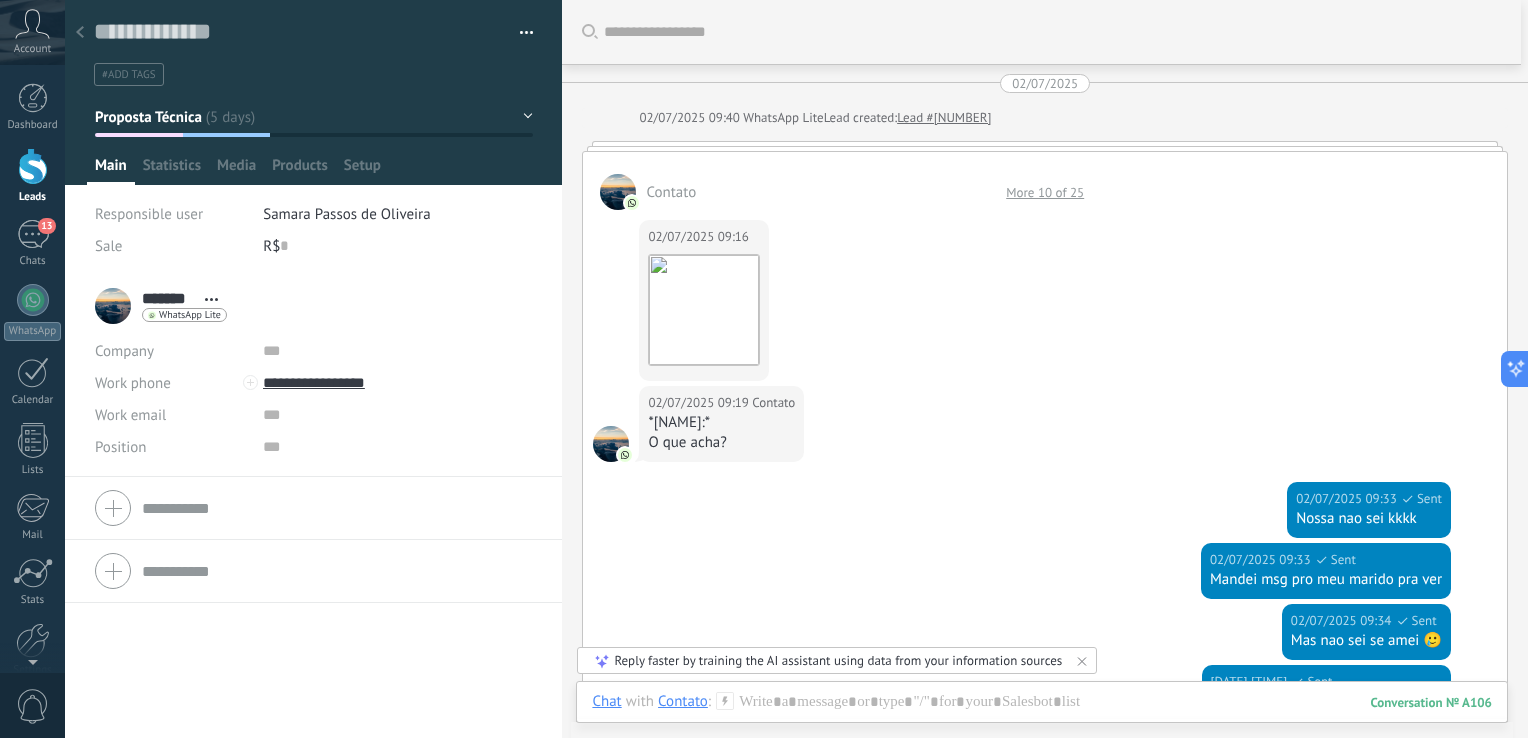 drag, startPoint x: 954, startPoint y: 166, endPoint x: 949, endPoint y: 184, distance: 18.681541 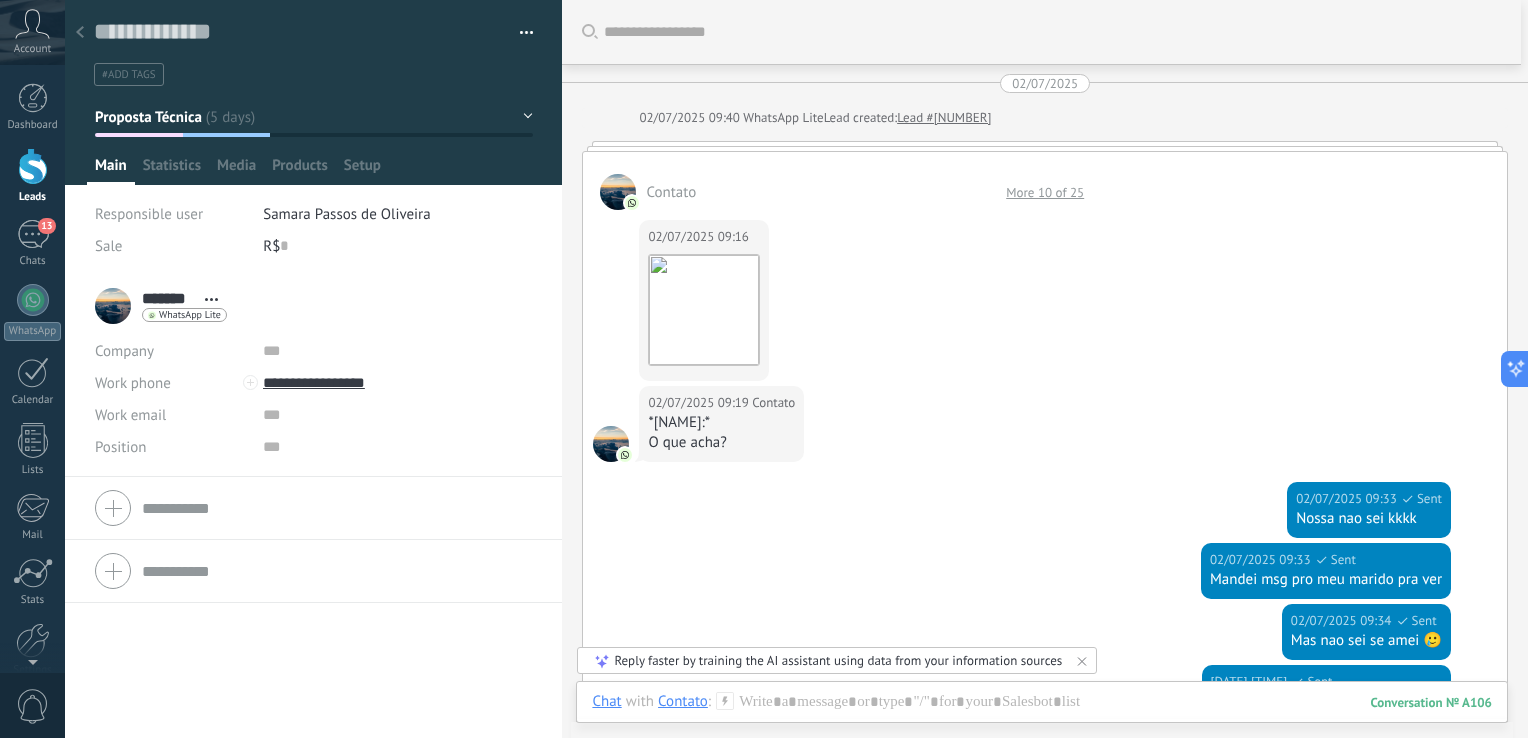 click at bounding box center [1045, 146] 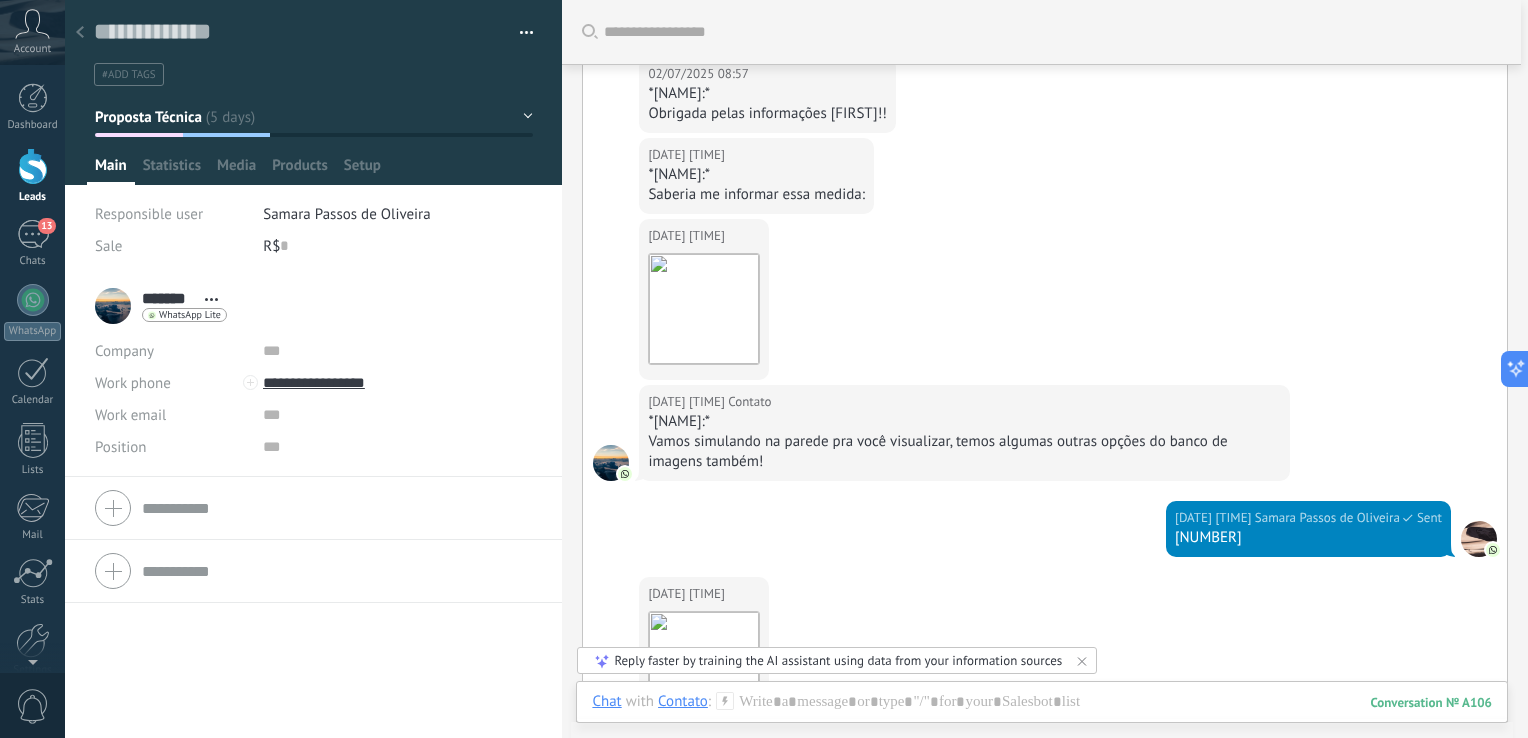 scroll, scrollTop: 0, scrollLeft: 0, axis: both 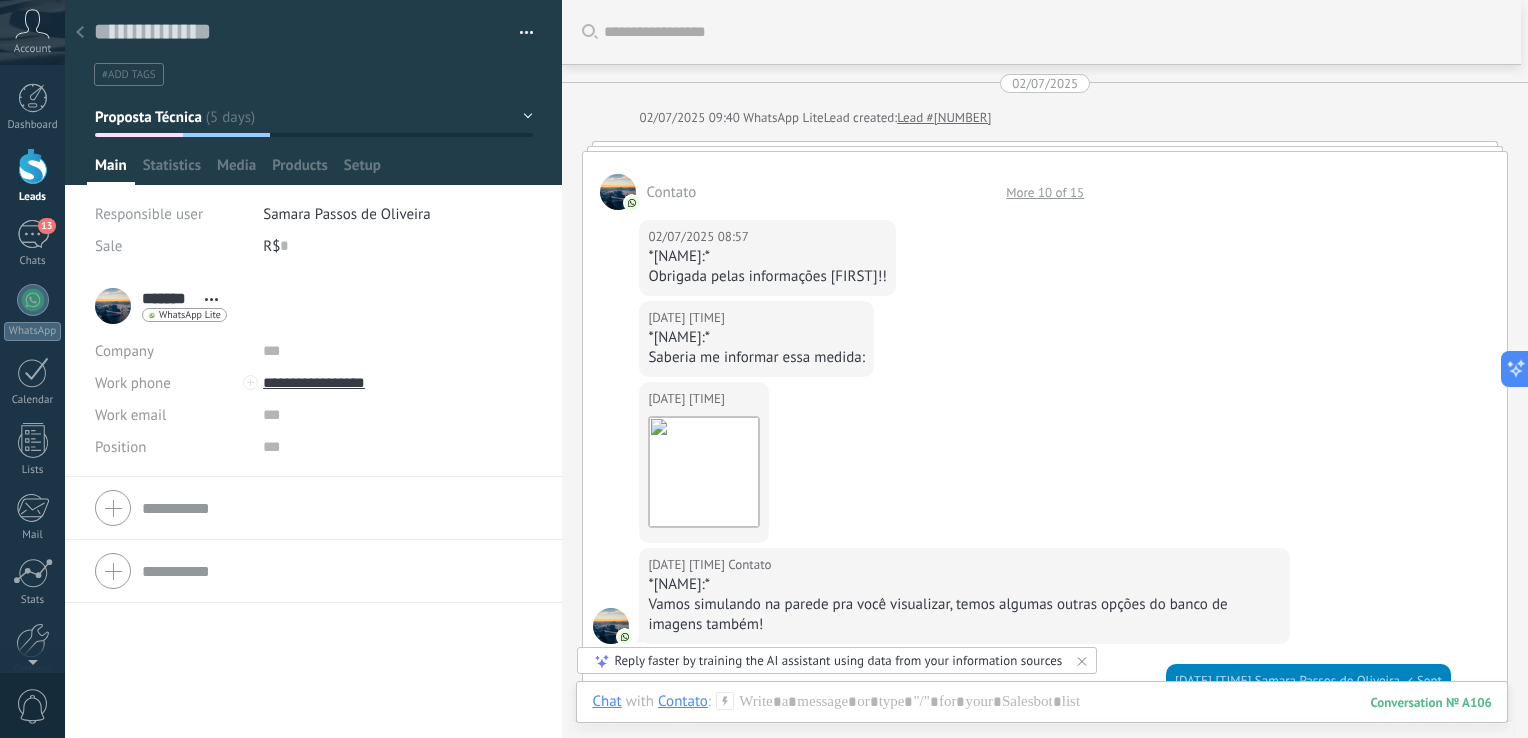 click on "More 10 of 15" at bounding box center [1045, 192] 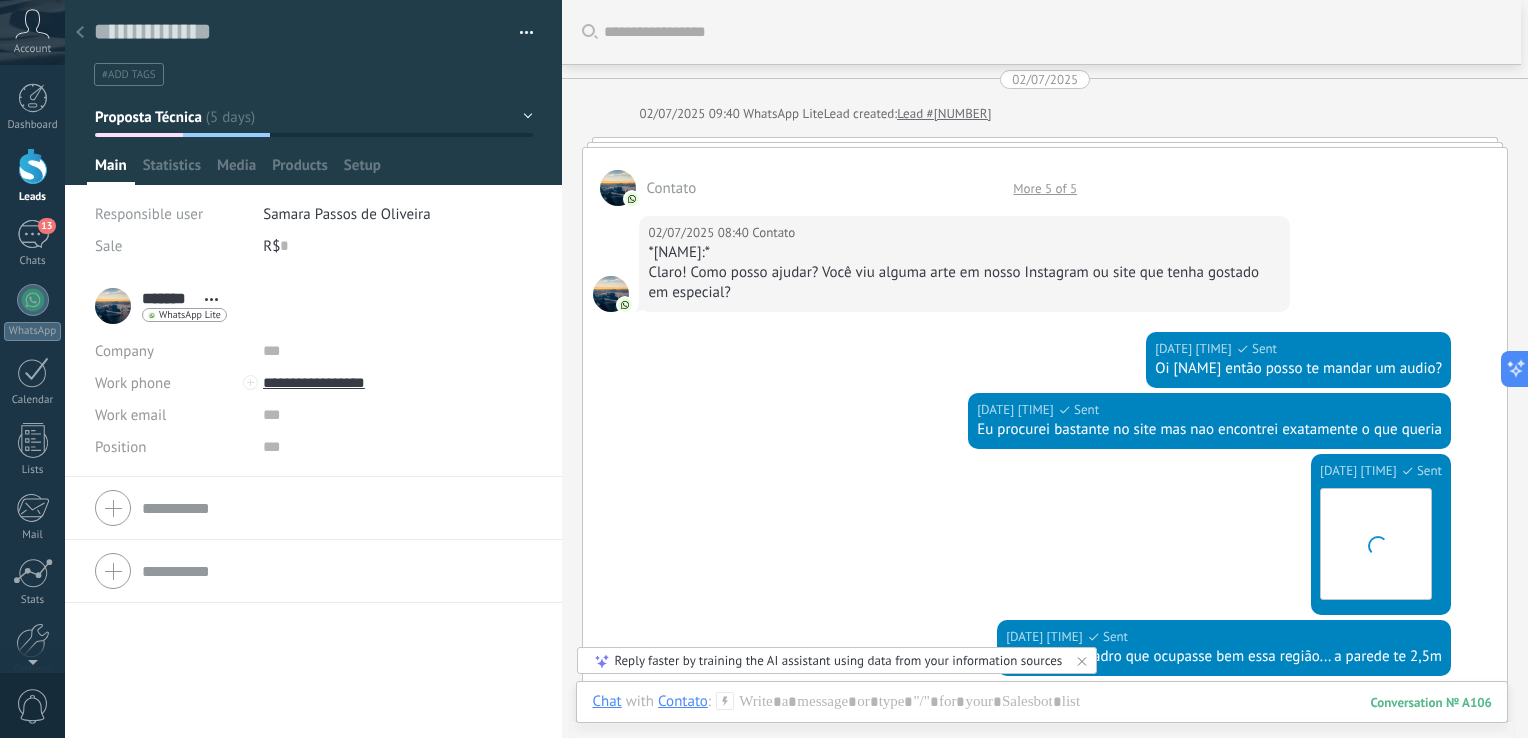 scroll, scrollTop: 0, scrollLeft: 0, axis: both 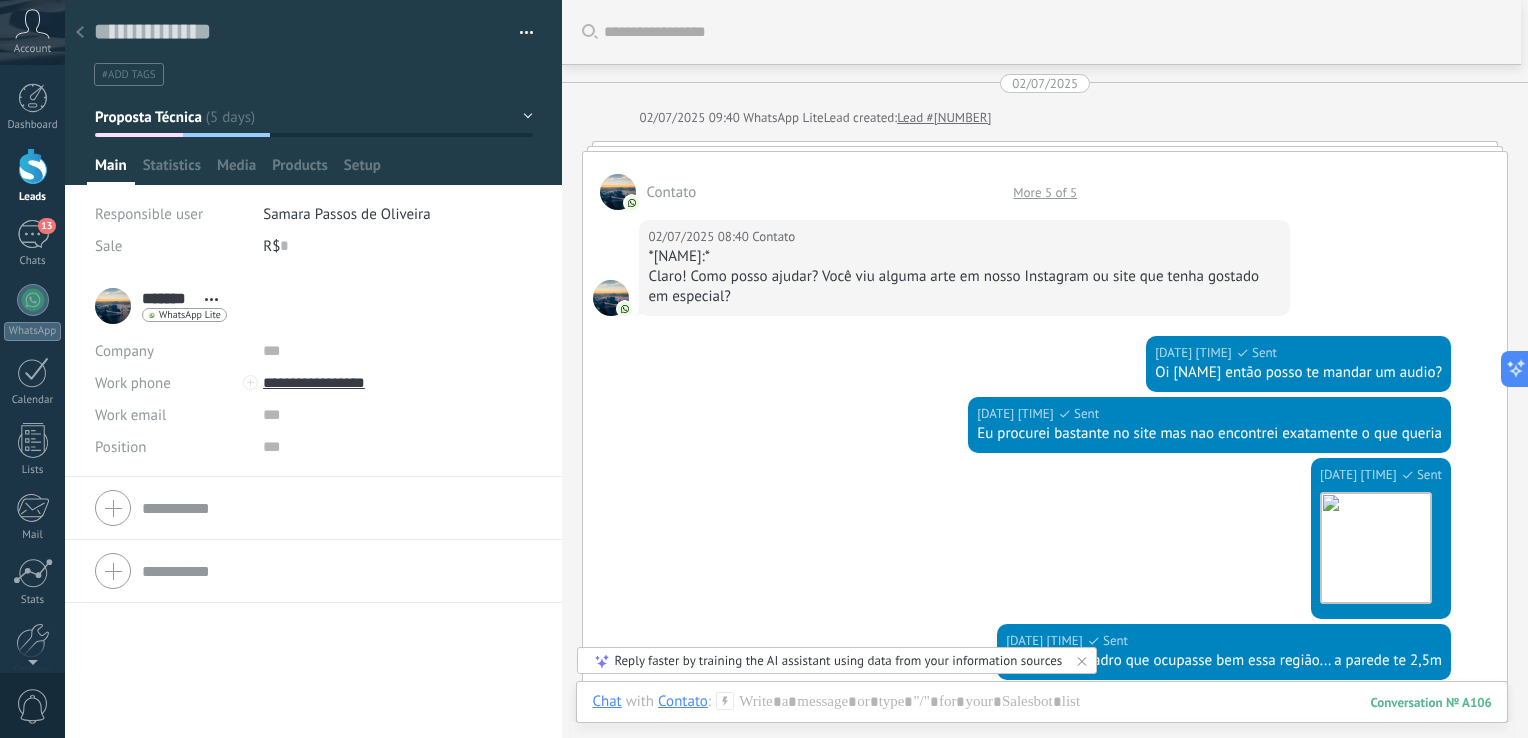 click on "More 5 of 5" at bounding box center [1045, 192] 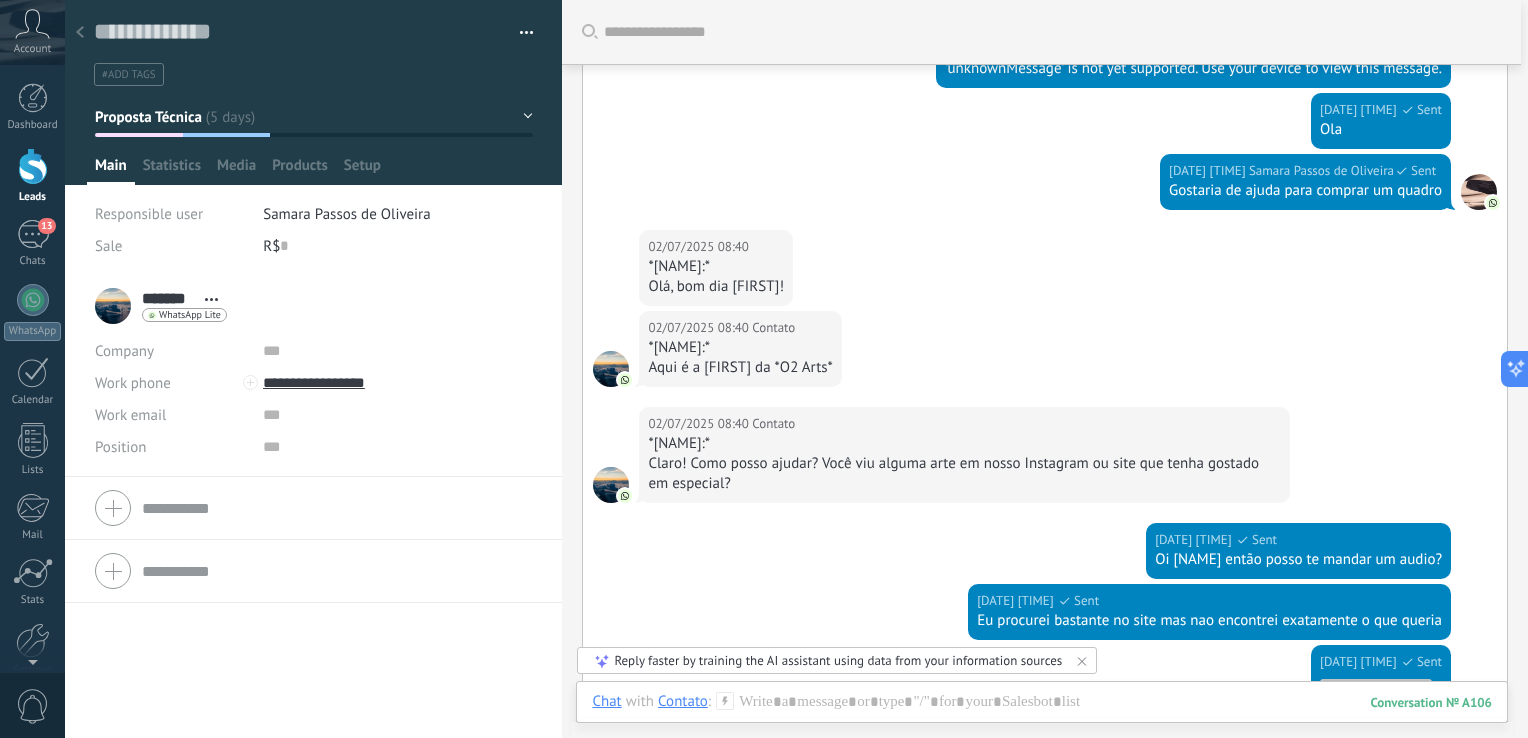 scroll, scrollTop: 175, scrollLeft: 0, axis: vertical 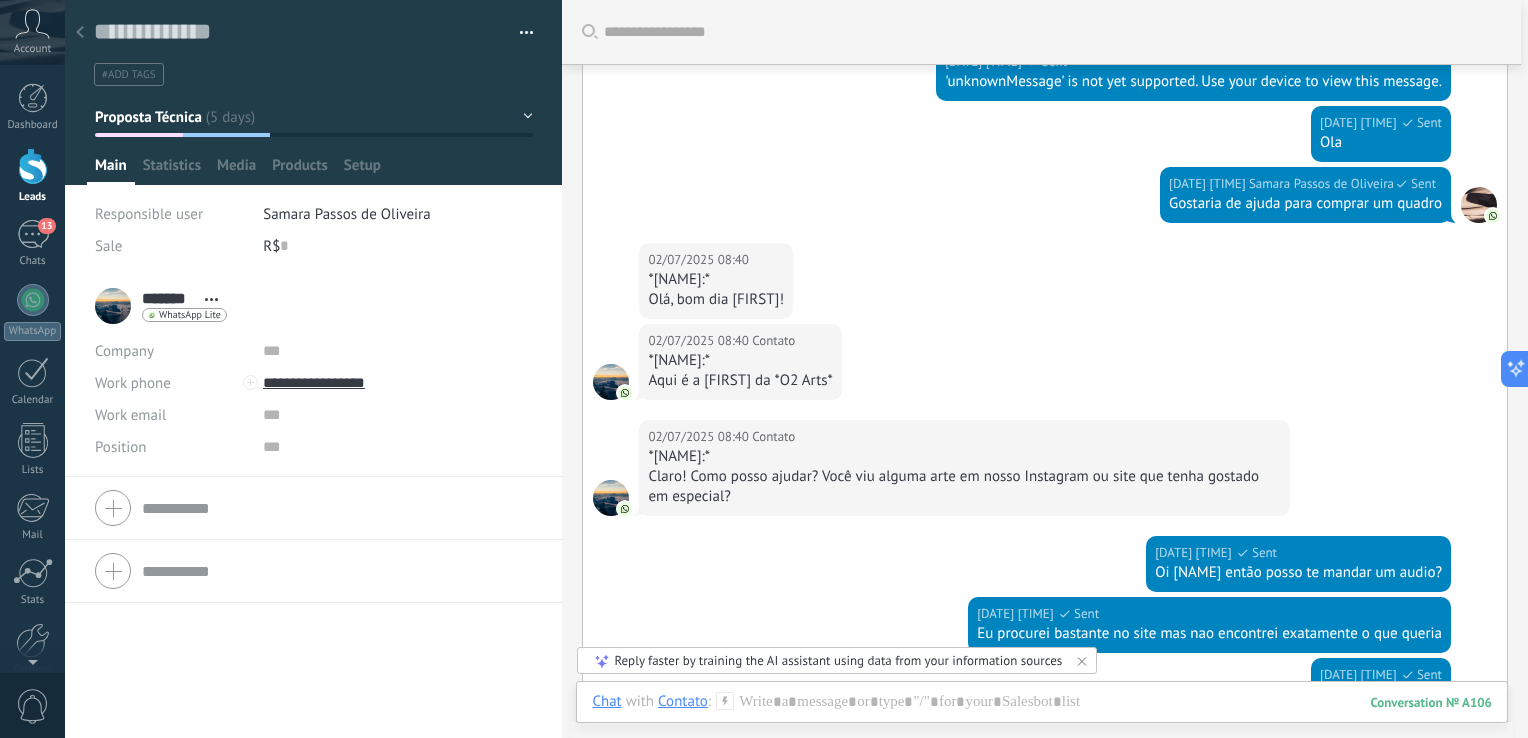 click at bounding box center [313, 508] 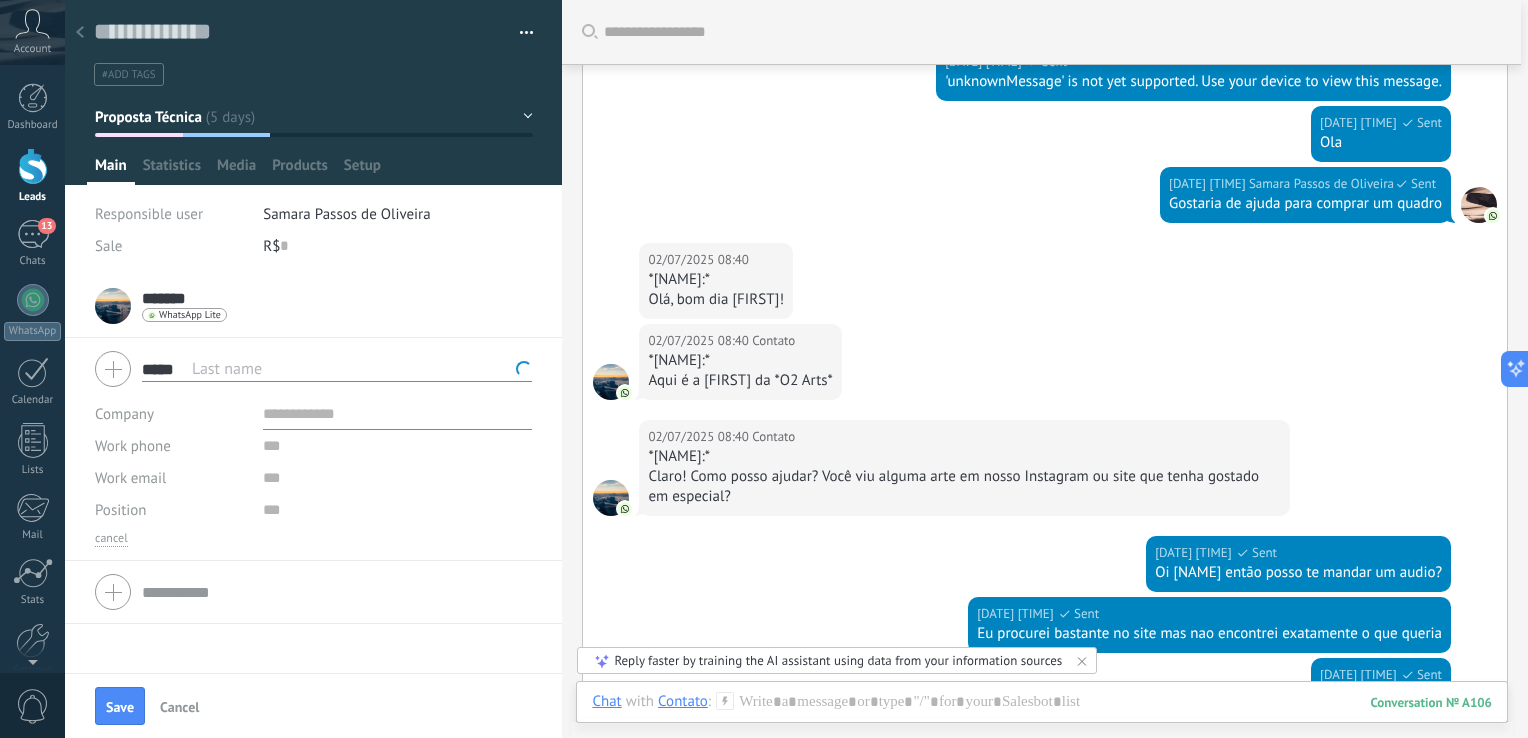 type on "*****" 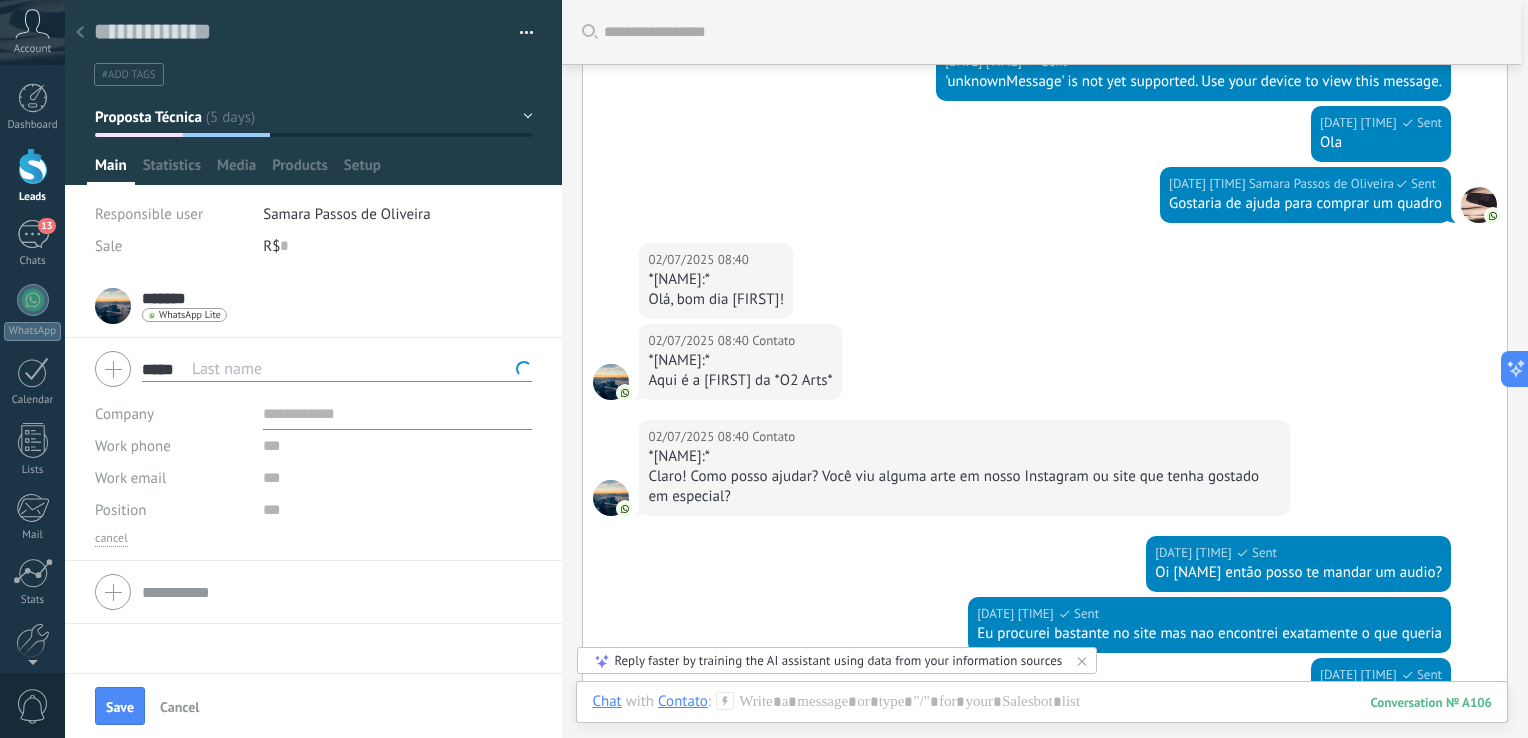 click at bounding box center [398, 414] 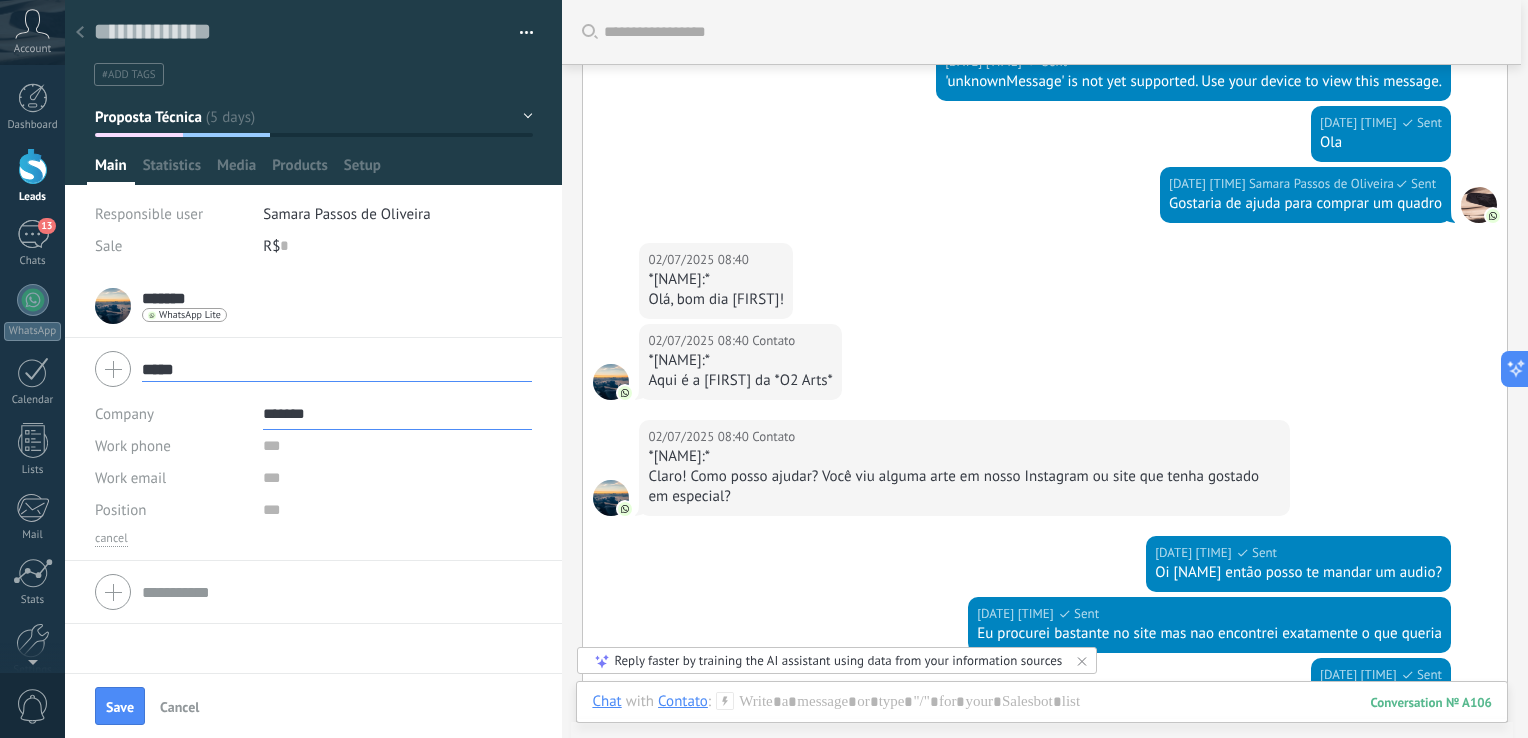 type on "*******" 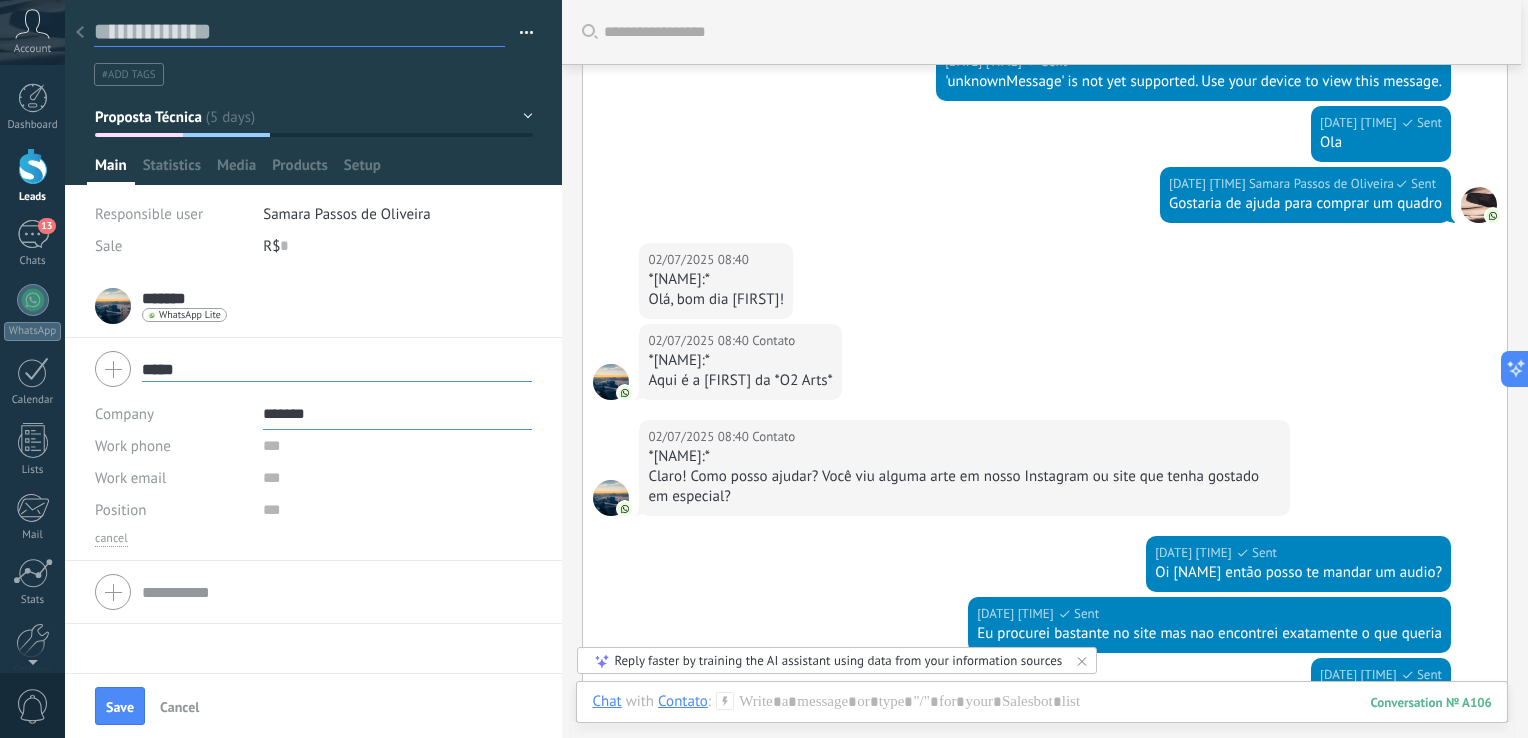 click at bounding box center (299, 32) 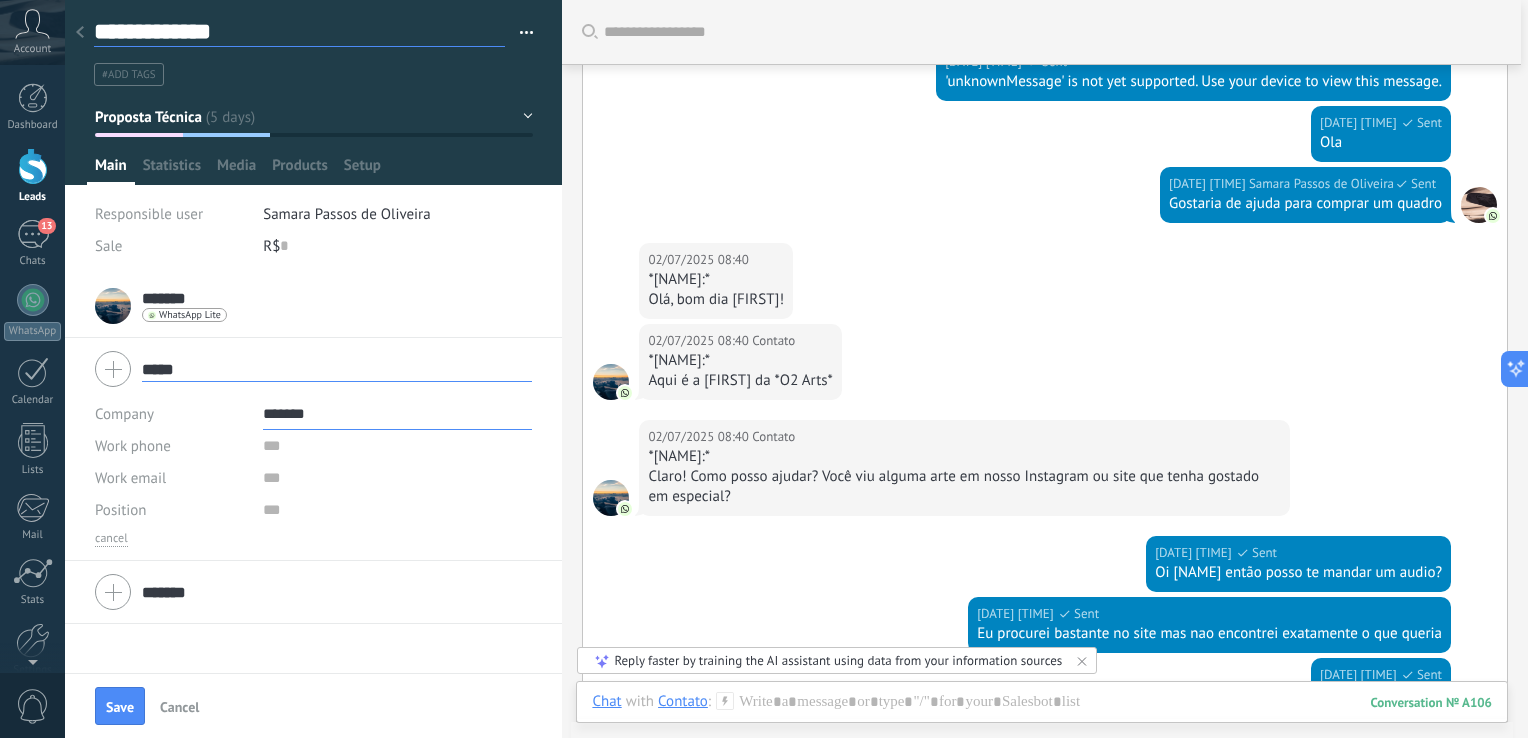 scroll, scrollTop: 29, scrollLeft: 0, axis: vertical 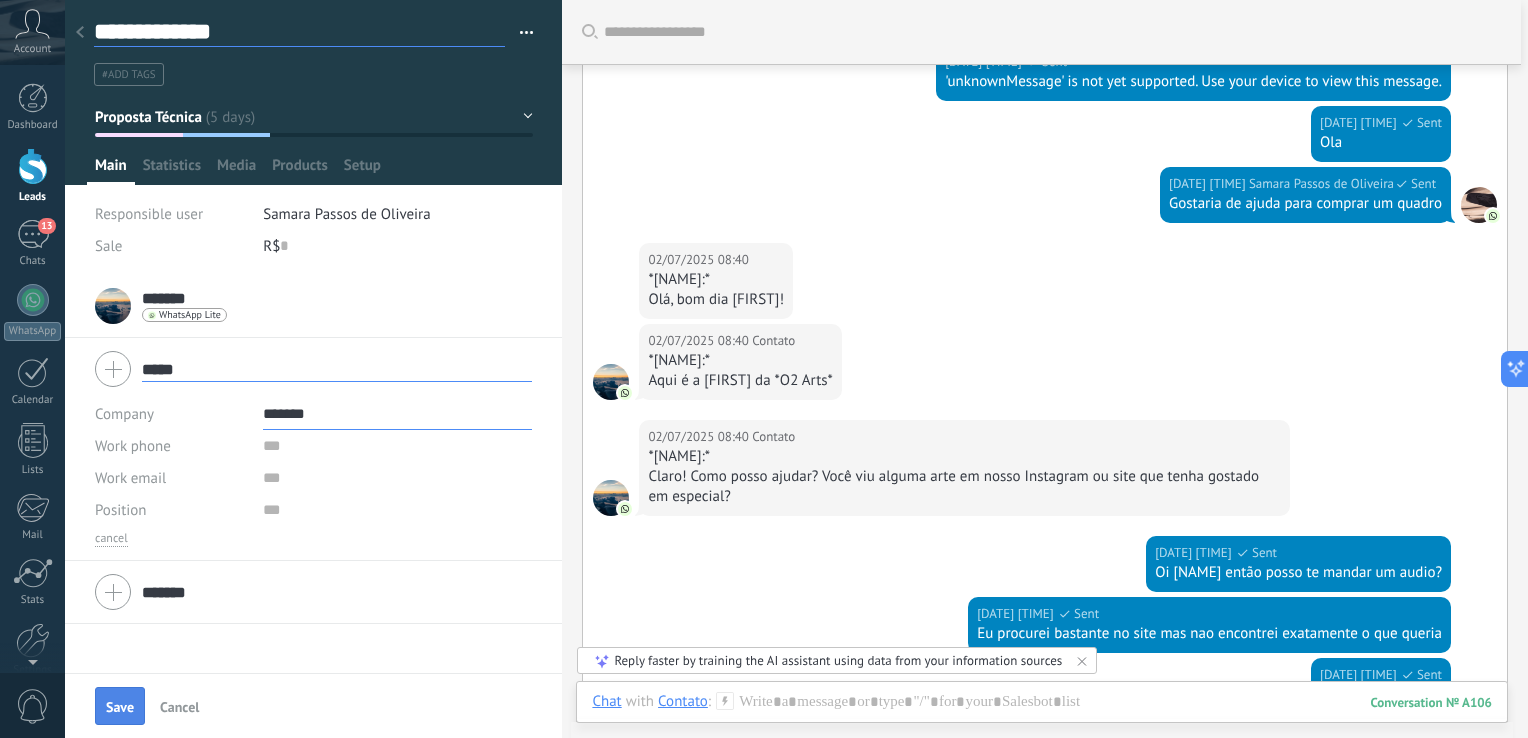type on "**********" 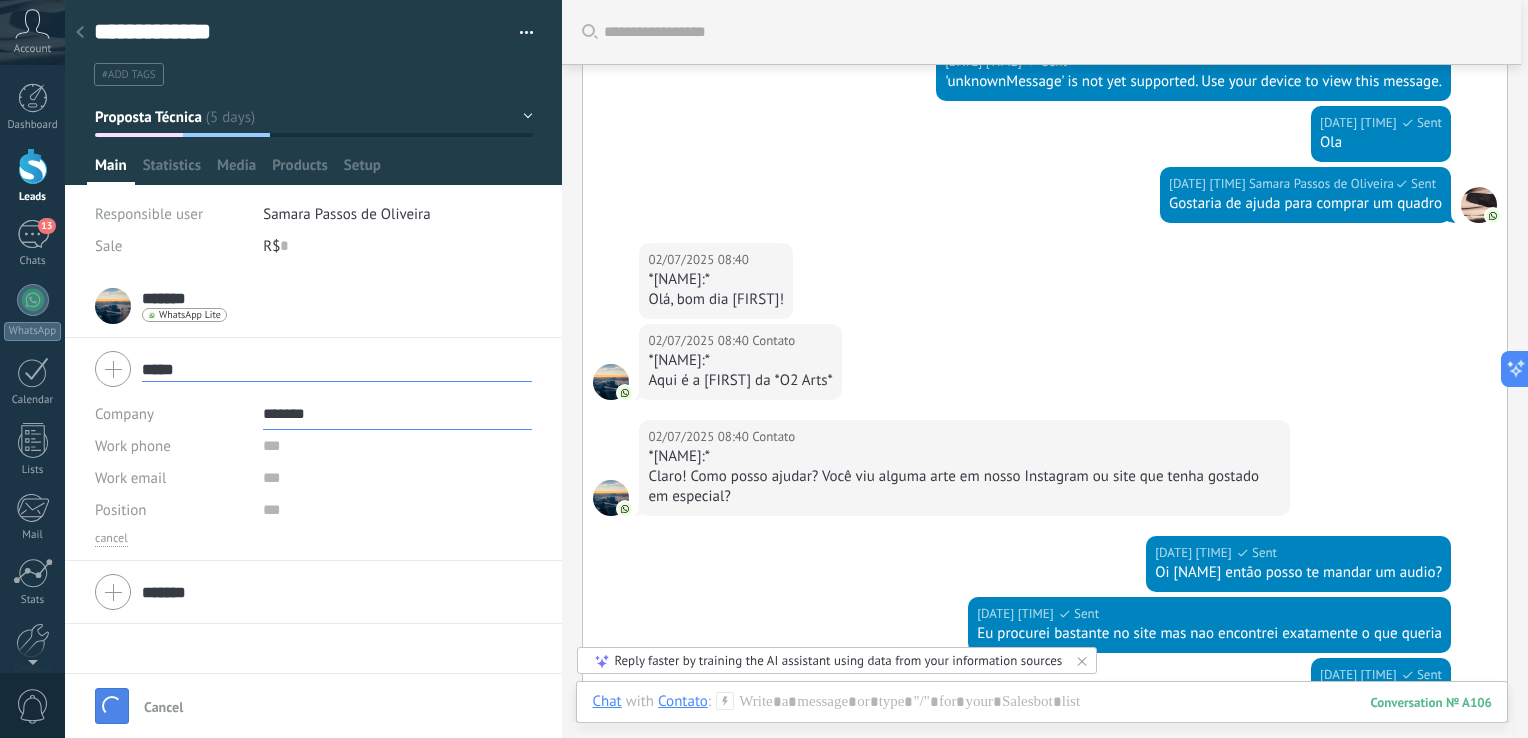 click on "Save" at bounding box center (112, 706) 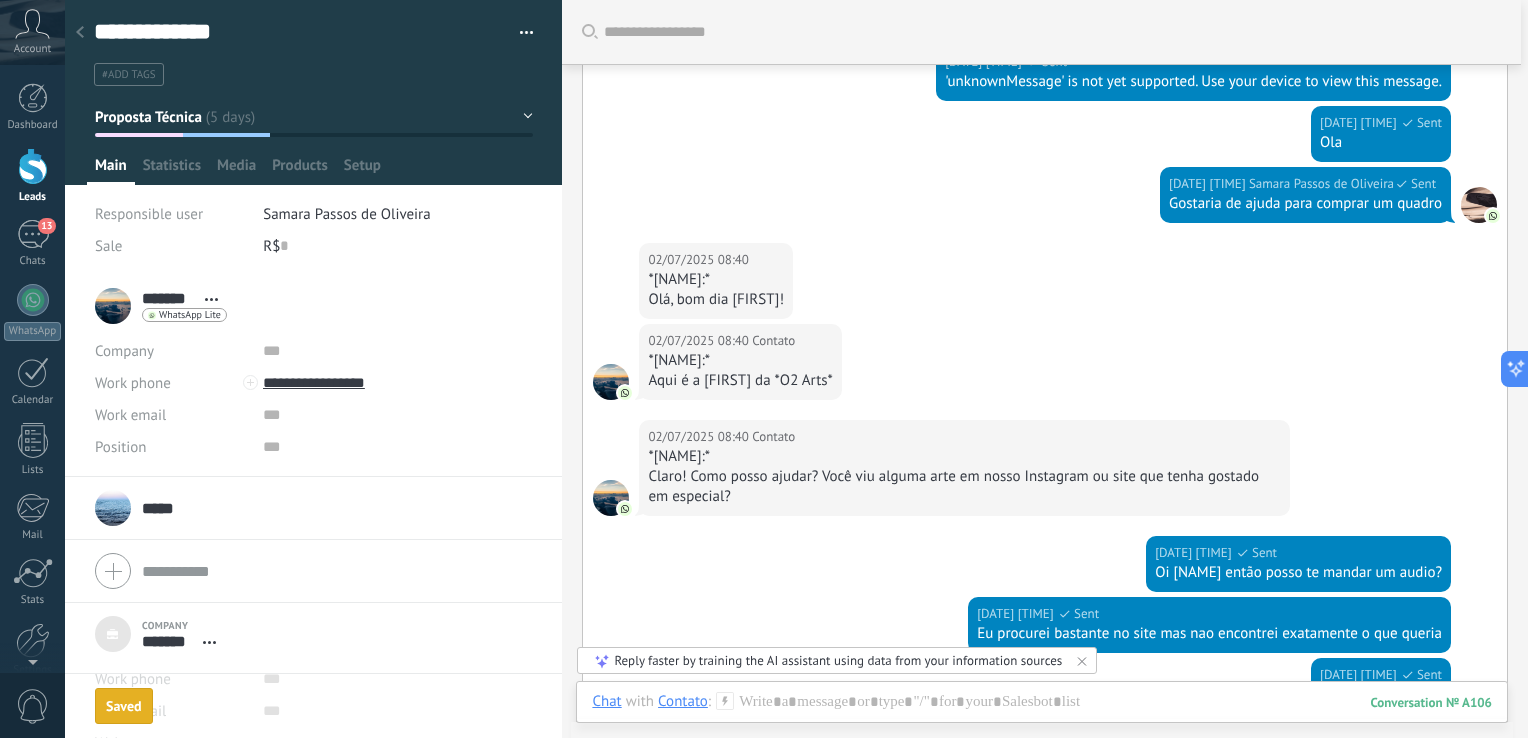 scroll, scrollTop: 29, scrollLeft: 0, axis: vertical 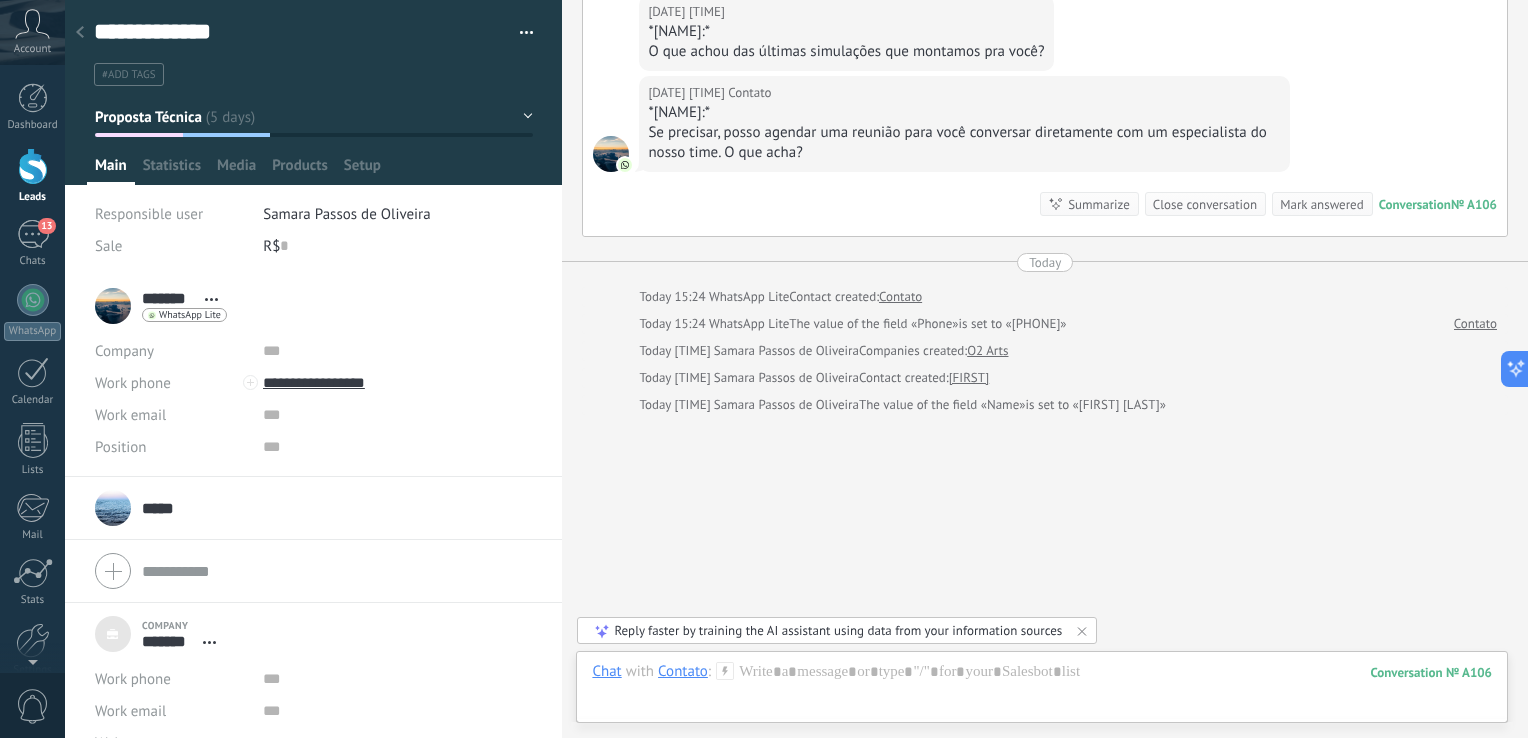 click on "Leads" at bounding box center (33, 197) 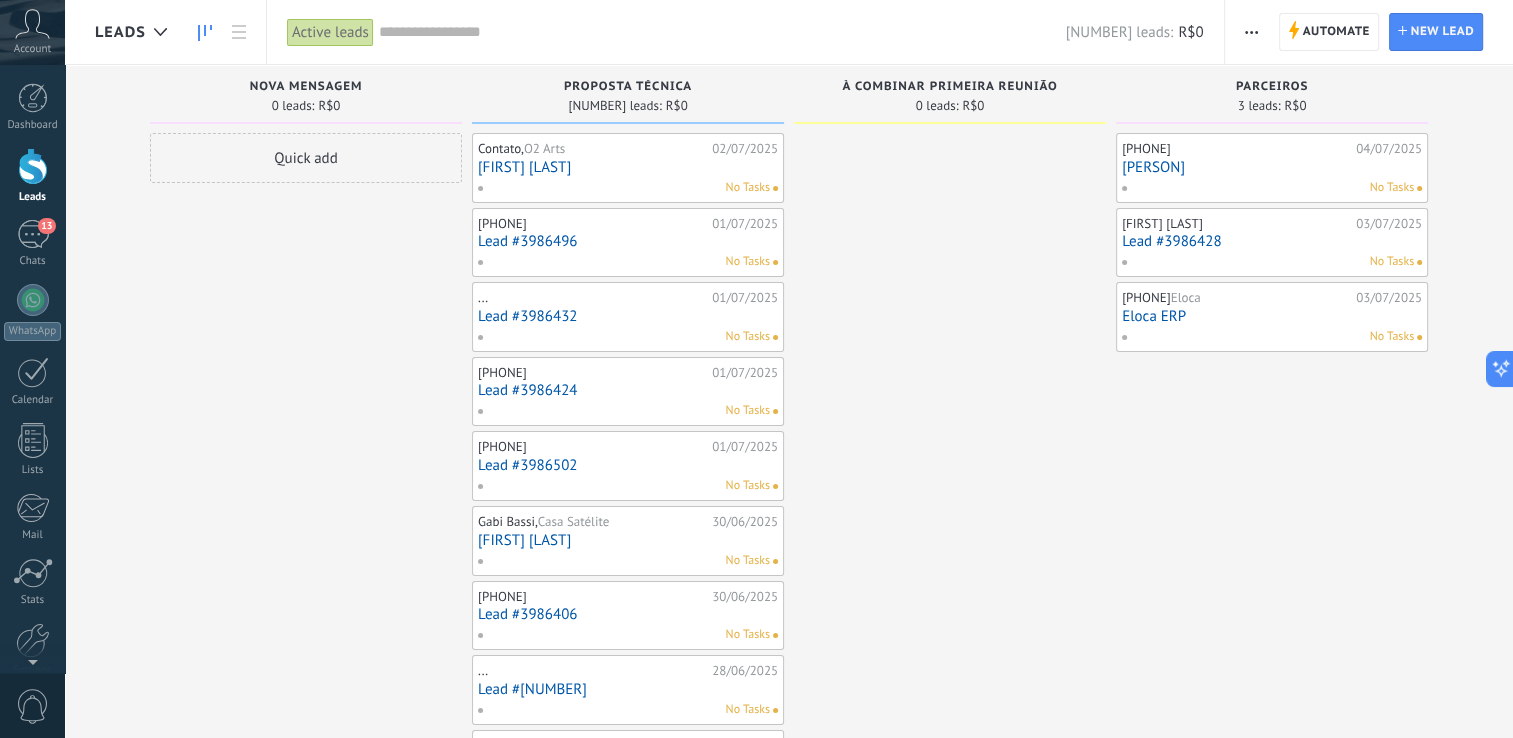 click on "Lead #3986428" at bounding box center [1272, 241] 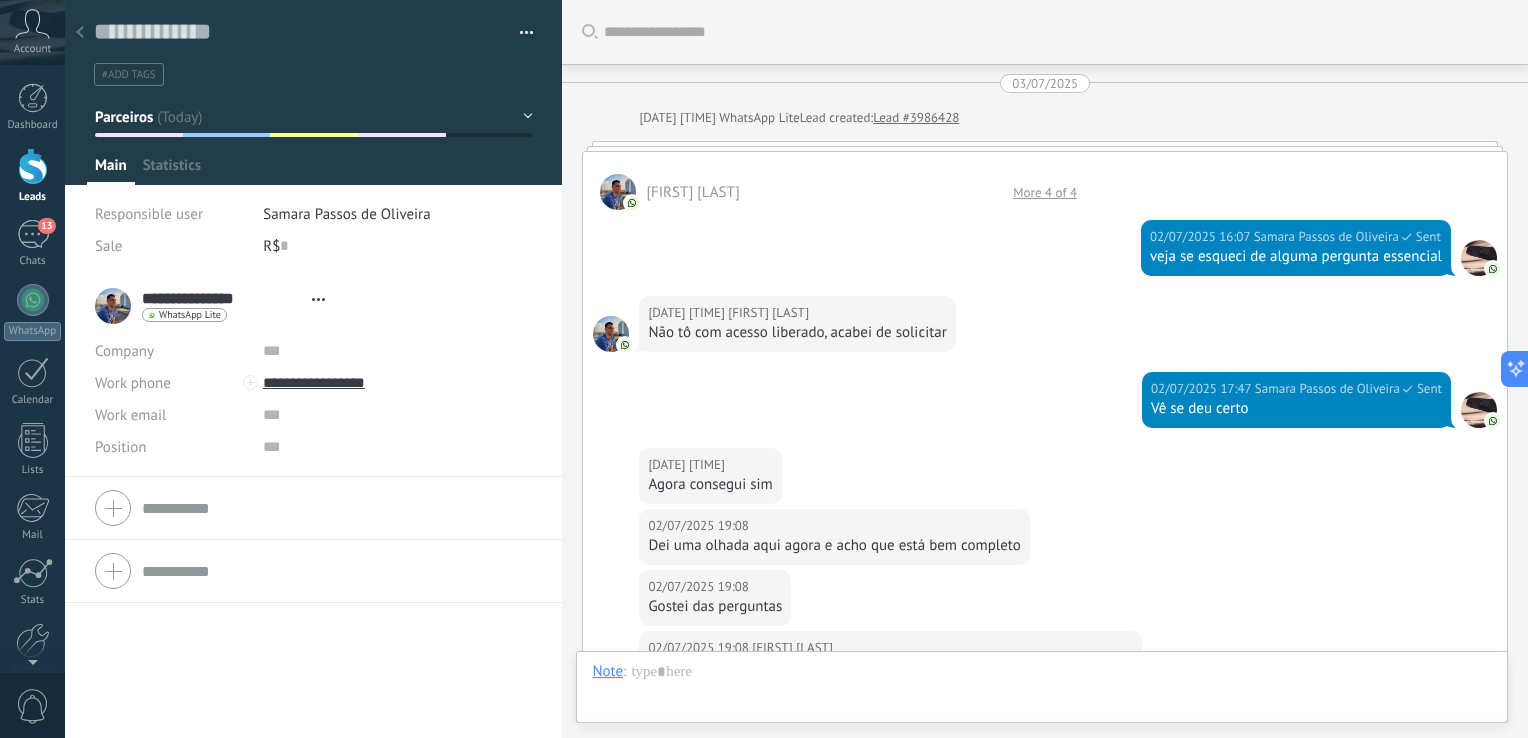 scroll, scrollTop: 3099, scrollLeft: 0, axis: vertical 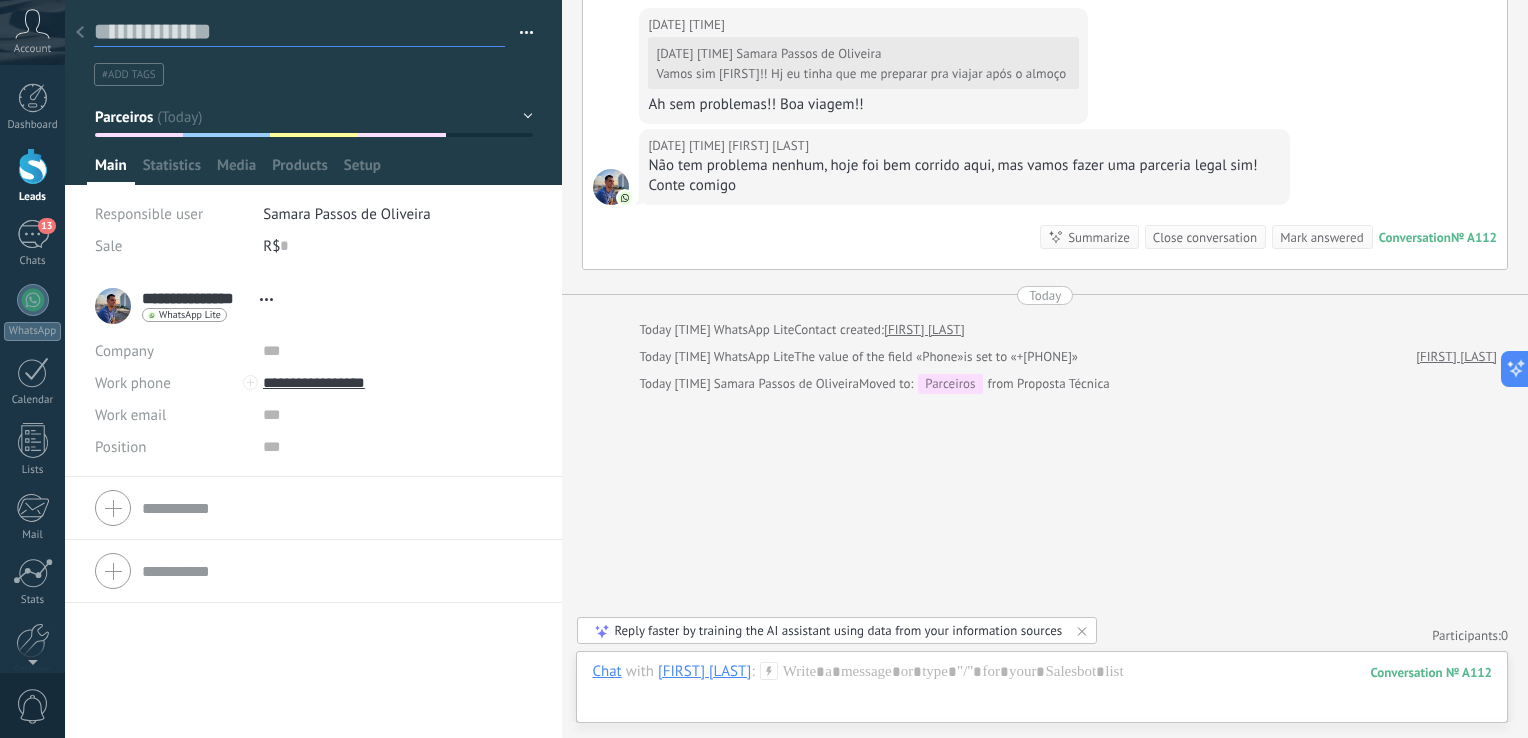 click at bounding box center (299, 32) 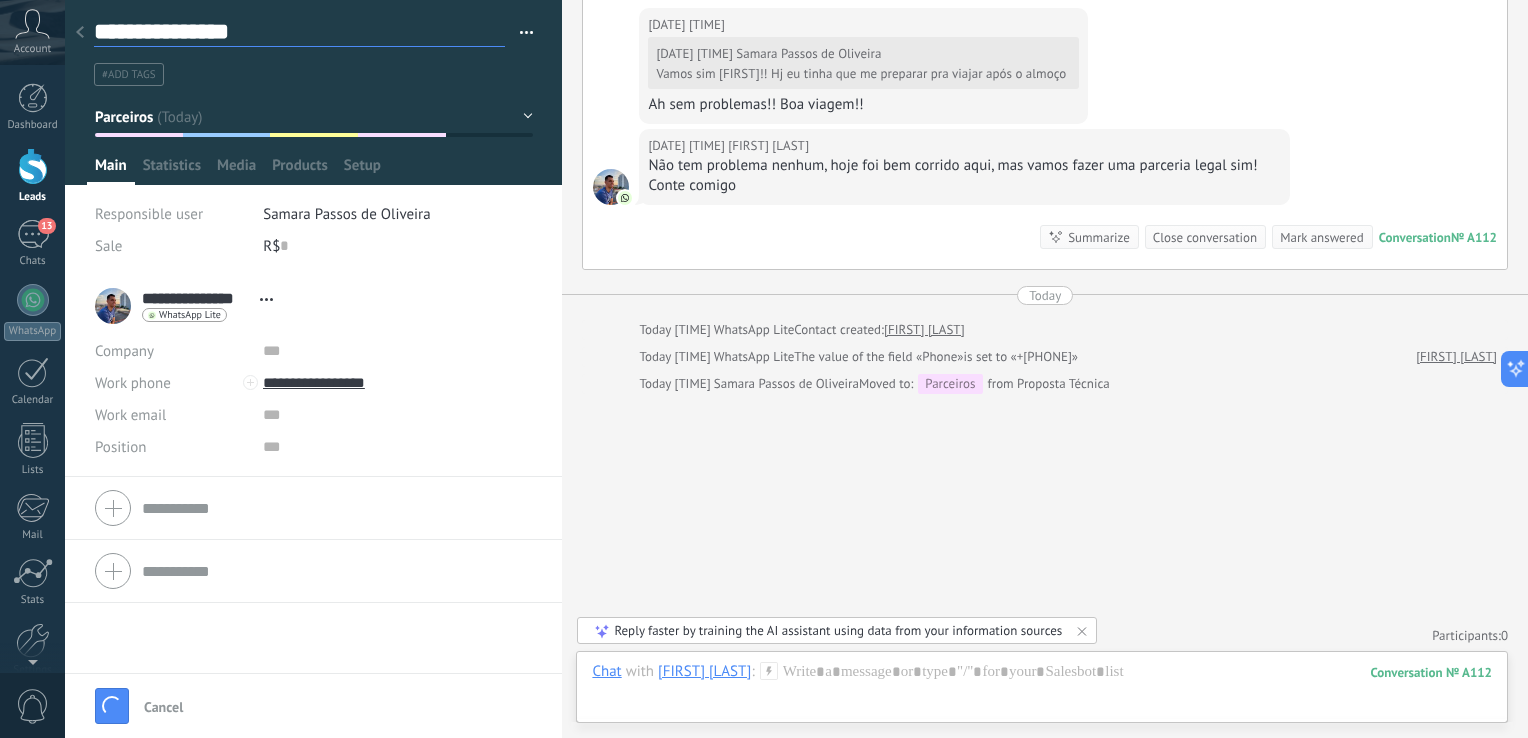 scroll, scrollTop: 29, scrollLeft: 0, axis: vertical 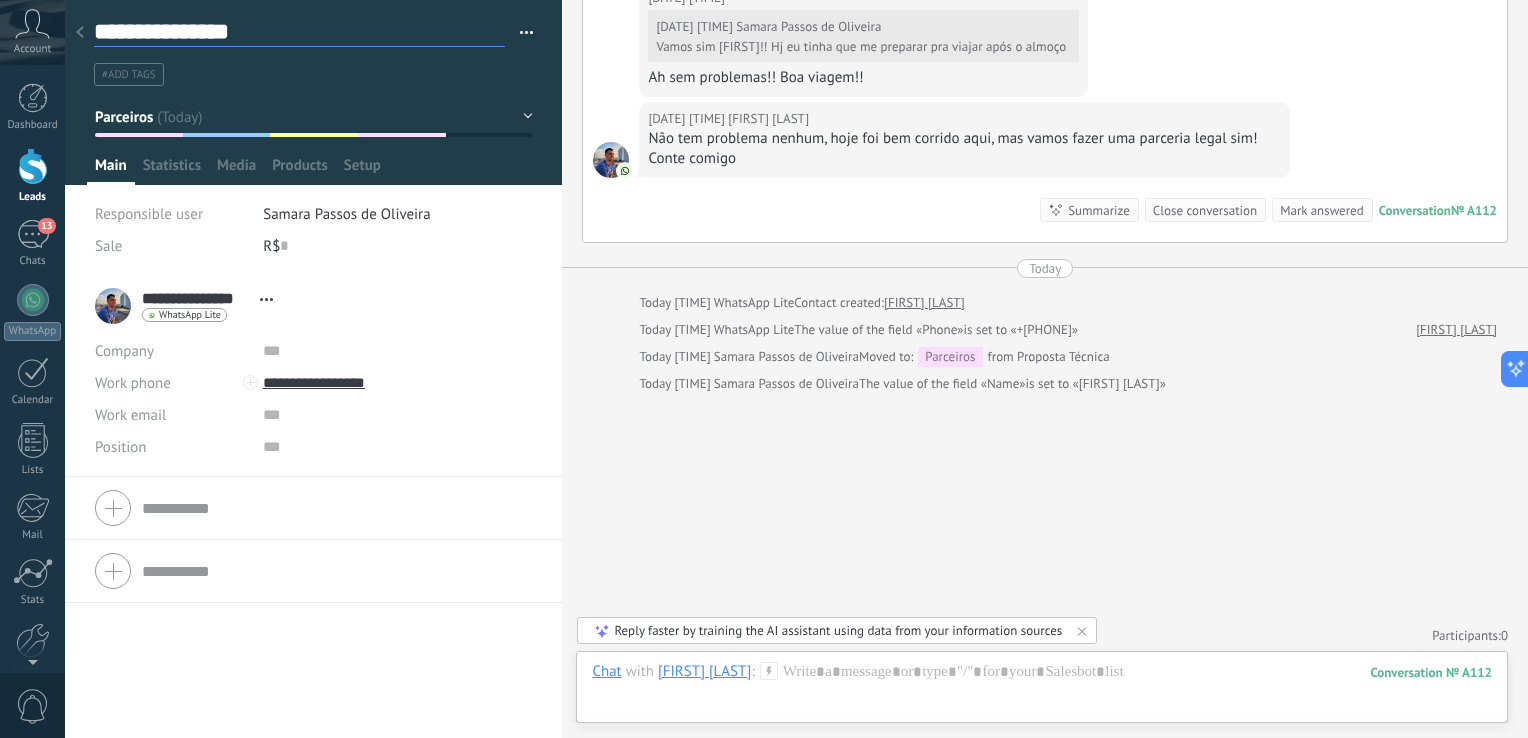 type on "**********" 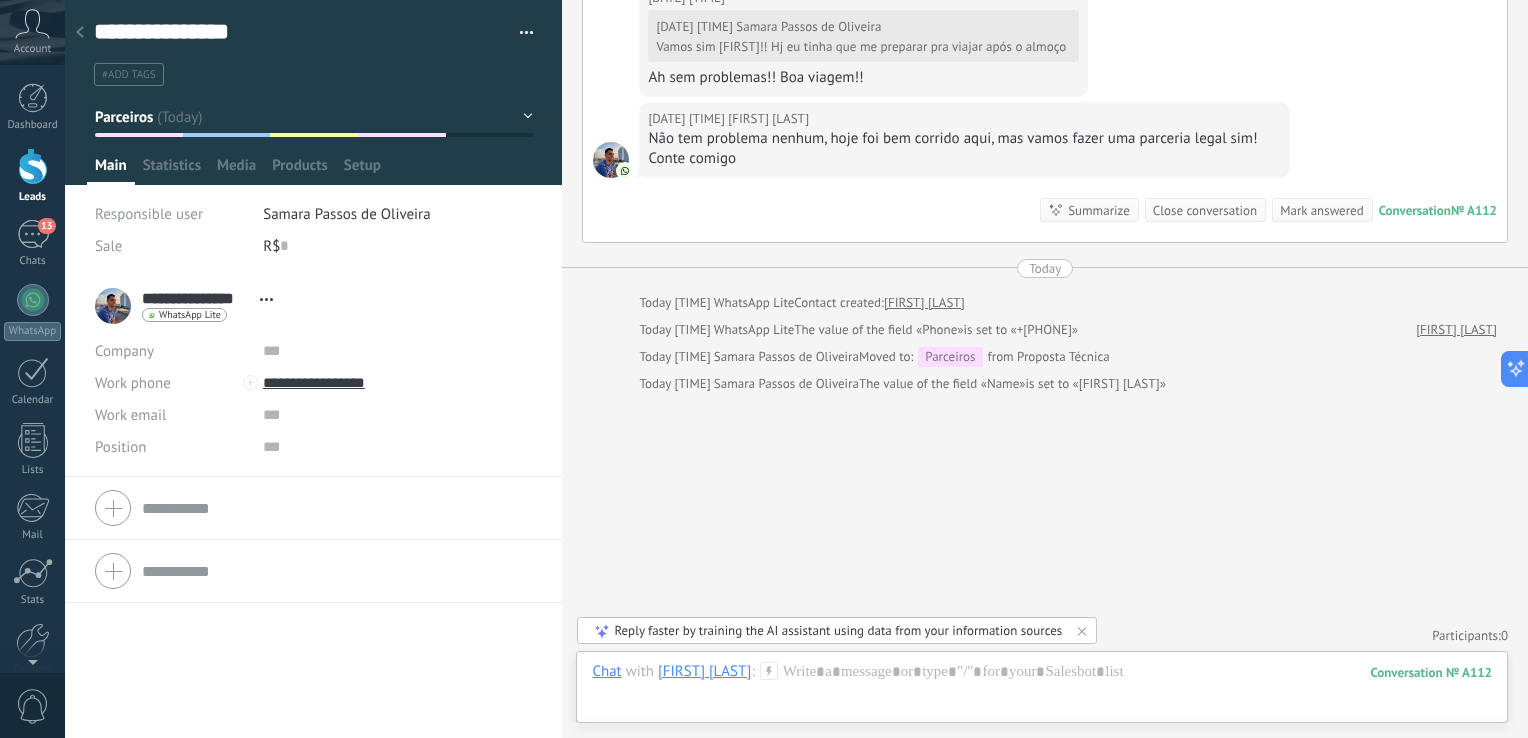 drag, startPoint x: 39, startPoint y: 164, endPoint x: 54, endPoint y: 162, distance: 15.132746 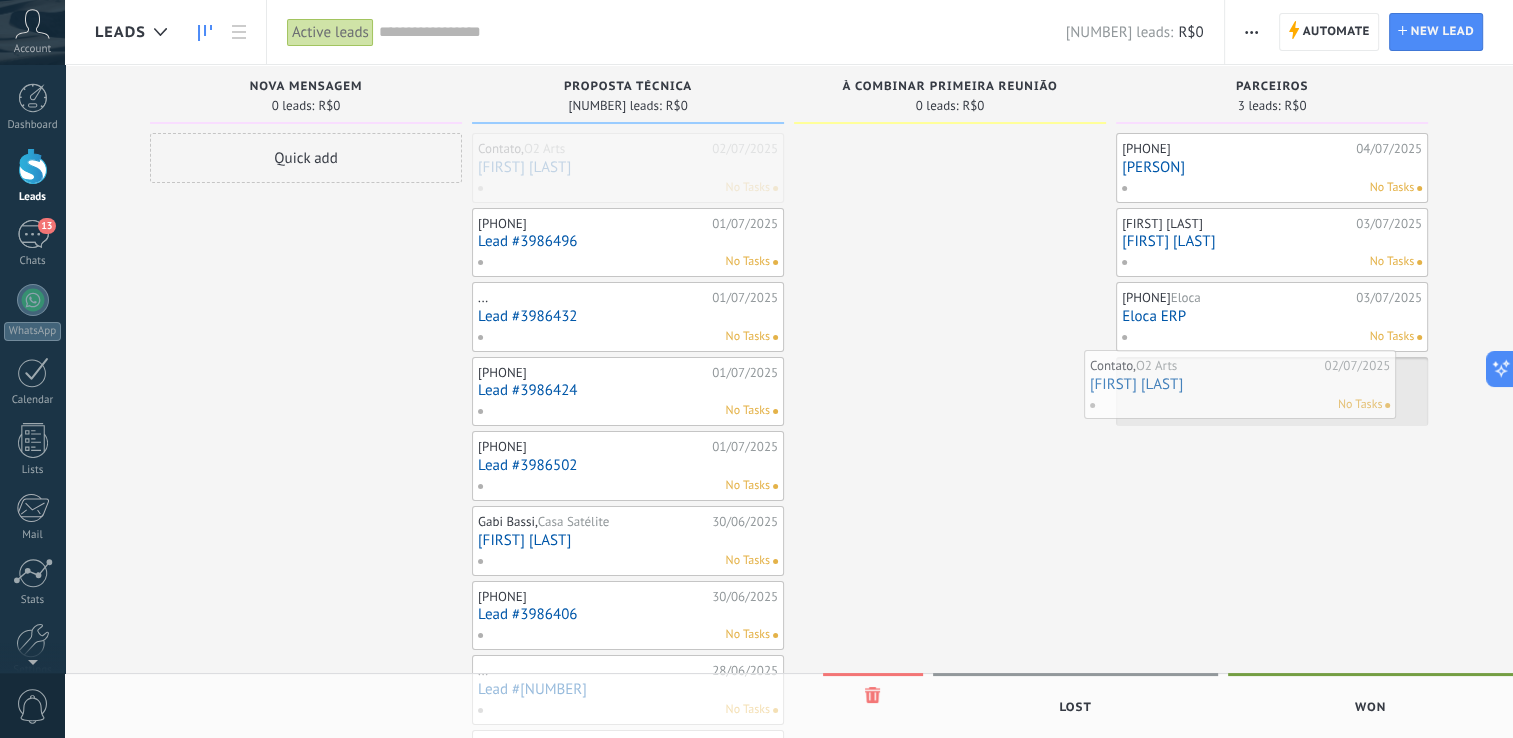 drag, startPoint x: 620, startPoint y: 191, endPoint x: 1226, endPoint y: 395, distance: 639.41534 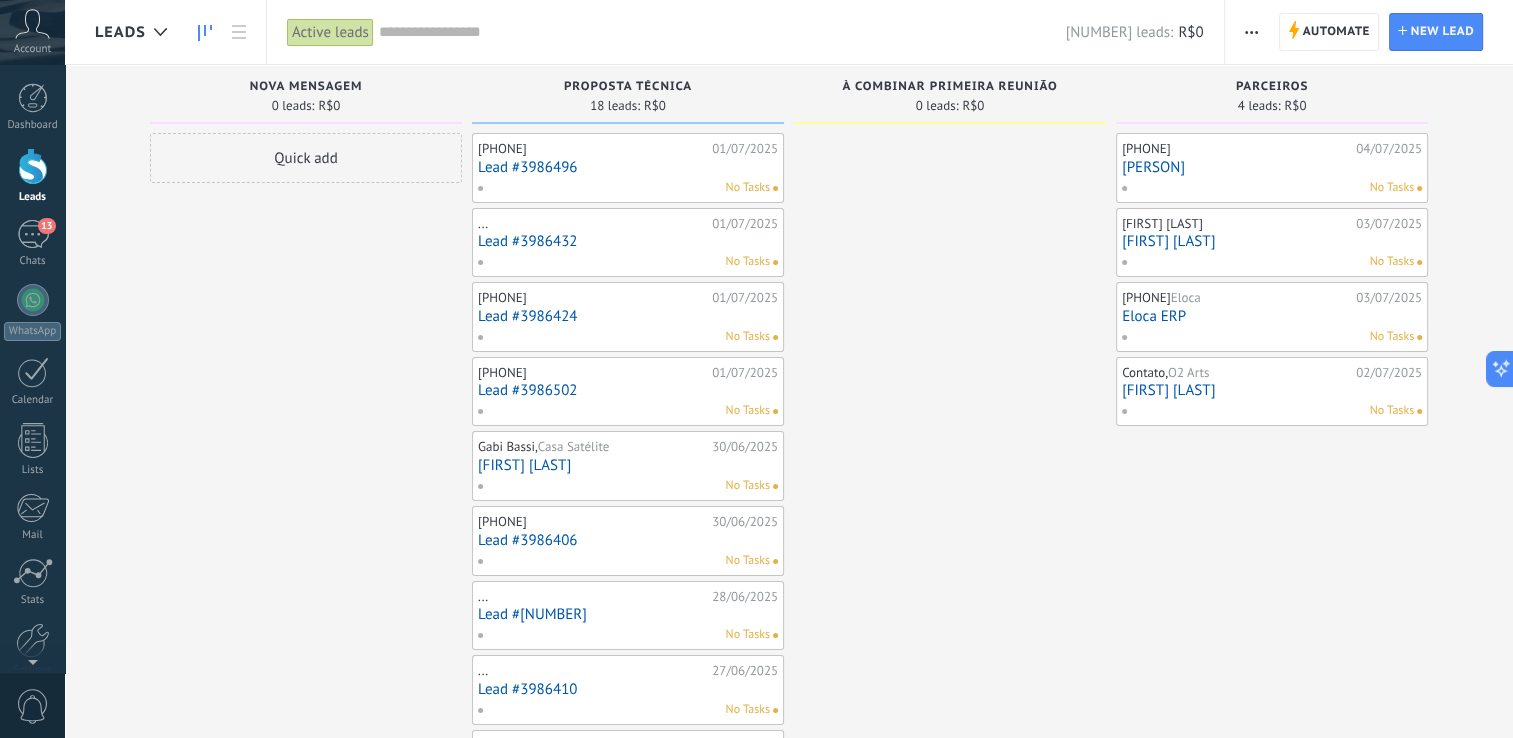 click on "No Tasks" at bounding box center [623, 188] 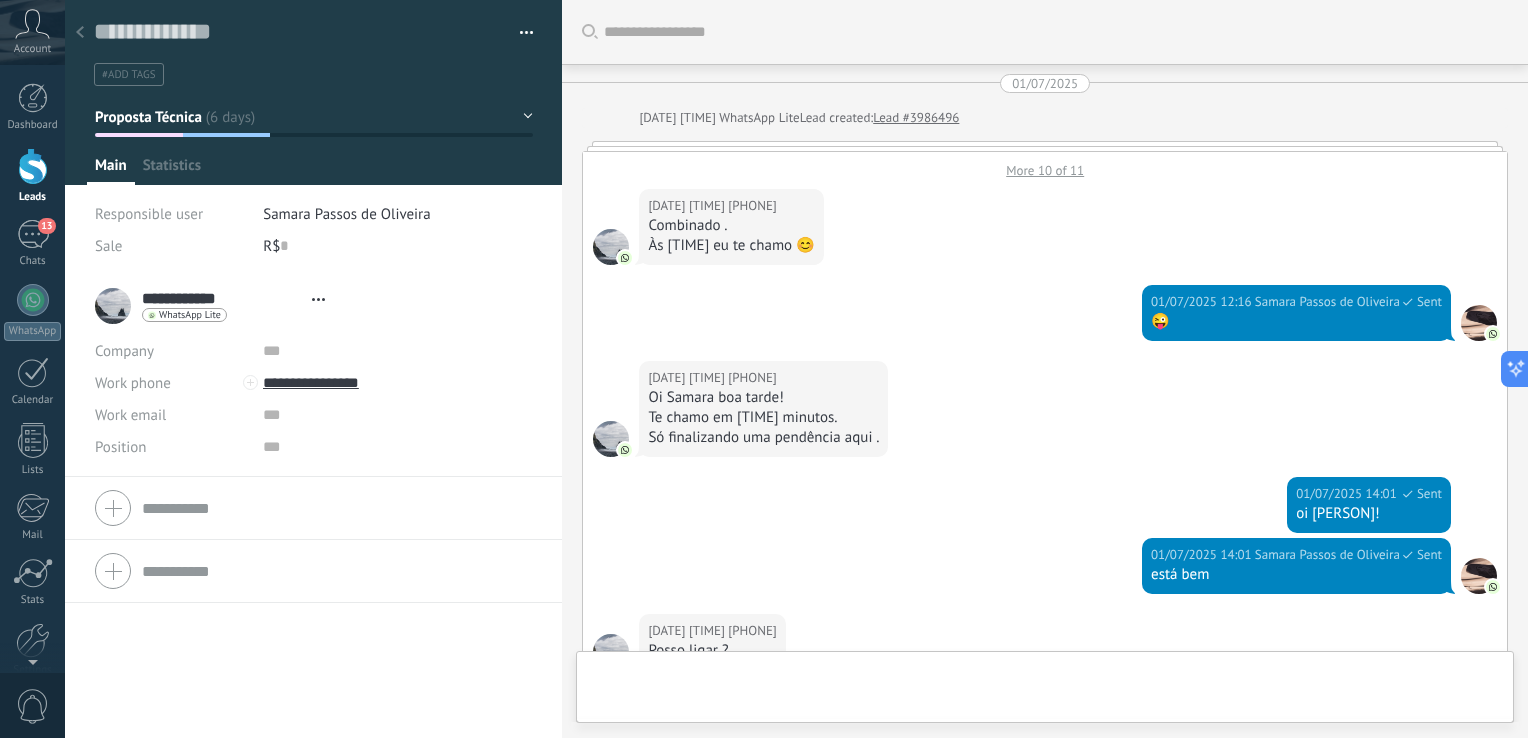 scroll, scrollTop: 29, scrollLeft: 0, axis: vertical 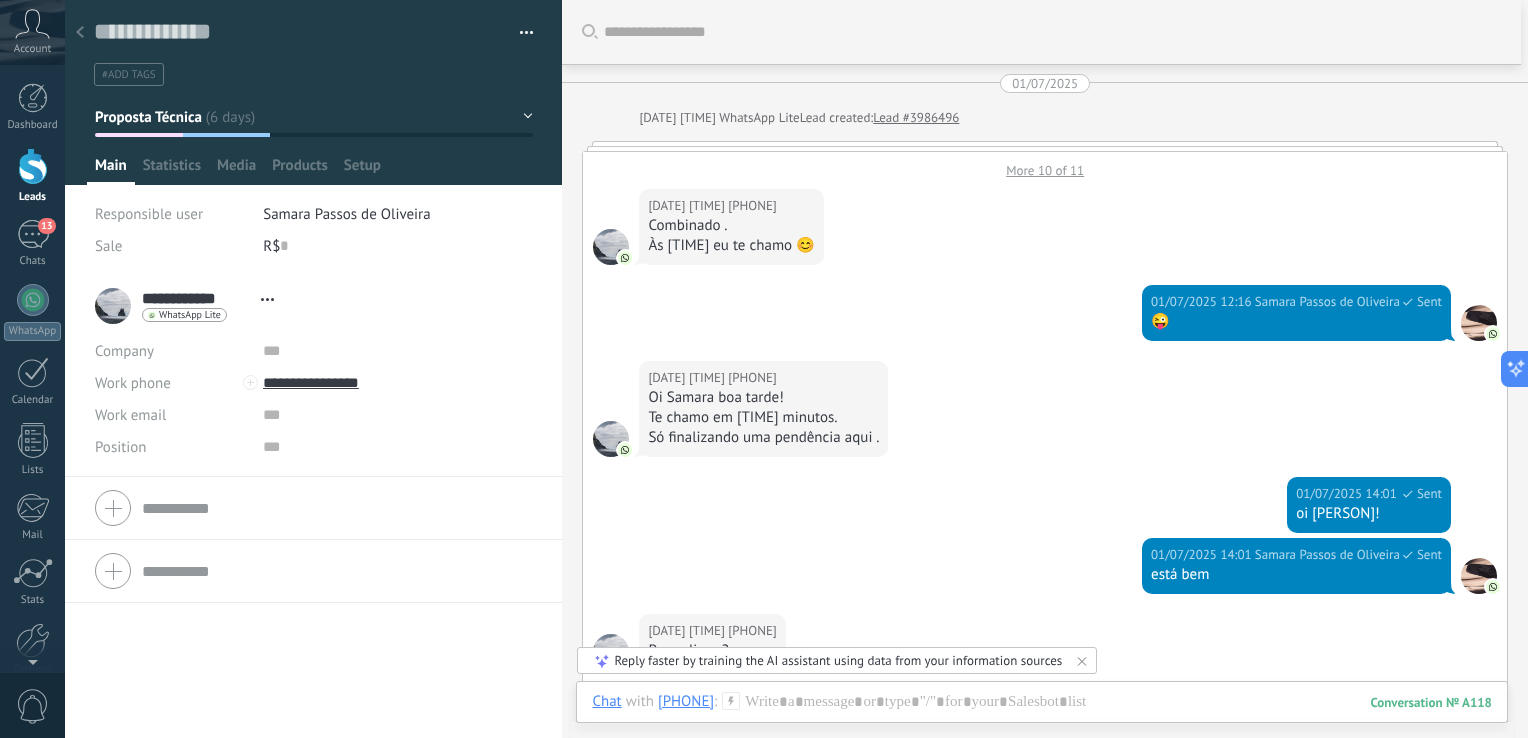 click on "More 10 of 11" at bounding box center (1045, 165) 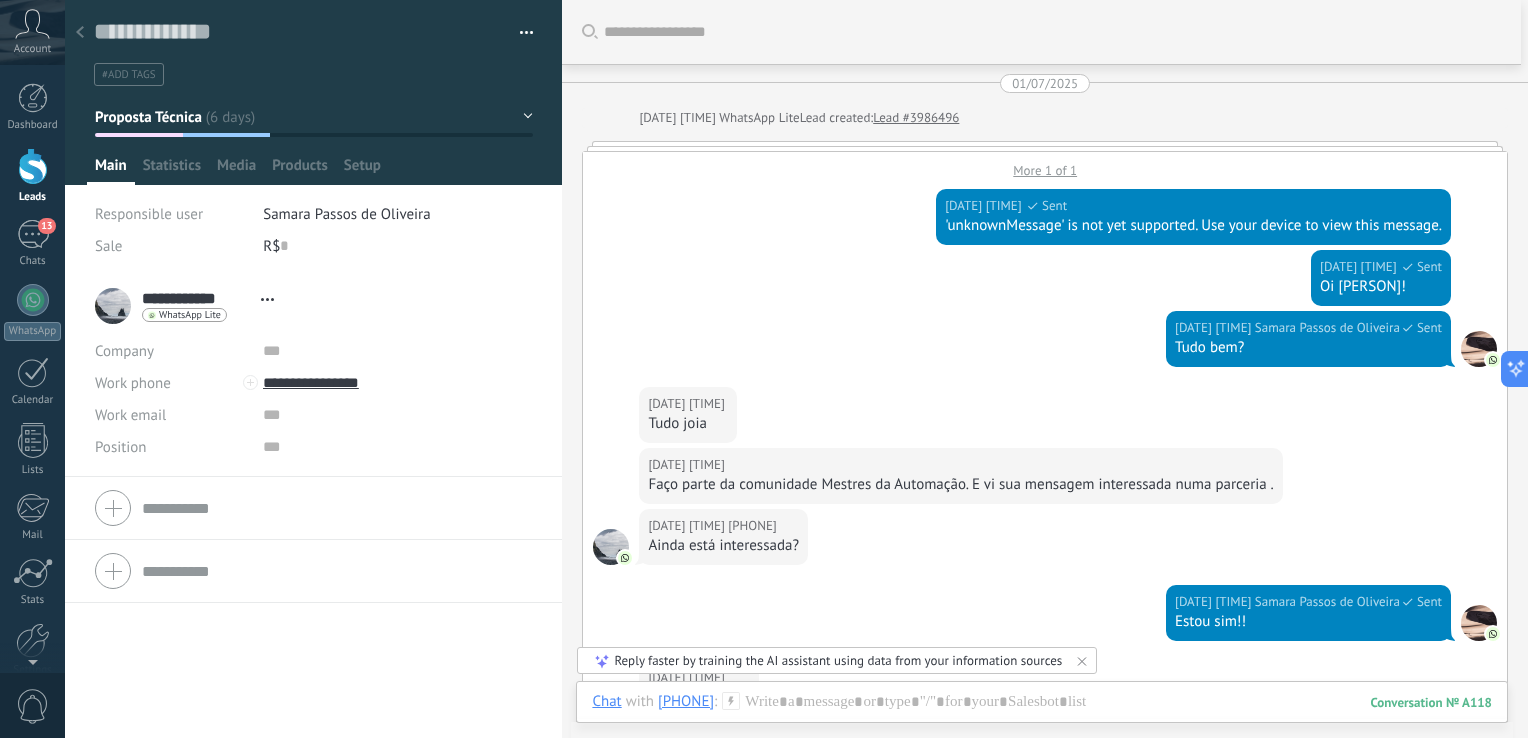 scroll, scrollTop: 0, scrollLeft: 0, axis: both 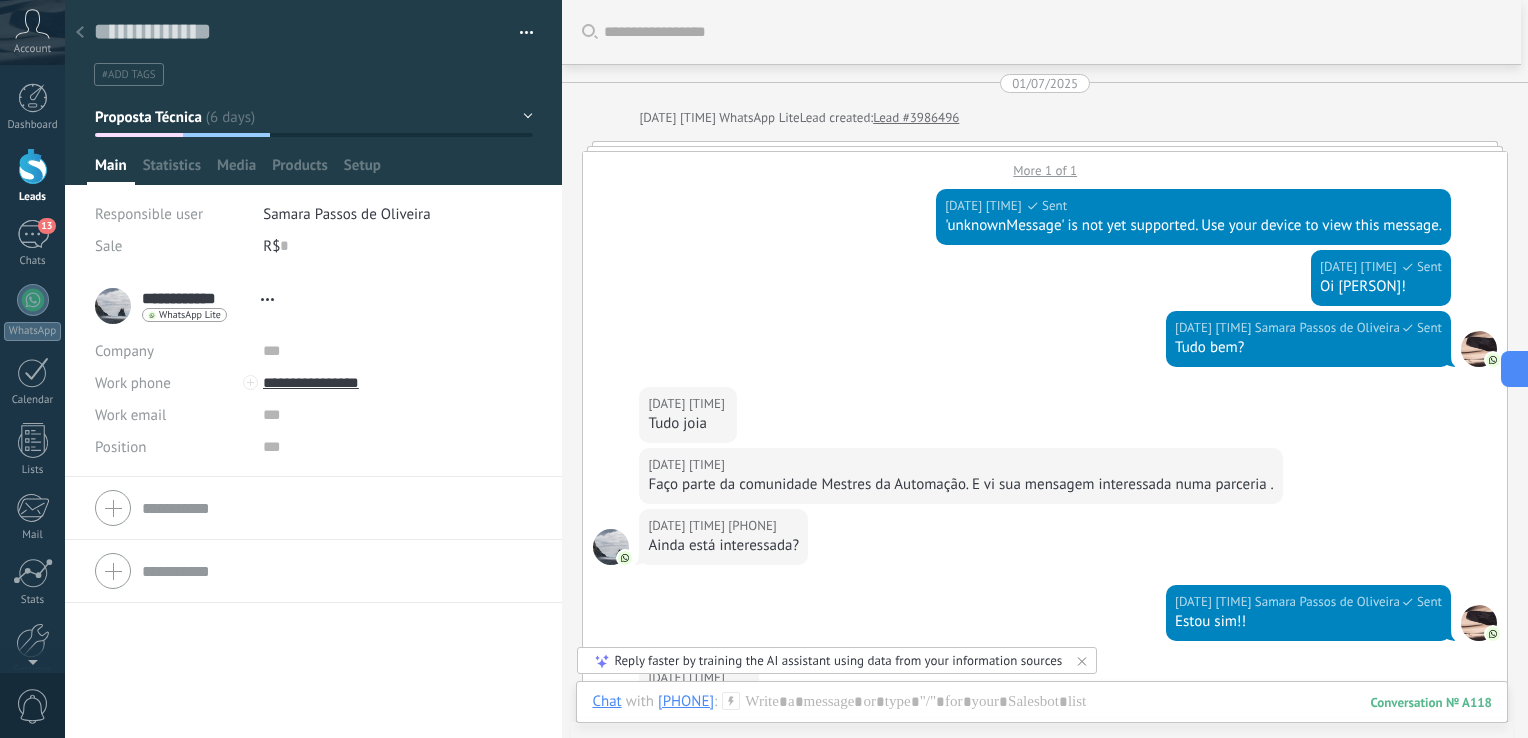 click on "More 1 of 1" at bounding box center [1045, 165] 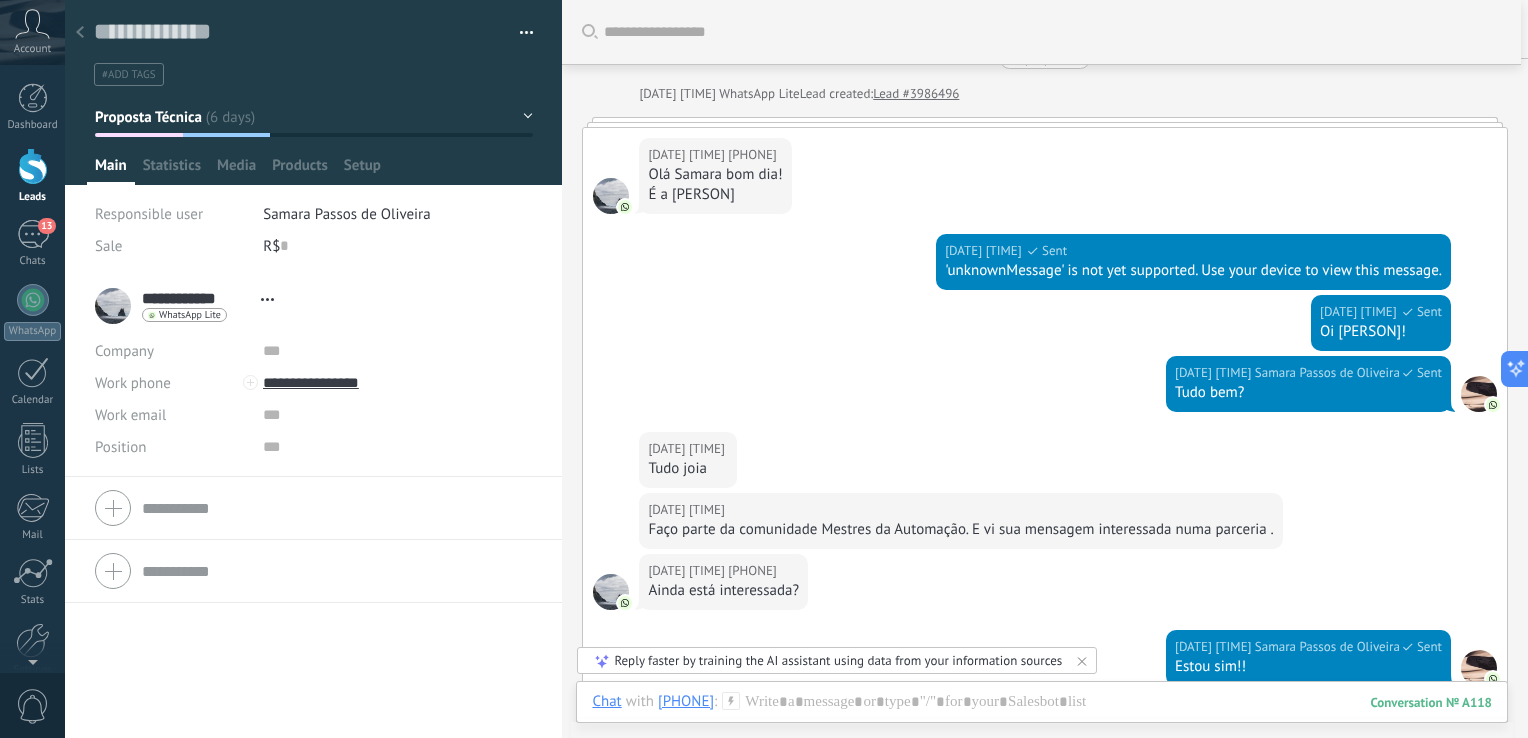 scroll, scrollTop: 0, scrollLeft: 0, axis: both 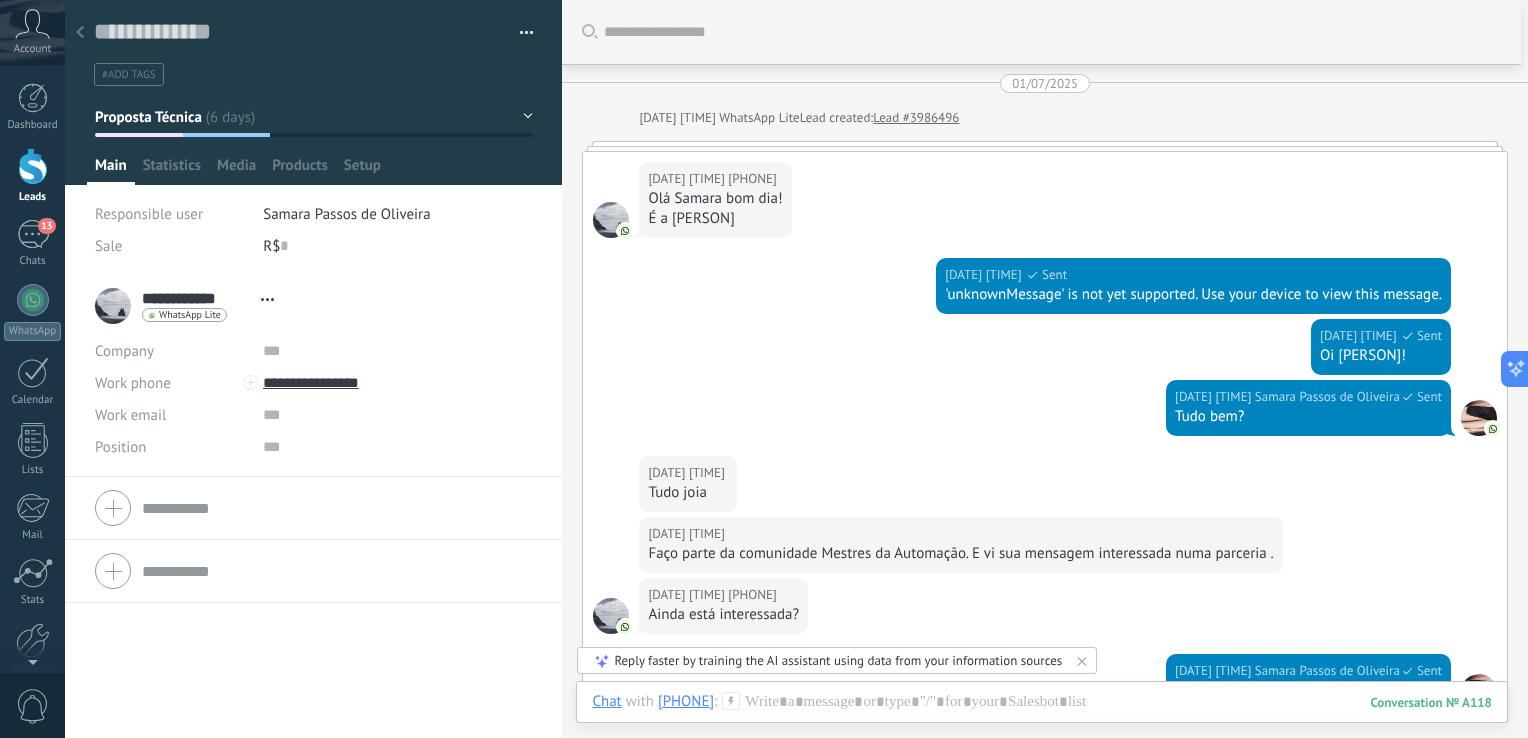click on "#add tags" at bounding box center [314, 68] 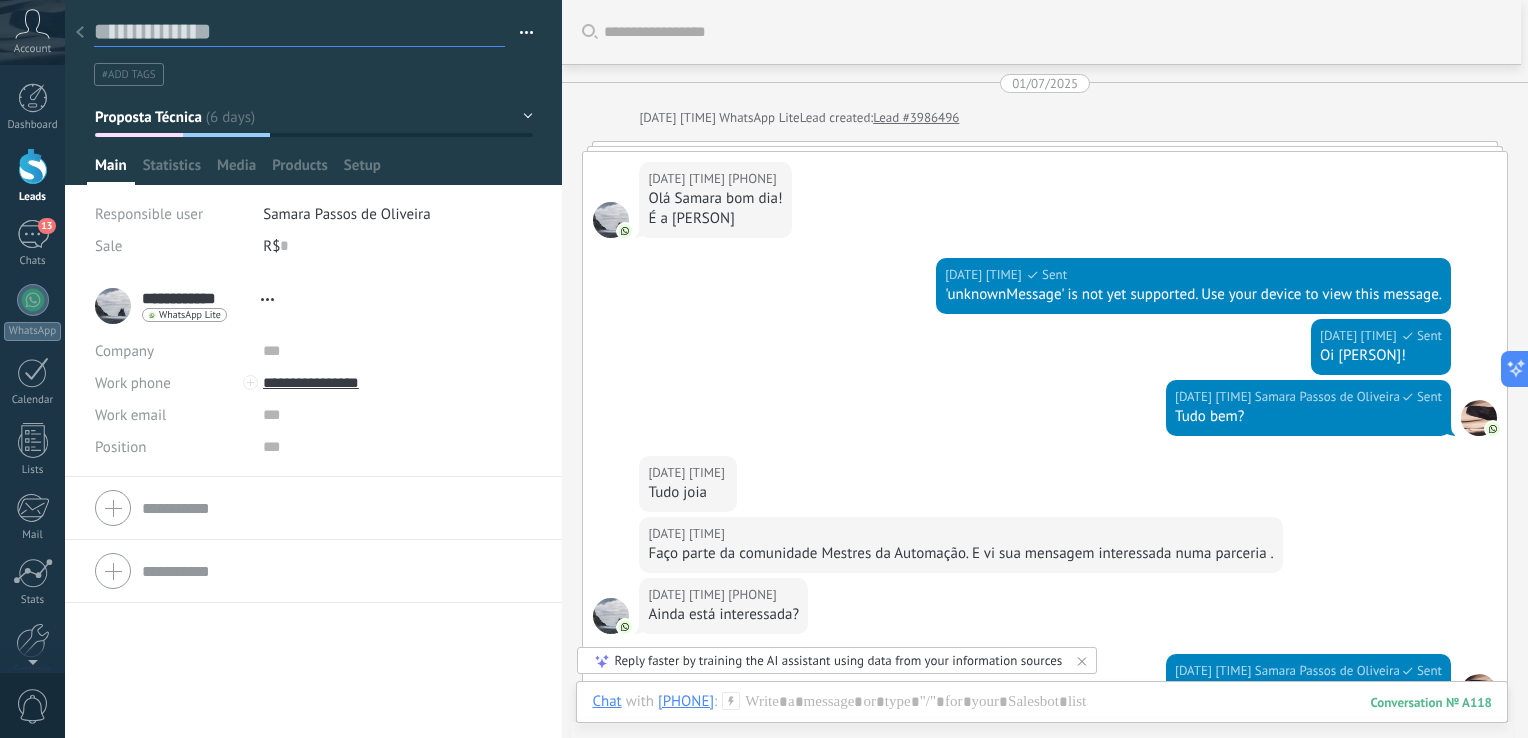 click at bounding box center [299, 32] 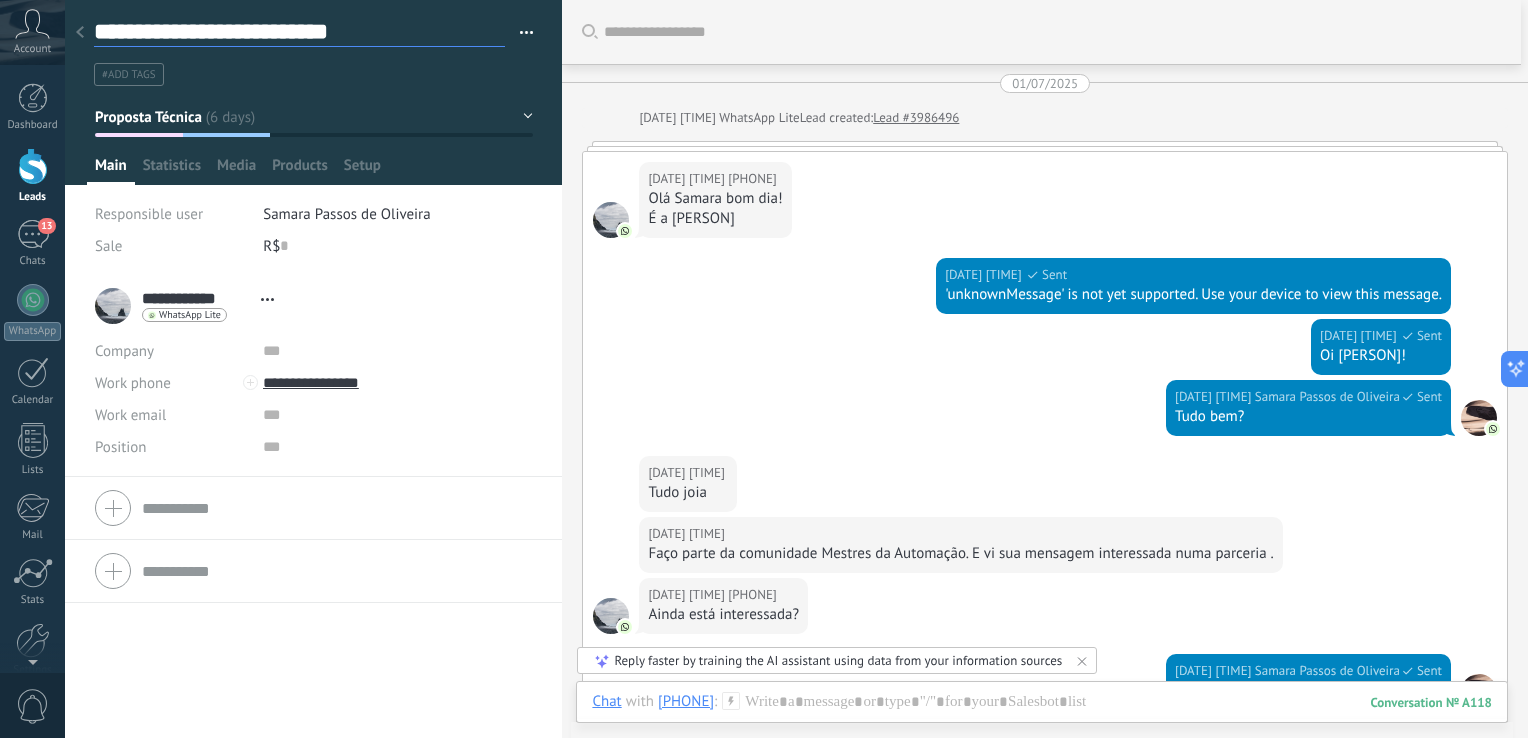 scroll, scrollTop: 29, scrollLeft: 0, axis: vertical 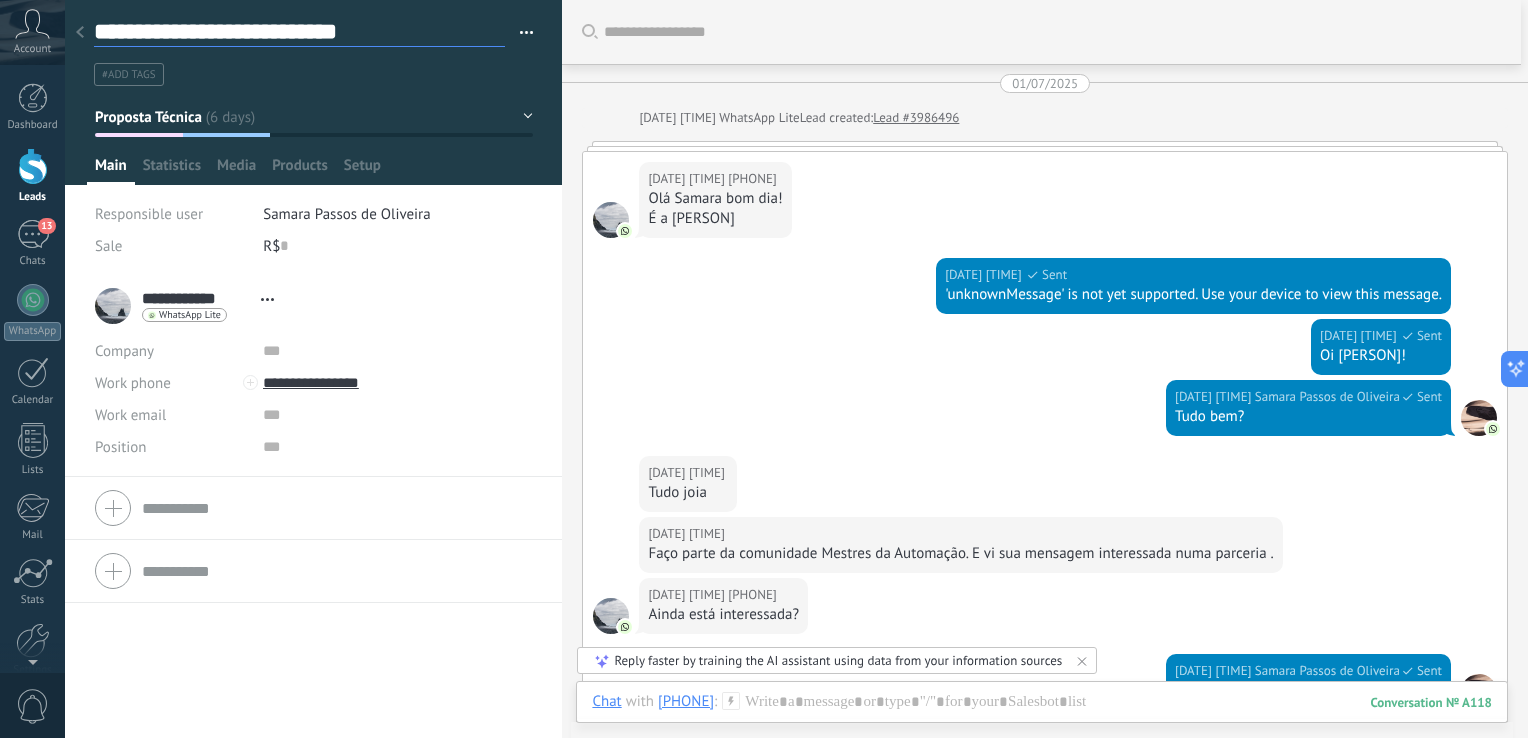 type on "**********" 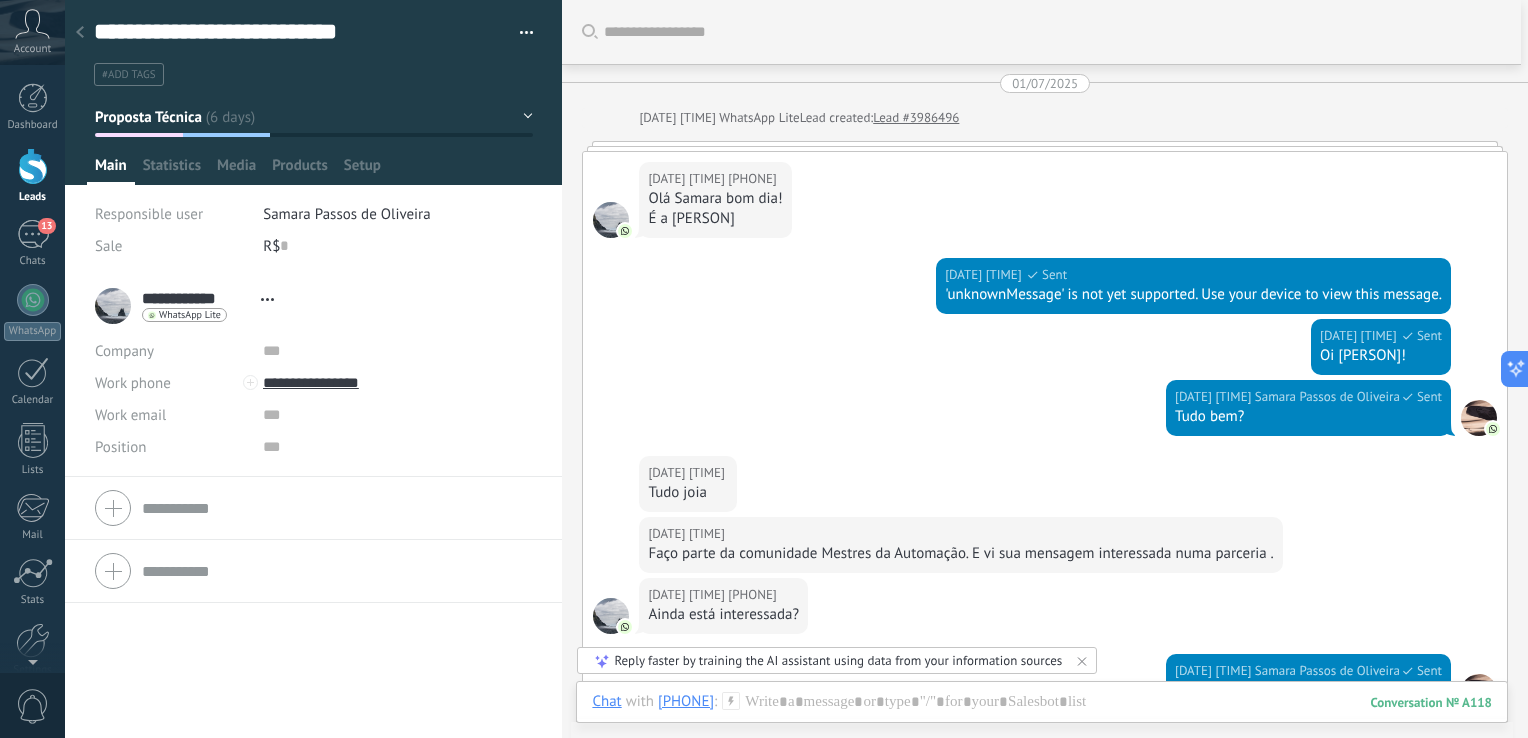 click at bounding box center (313, 508) 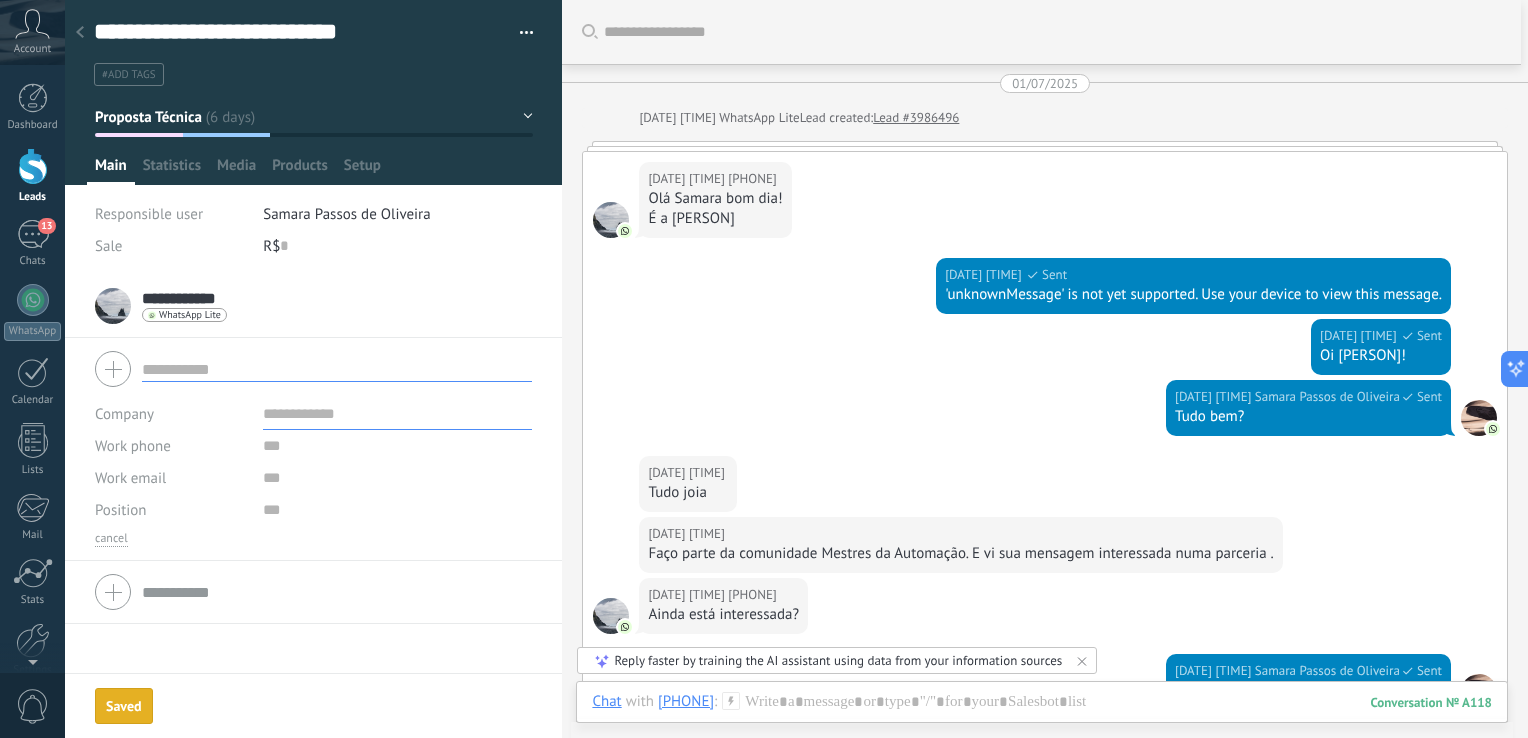 scroll, scrollTop: 29, scrollLeft: 0, axis: vertical 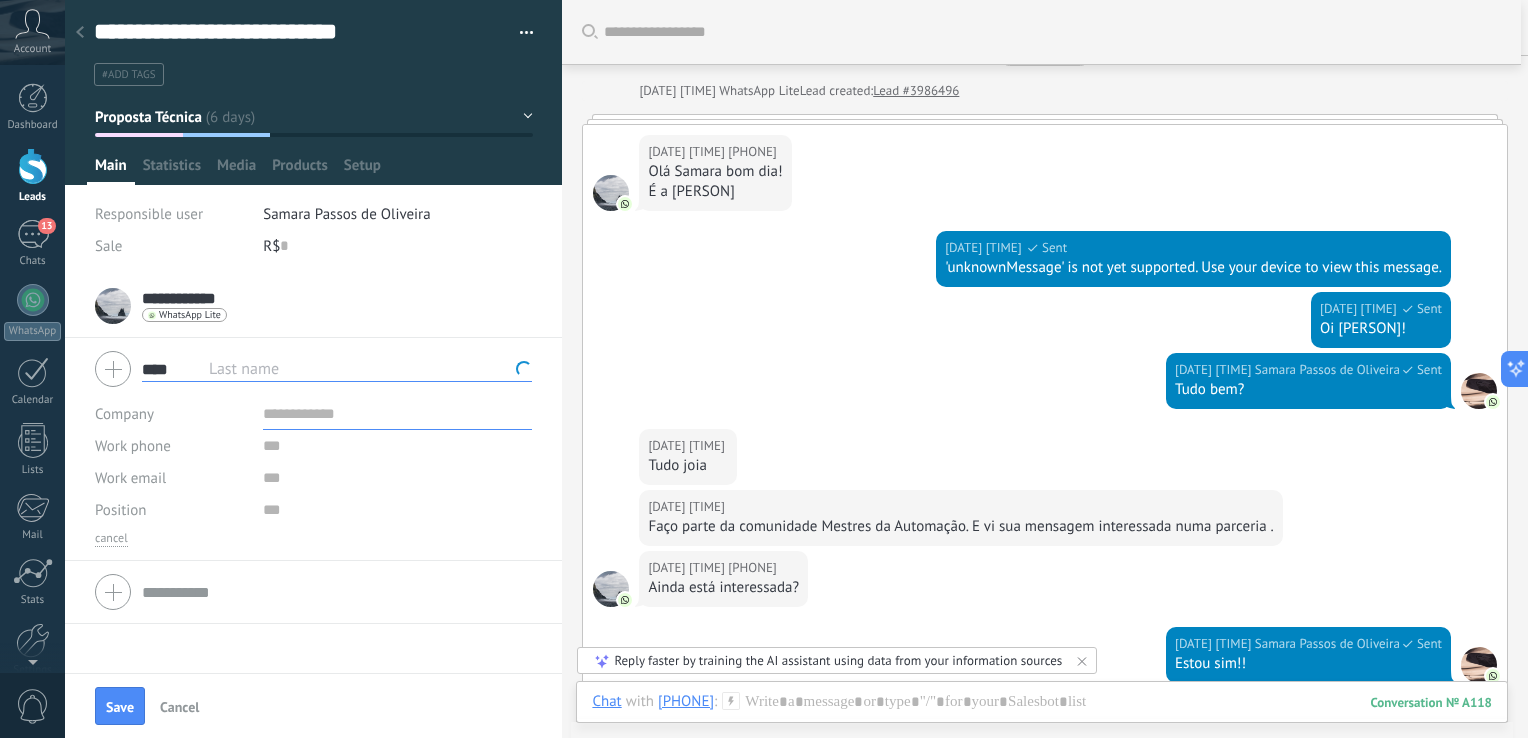 type on "****" 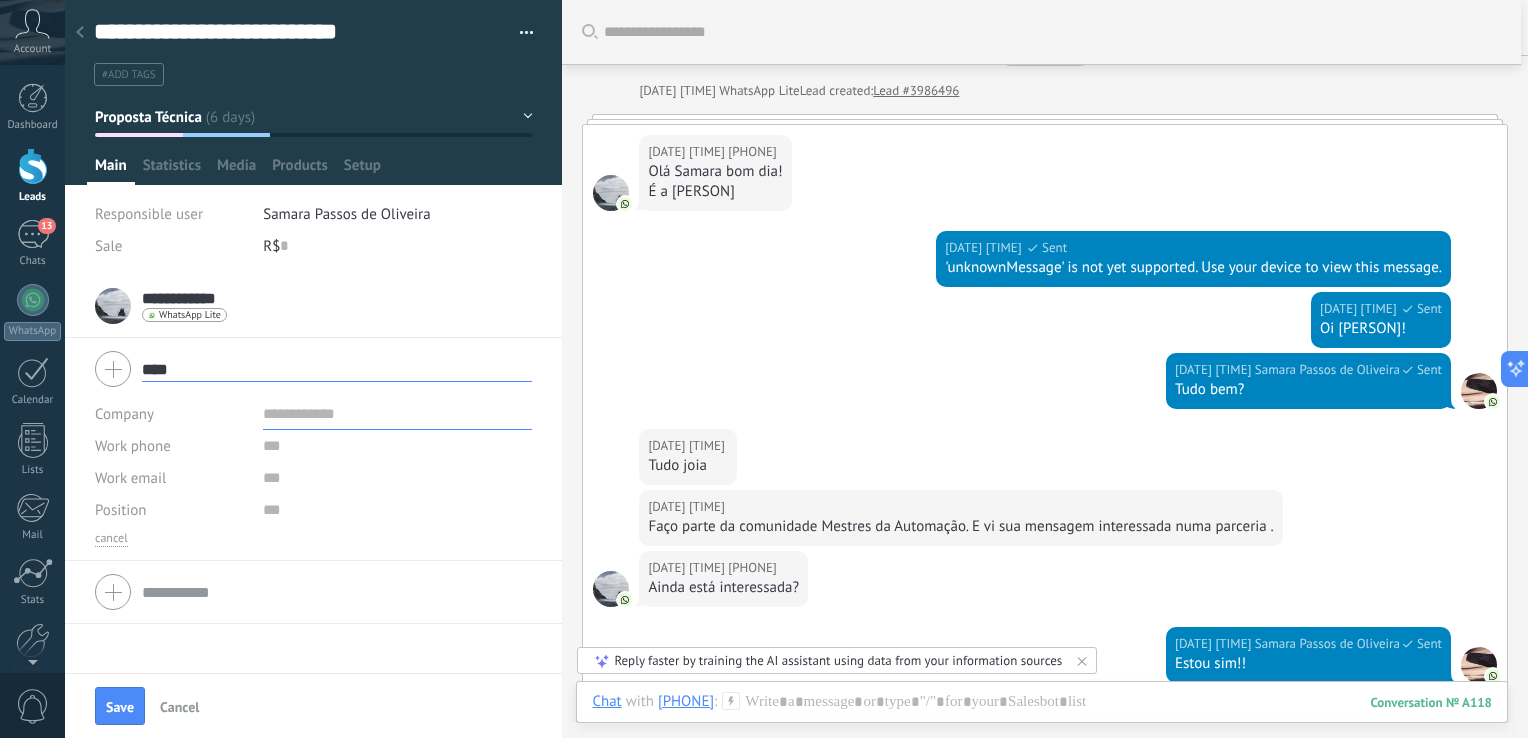 click at bounding box center [398, 414] 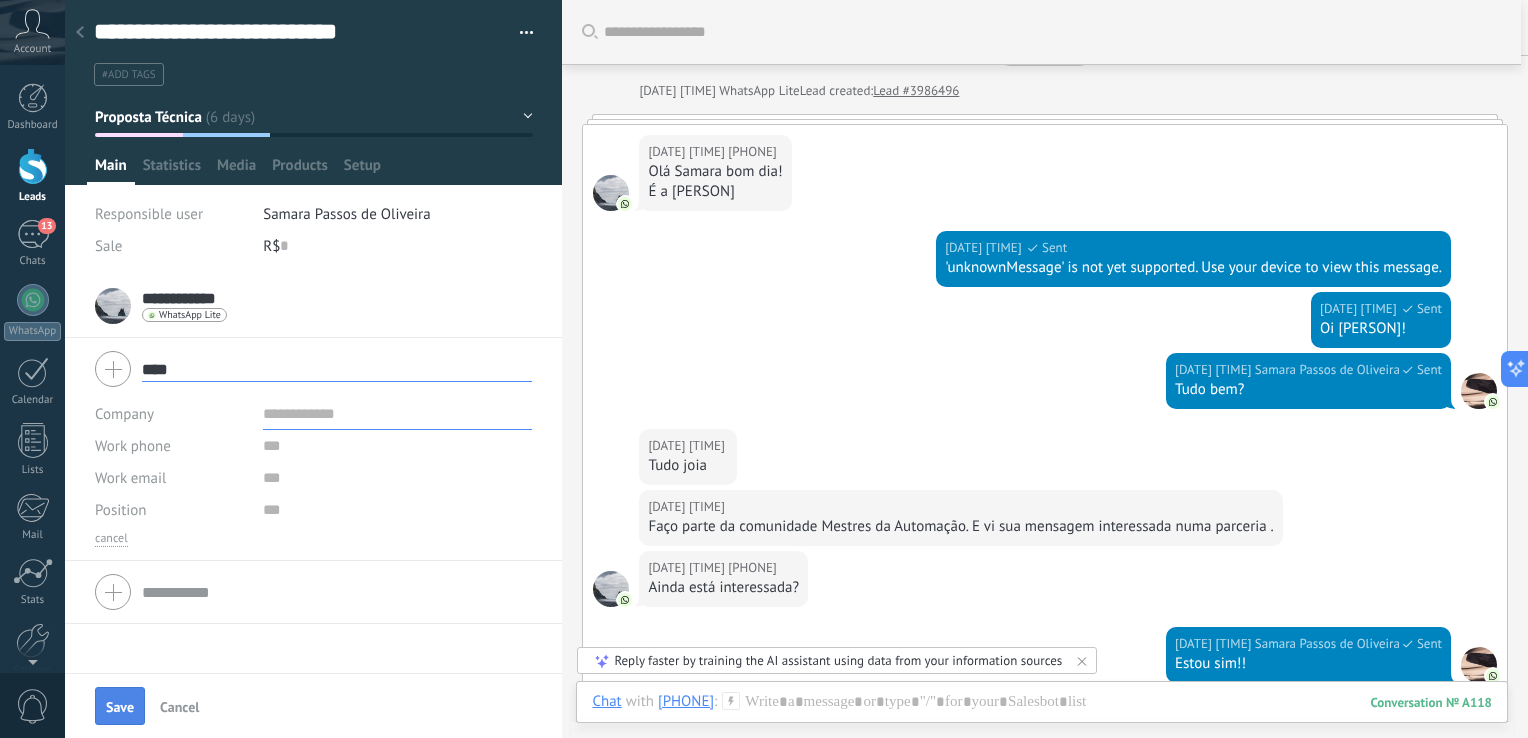 click on "Save" at bounding box center [120, 707] 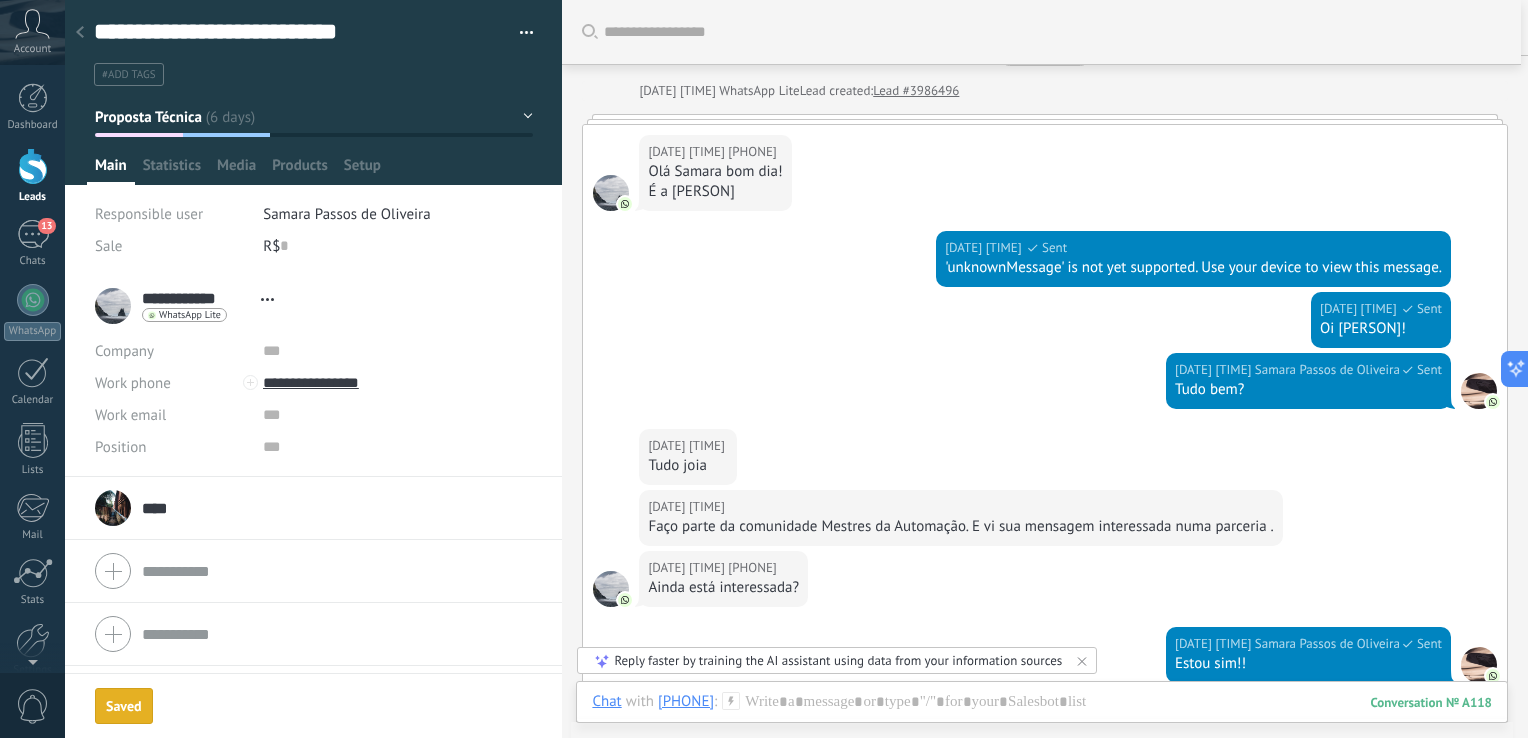 scroll, scrollTop: 1140, scrollLeft: 0, axis: vertical 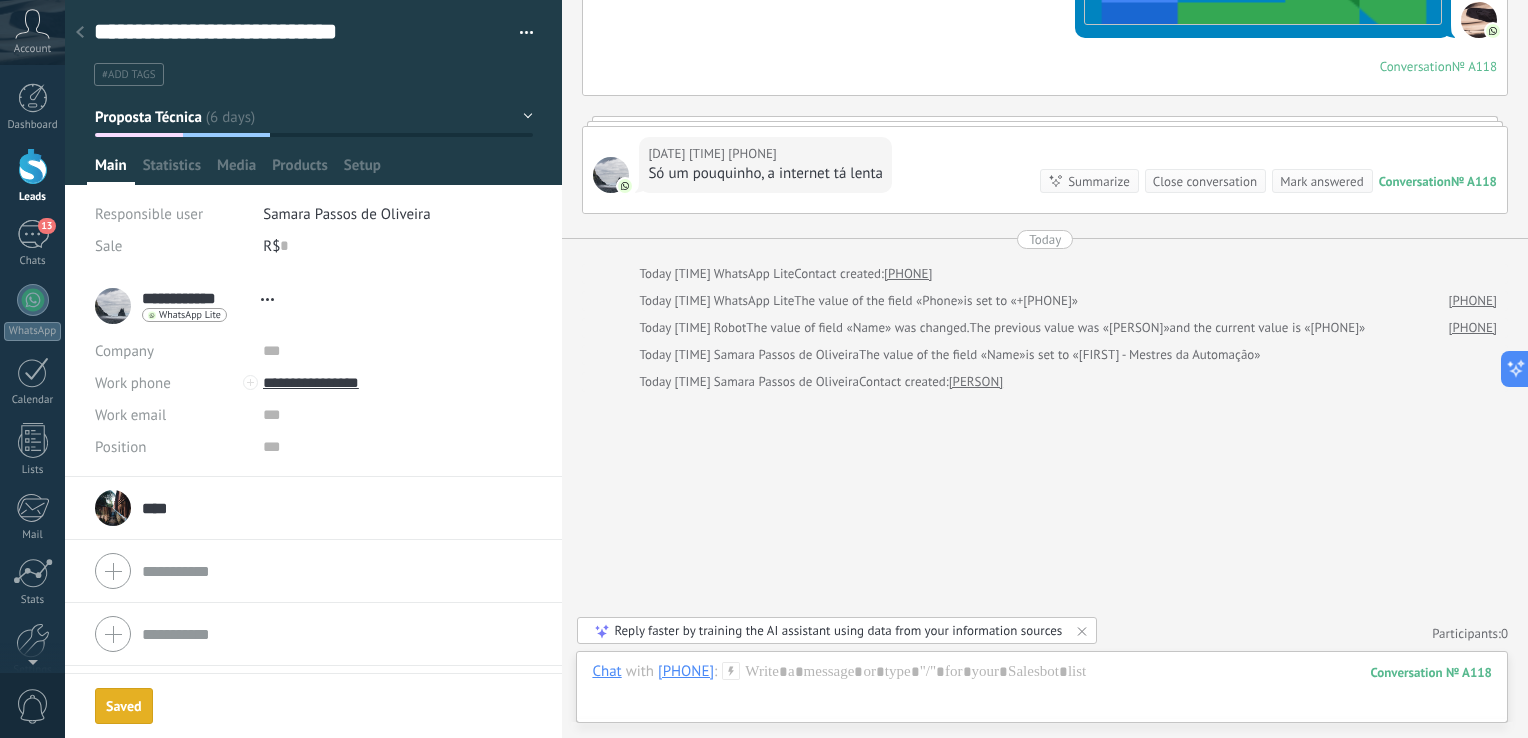 click on "Leads" at bounding box center (32, 176) 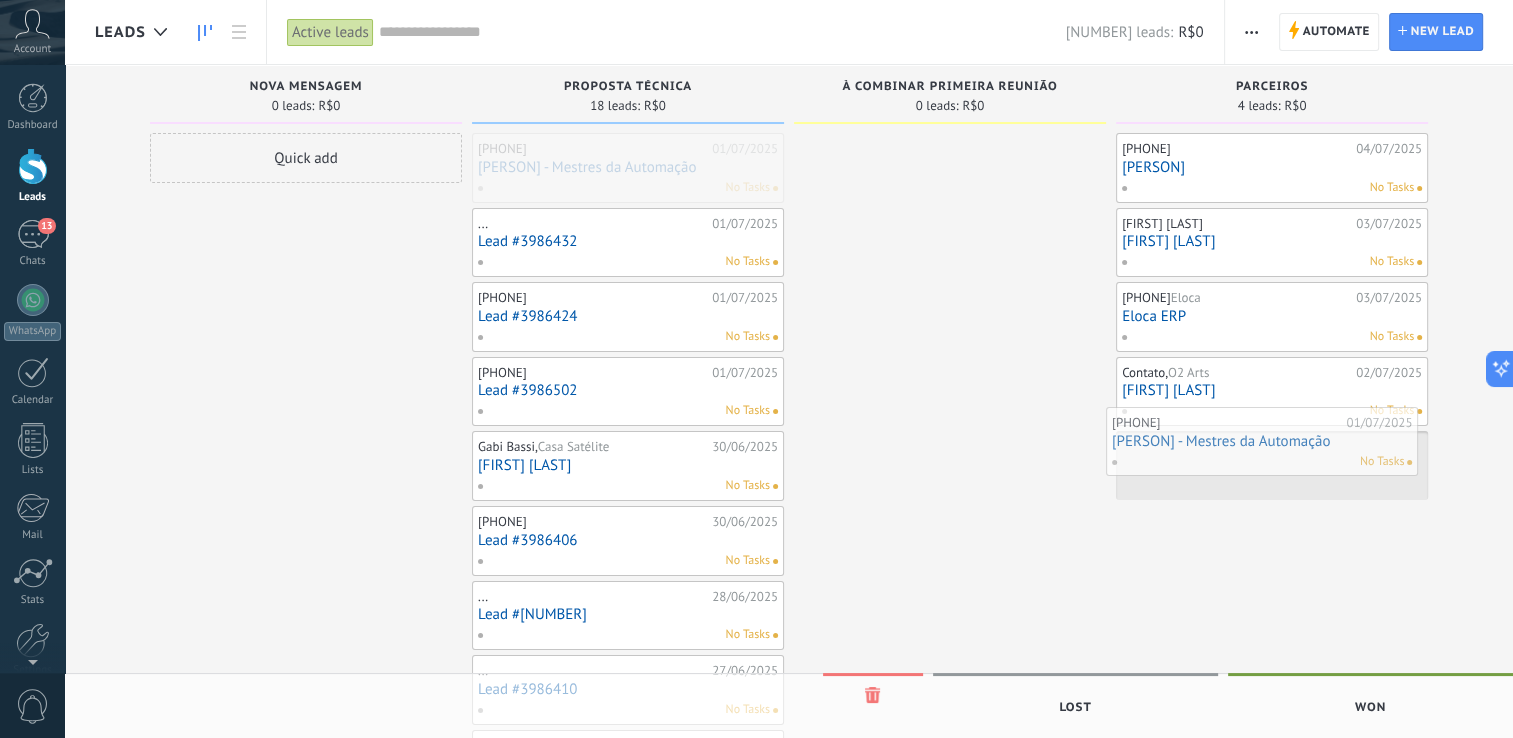 drag, startPoint x: 679, startPoint y: 157, endPoint x: 1319, endPoint y: 434, distance: 697.3729 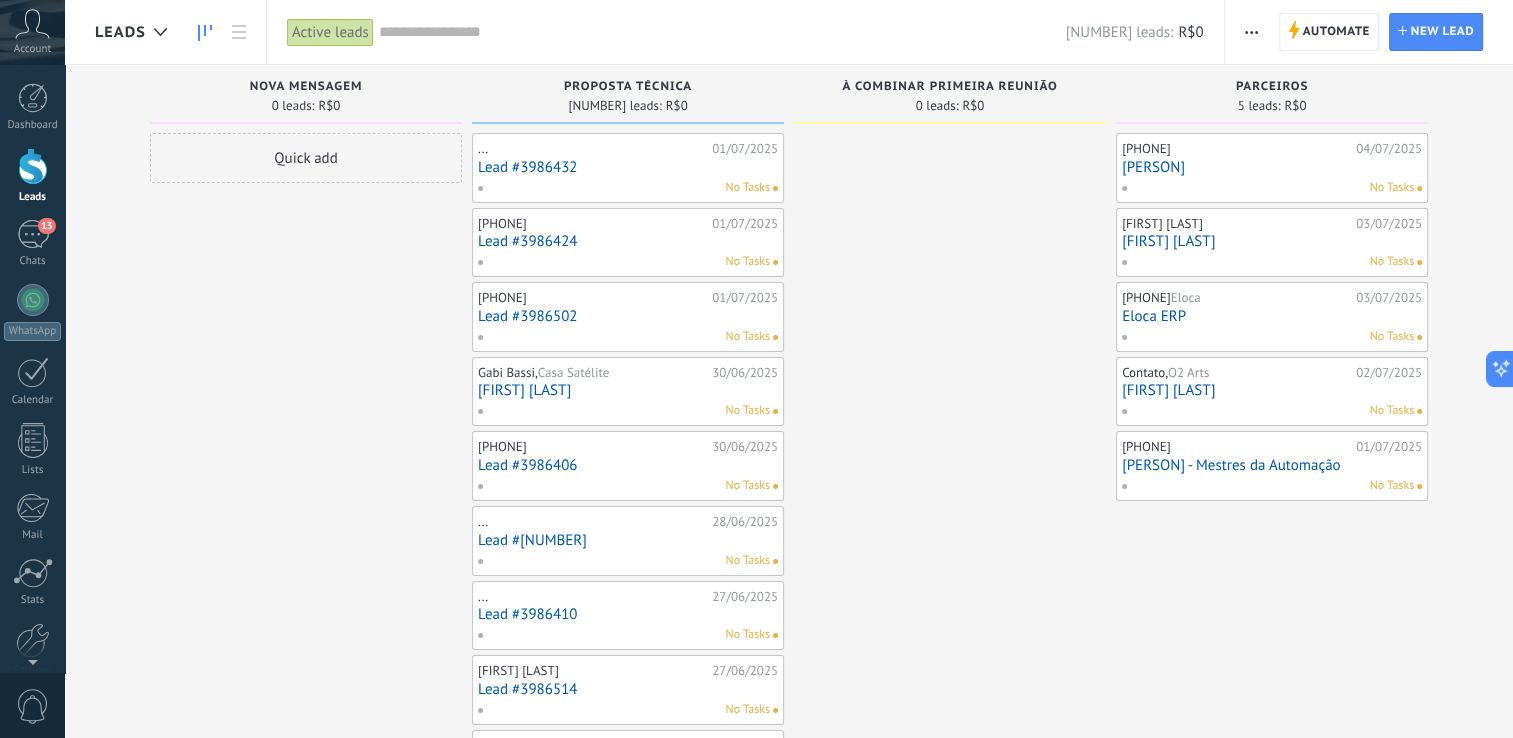 click on "No Tasks" at bounding box center (623, 188) 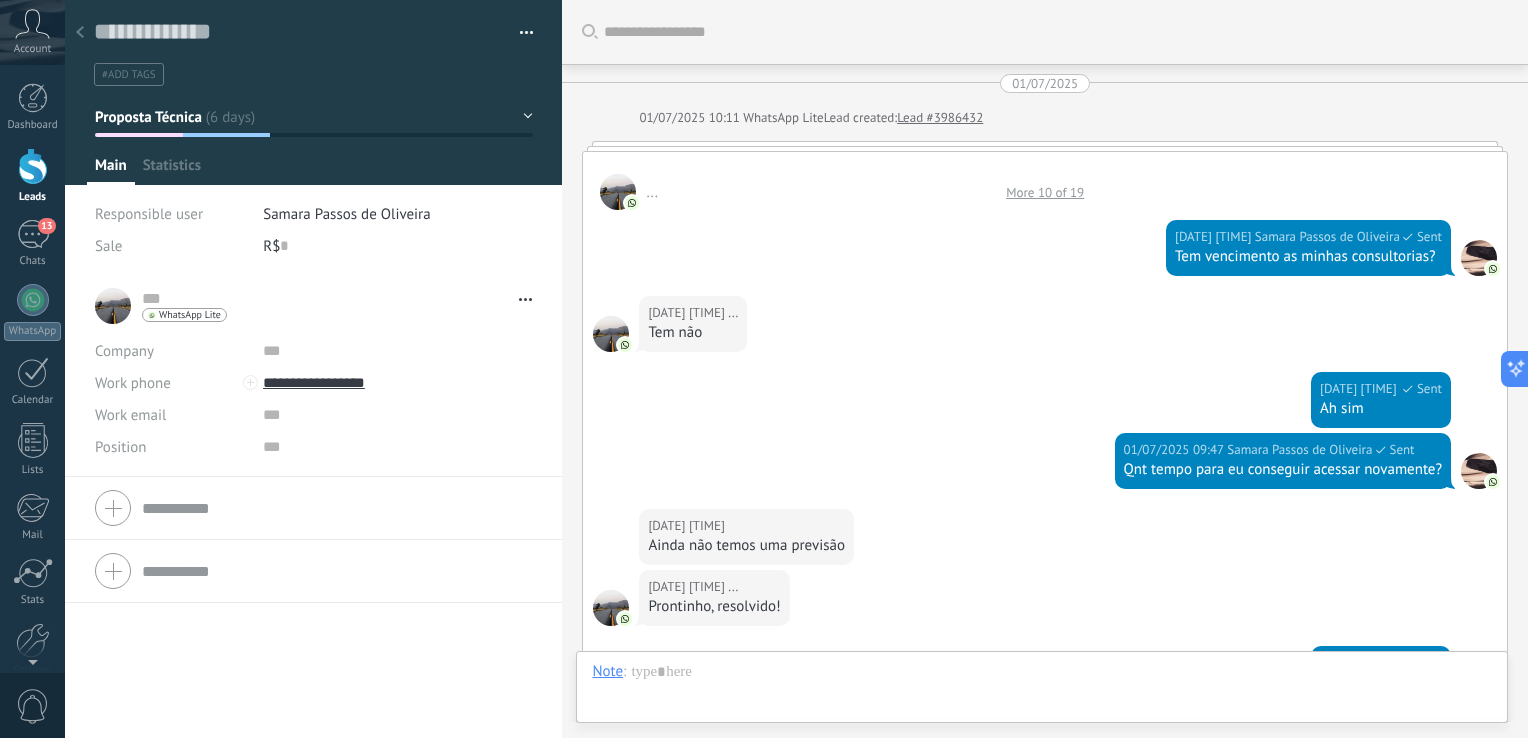 scroll, scrollTop: 874, scrollLeft: 0, axis: vertical 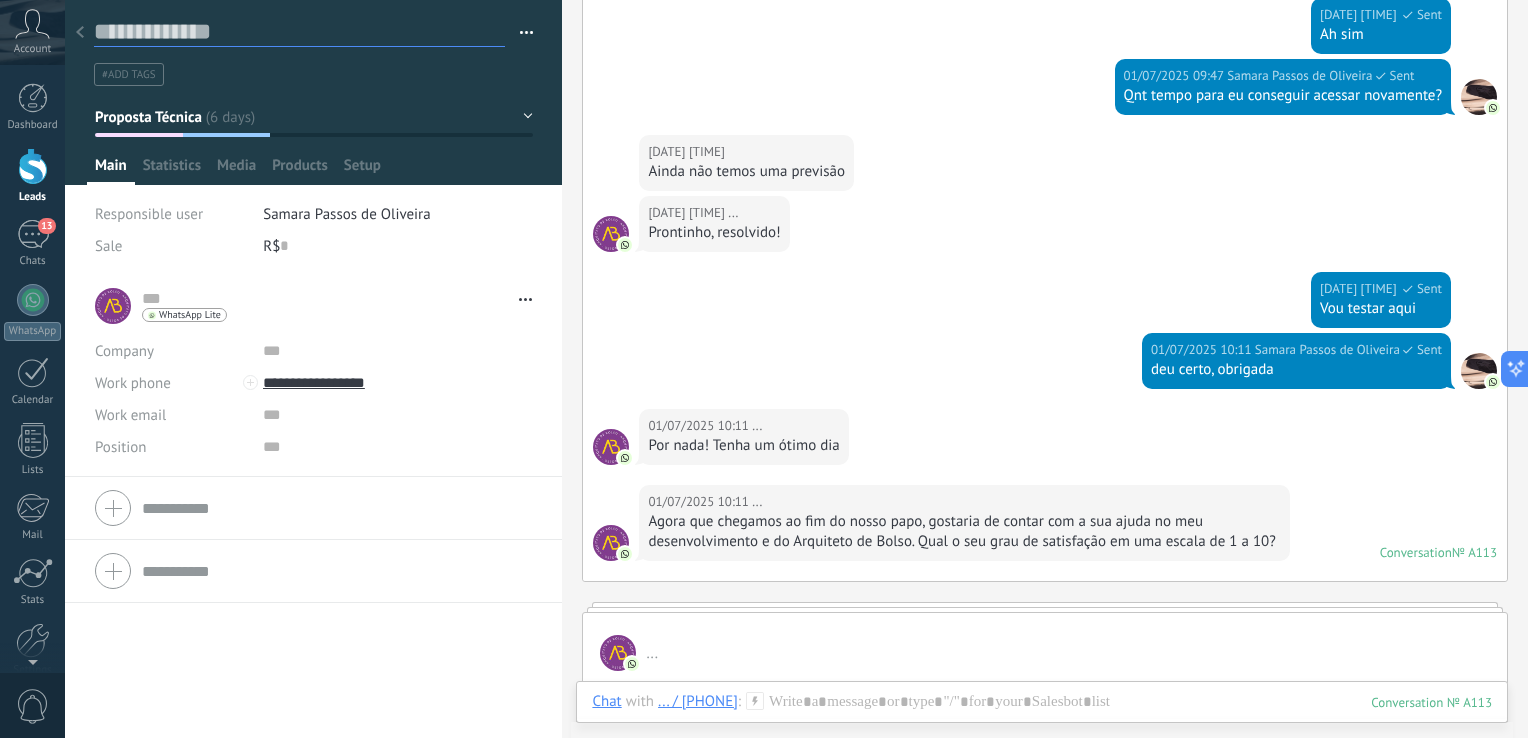 click at bounding box center (299, 32) 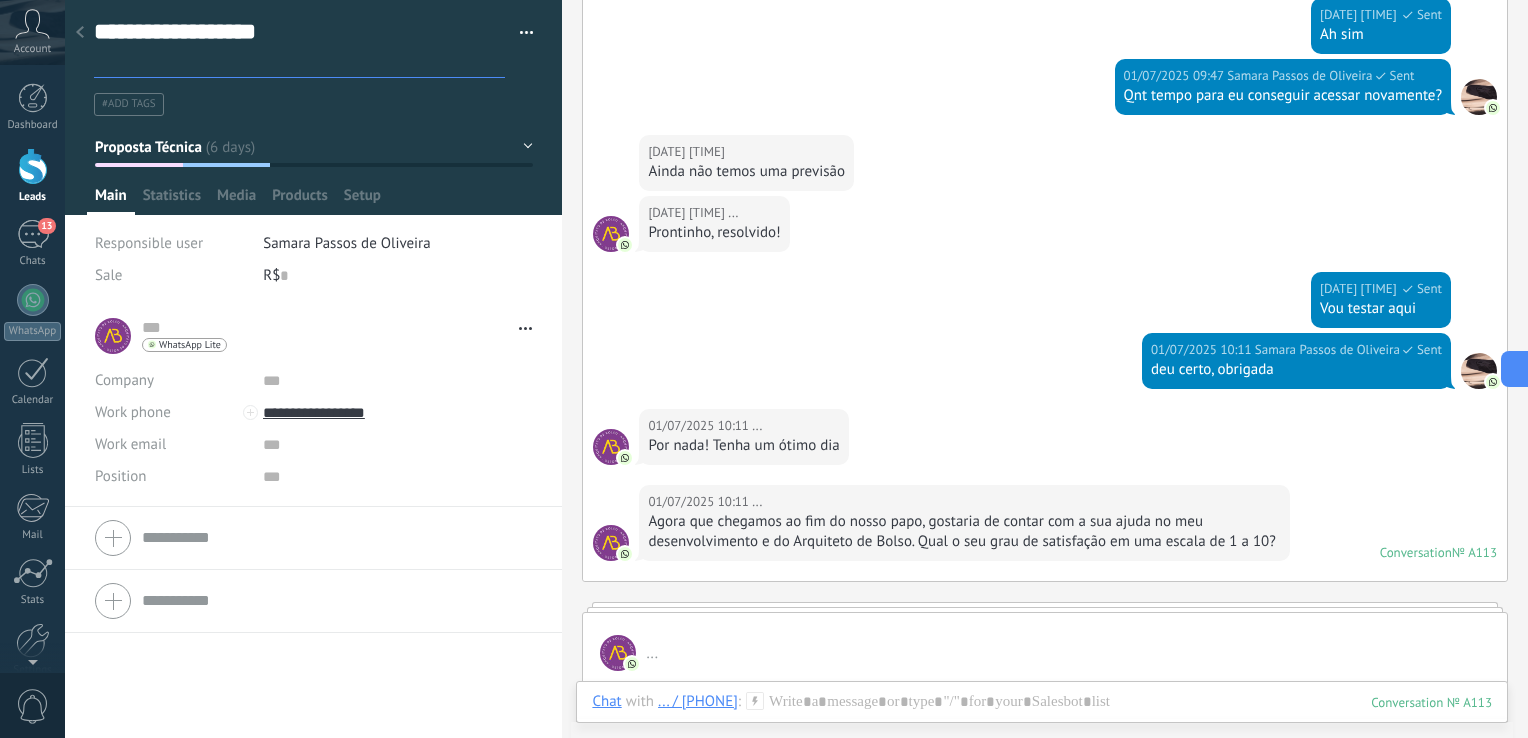 scroll, scrollTop: 29, scrollLeft: 0, axis: vertical 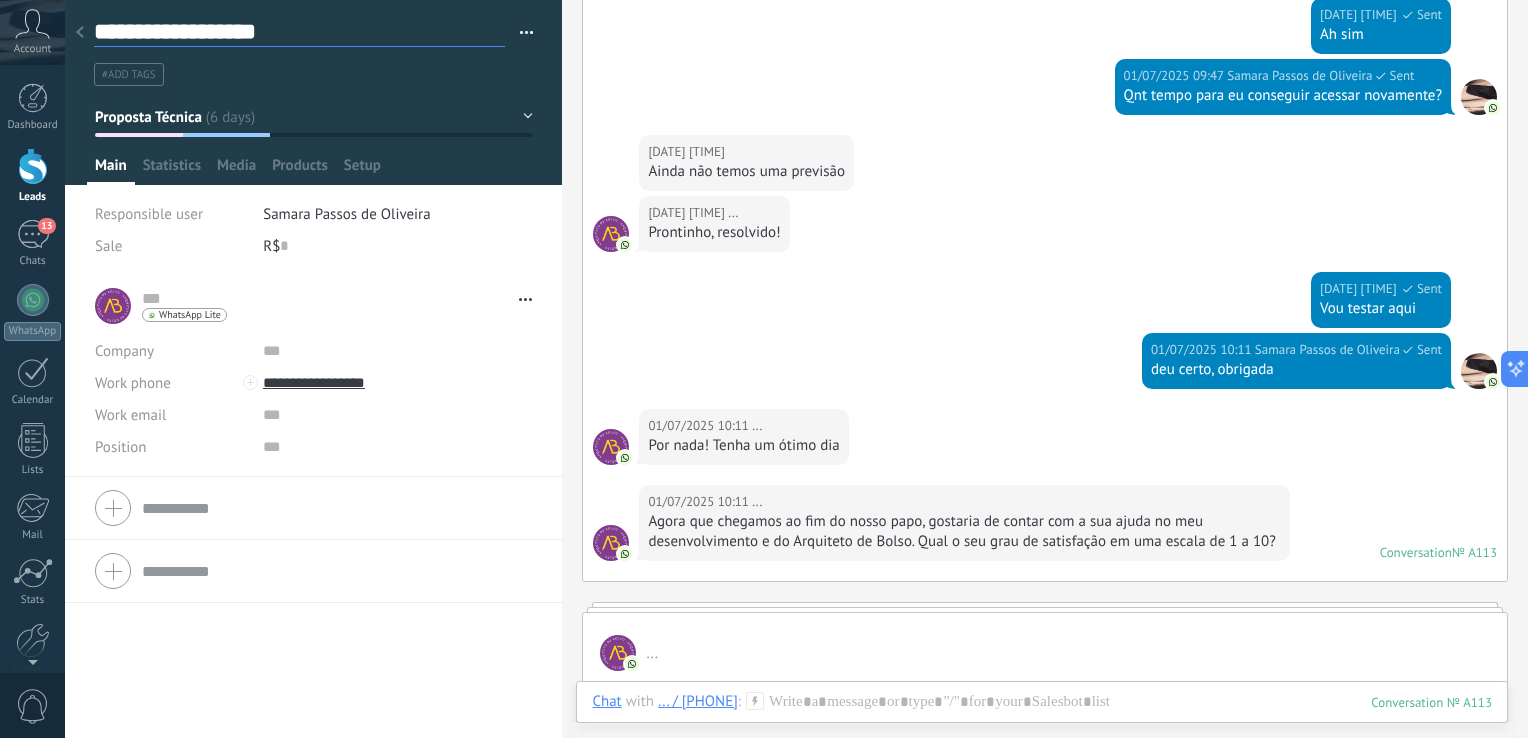 type on "**********" 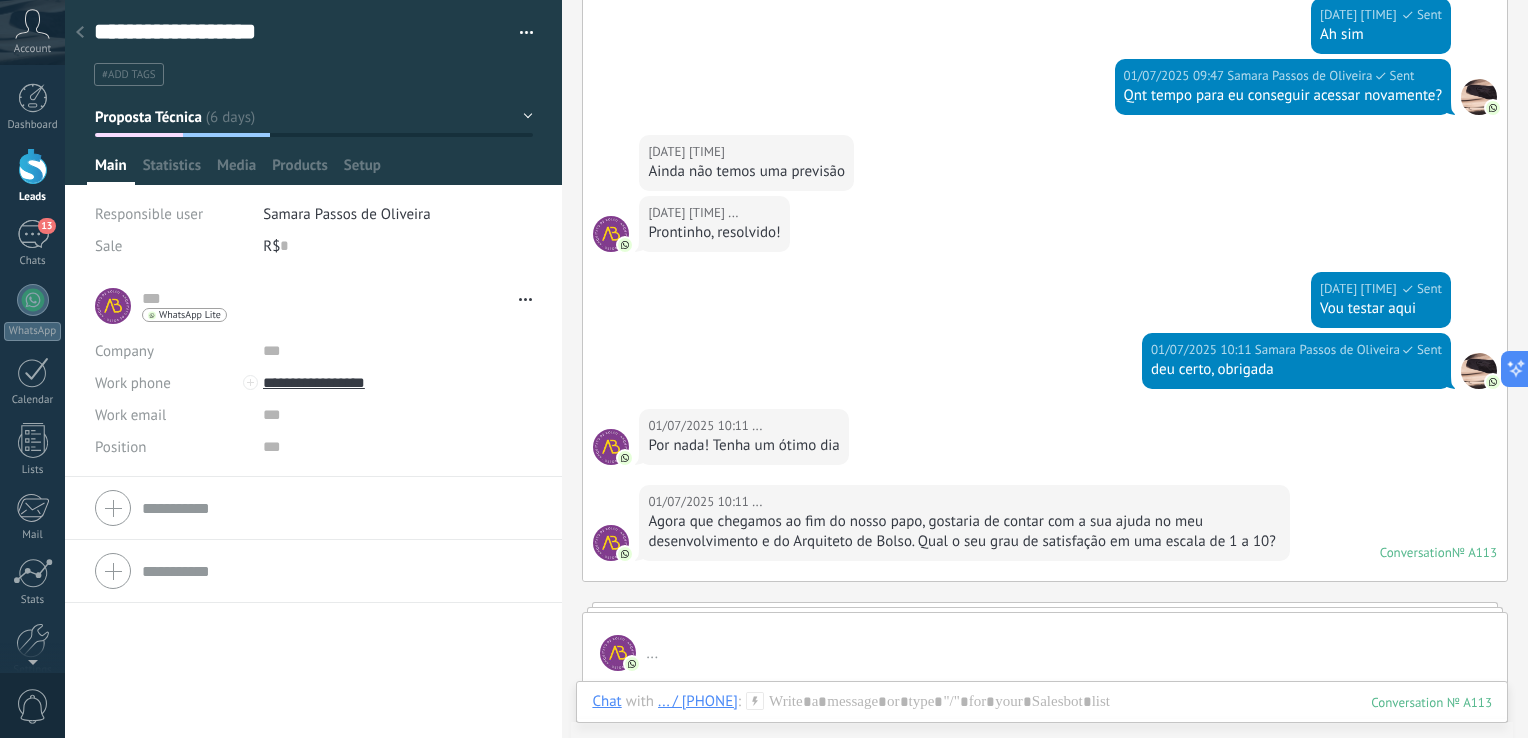 click at bounding box center [33, 166] 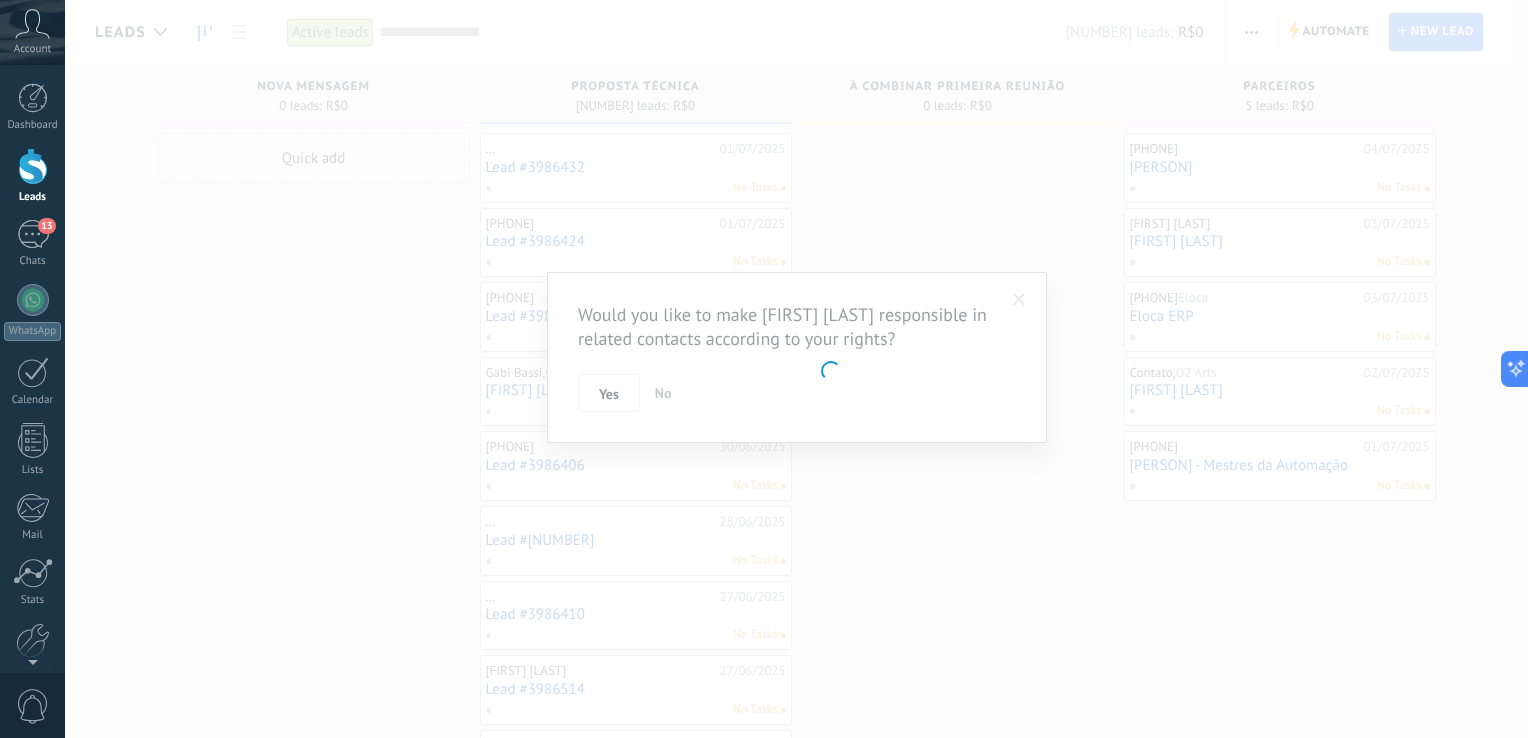 click on ".abccls-1,.abccls-2{fill-rule:evenodd}.abccls-2{fill:#fff} .abfcls-1{fill:none}.abfcls-2{fill:#fff} .abncls-1{isolation:isolate}.abncls-2{opacity:.06}.abncls-2,.abncls-3,.abncls-6{mix-blend-mode:multiply}.abncls-3{opacity:.15}.abncls-4,.abncls-8{fill:#fff}.abncls-5{fill:url(#abnlinear-gradient)}.abncls-6{opacity:.04}.abncls-7{fill:url(#abnlinear-gradient-2)}.abncls-8{fill-rule:evenodd} .abqst0{fill:#ffa200} .abwcls-1{fill:#252525} .cls-1{isolation:isolate} .acicls-1{fill:none} .aclcls-1{fill:#232323} .acnst0{display:none} .addcls-1,.addcls-2{fill:none;stroke-miterlimit:10}.addcls-1{stroke:#dfe0e5}.addcls-2{stroke:#a1a7ab} .adecls-1,.adecls-2{fill:none;stroke-miterlimit:10}.adecls-1{stroke:#dfe0e5}.adecls-2{stroke:#a1a7ab} .adqcls-1{fill:#8591a5;fill-rule:evenodd} .aeccls-1{fill:#5c9f37} .aeecls-1{fill:#f86161} .aejcls-1{fill:#8591a5;fill-rule:evenodd} .aekcls-1{fill-rule:evenodd} .aelcls-1{fill-rule:evenodd;fill:currentColor} .aemcls-1{fill-rule:evenodd;fill:currentColor} .aencls-2{fill:#f86161;opacity:.3}" at bounding box center (764, 369) 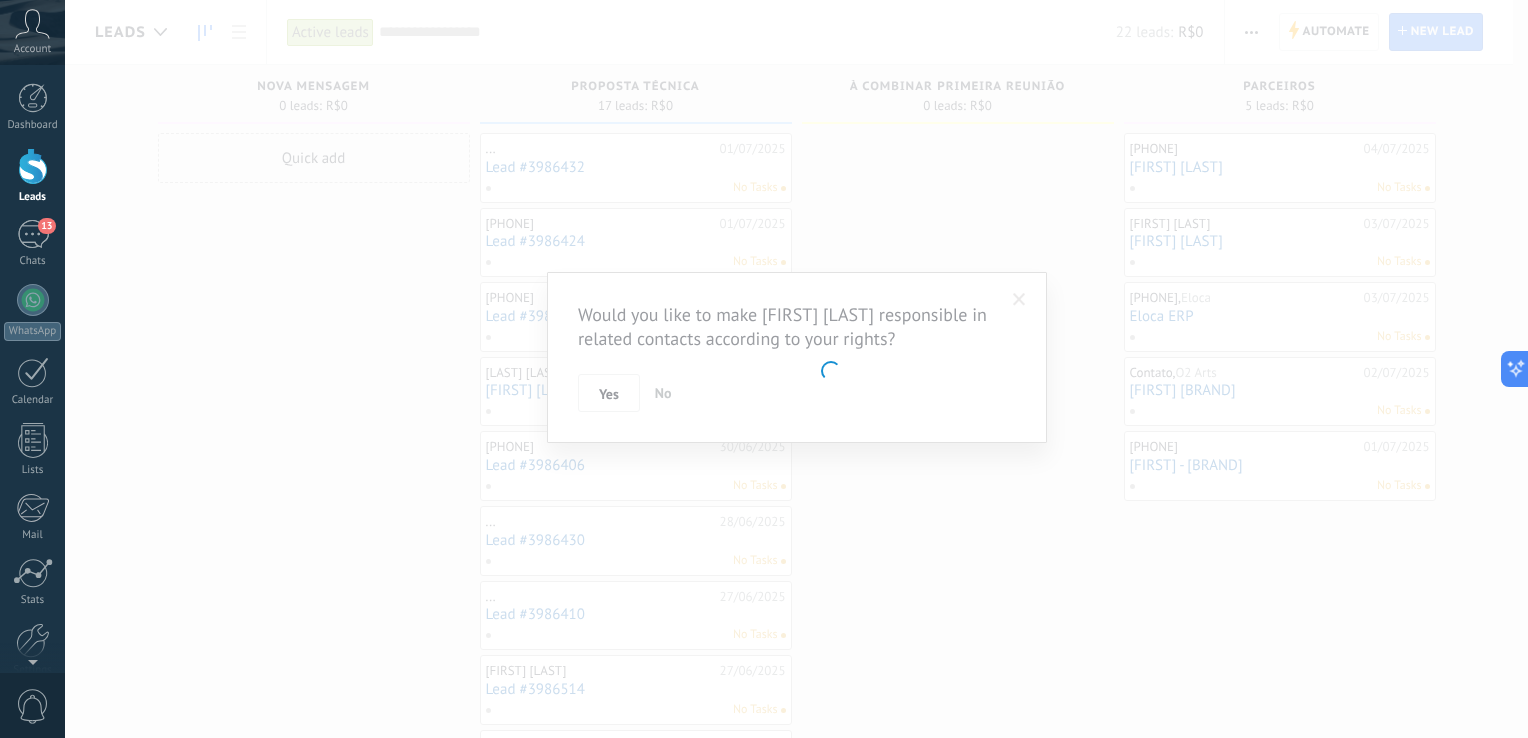 scroll, scrollTop: 0, scrollLeft: 0, axis: both 